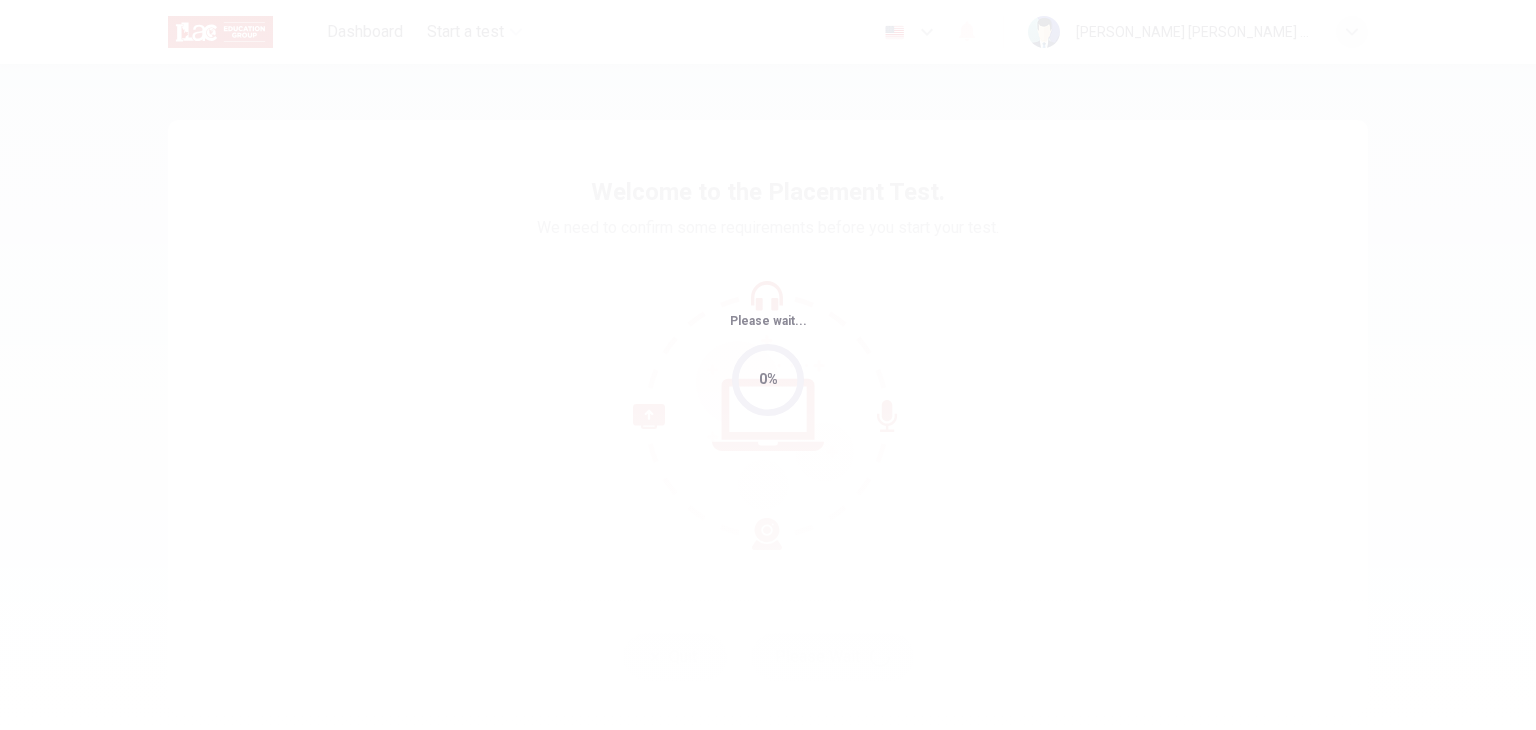 scroll, scrollTop: 0, scrollLeft: 0, axis: both 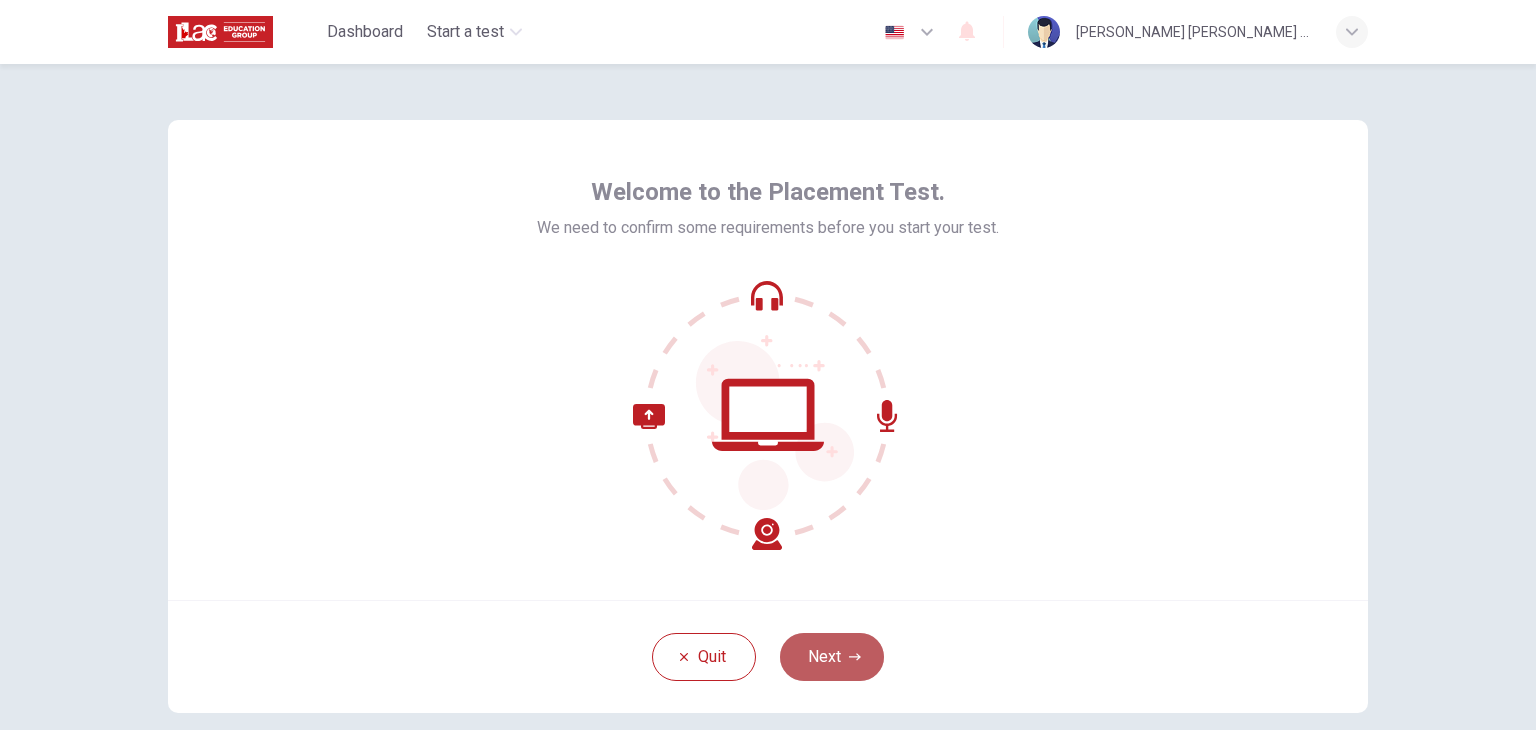 click on "Next" at bounding box center (832, 657) 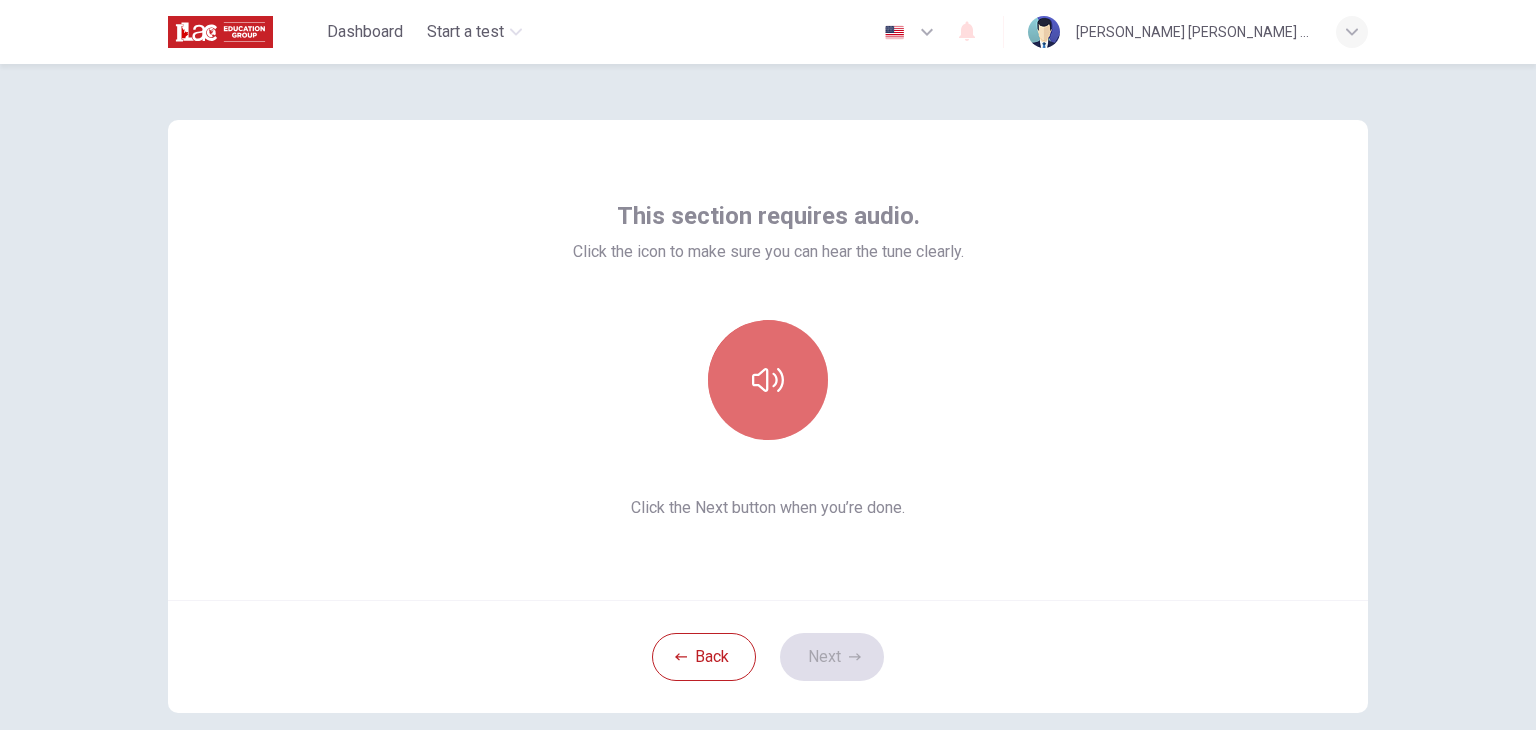 click 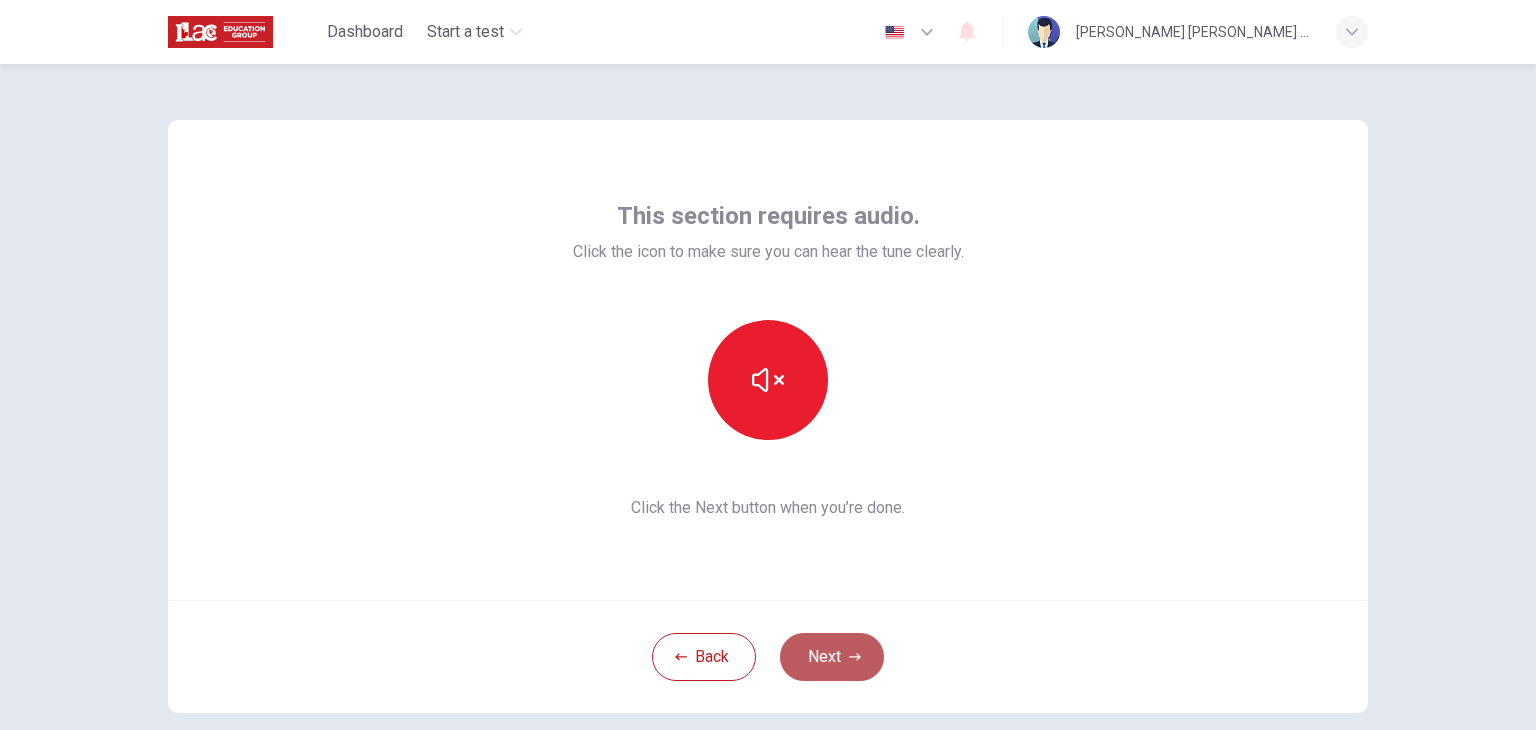 click on "Next" at bounding box center (832, 657) 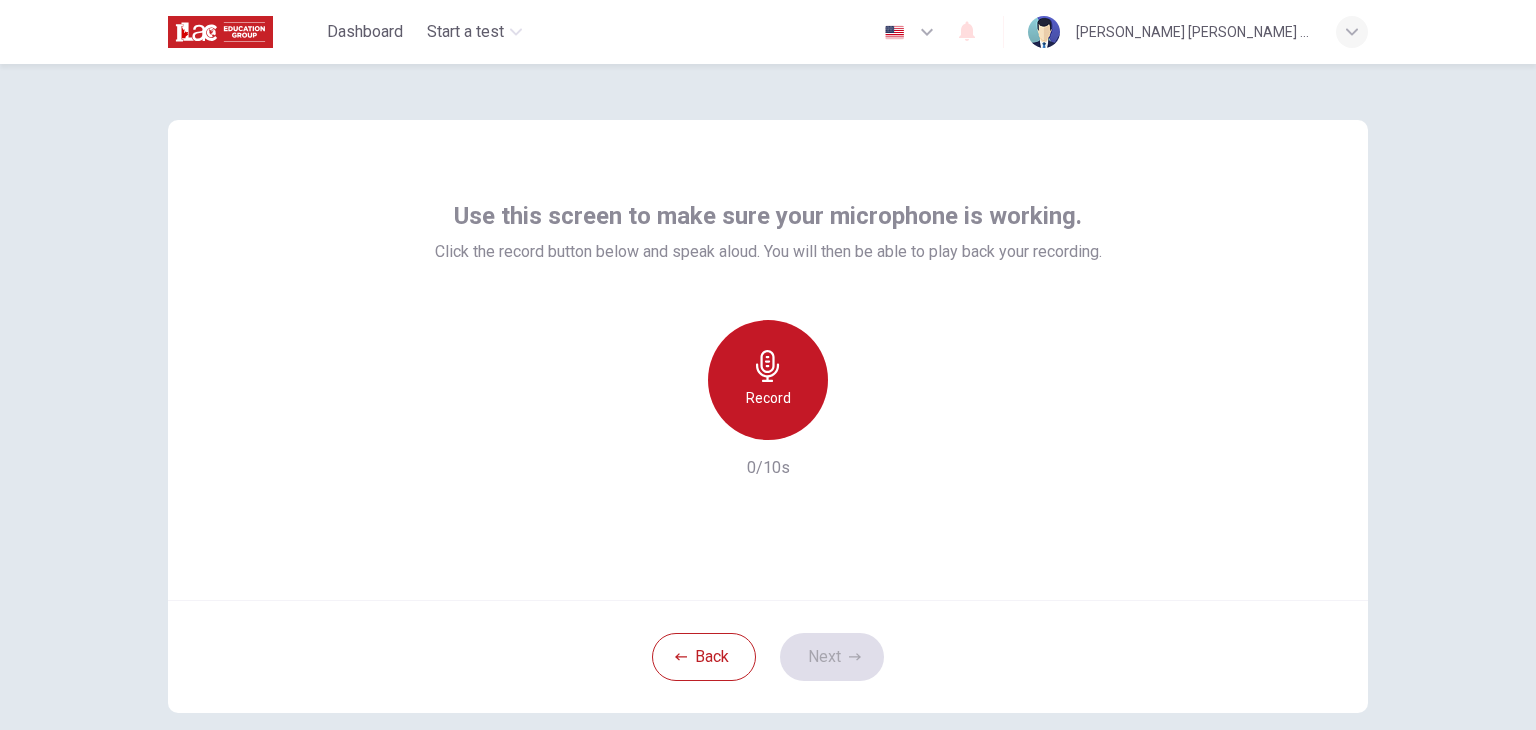 click on "Record" at bounding box center [768, 398] 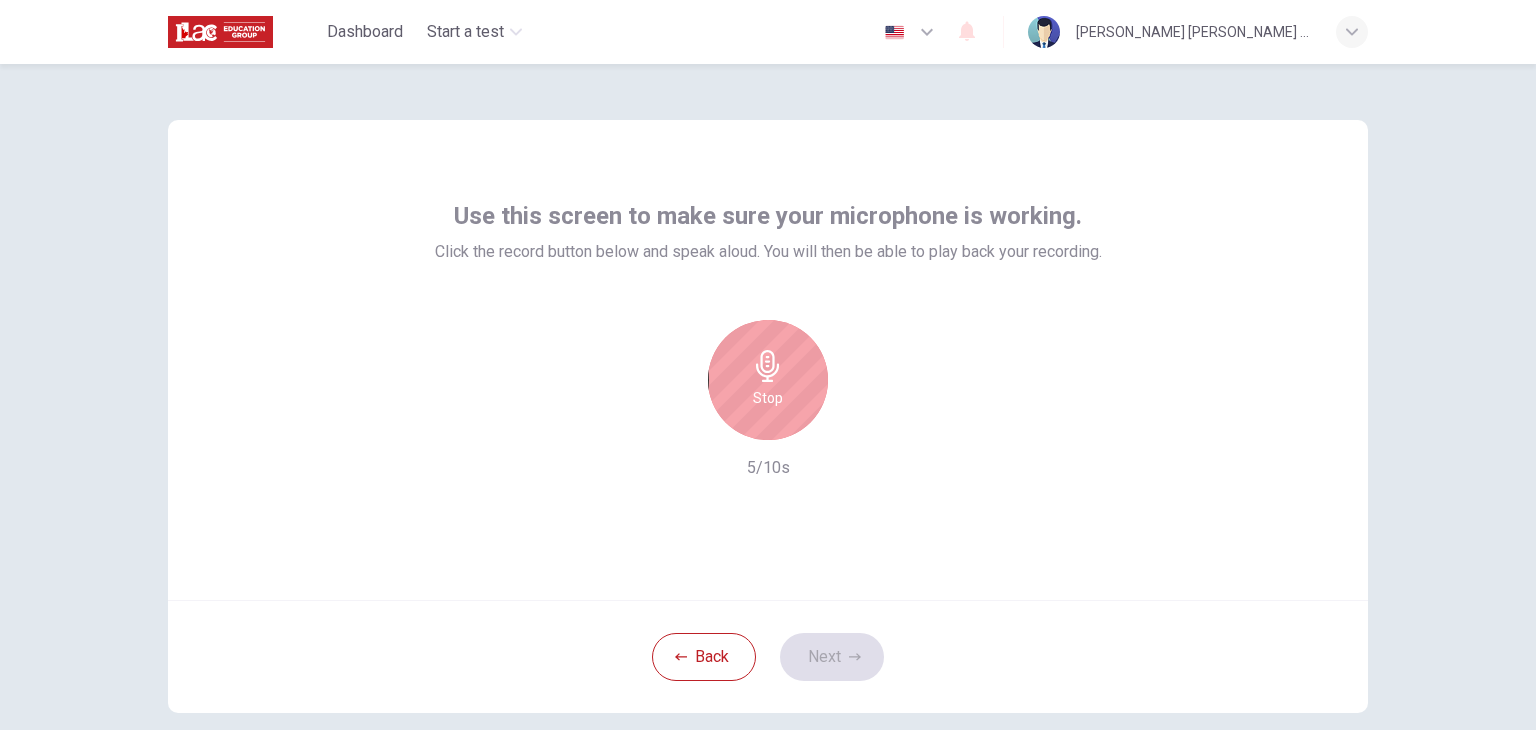 click on "Use this screen to make sure your microphone is working. Click the record button below and speak aloud. You will then be able to play back your recording. Stop 5/10s" at bounding box center (768, 360) 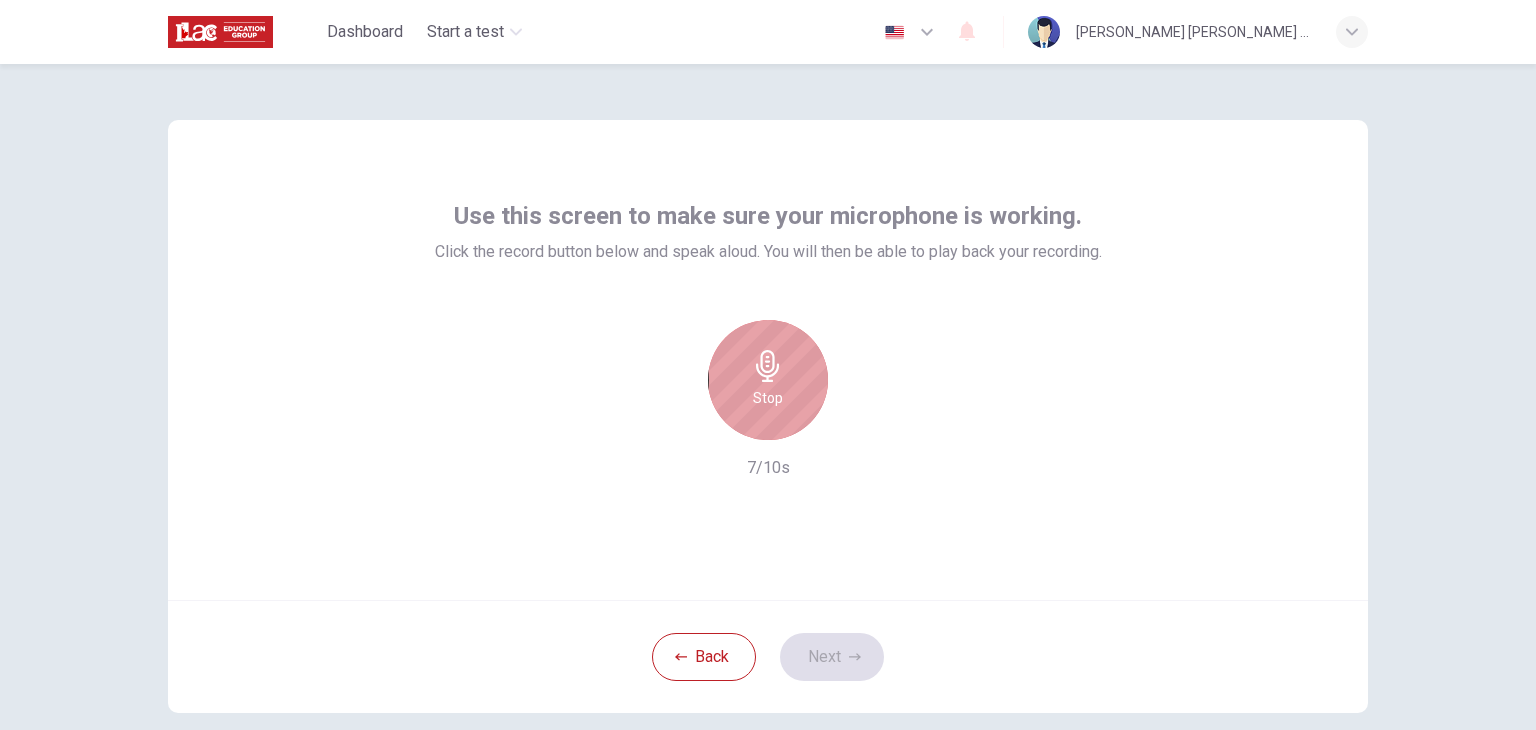 click on "Stop" at bounding box center (768, 398) 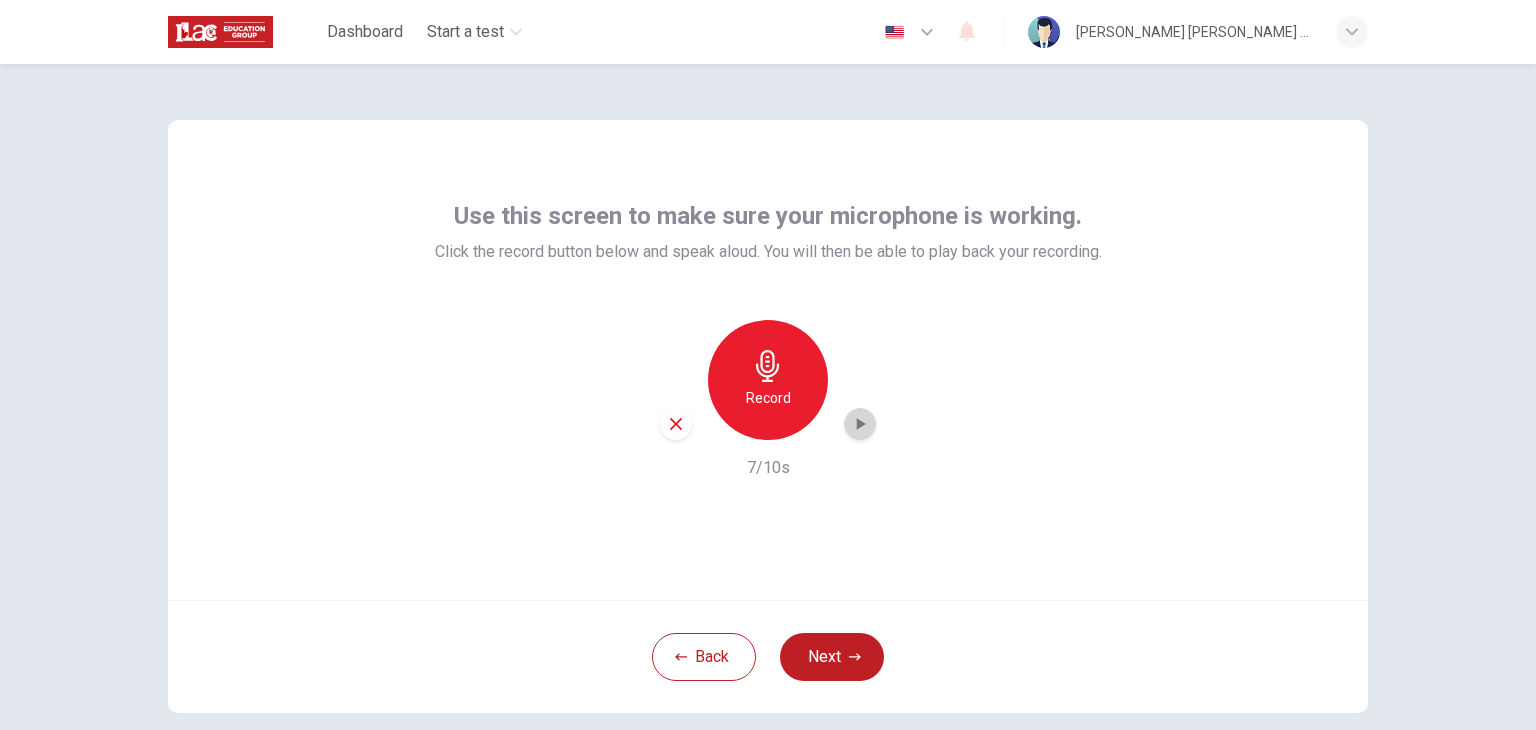 click 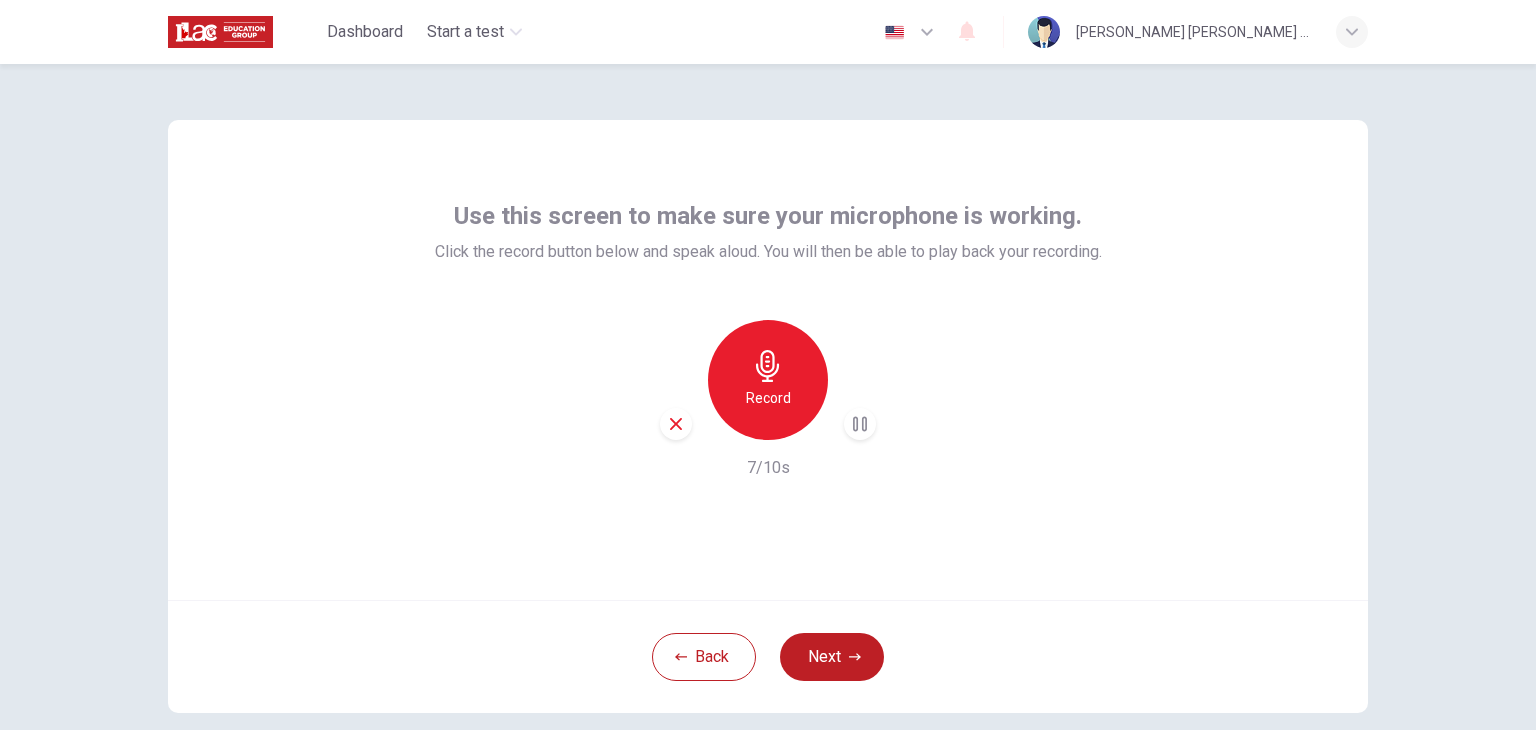 type 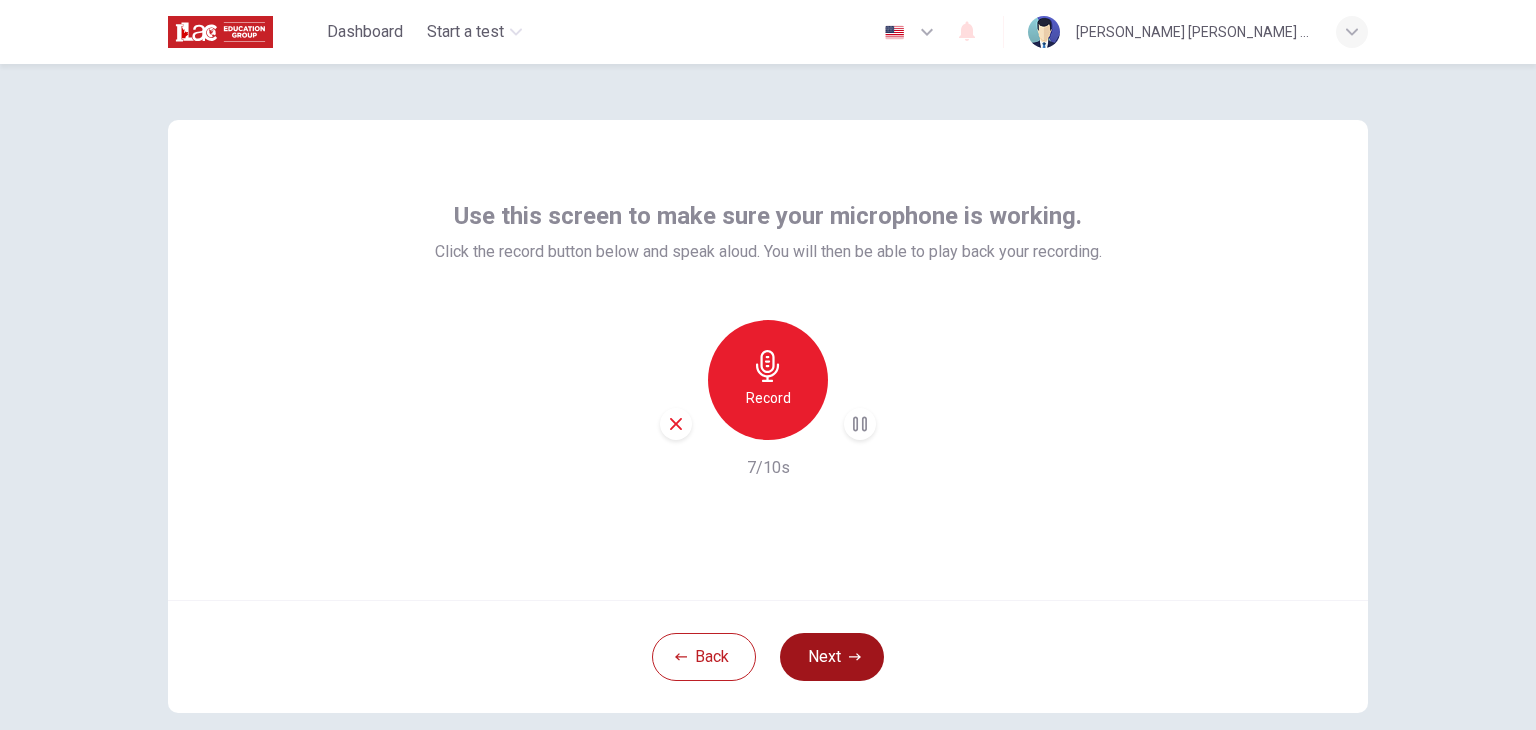 click on "Next" at bounding box center (832, 657) 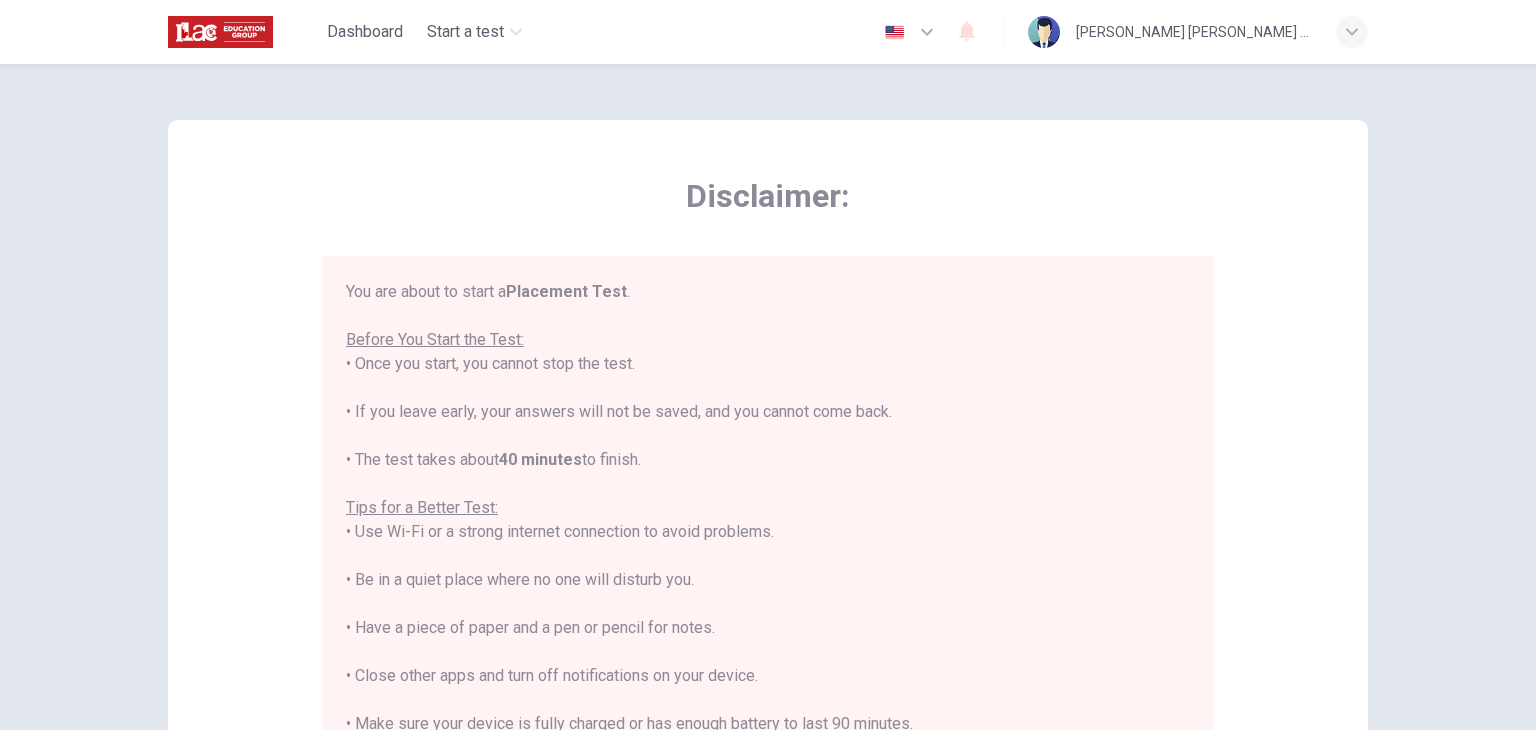 scroll, scrollTop: 23, scrollLeft: 0, axis: vertical 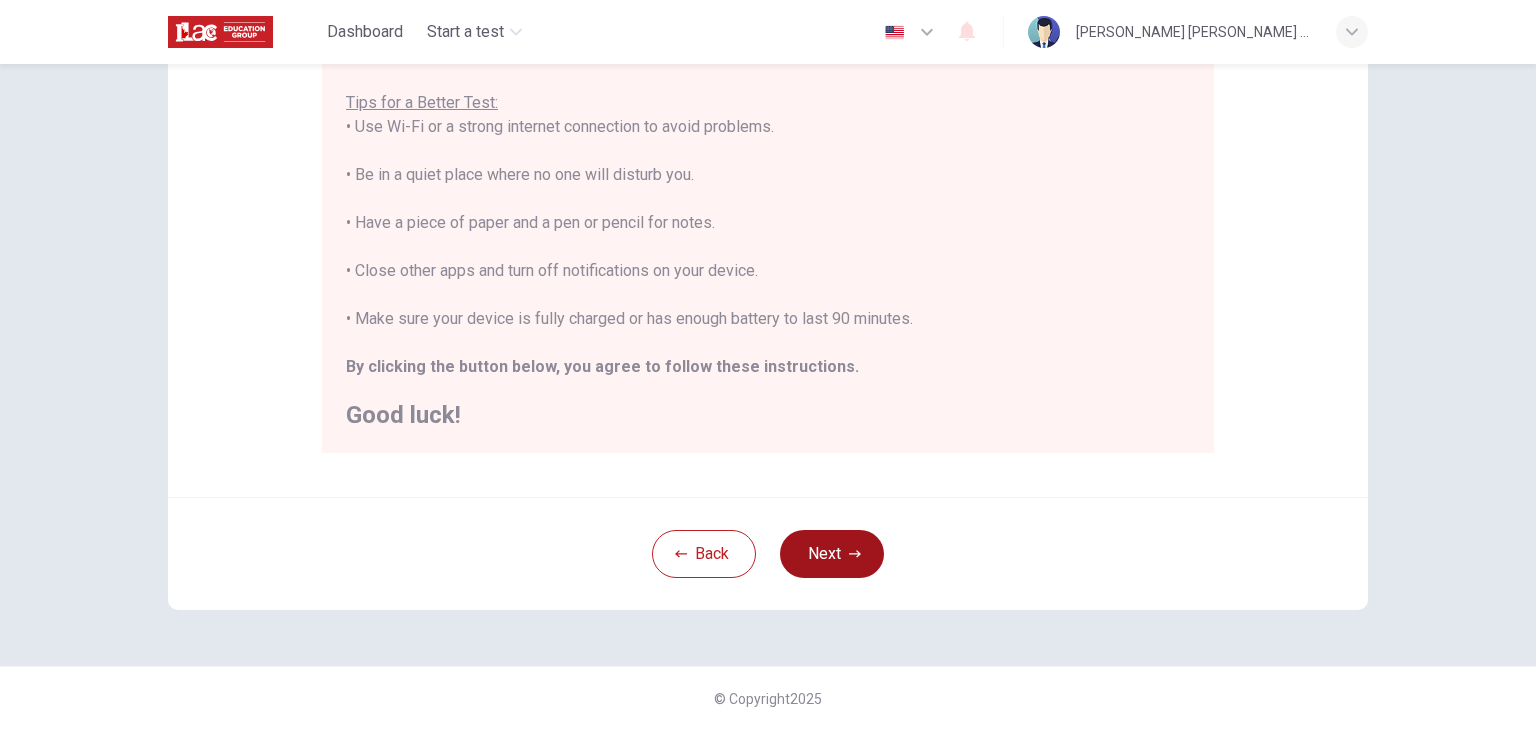 click on "Next" at bounding box center (832, 554) 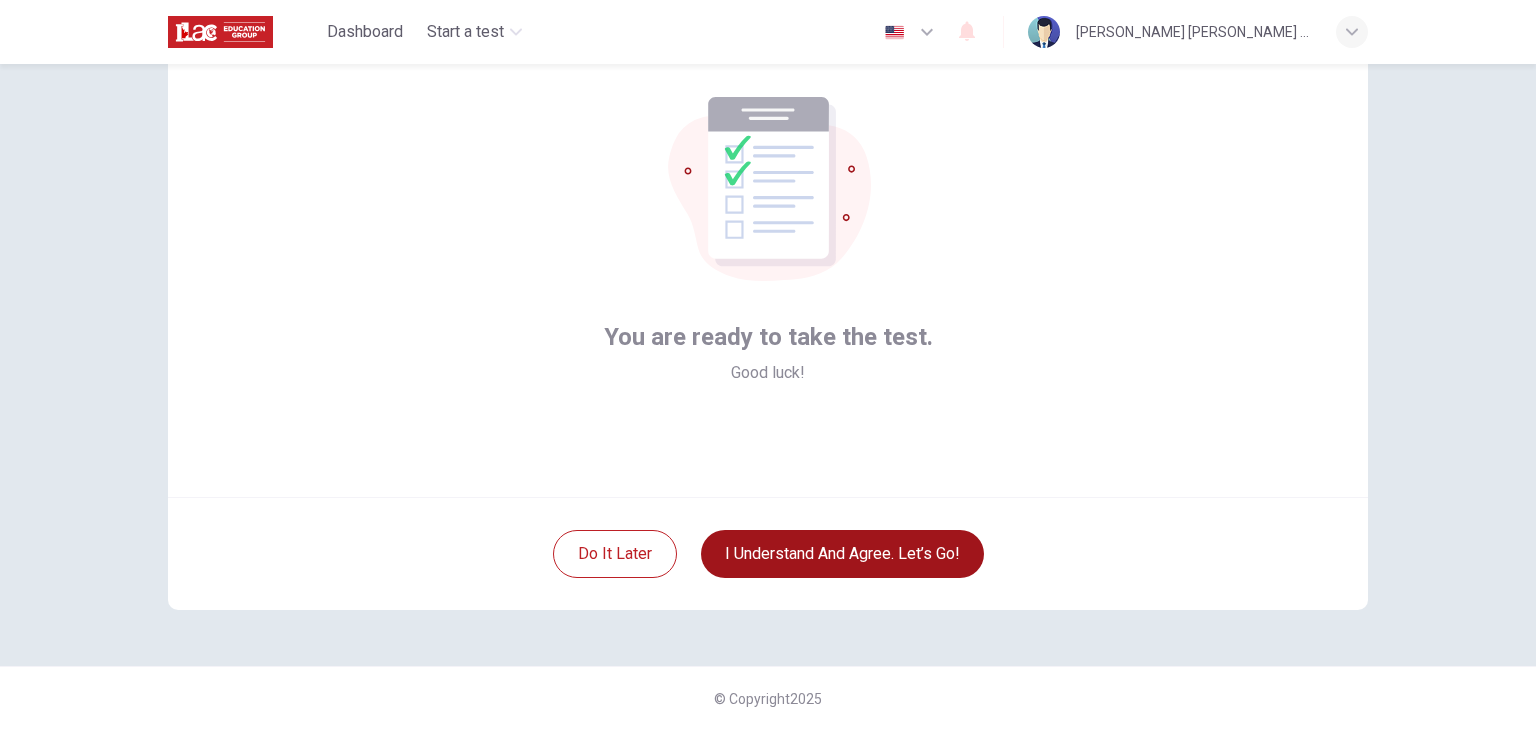 scroll, scrollTop: 103, scrollLeft: 0, axis: vertical 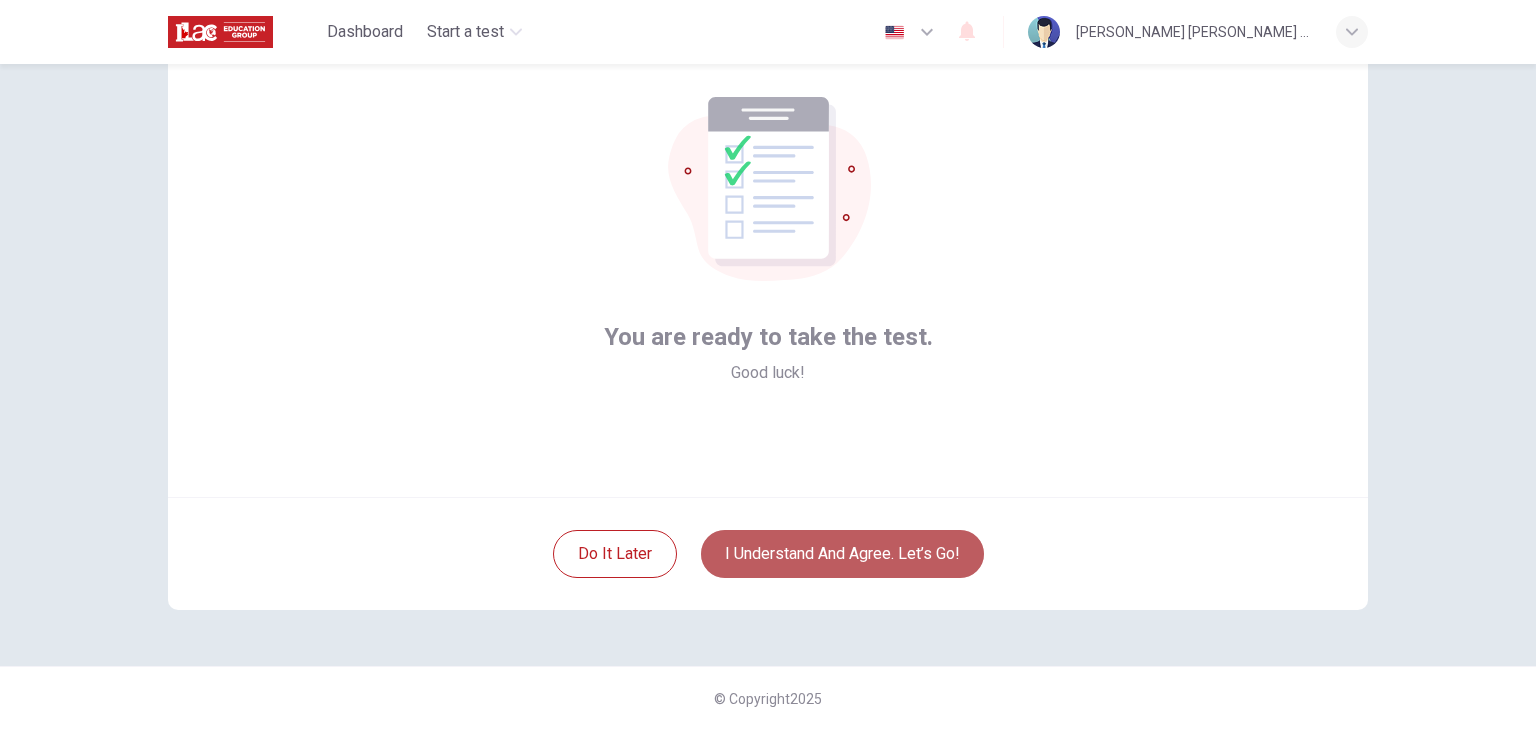 click on "I understand and agree. Let’s go!" at bounding box center (842, 554) 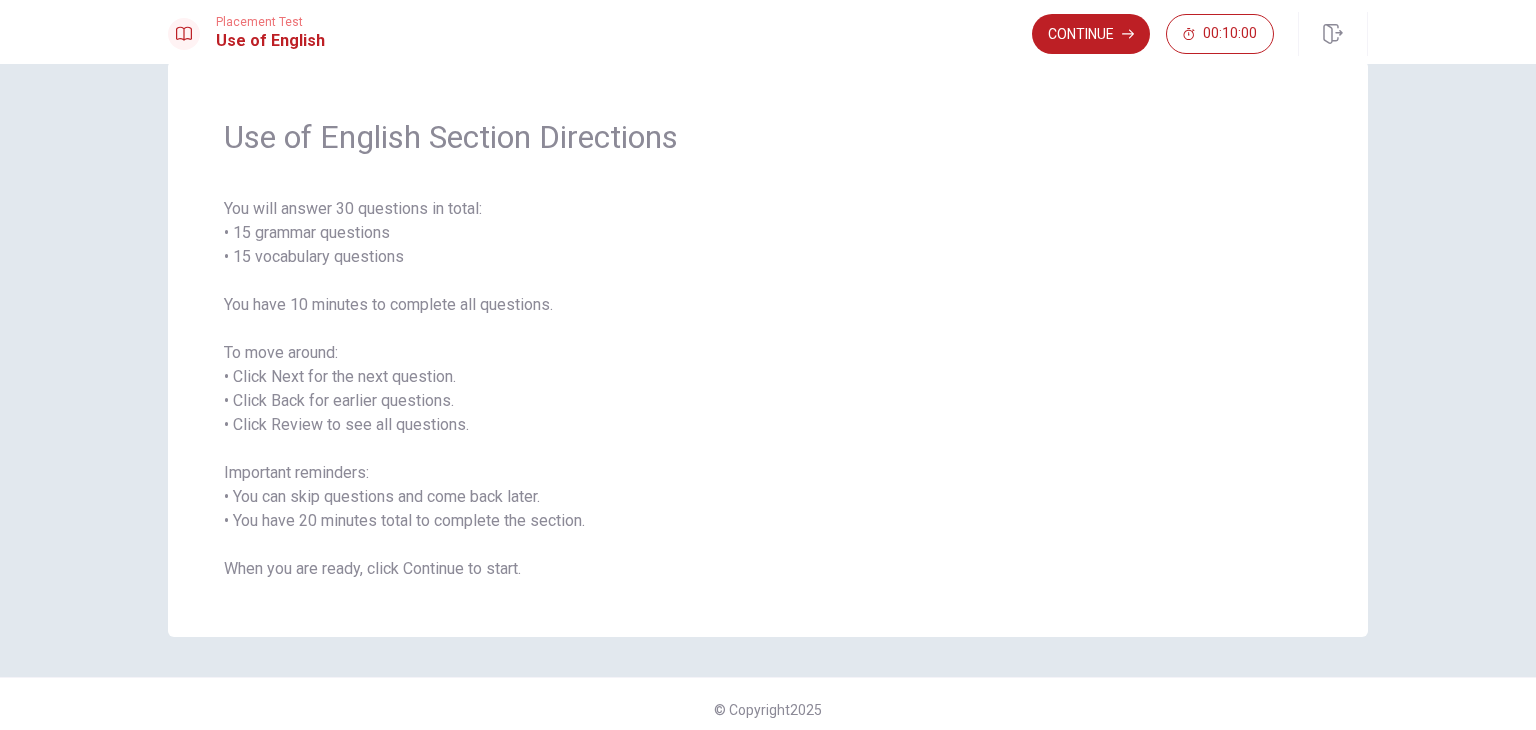 scroll, scrollTop: 54, scrollLeft: 0, axis: vertical 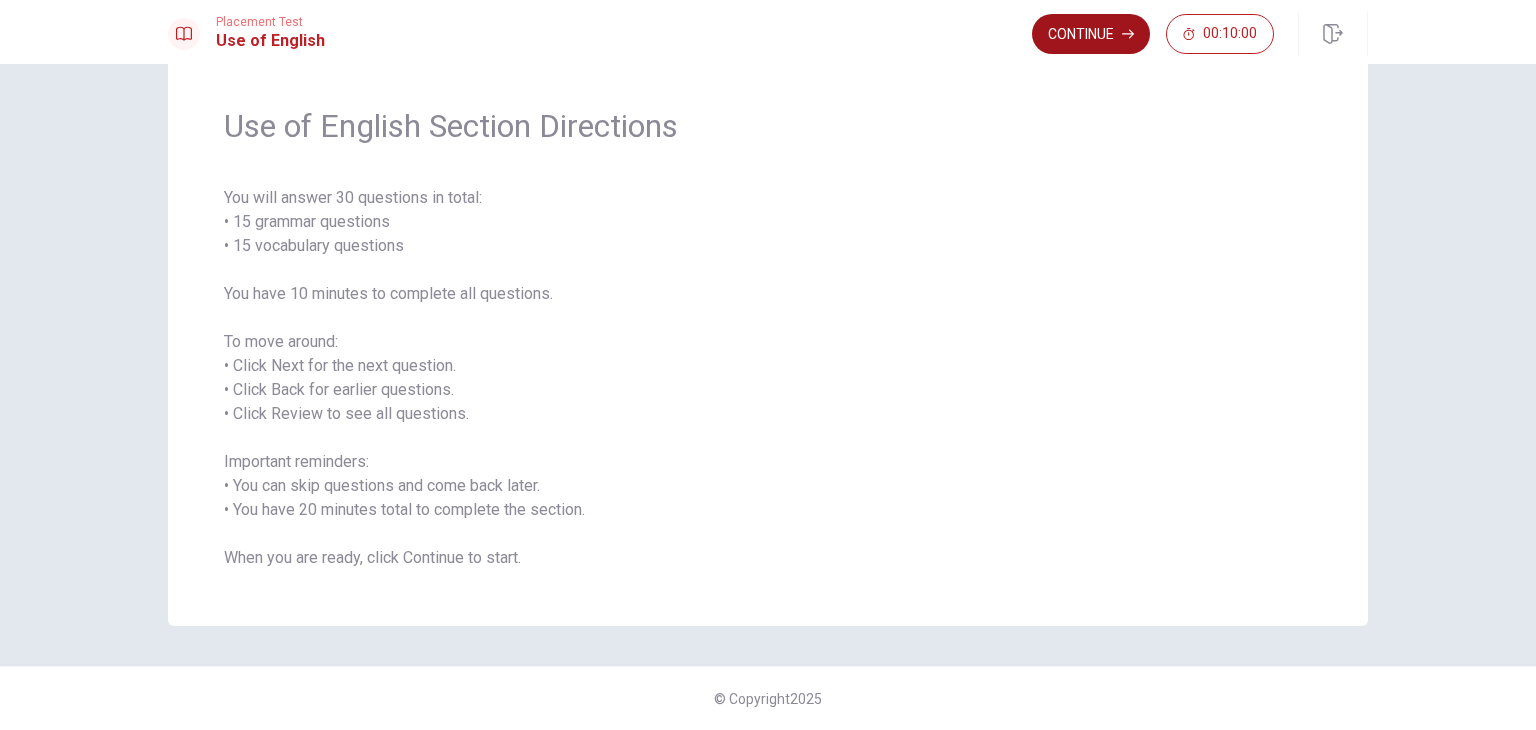 click on "Continue" at bounding box center (1091, 34) 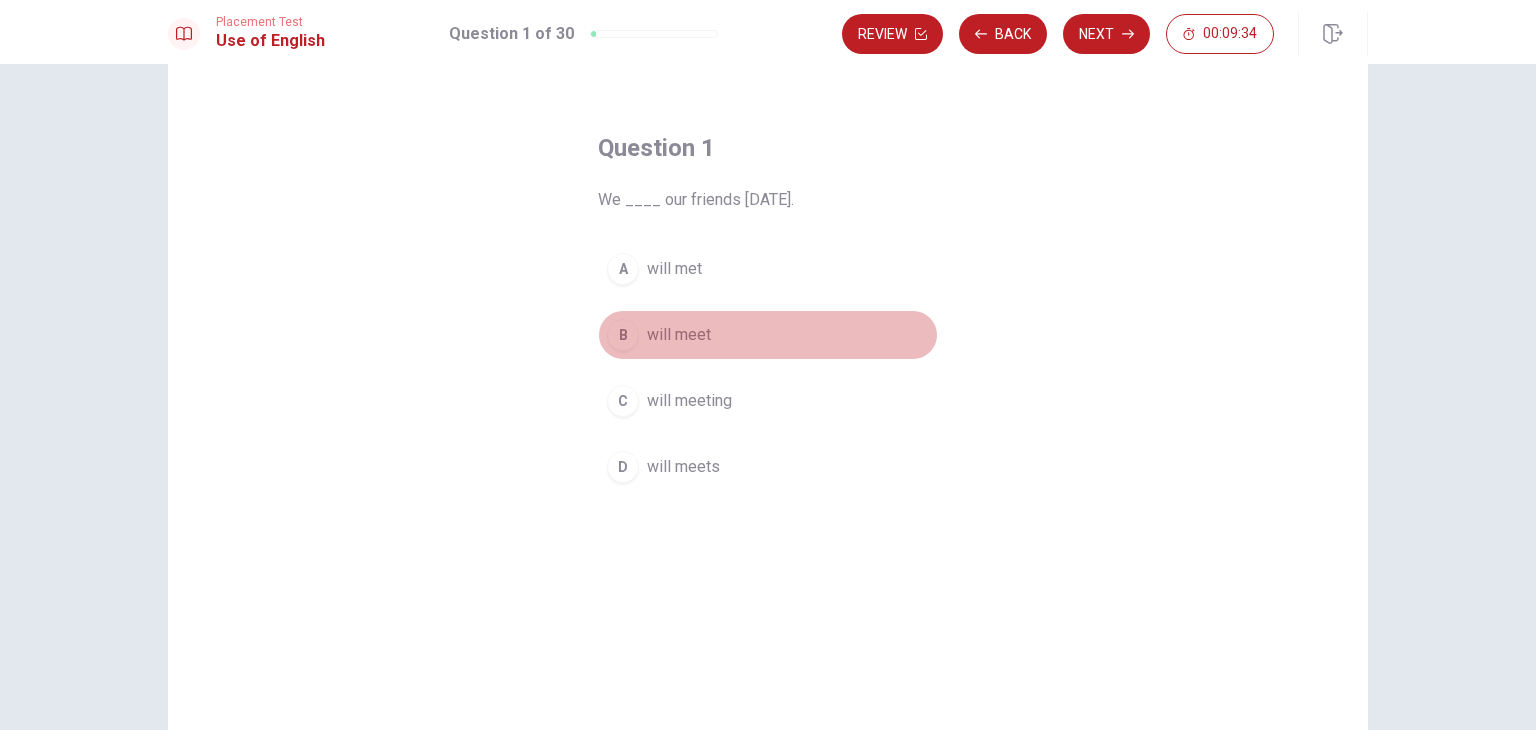click on "will meet" at bounding box center [679, 335] 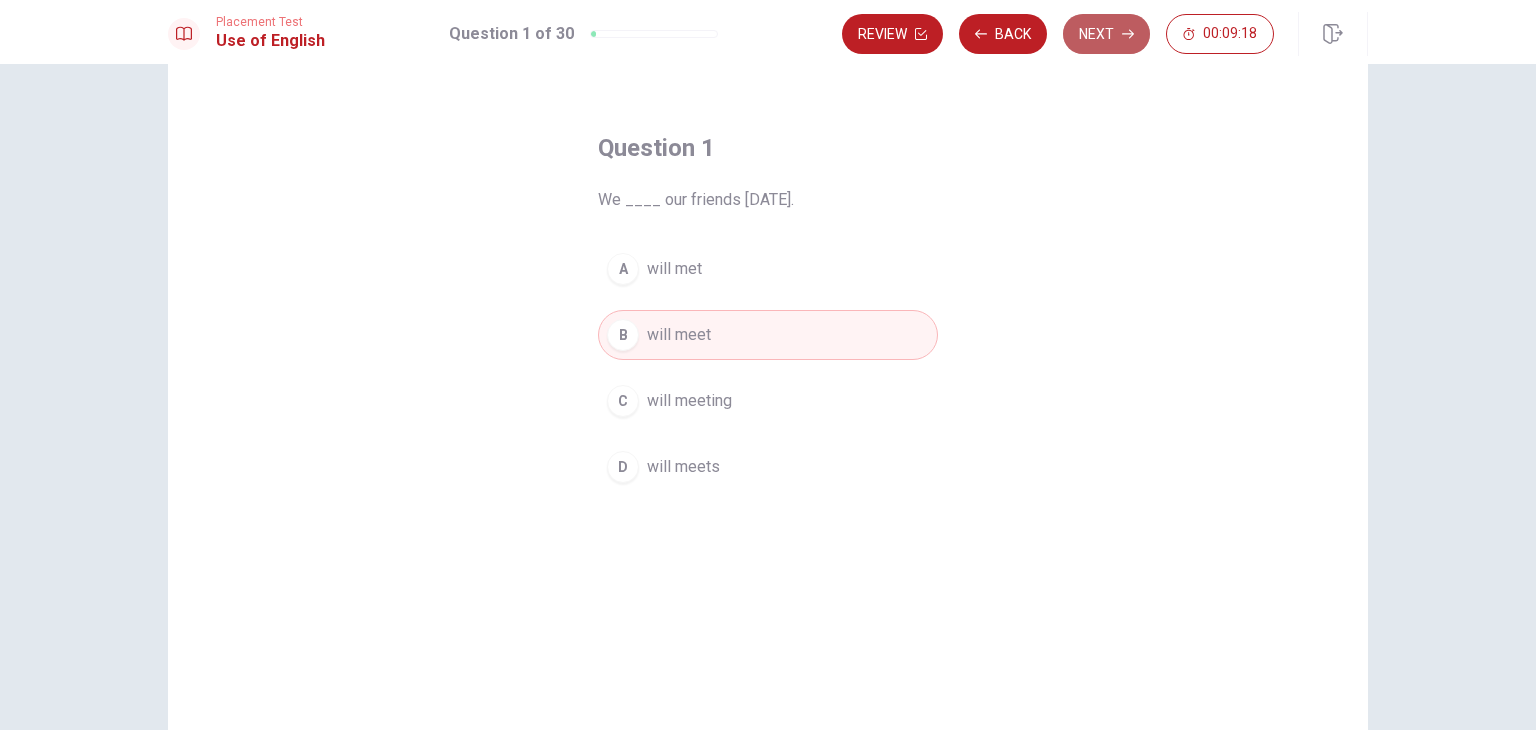 click on "Next" at bounding box center (1106, 34) 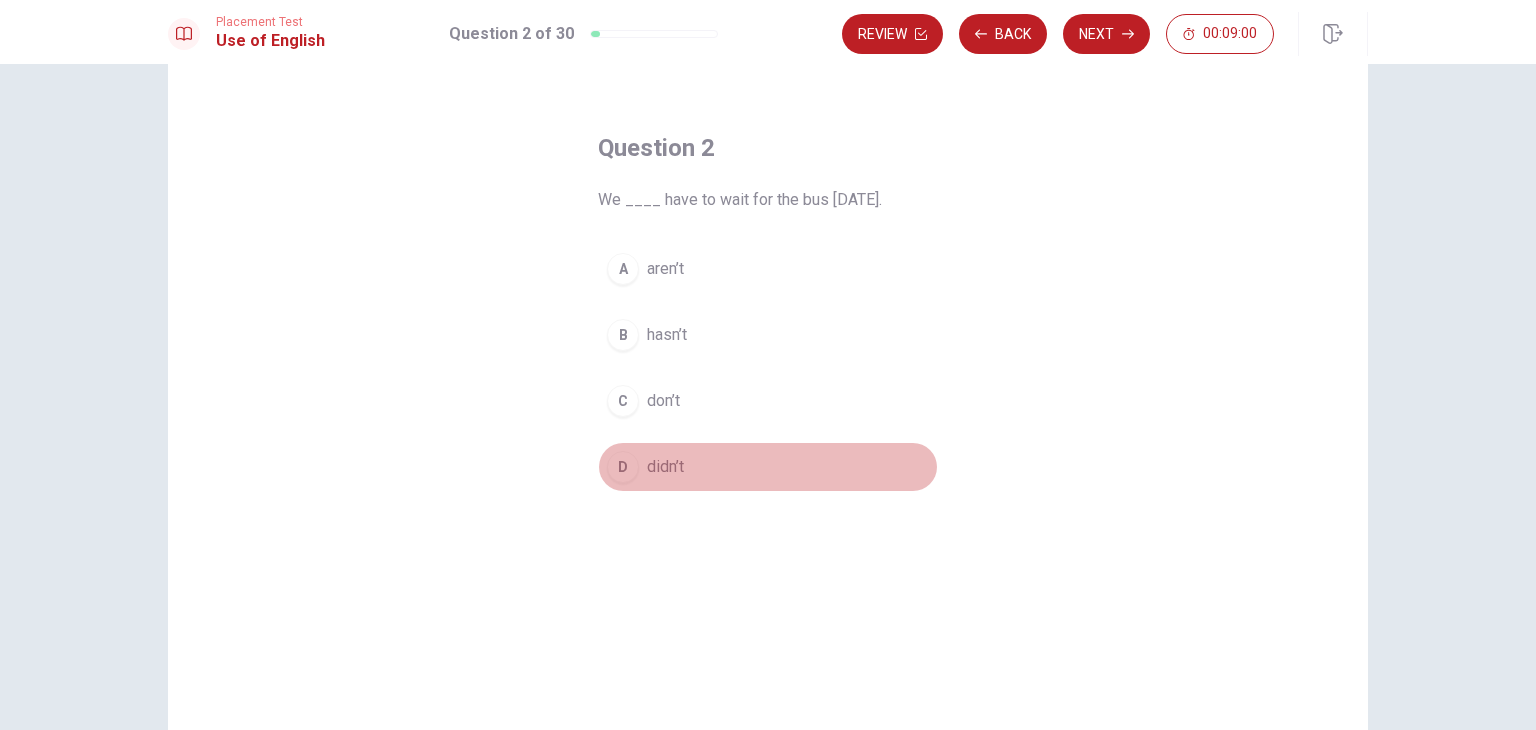 click on "didn’t" at bounding box center (665, 467) 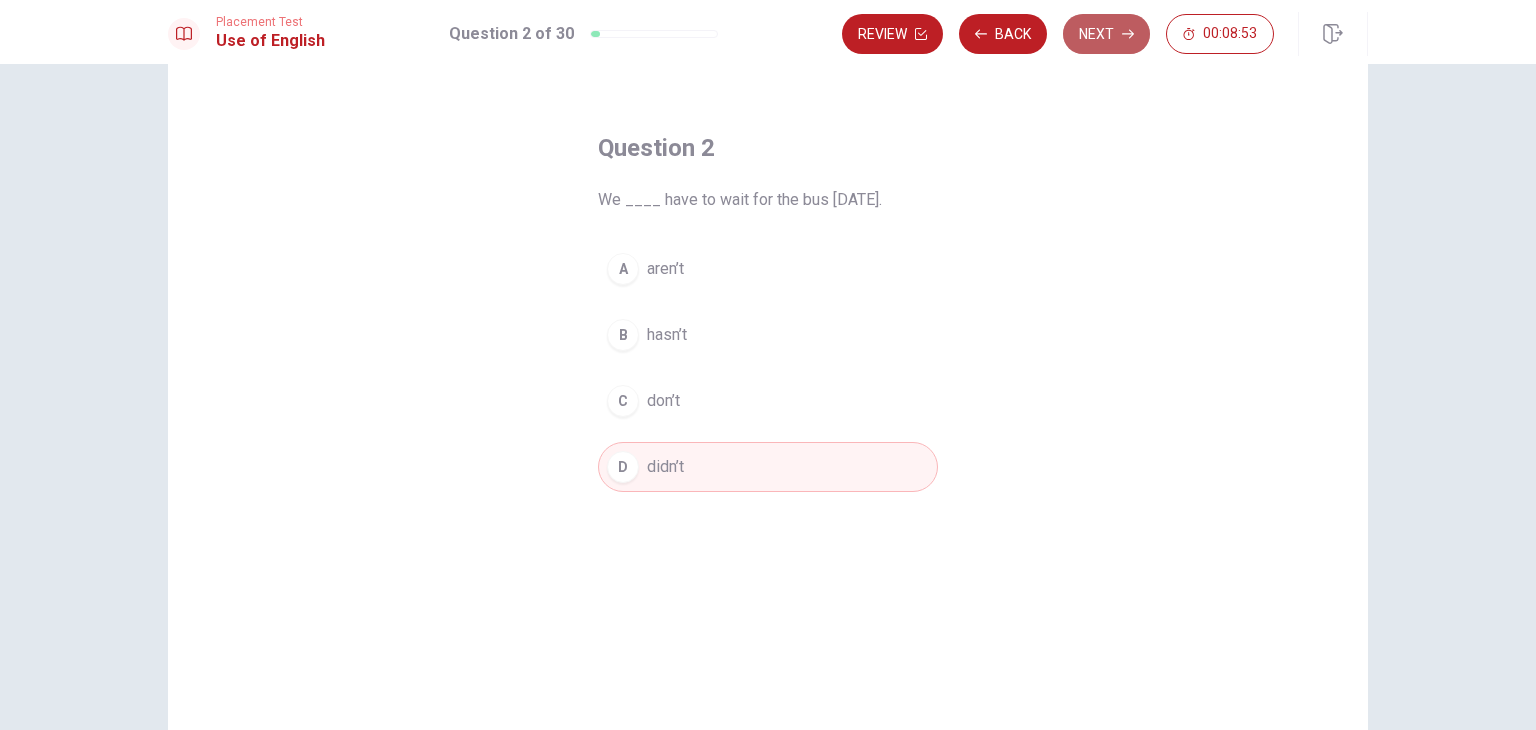 click on "Next" at bounding box center [1106, 34] 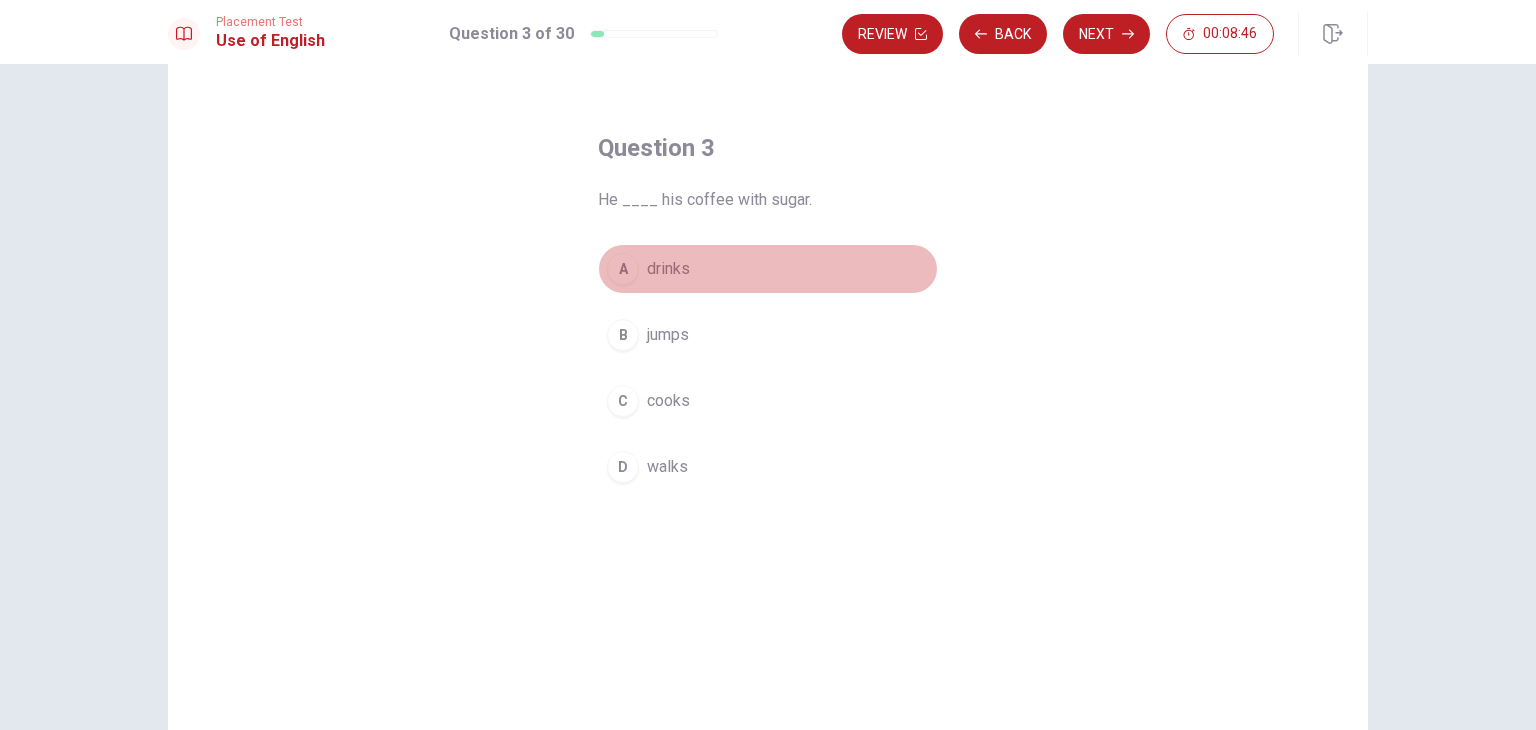 click on "drinks" at bounding box center (668, 269) 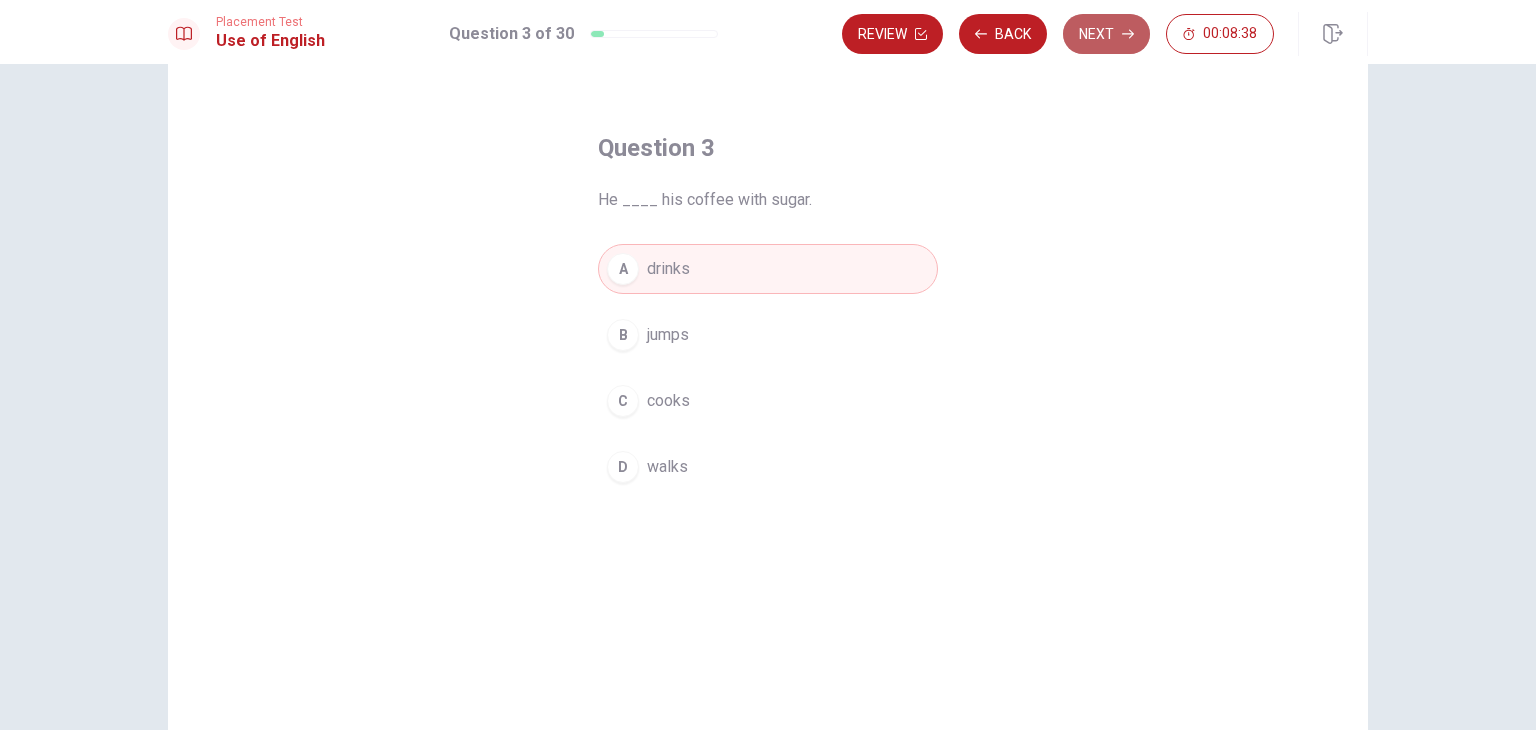 click on "Next" at bounding box center [1106, 34] 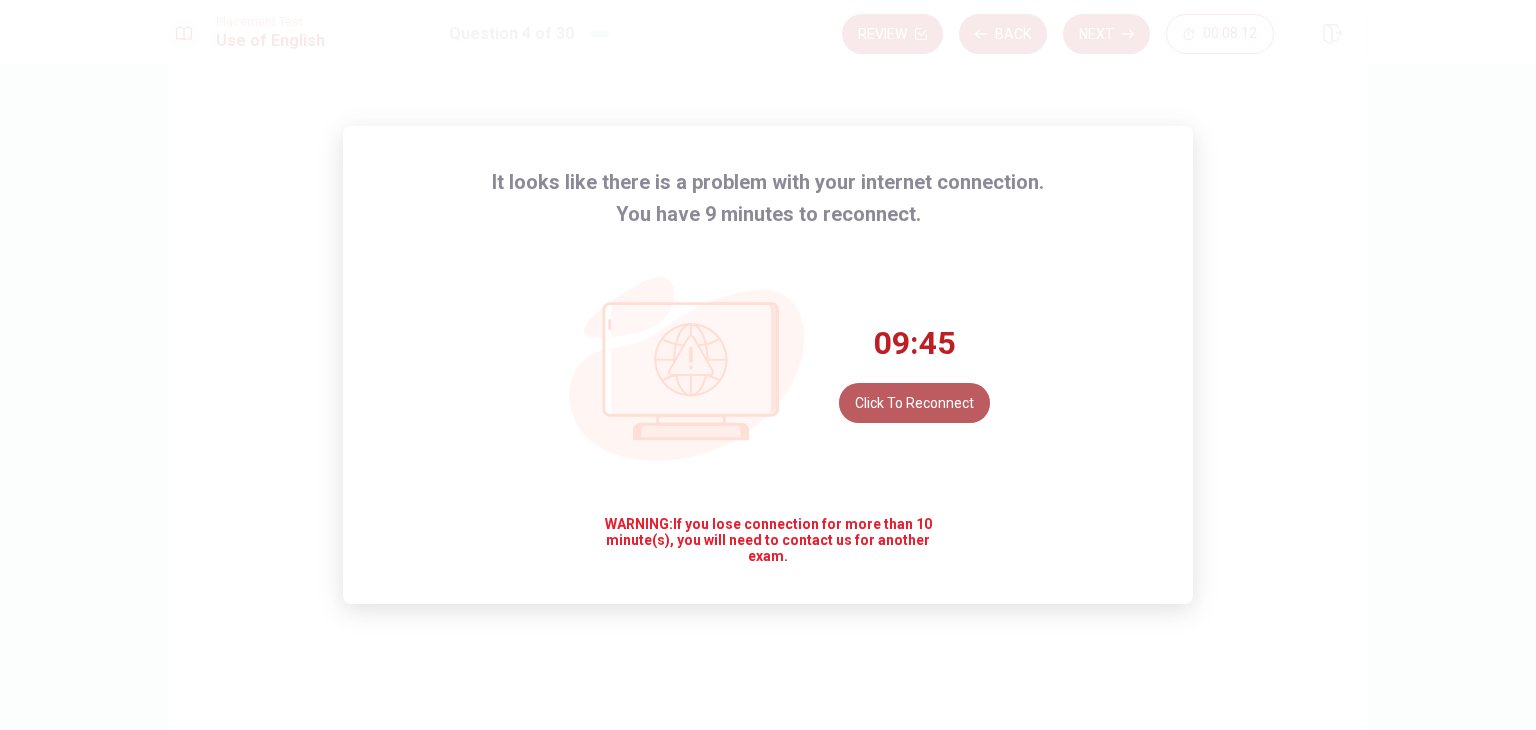 click on "Click to reconnect" at bounding box center (914, 403) 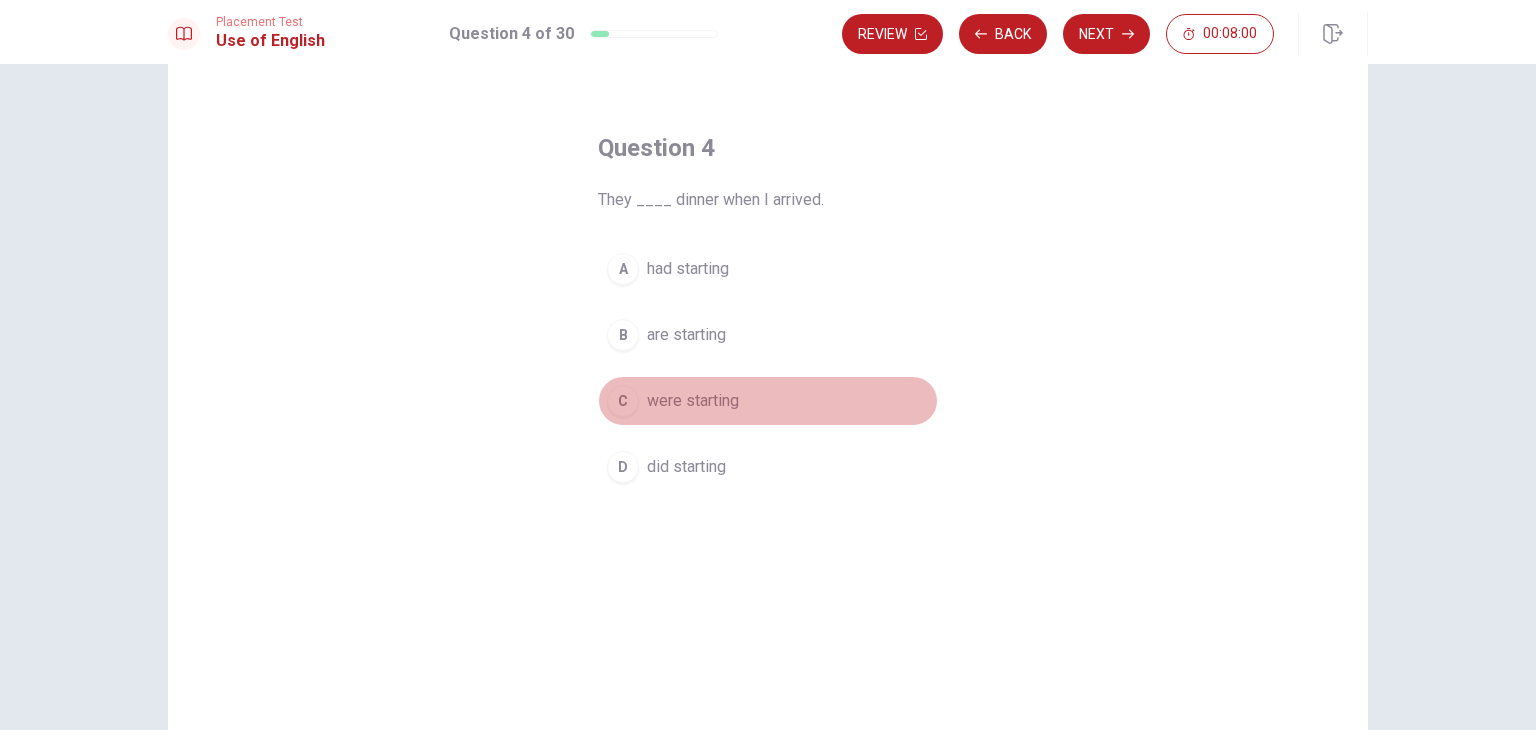 click on "were starting" at bounding box center (693, 401) 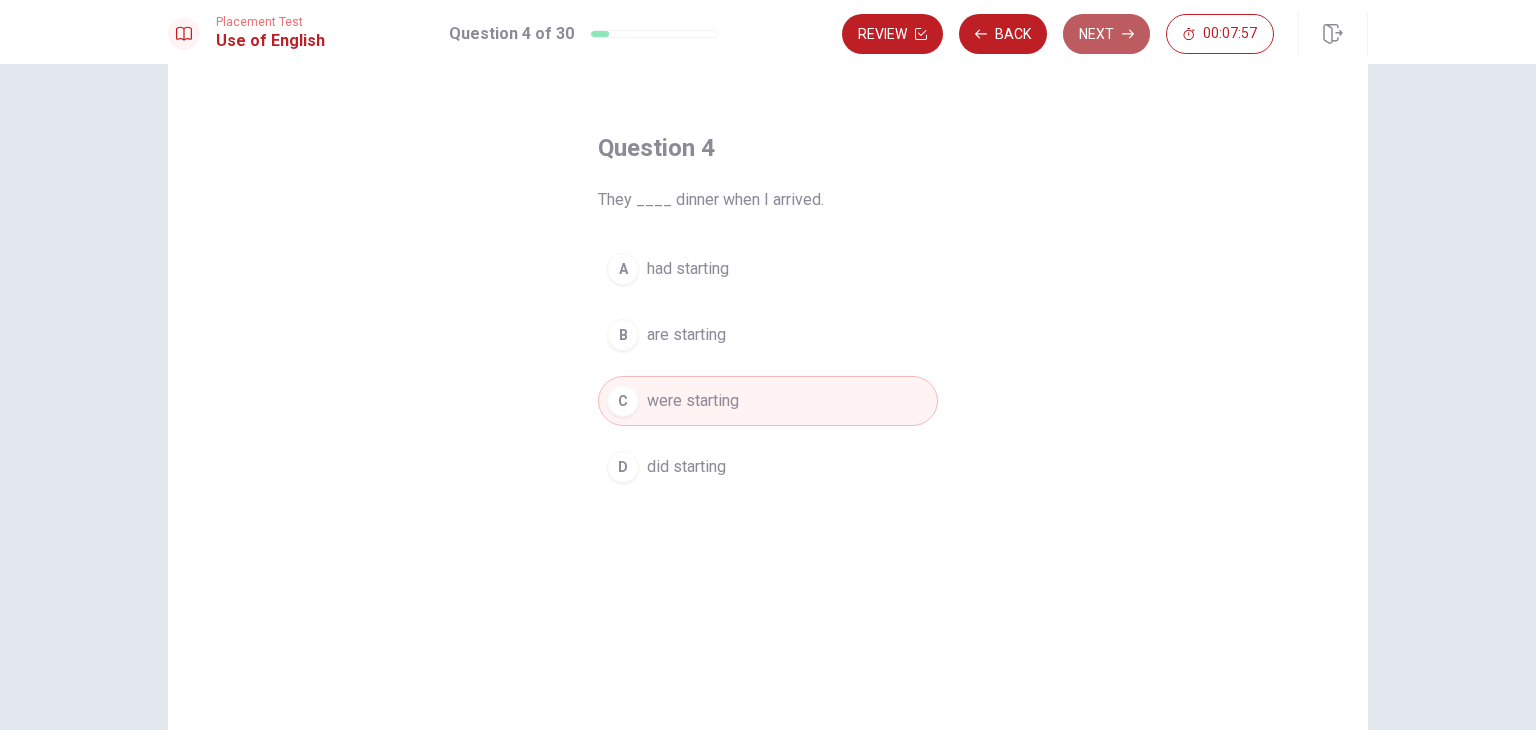 click on "Next" at bounding box center (1106, 34) 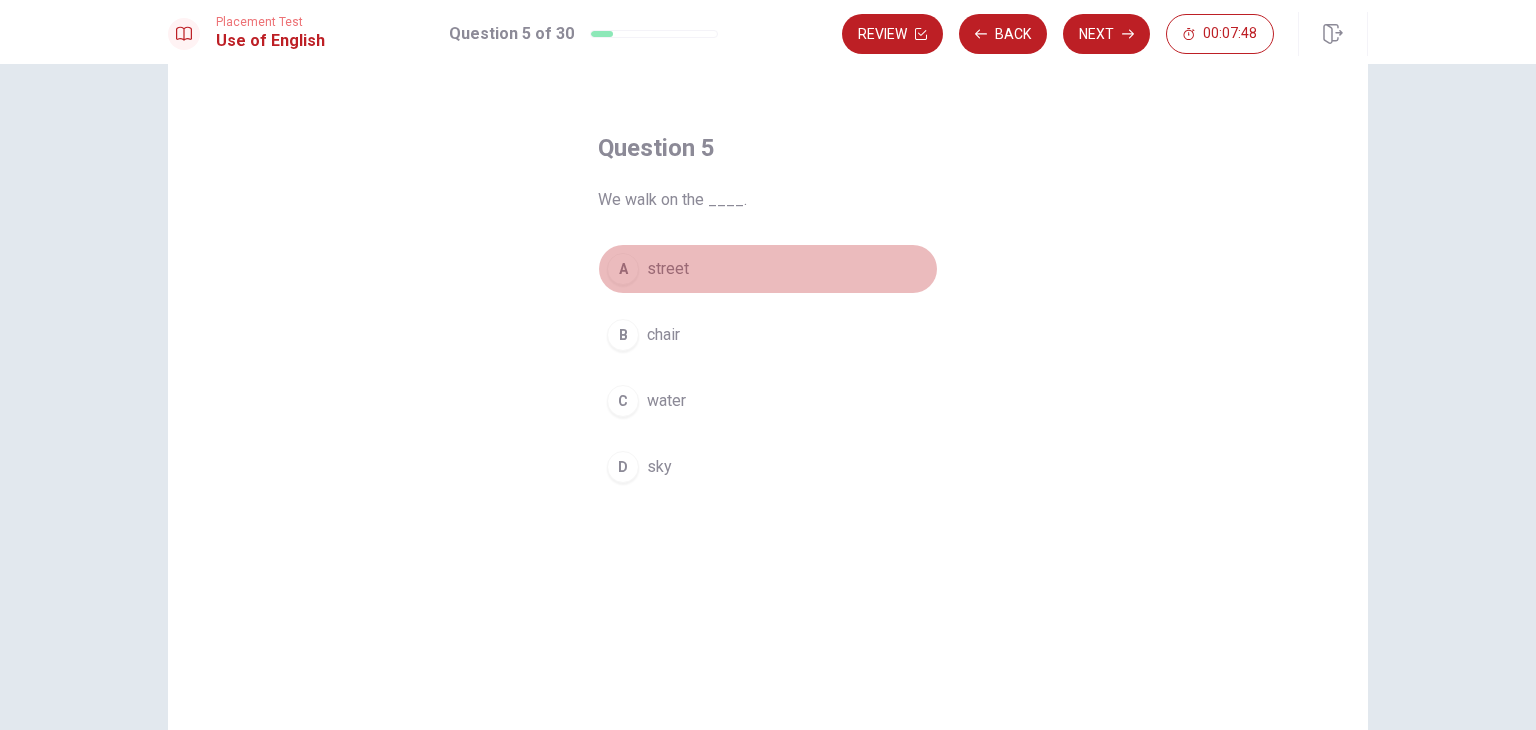 click on "street" at bounding box center [668, 269] 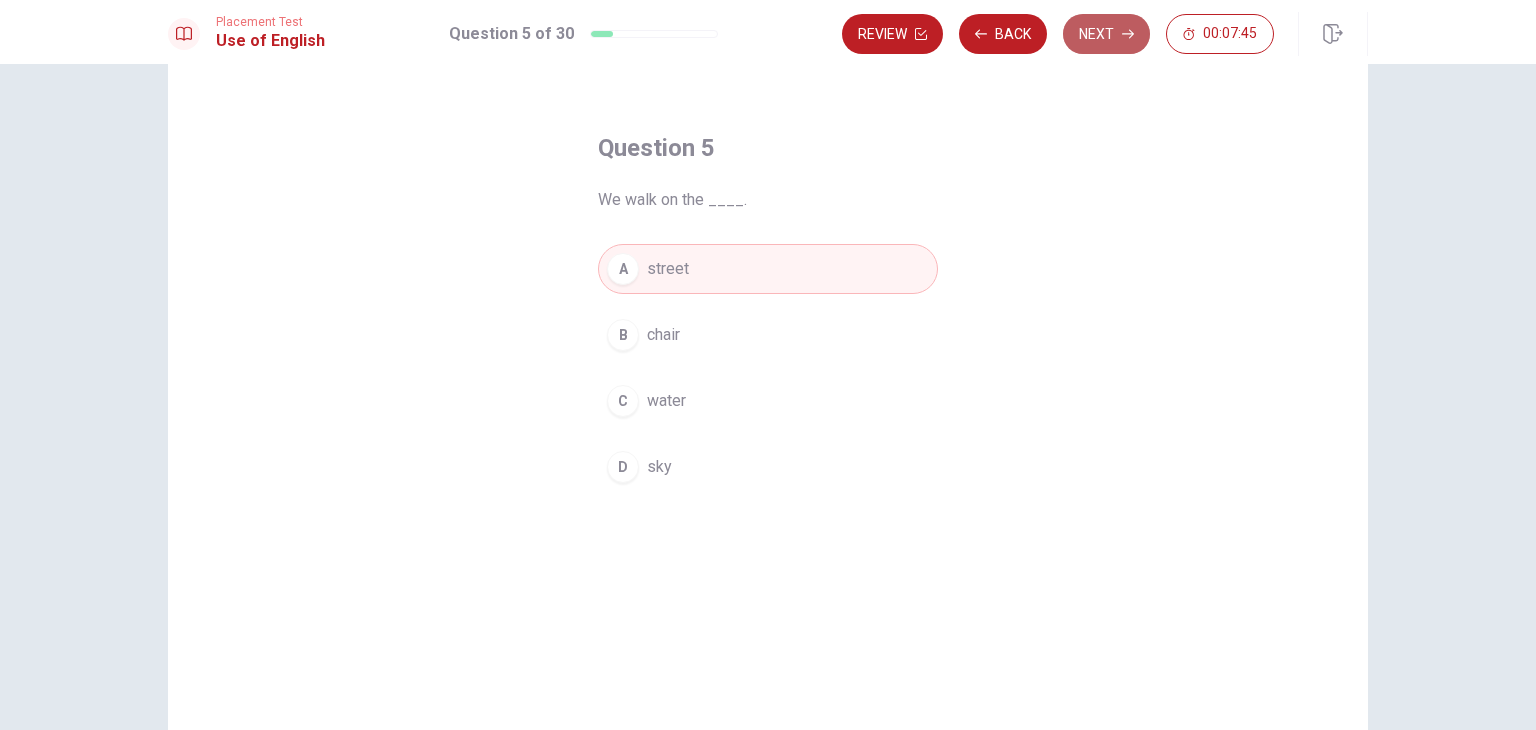 click on "Next" at bounding box center (1106, 34) 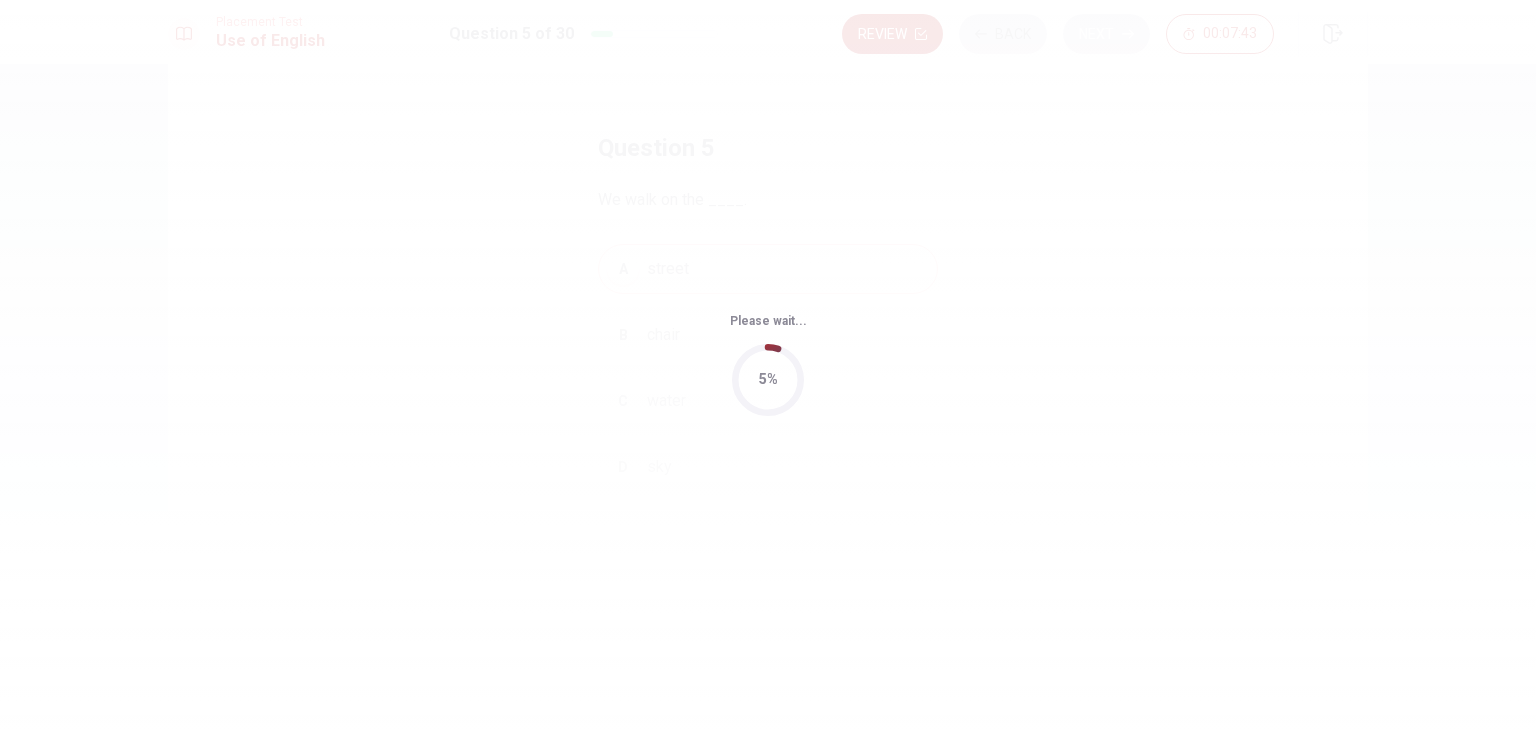 scroll, scrollTop: 0, scrollLeft: 0, axis: both 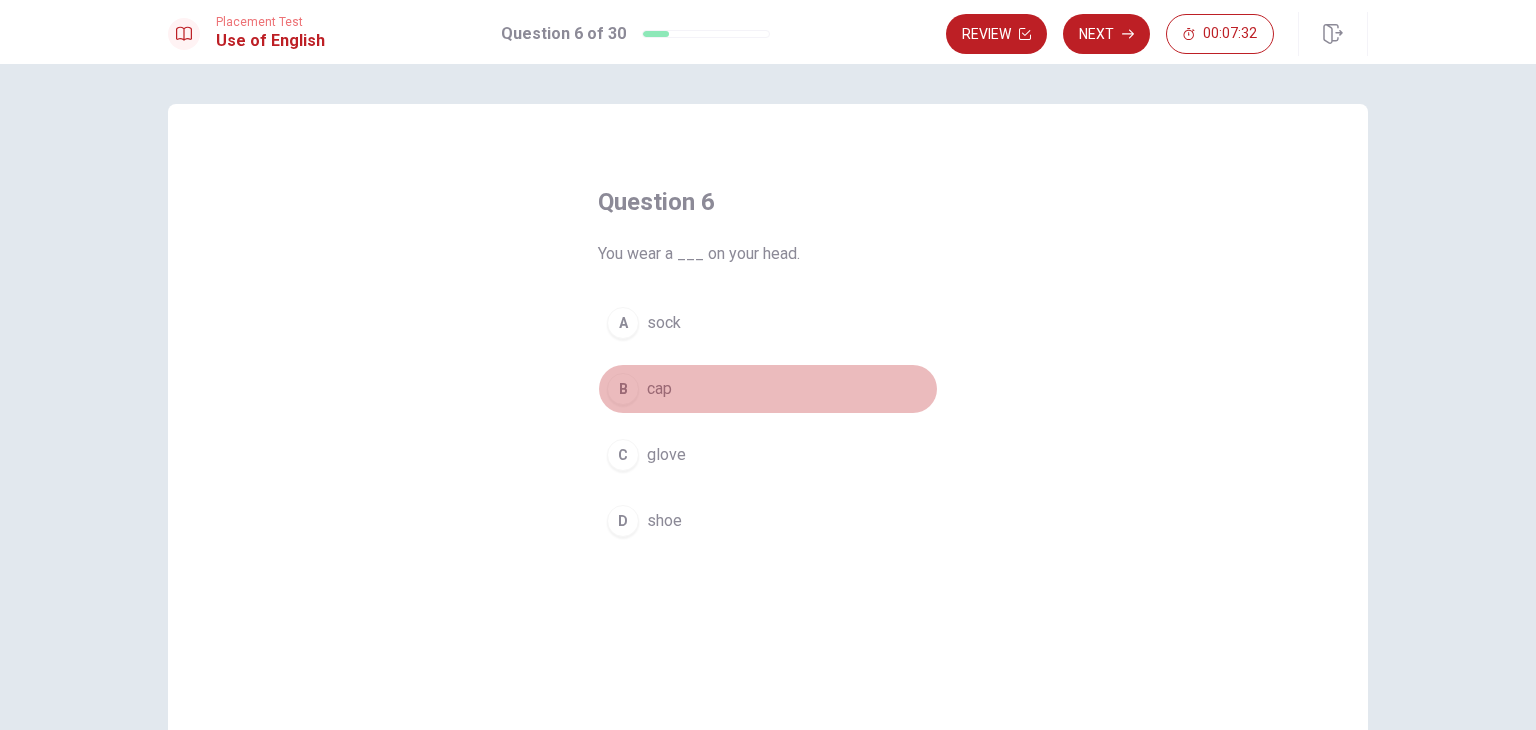 click on "cap" at bounding box center [659, 389] 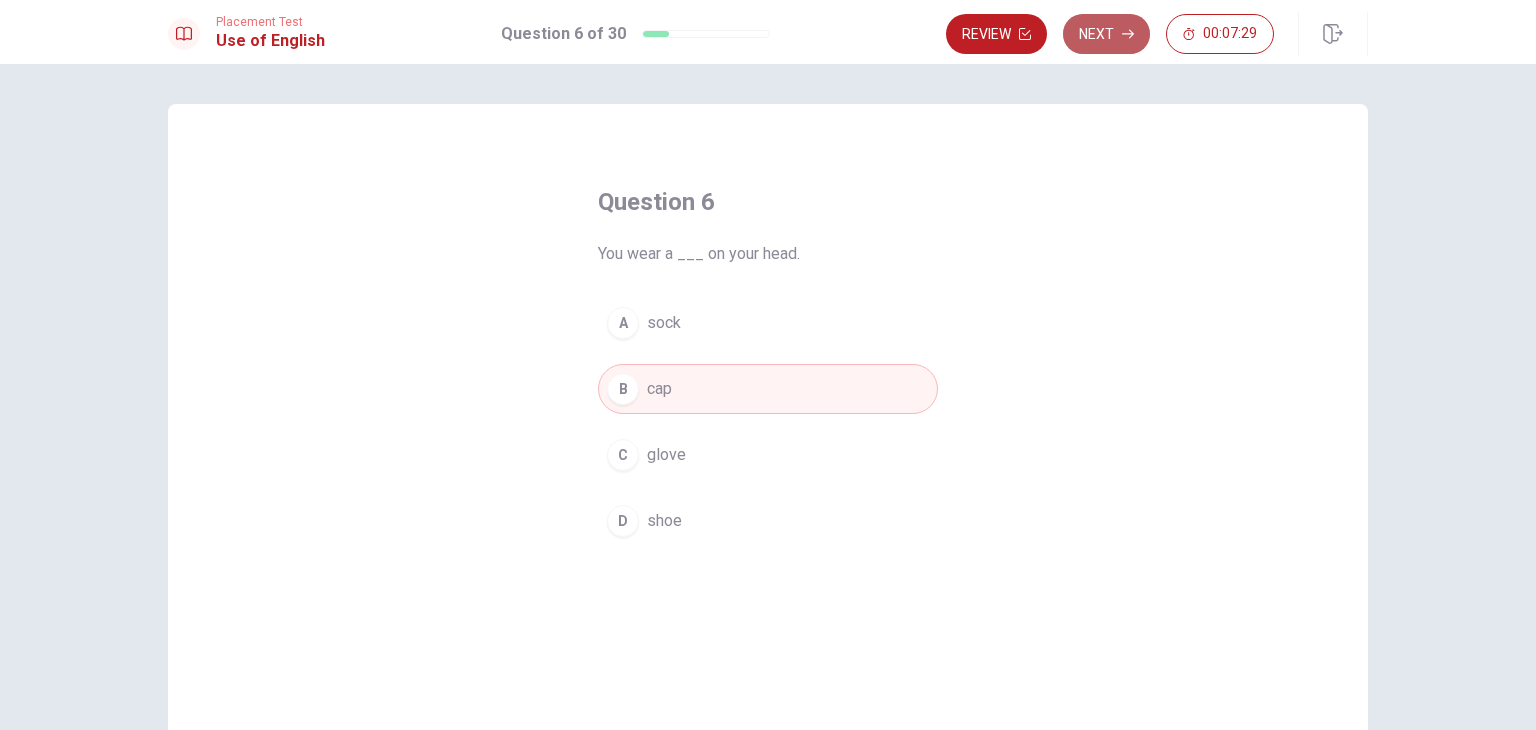 click on "Next" at bounding box center (1106, 34) 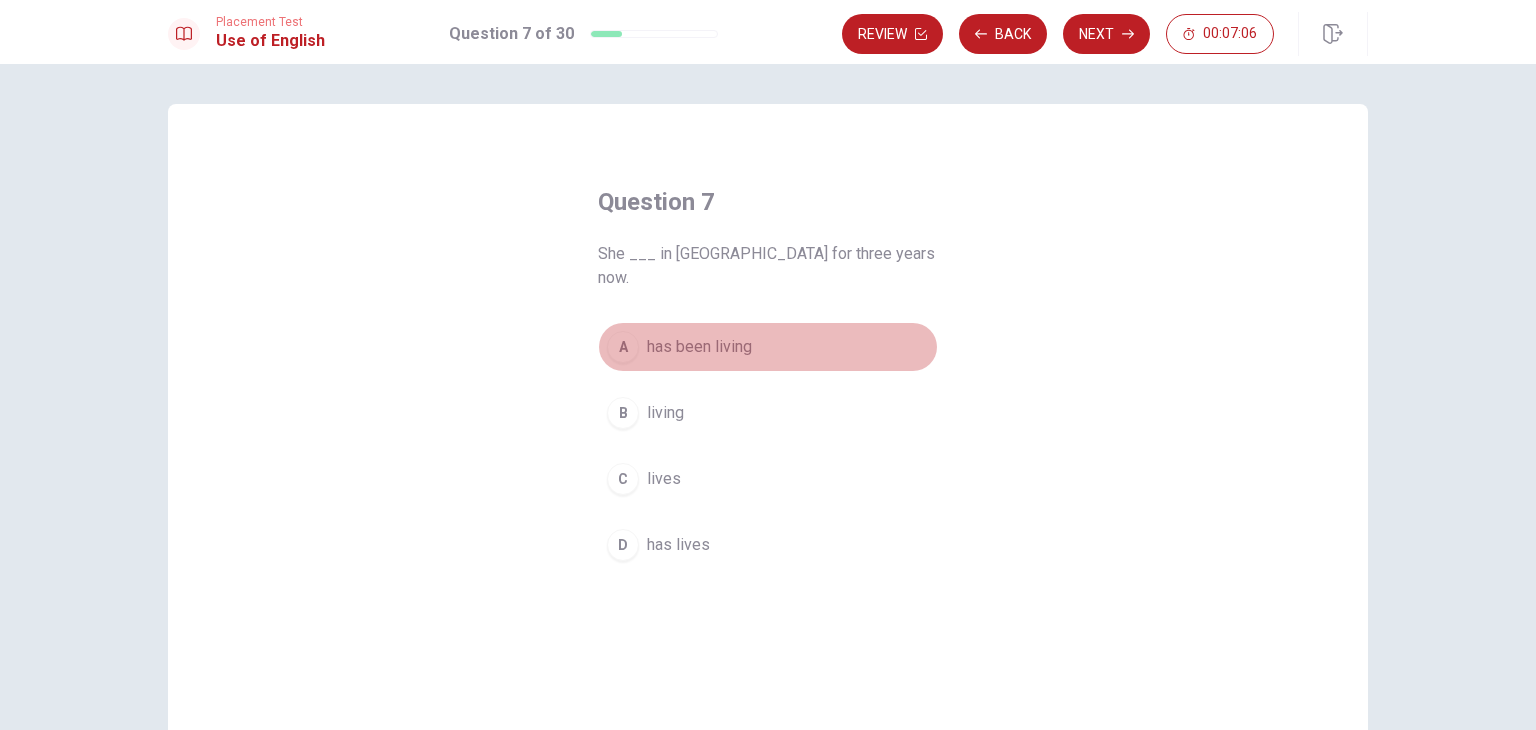 click on "has been living" at bounding box center (699, 347) 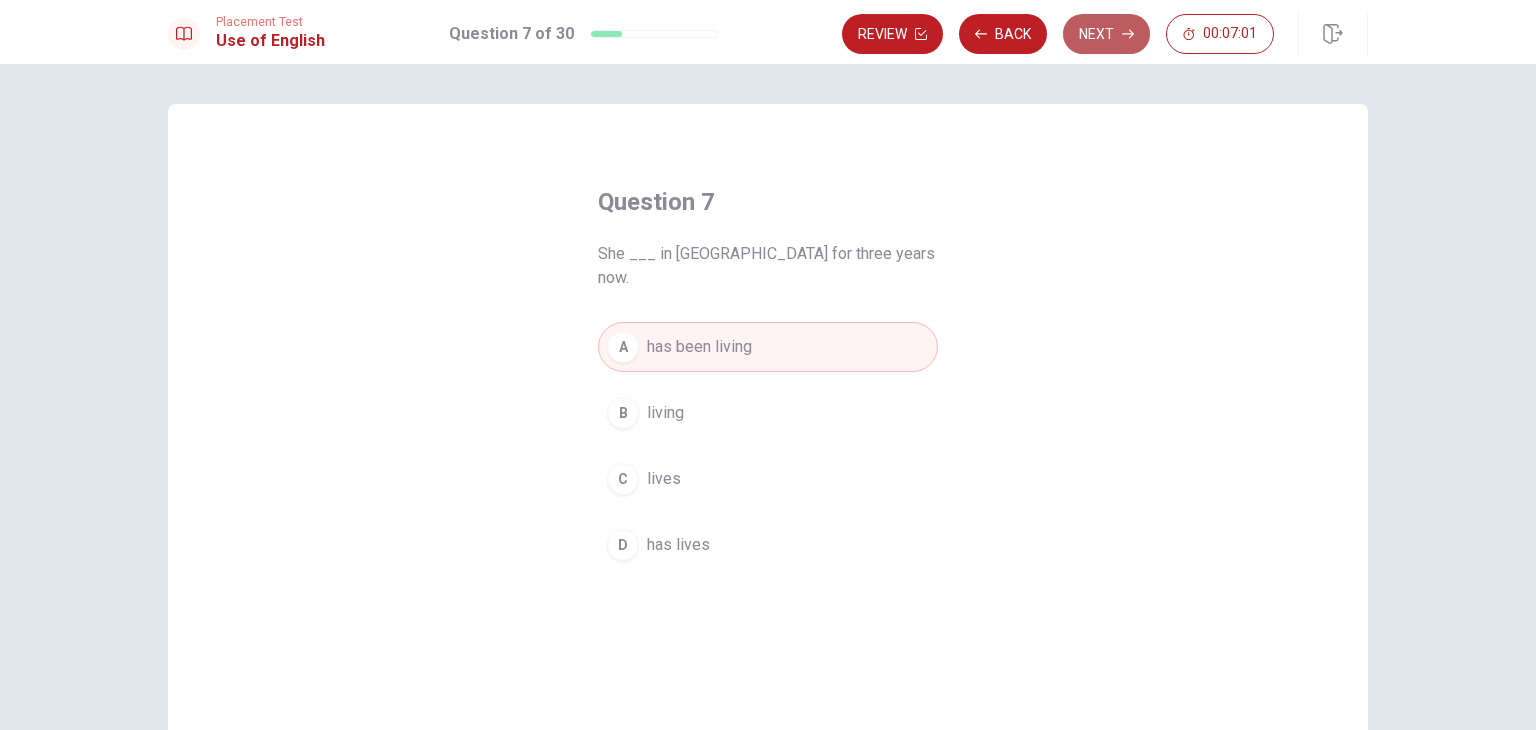 click on "Next" at bounding box center [1106, 34] 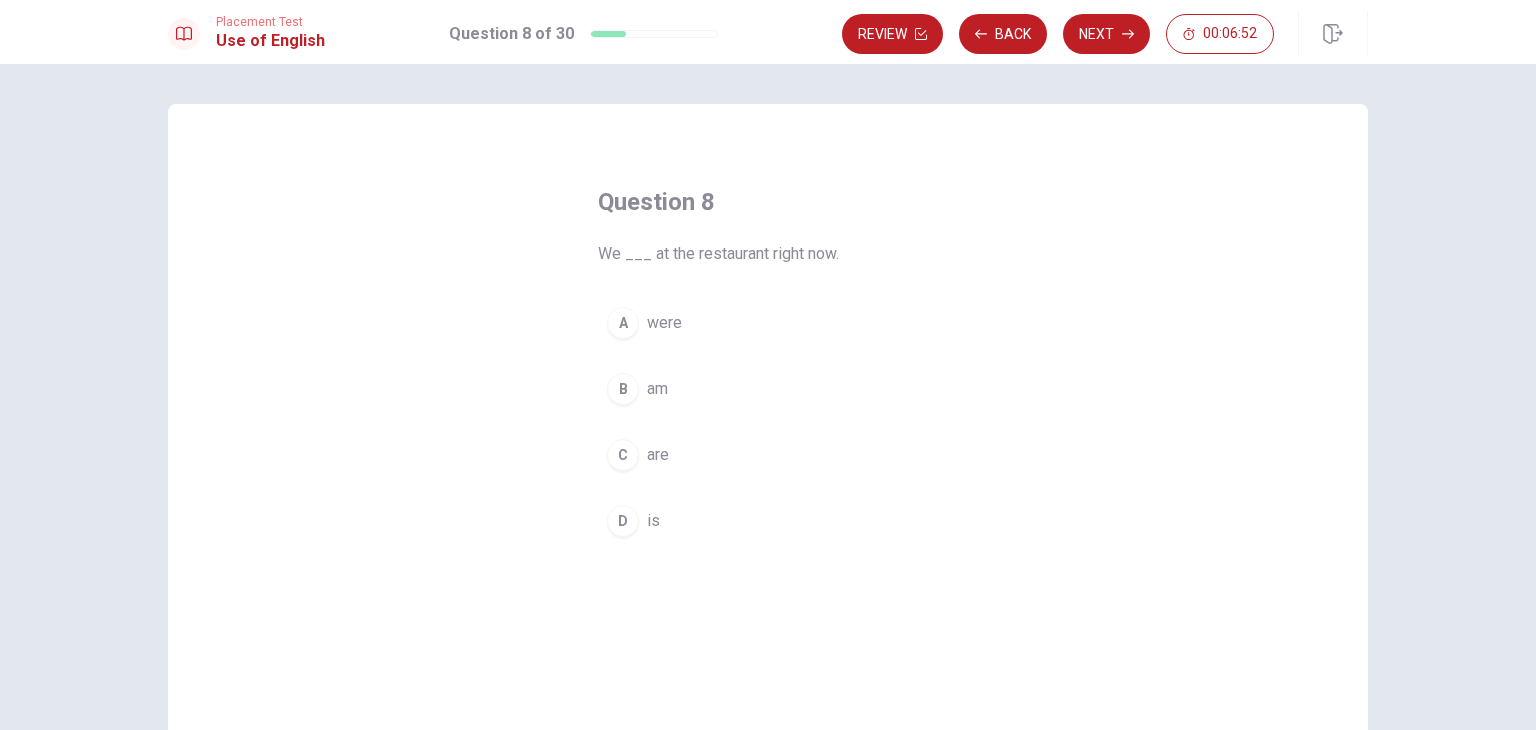 click on "are" at bounding box center (658, 455) 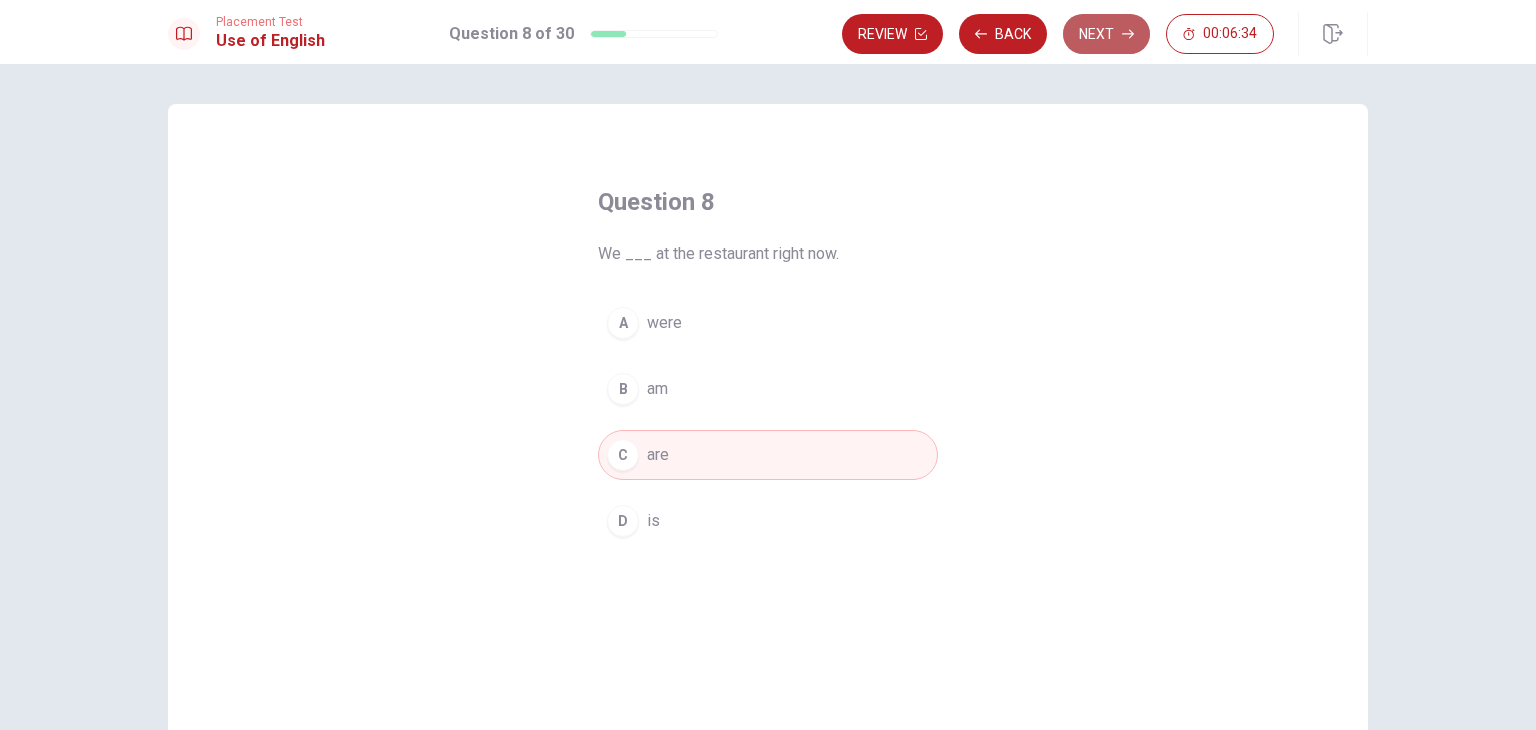 click on "Next" at bounding box center [1106, 34] 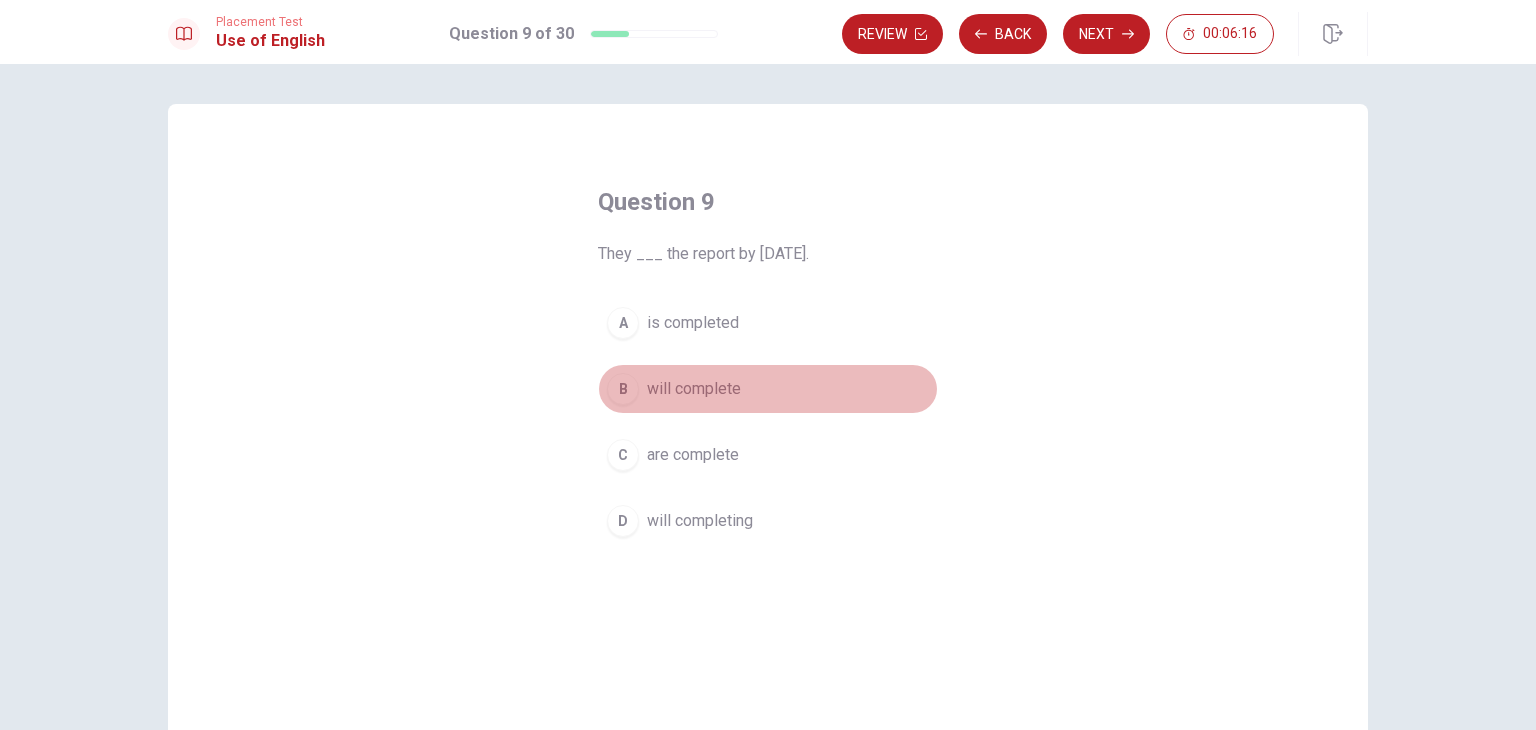 click on "will complete" at bounding box center (694, 389) 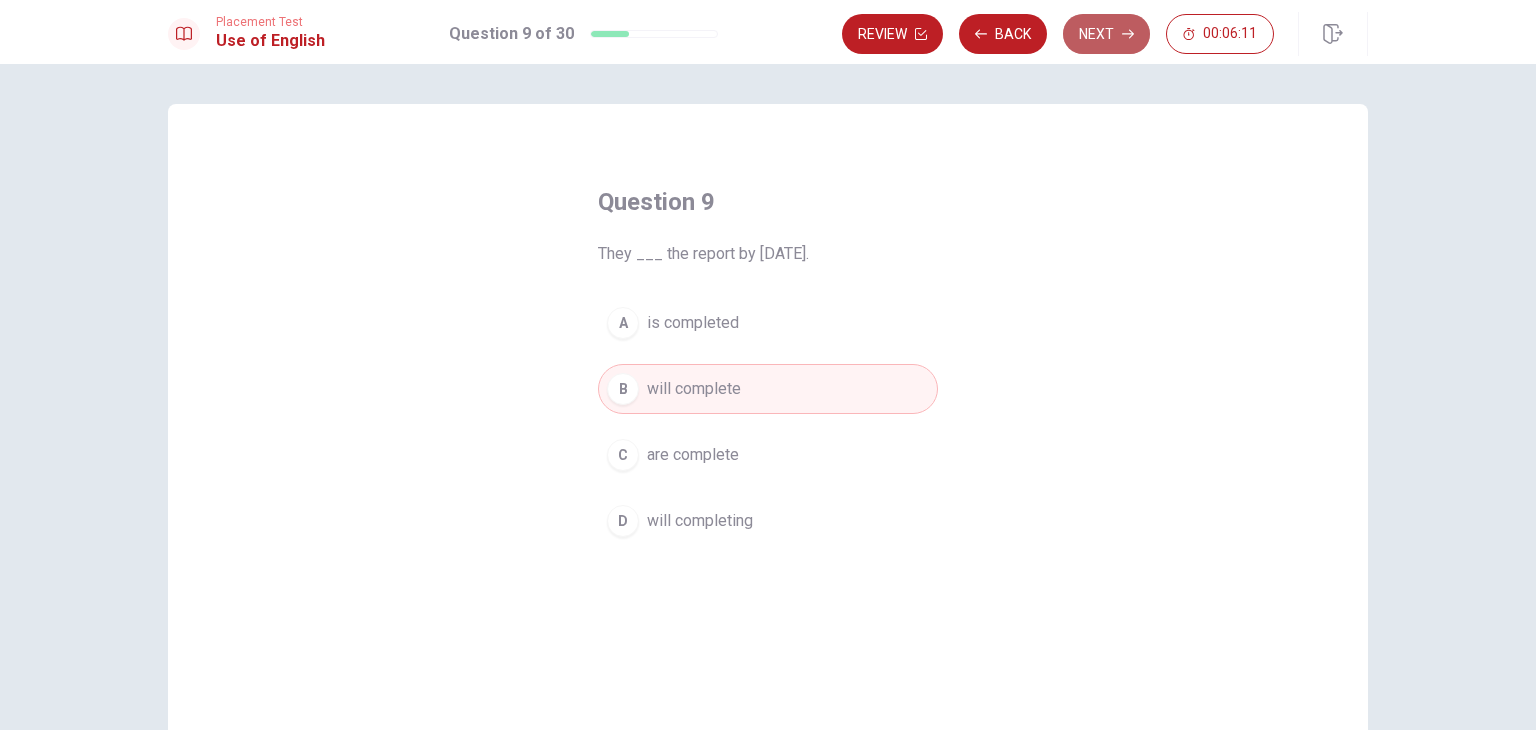 click on "Next" at bounding box center [1106, 34] 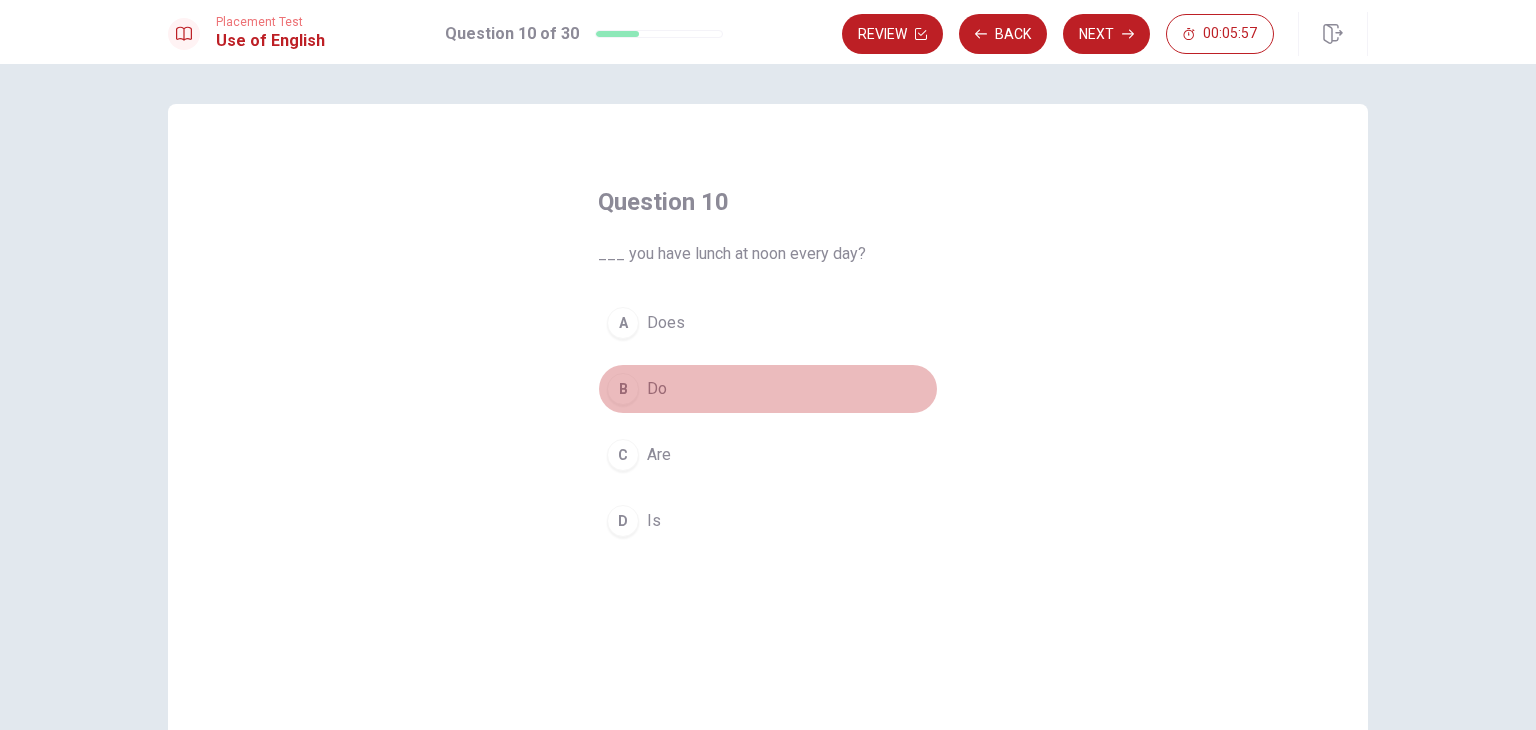 click on "Do" at bounding box center (657, 389) 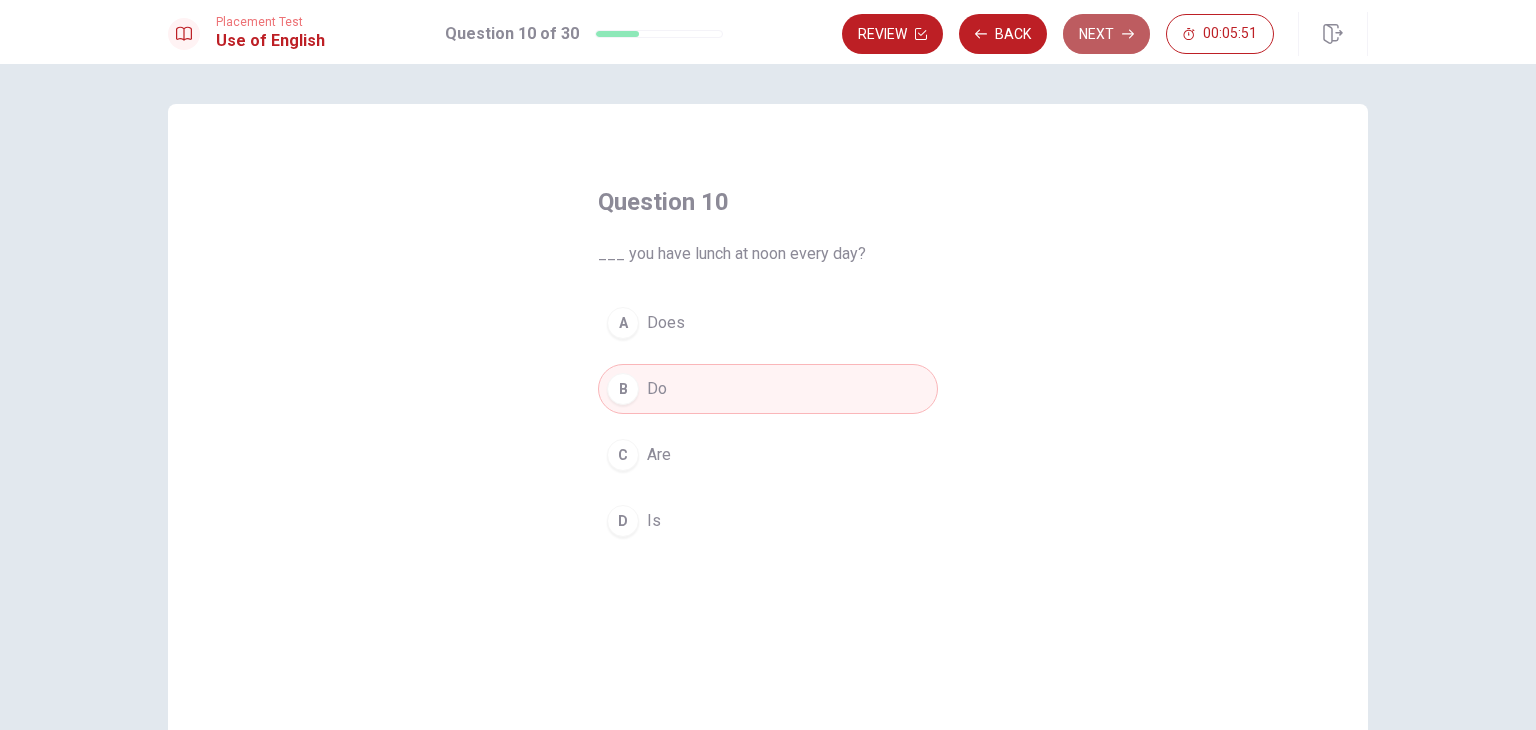 click on "Next" at bounding box center (1106, 34) 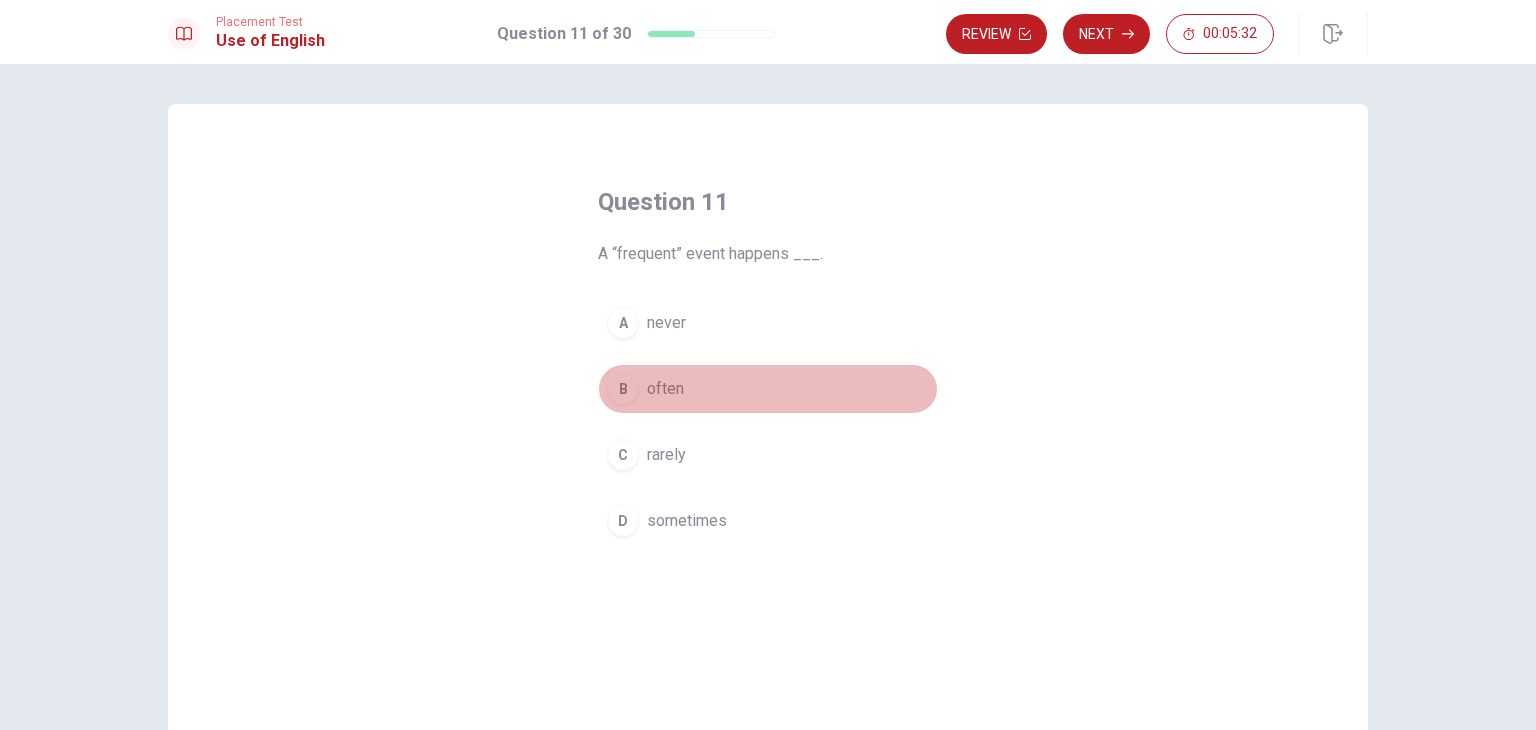 click on "often" at bounding box center (665, 389) 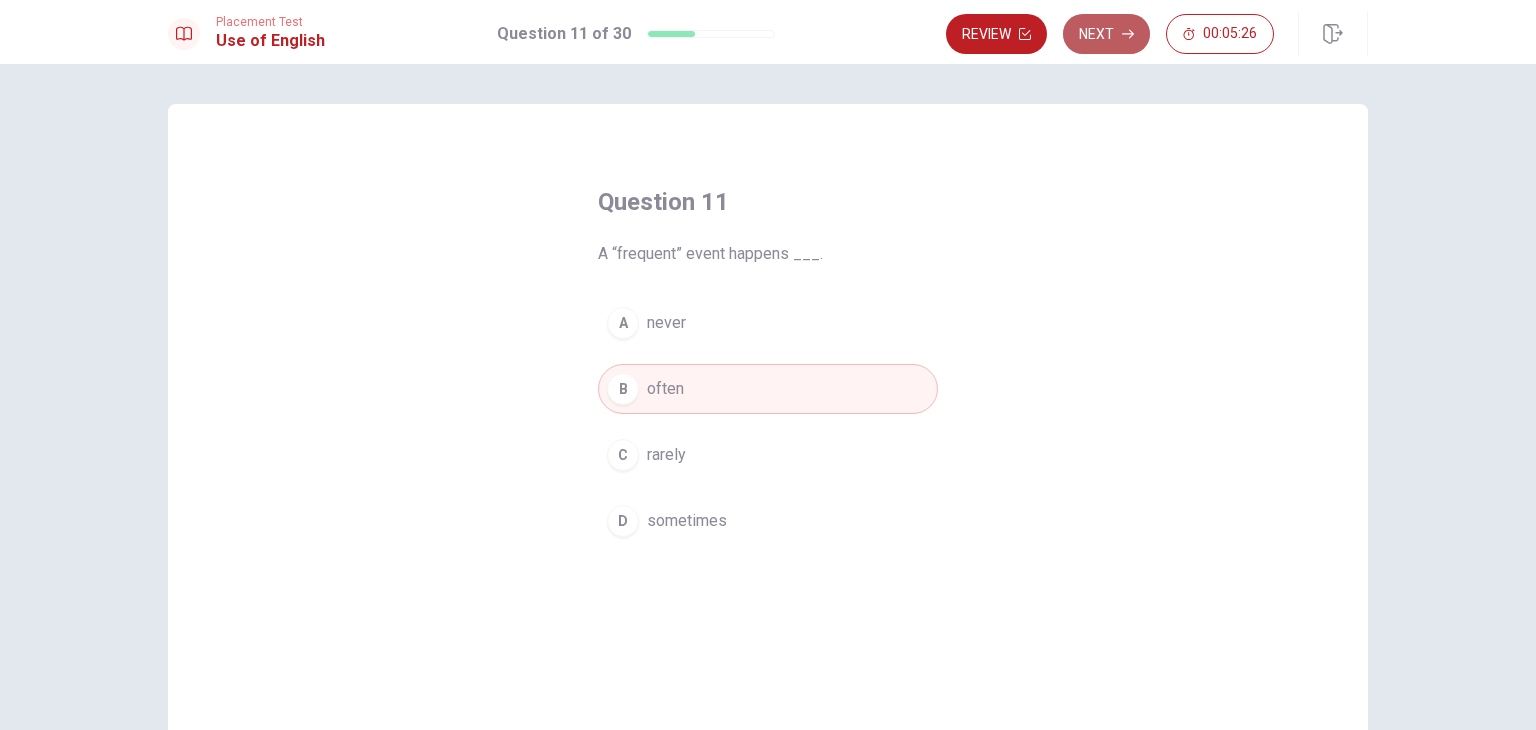 click on "Next" at bounding box center (1106, 34) 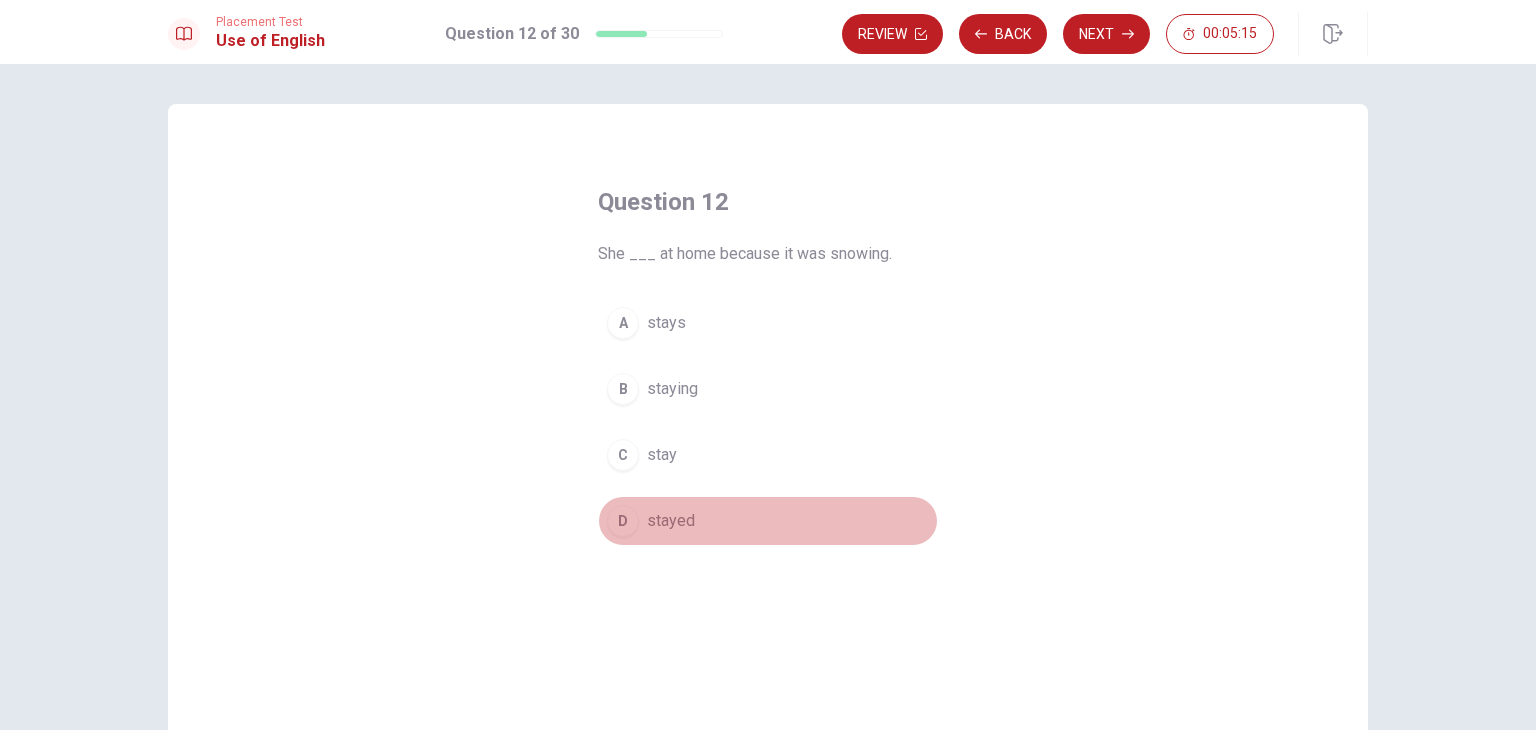 click on "stayed" at bounding box center (671, 521) 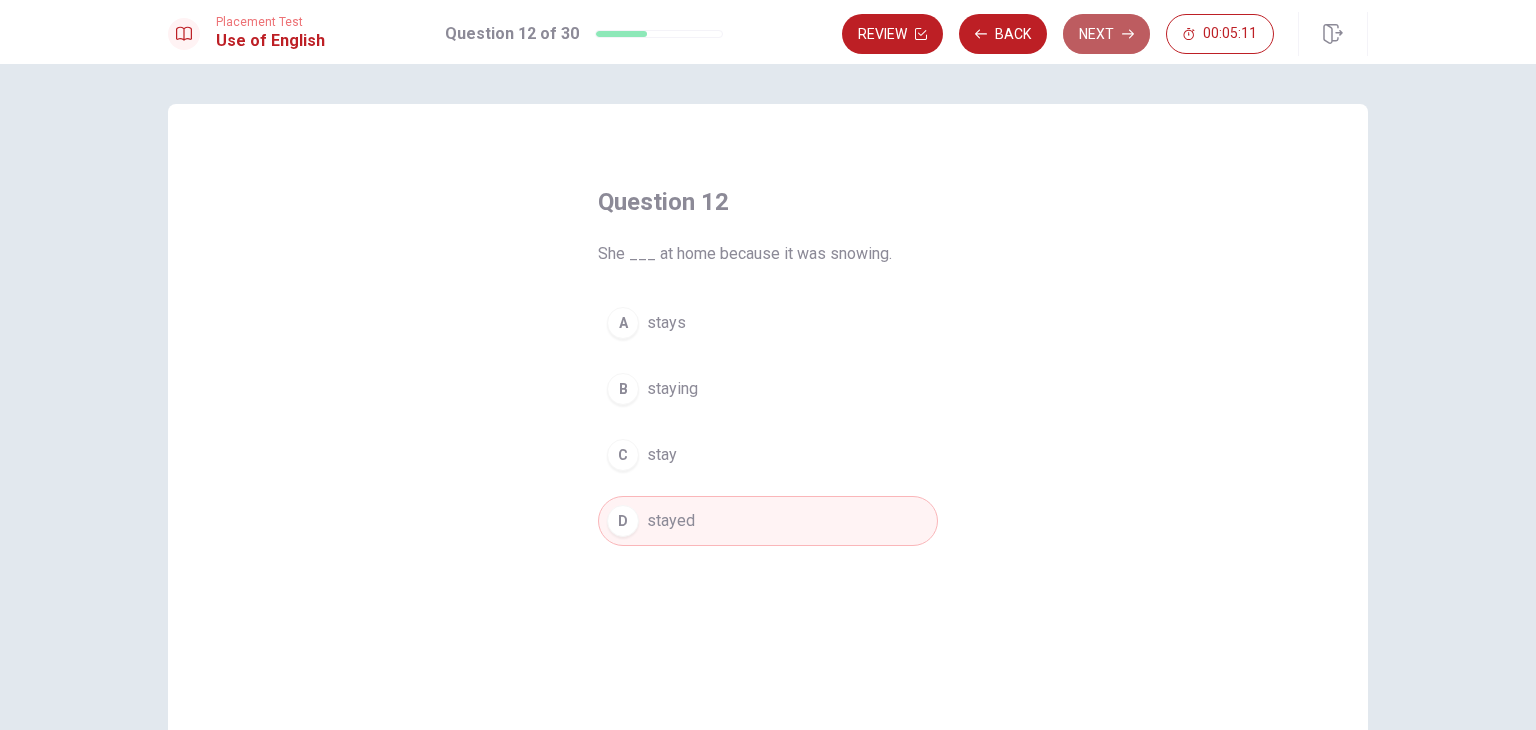 click on "Next" at bounding box center (1106, 34) 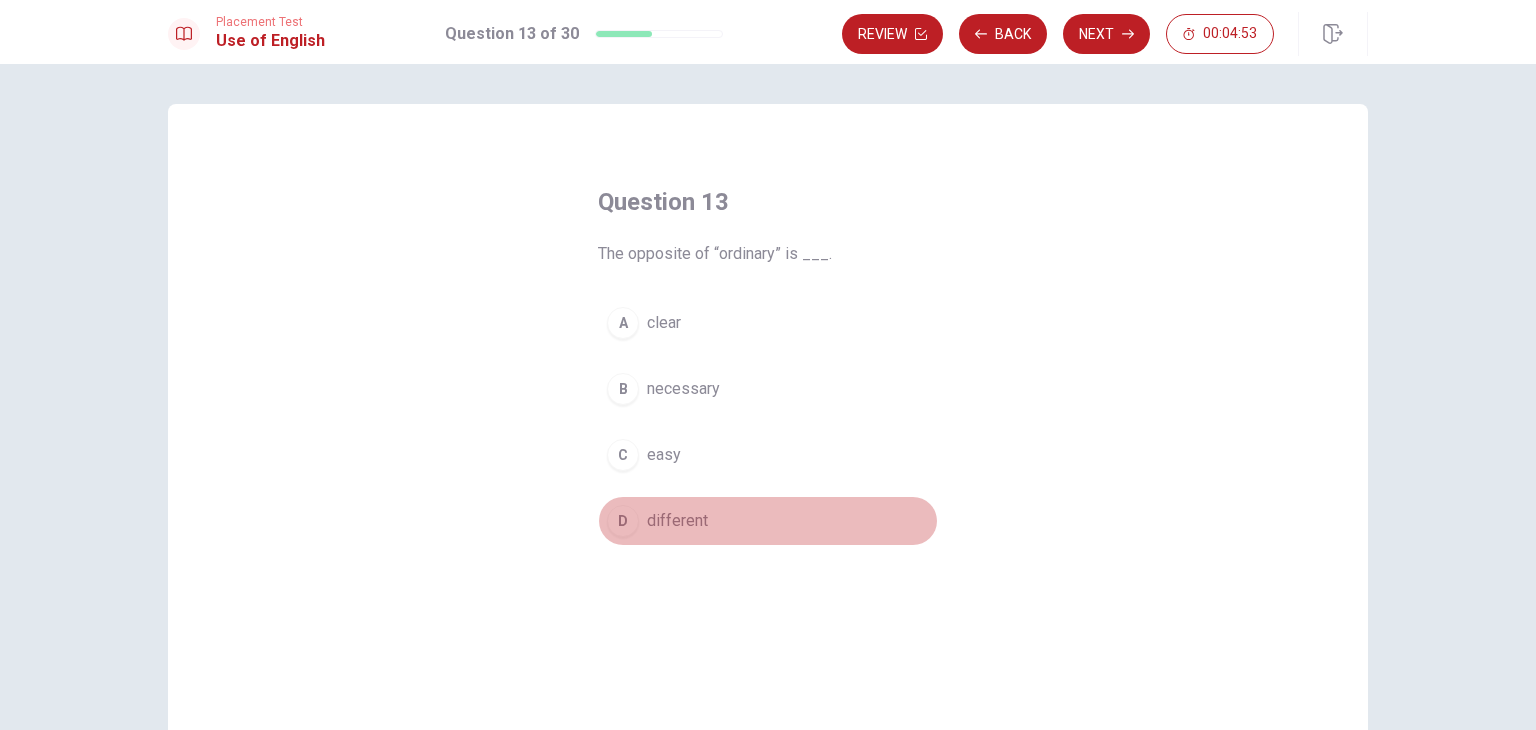 click on "different" at bounding box center [677, 521] 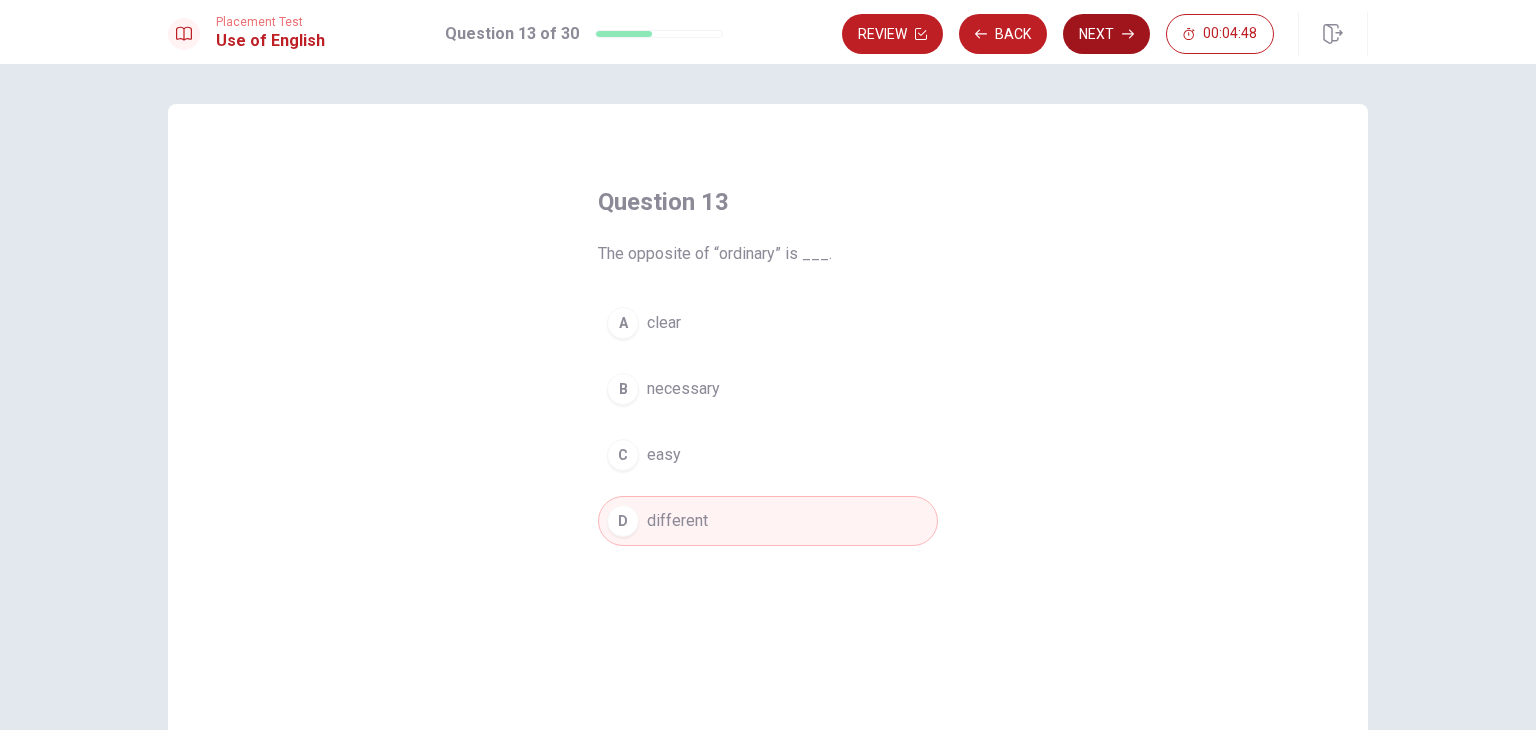 click on "Next" at bounding box center [1106, 34] 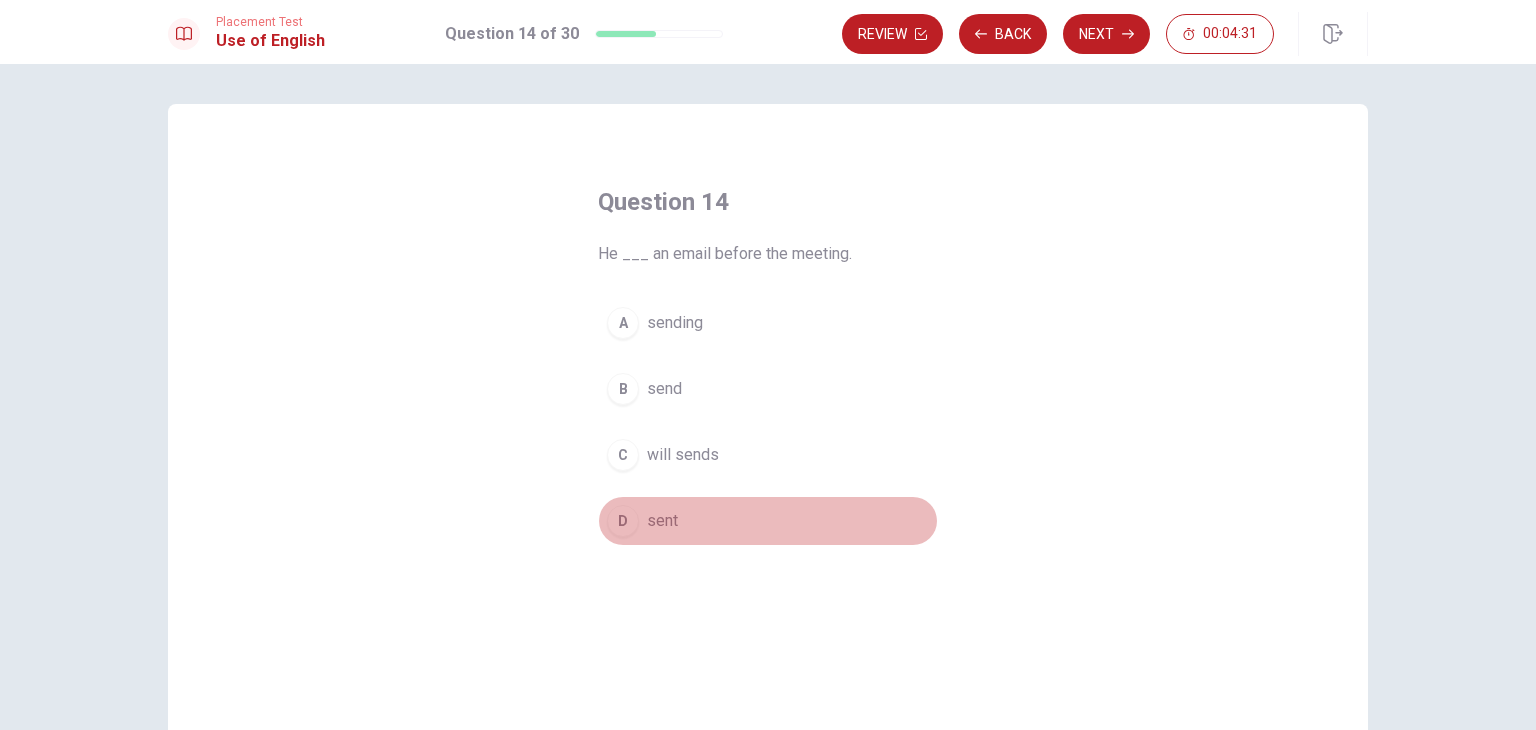 click on "sent" at bounding box center [662, 521] 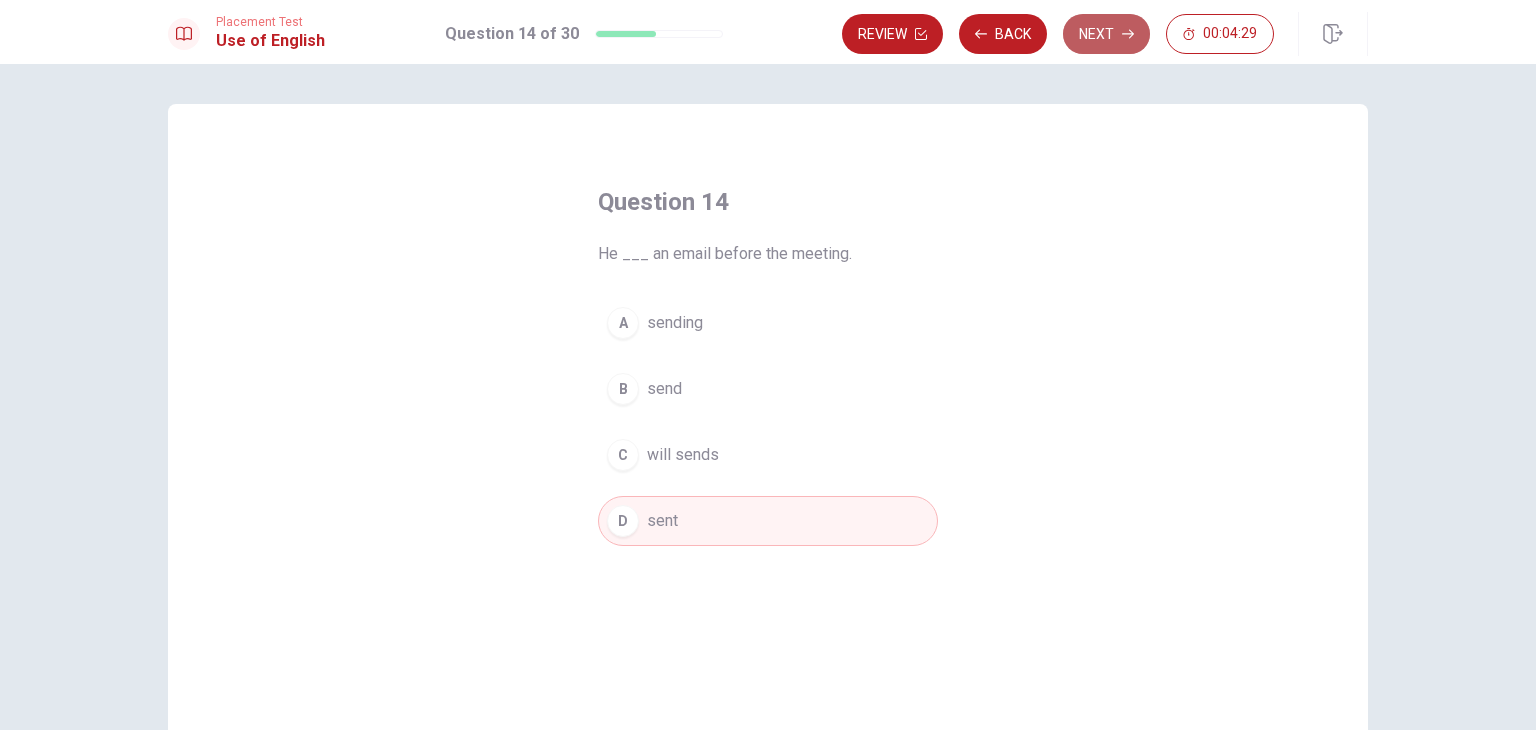click on "Next" at bounding box center [1106, 34] 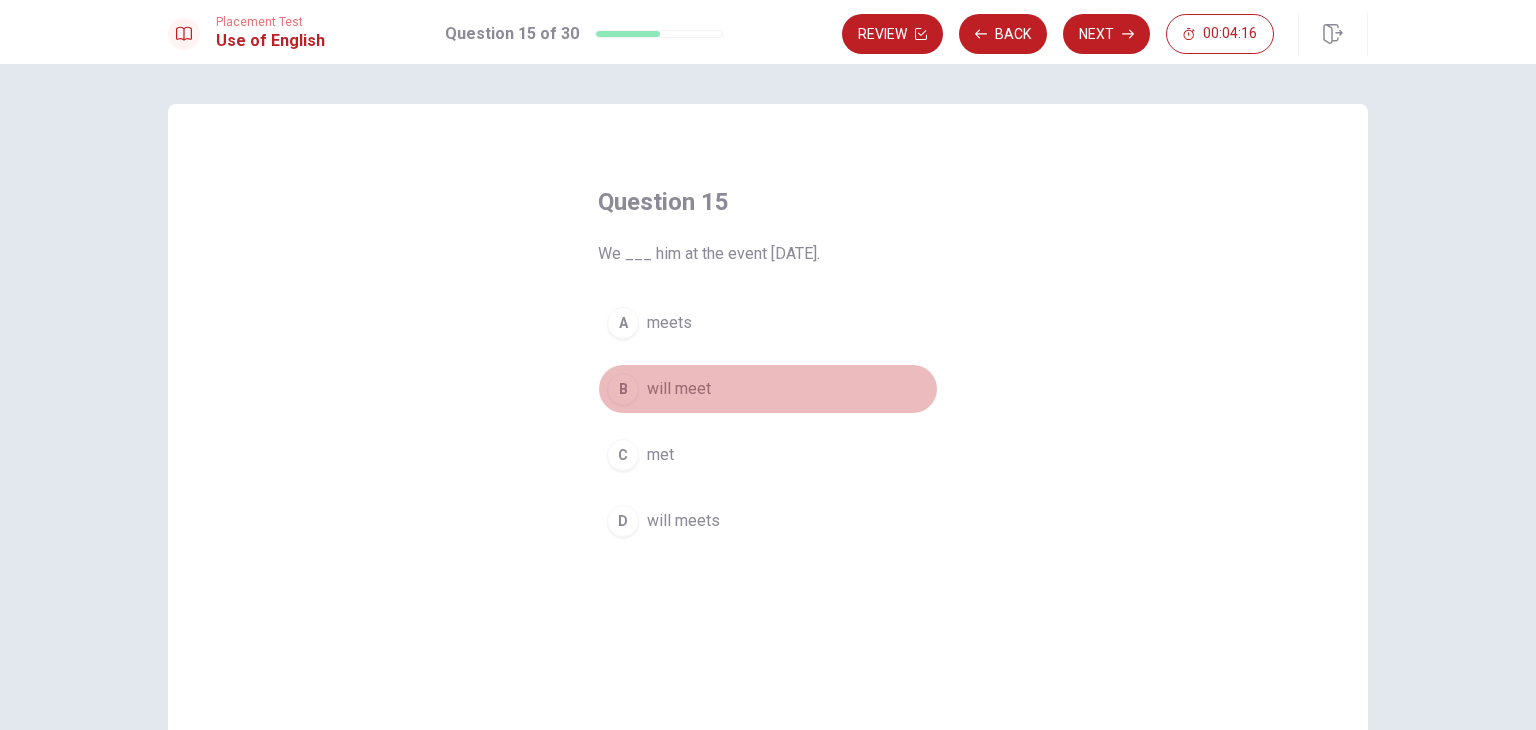click on "will meet" at bounding box center [679, 389] 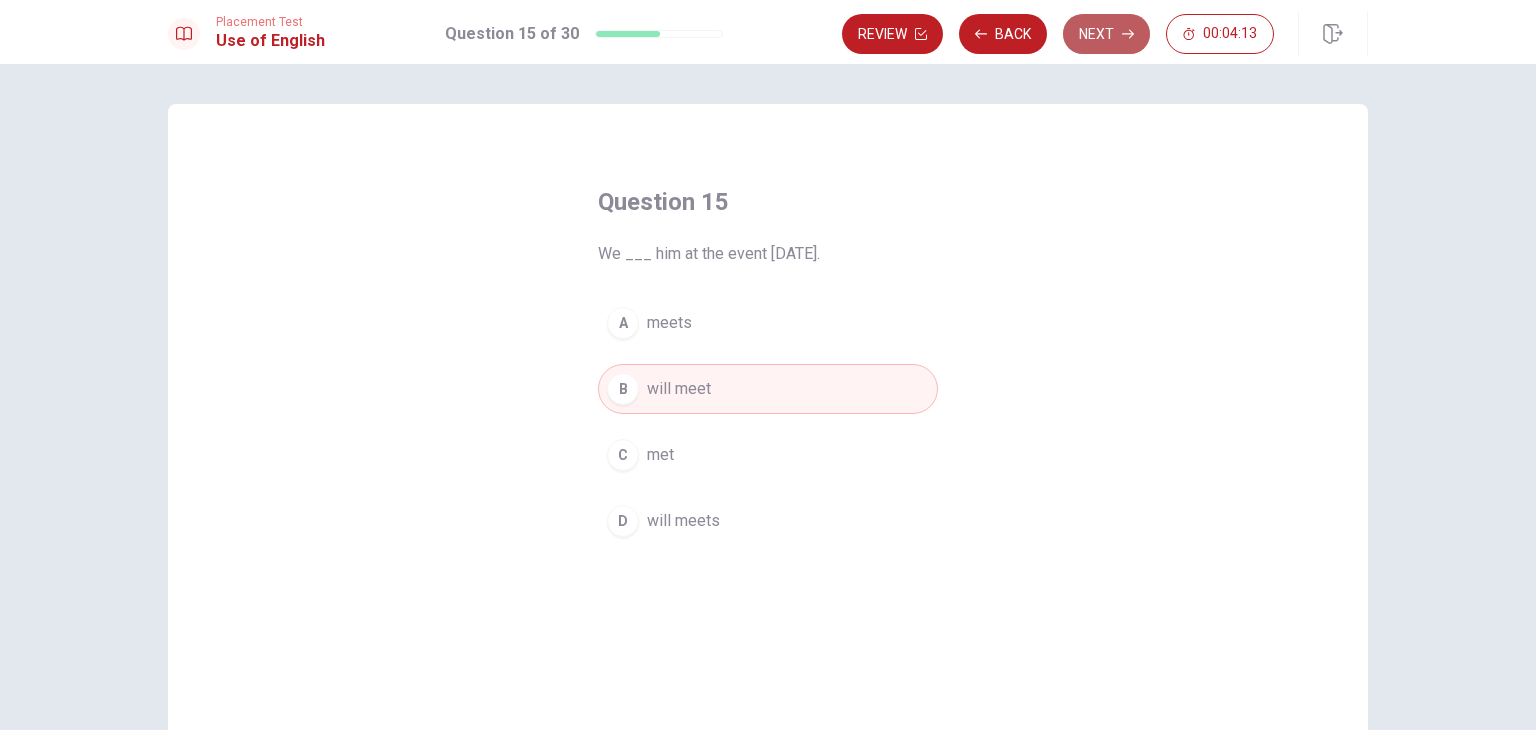 click on "Next" at bounding box center (1106, 34) 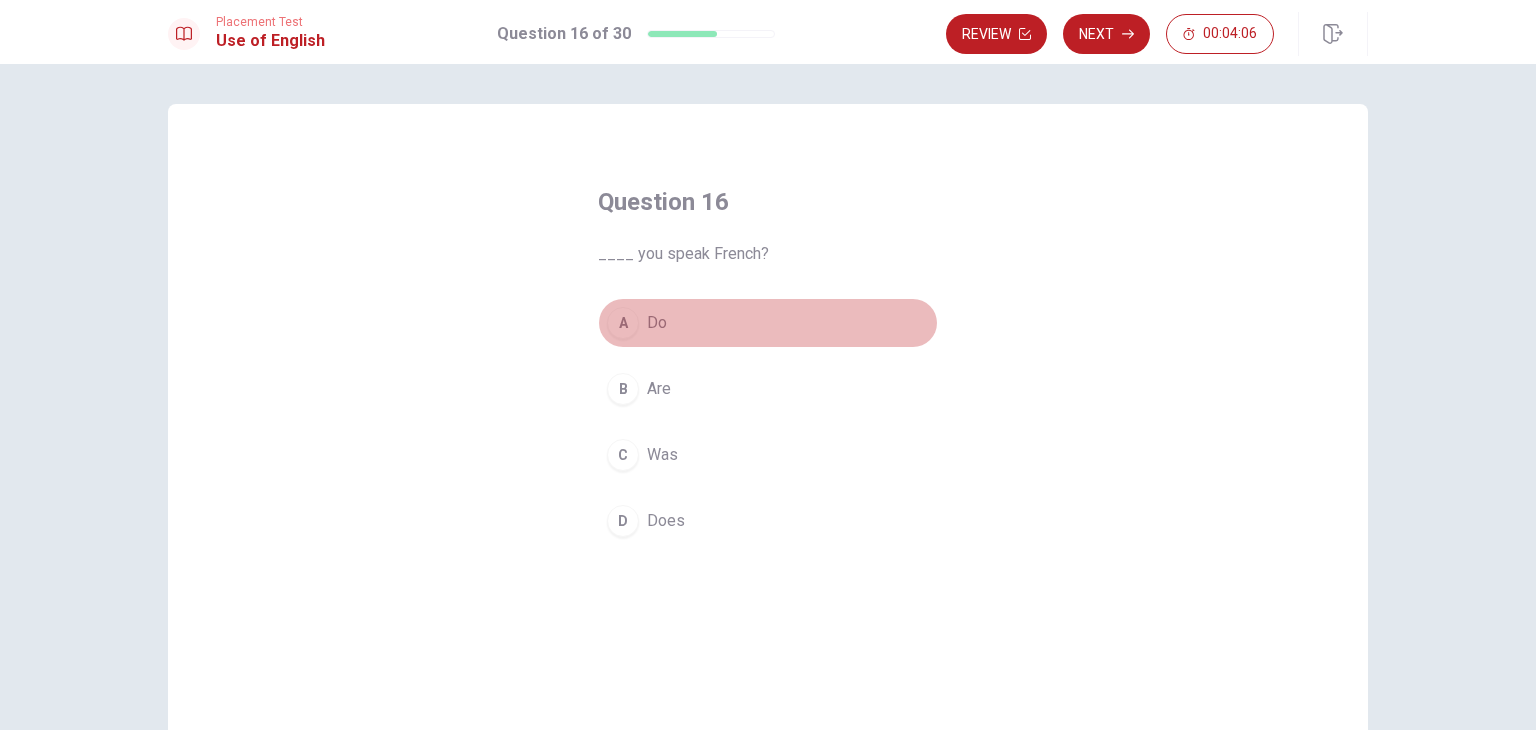 click on "Do" at bounding box center [657, 323] 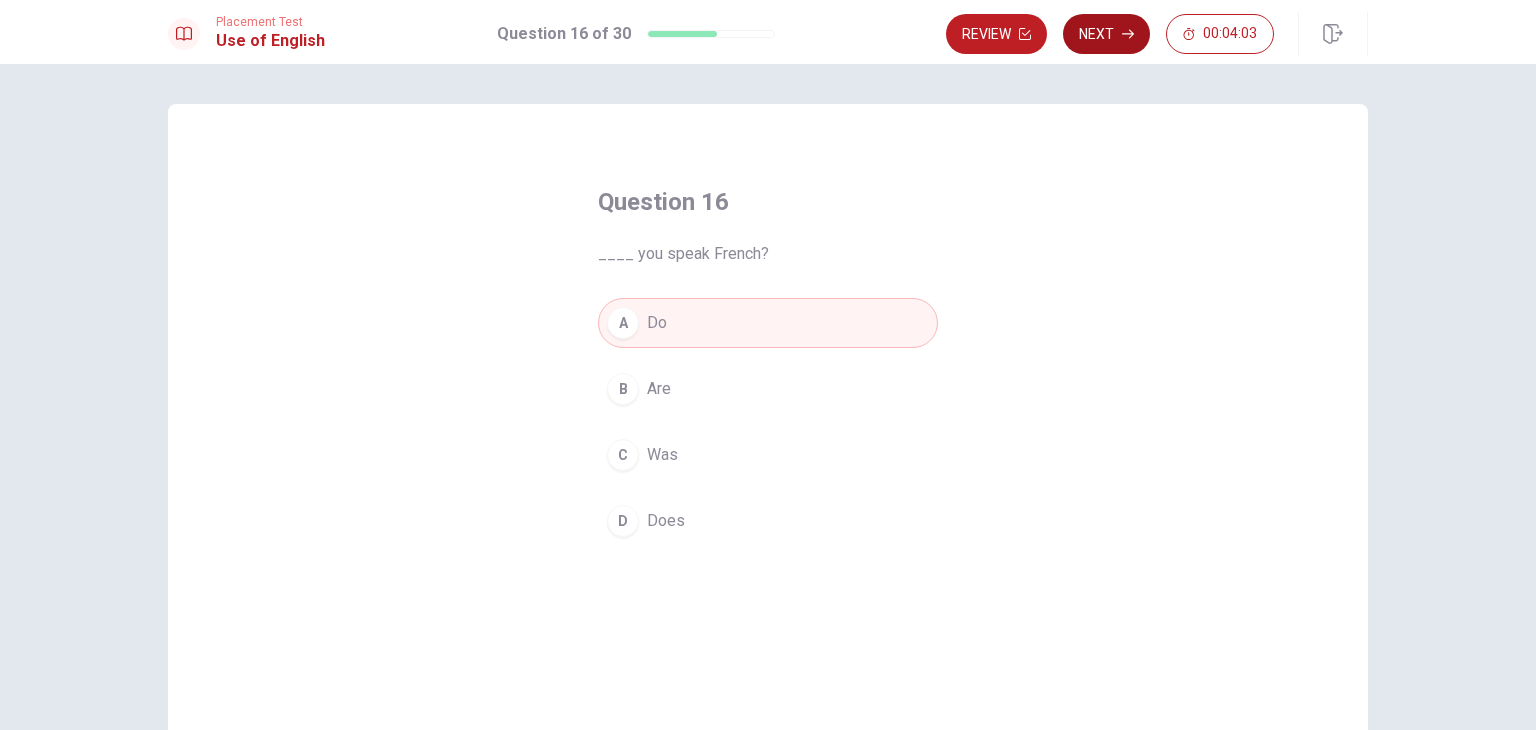 click on "Next" at bounding box center [1106, 34] 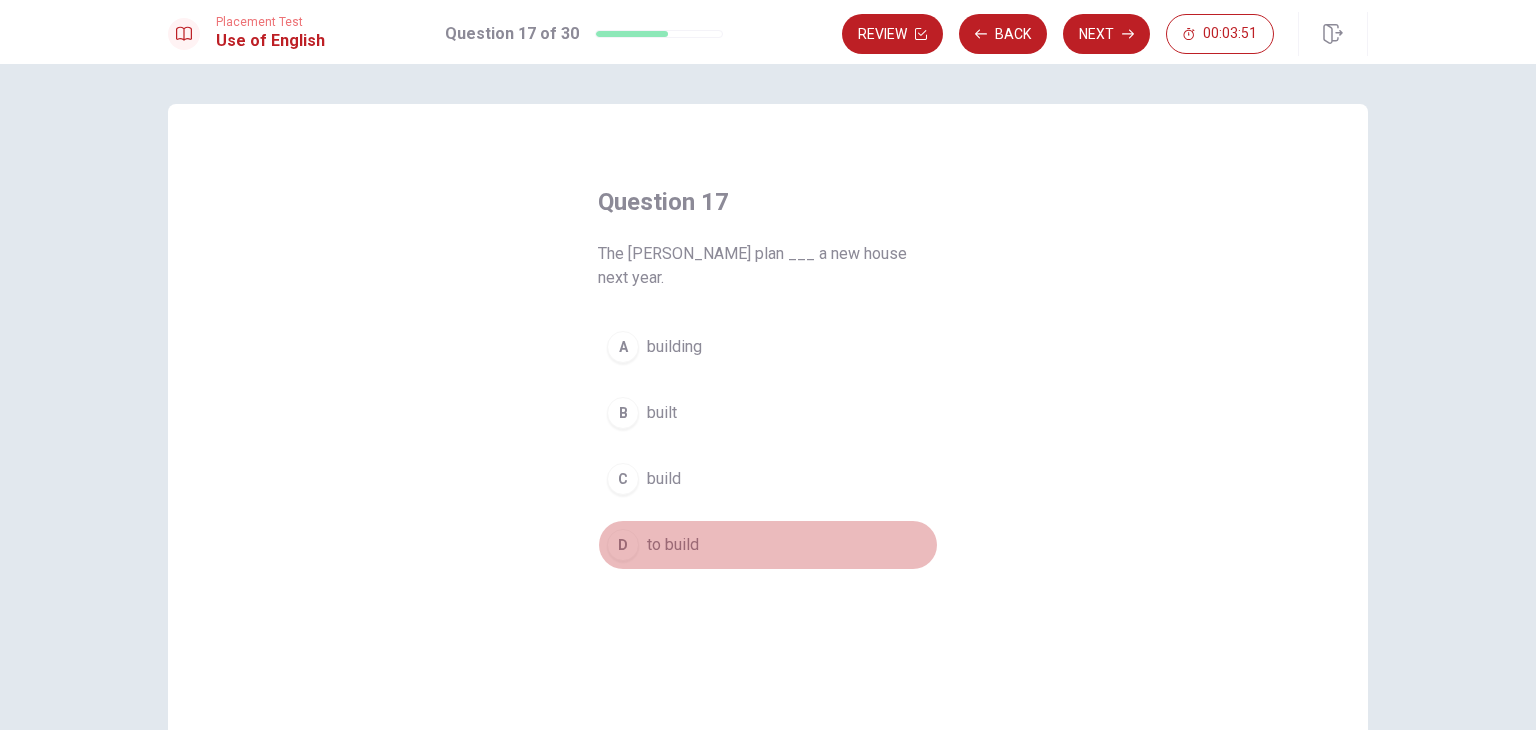 click on "to build" at bounding box center [673, 545] 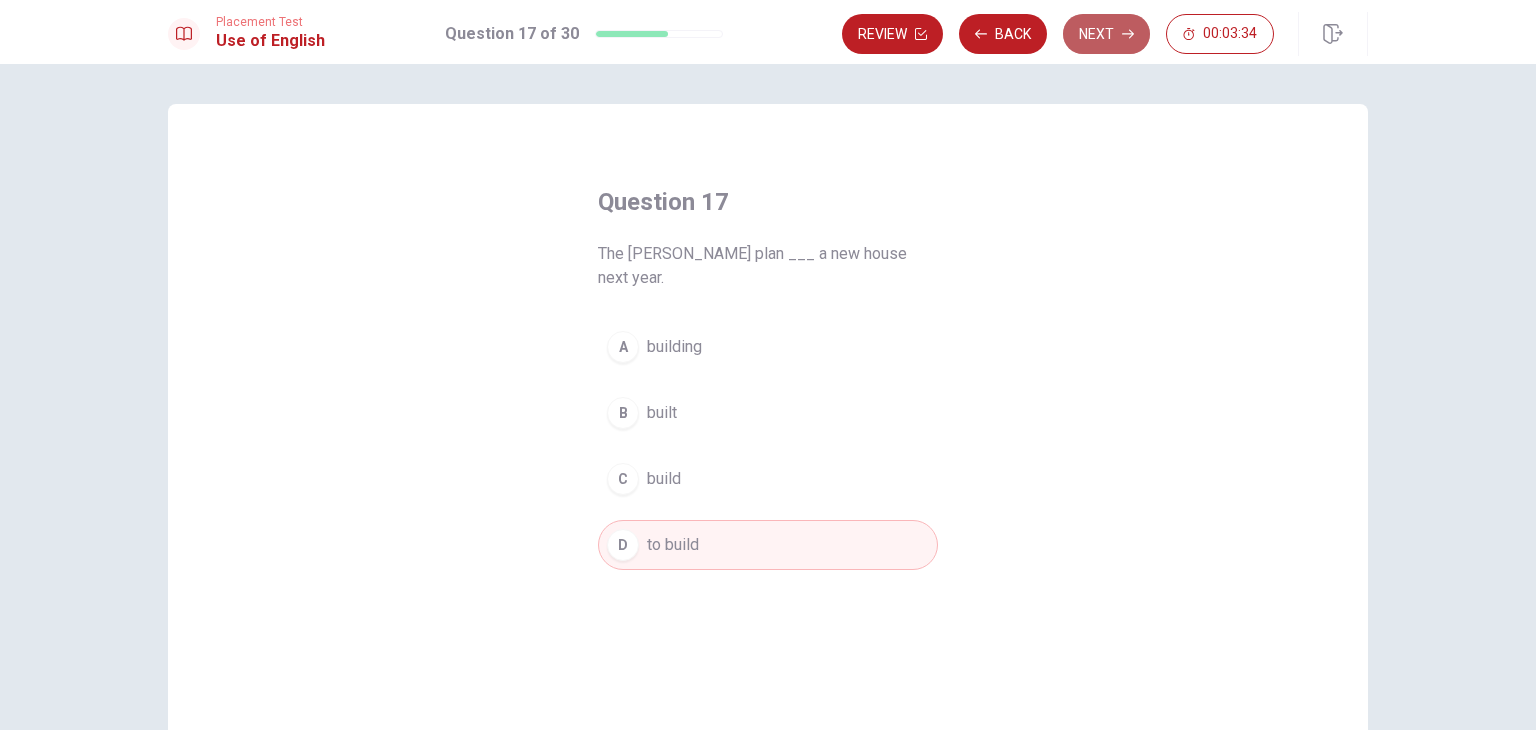 click on "Next" at bounding box center [1106, 34] 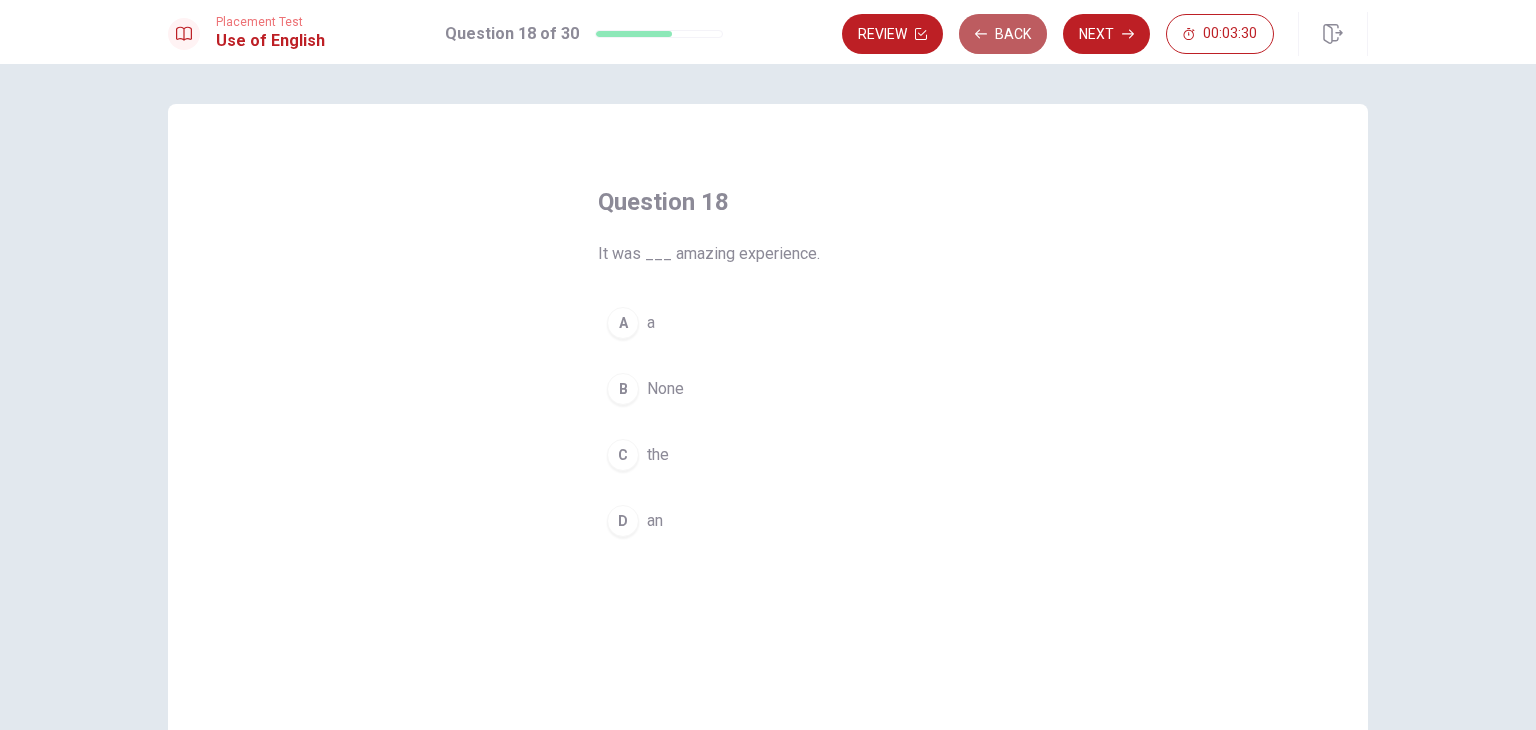 click on "Back" at bounding box center [1003, 34] 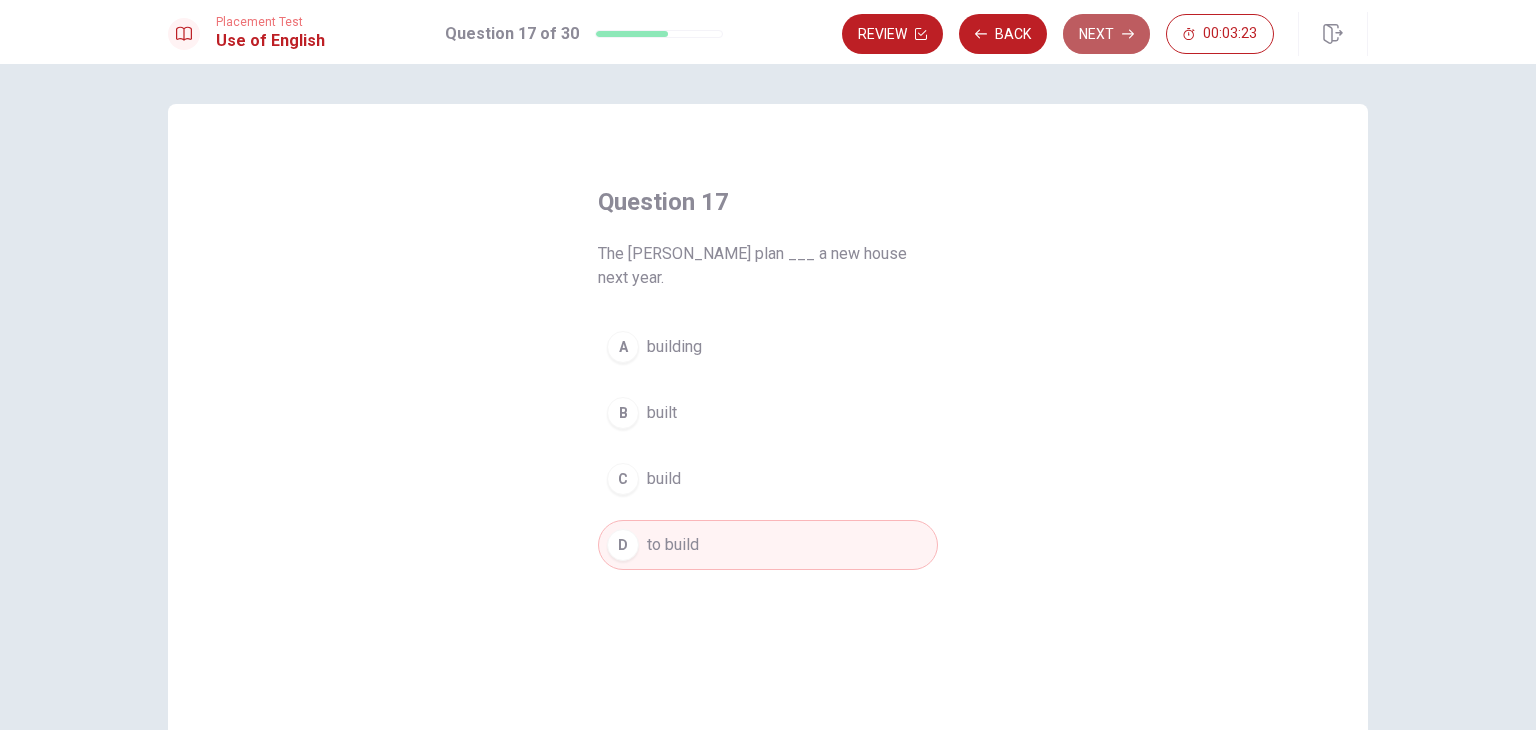 click on "Next" at bounding box center (1106, 34) 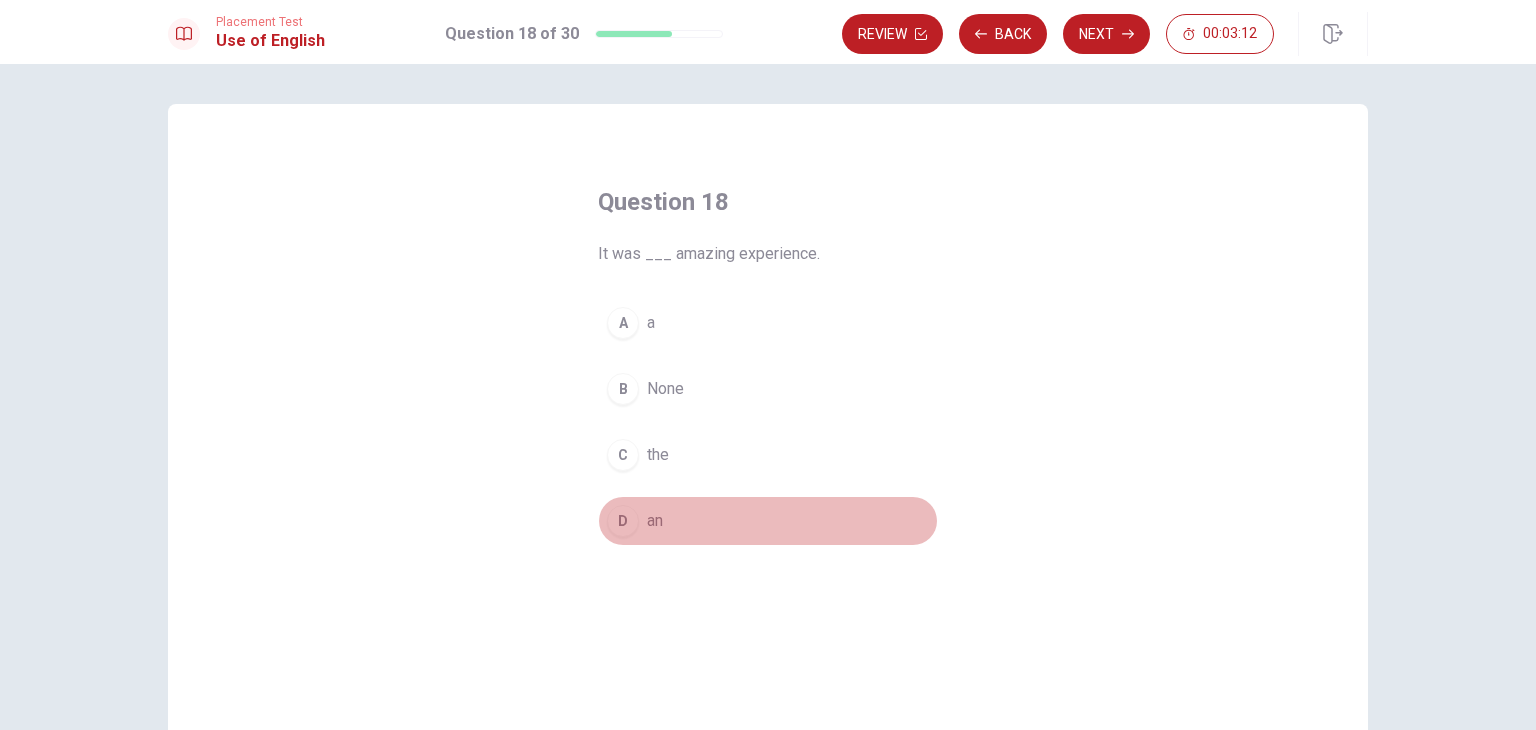 click on "an" at bounding box center [655, 521] 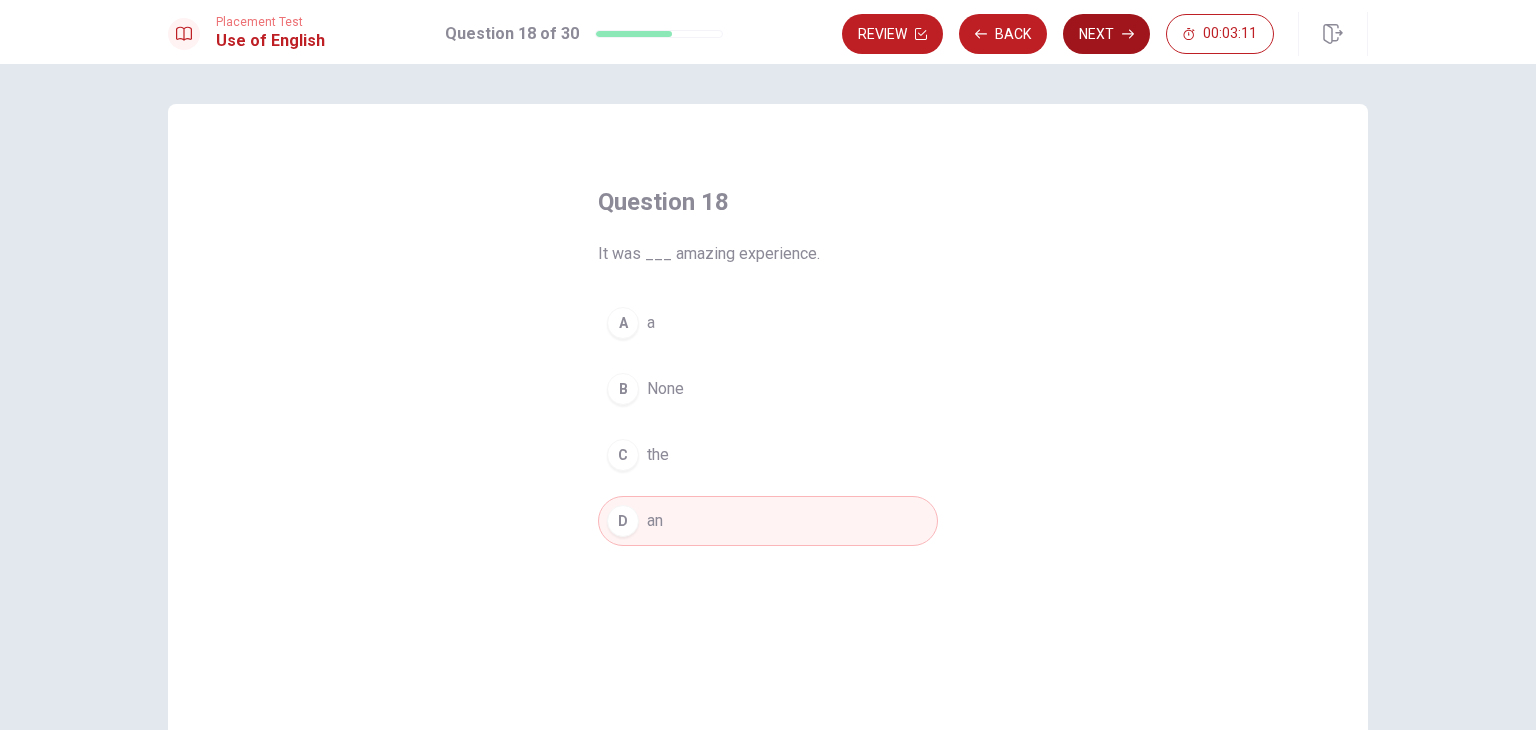 click on "Next" at bounding box center (1106, 34) 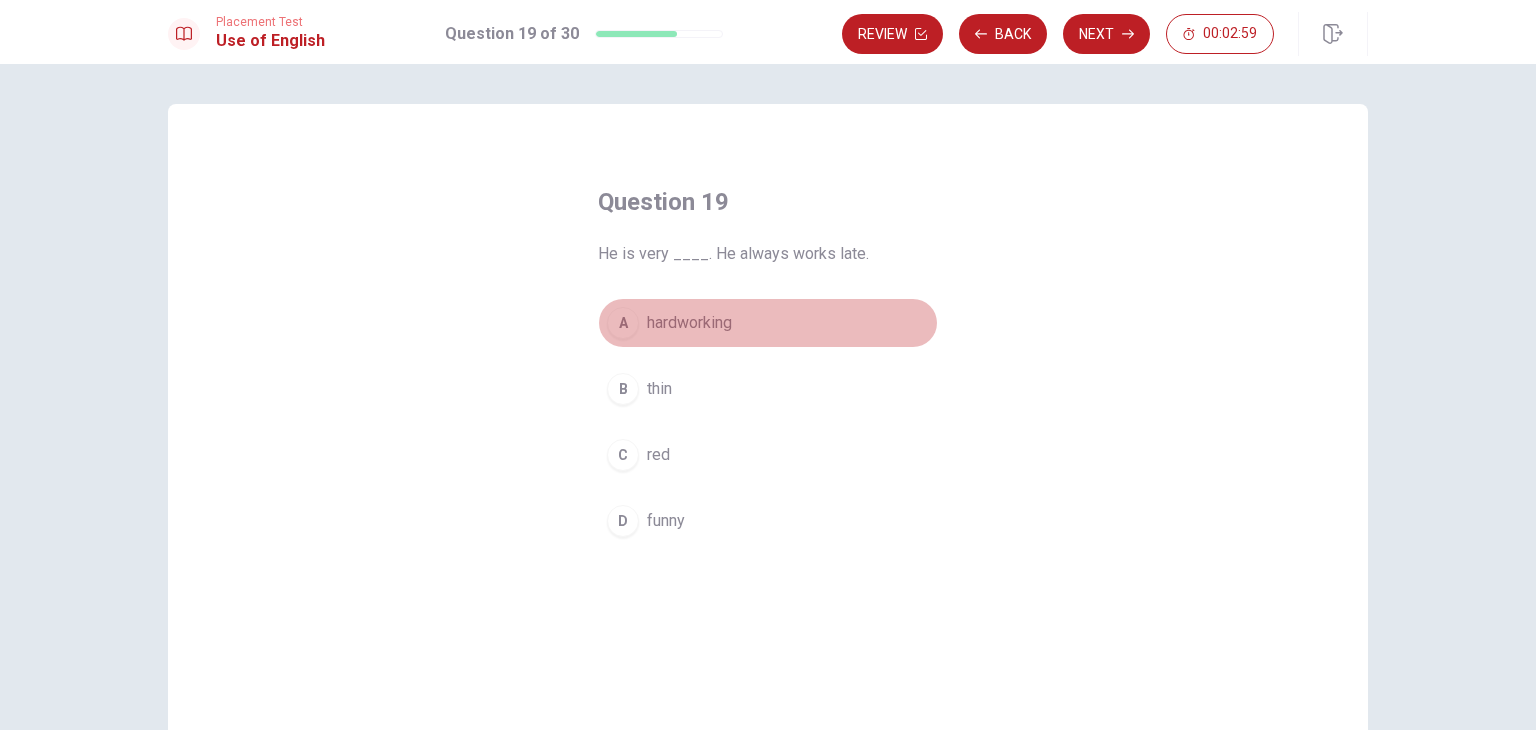 click on "hardworking" at bounding box center (689, 323) 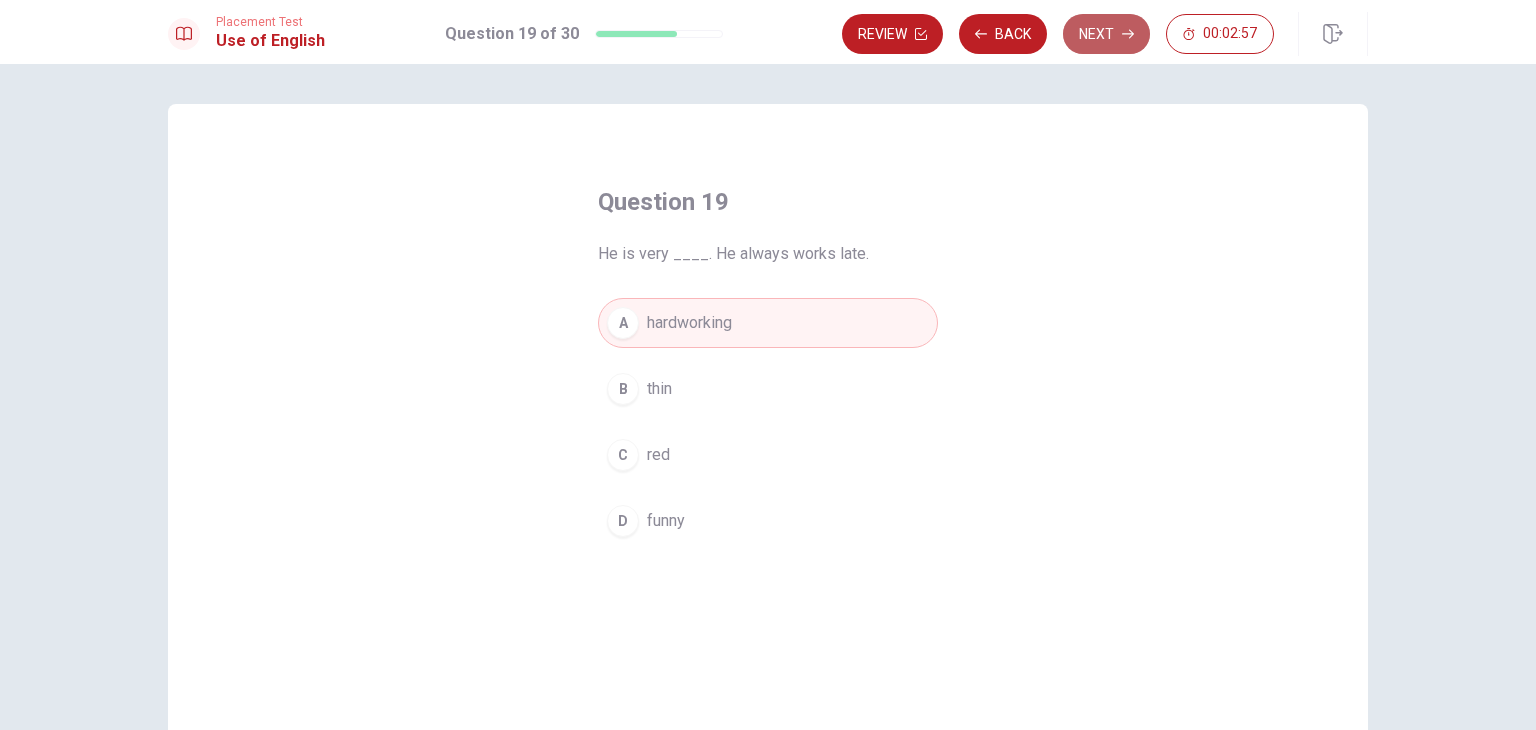 click on "Next" at bounding box center (1106, 34) 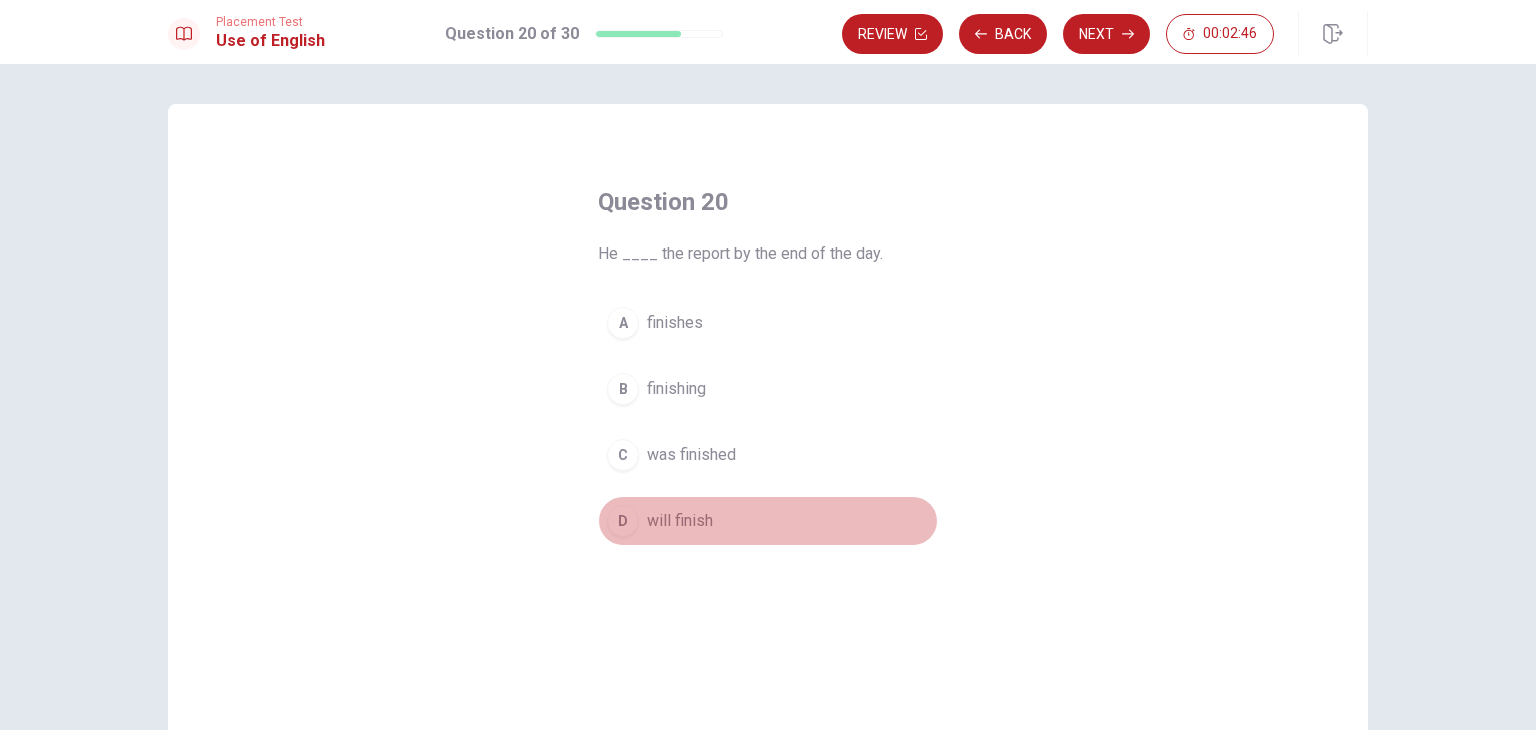 click on "will finish" at bounding box center [680, 521] 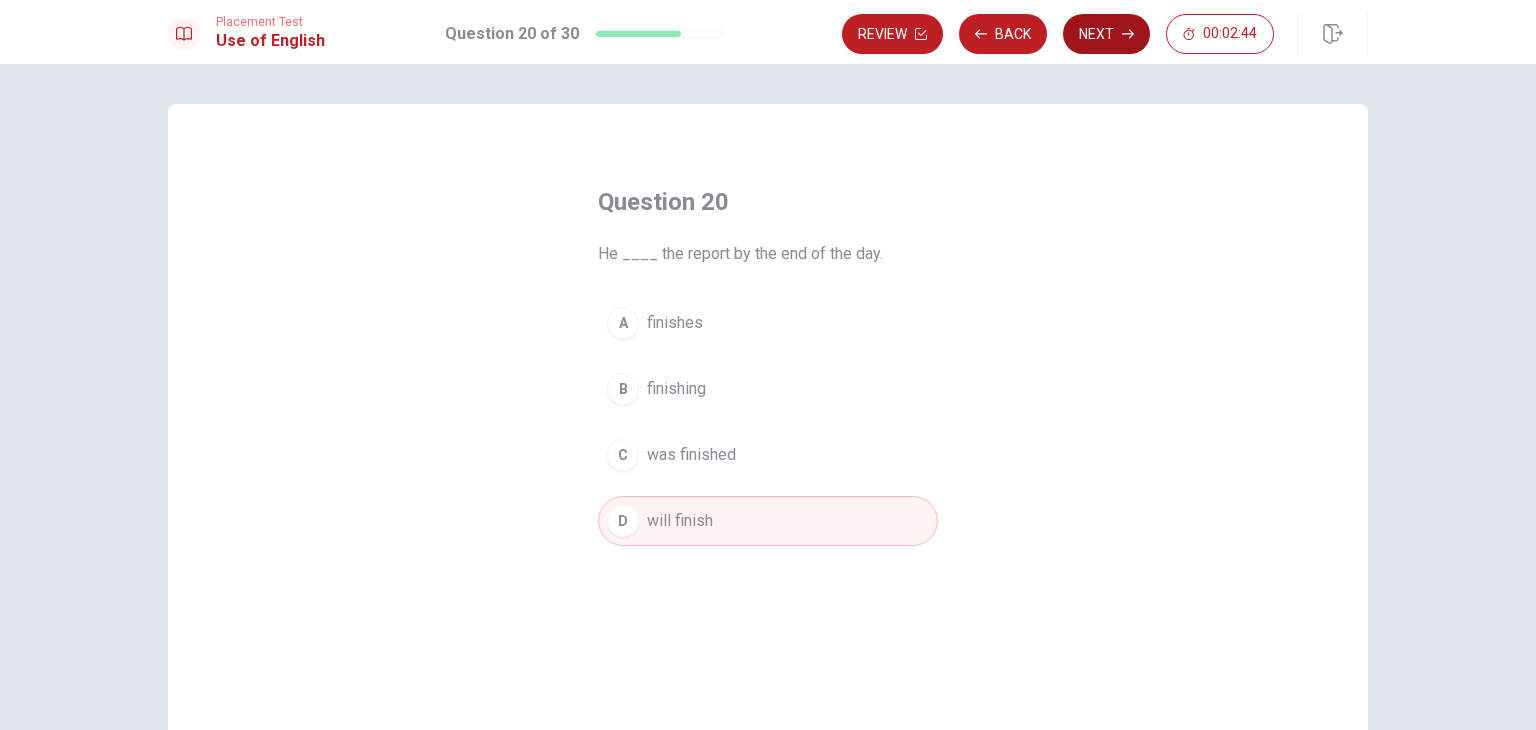 click on "Next" at bounding box center [1106, 34] 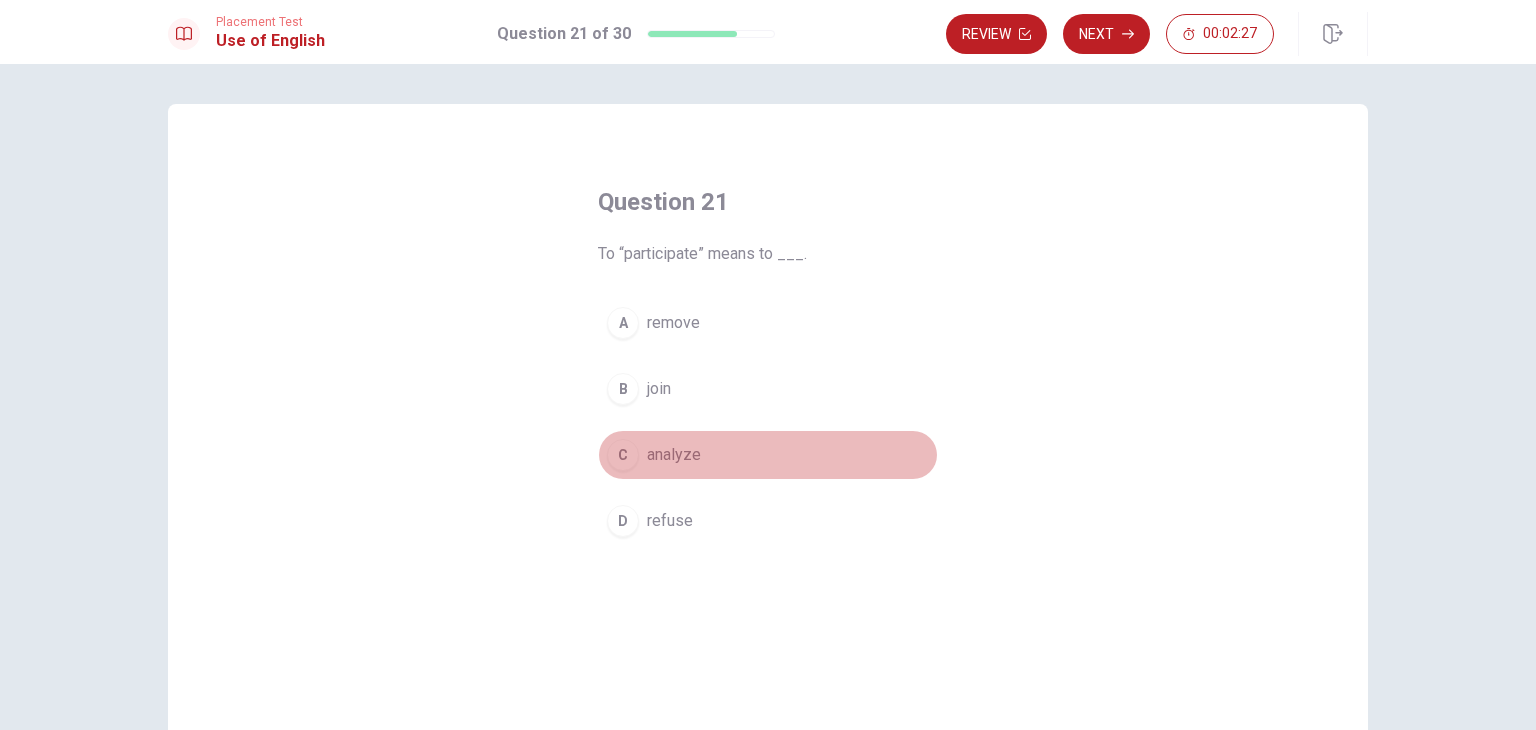 click on "analyze" at bounding box center (674, 455) 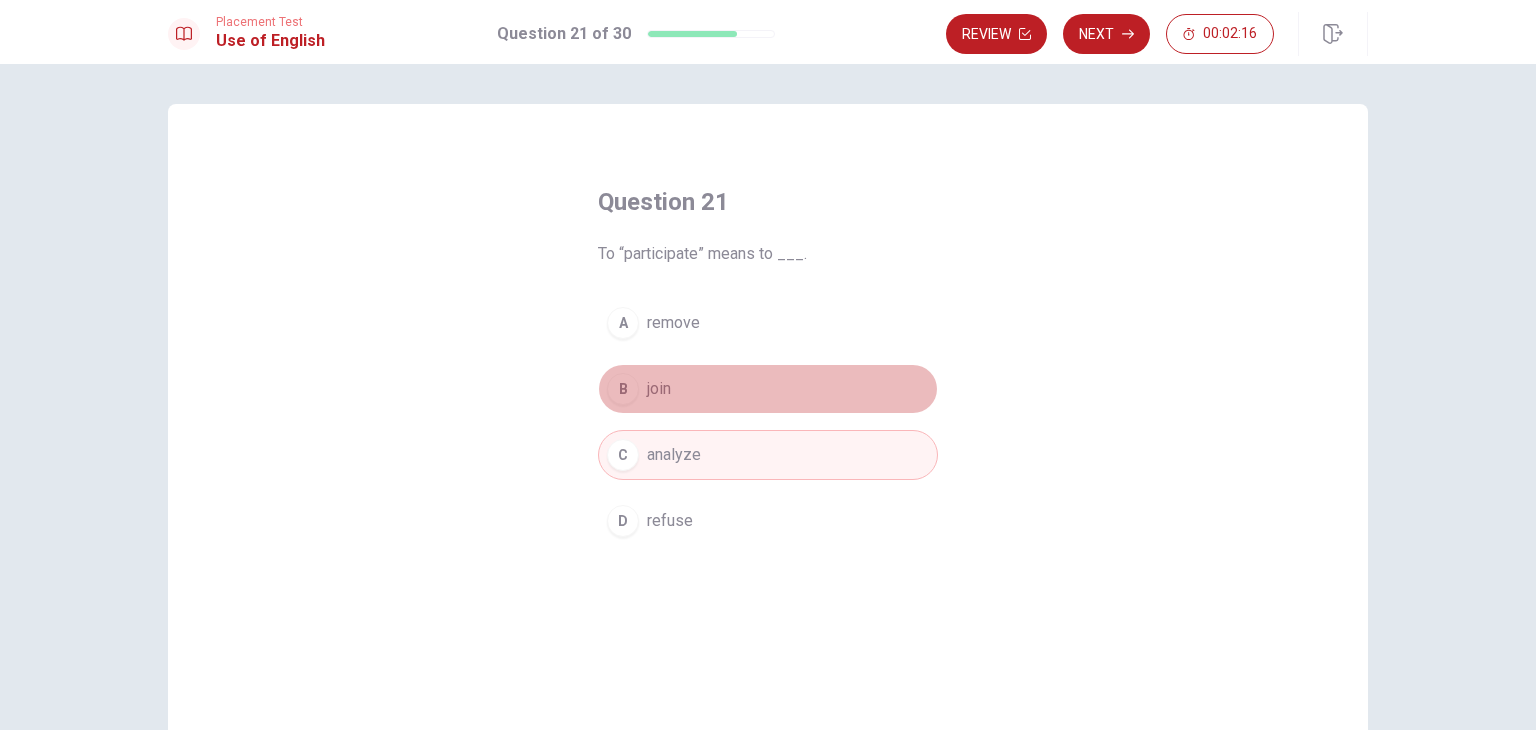 click on "join" at bounding box center (659, 389) 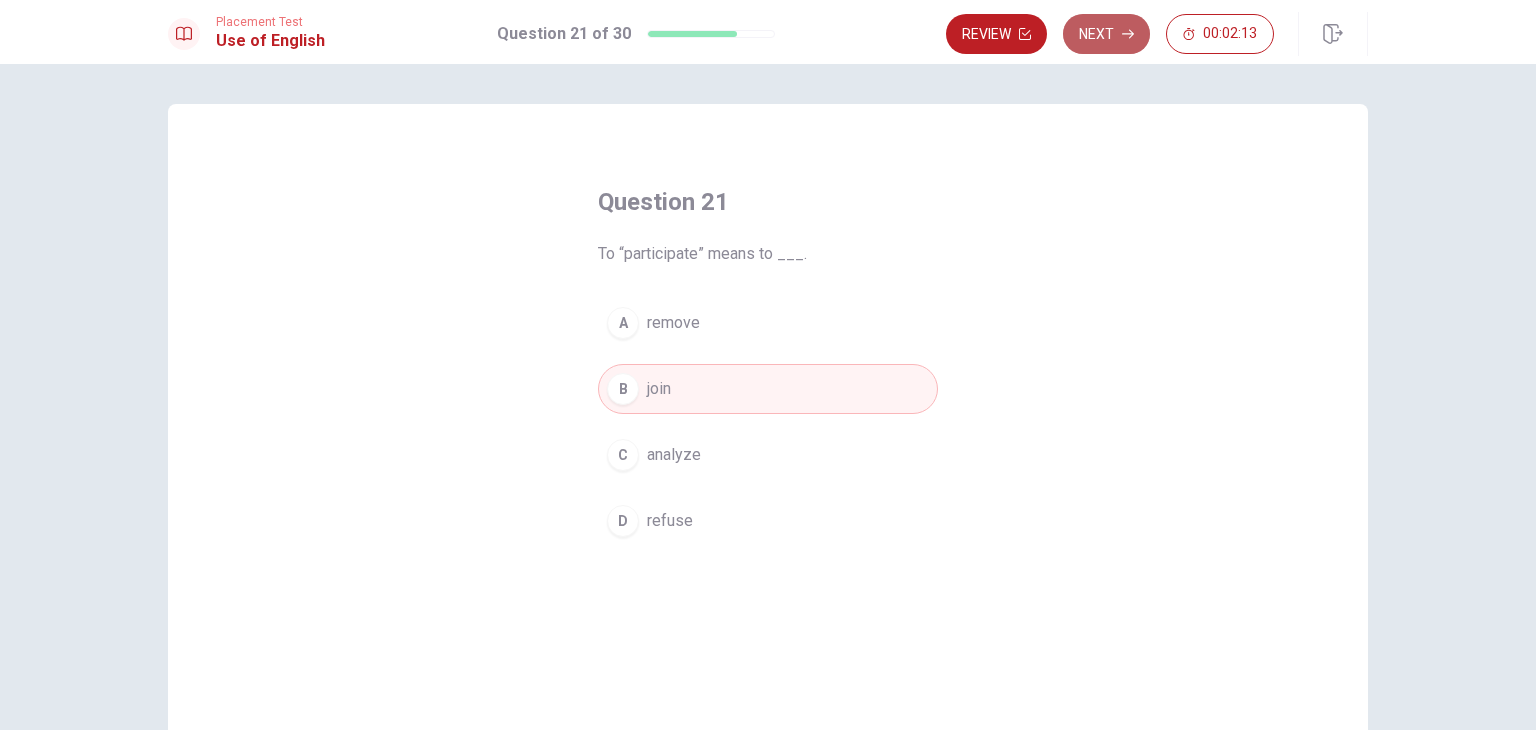 click on "Next" at bounding box center (1106, 34) 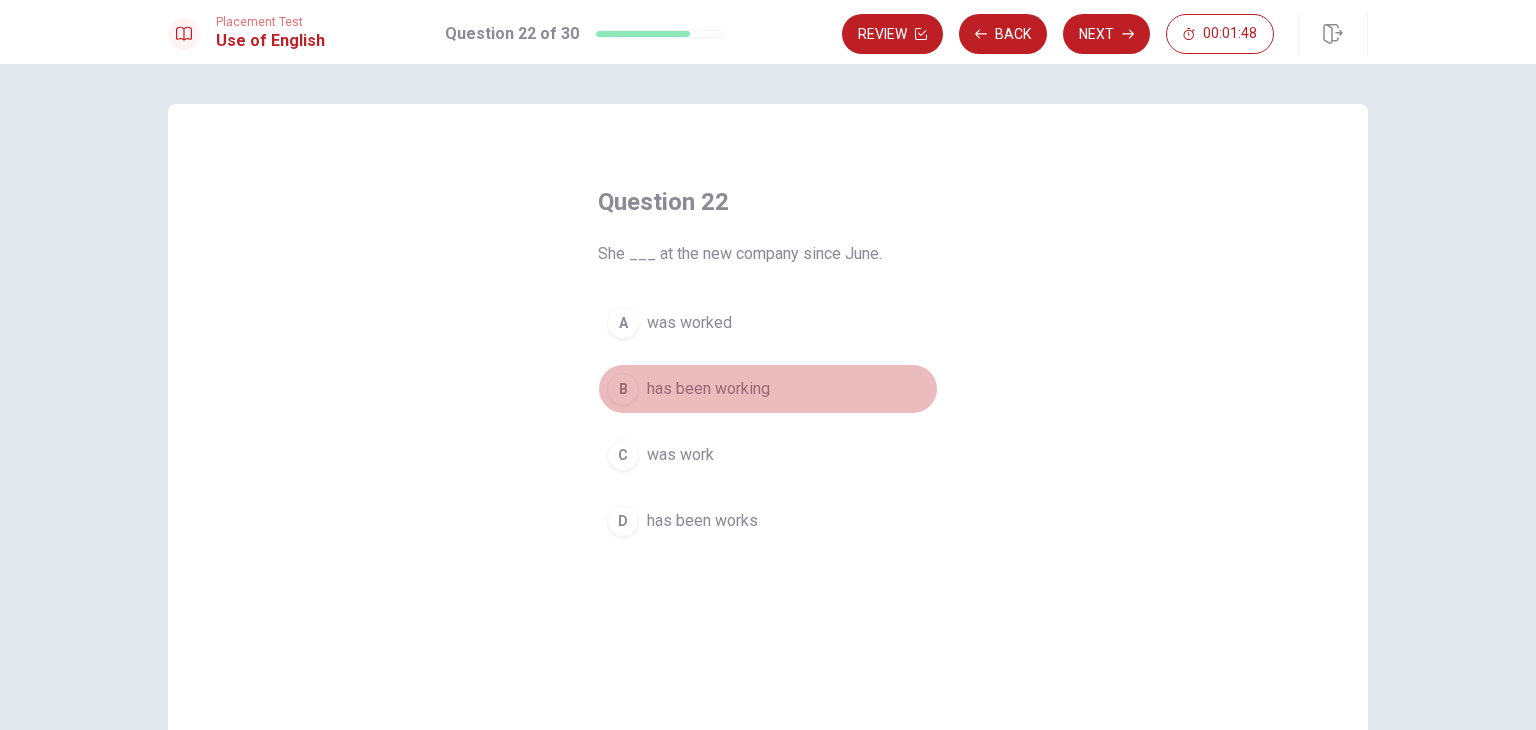 click on "has been working" at bounding box center [708, 389] 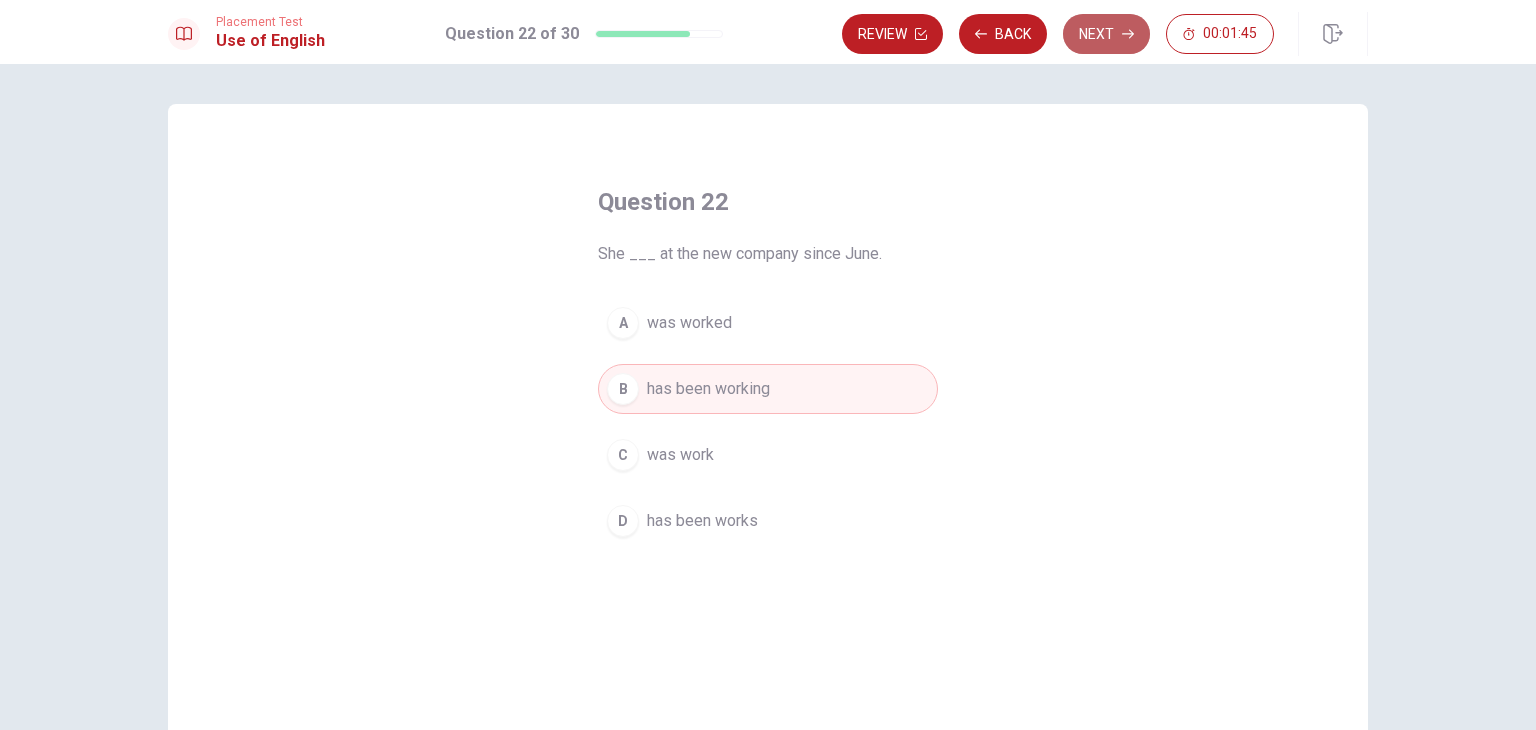 click on "Next" at bounding box center [1106, 34] 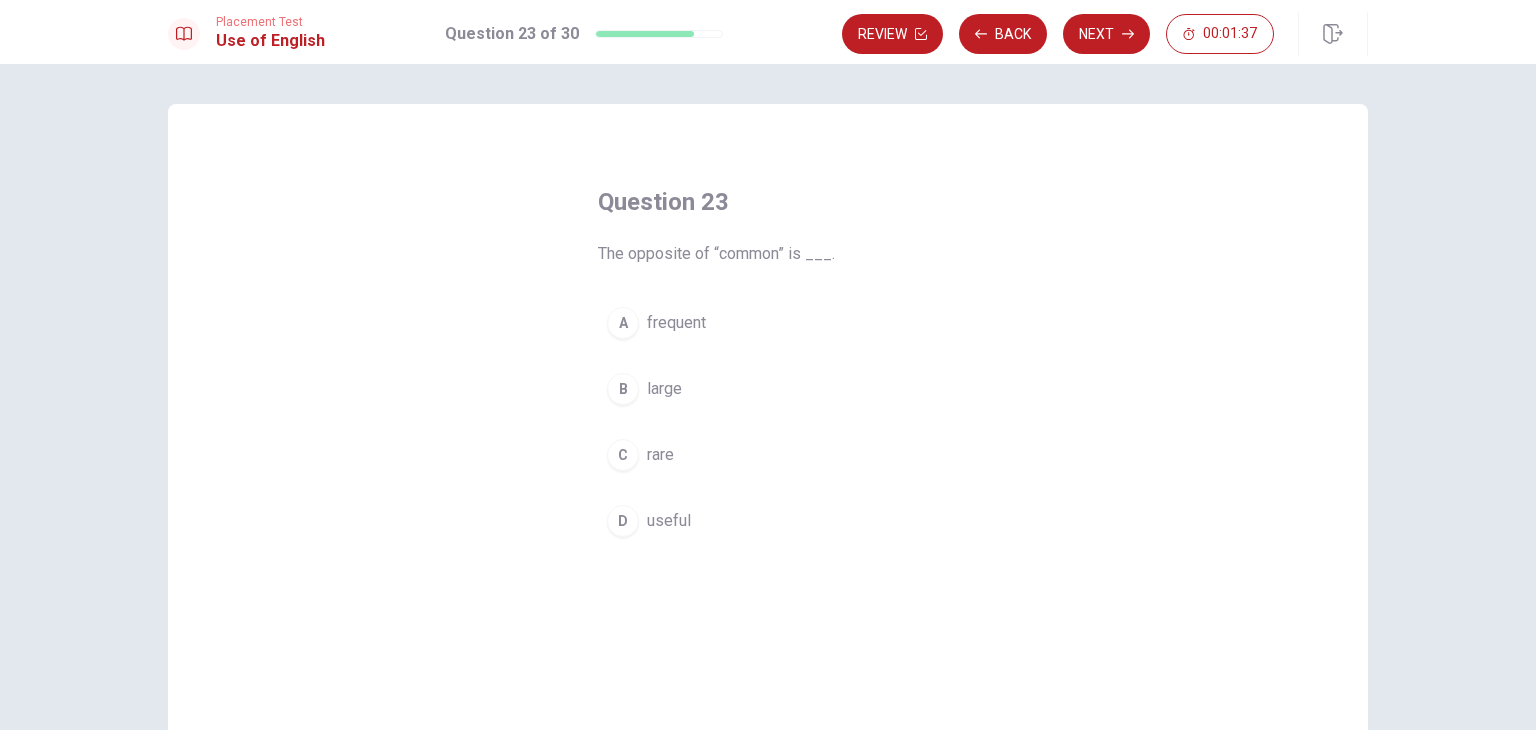 click on "rare" at bounding box center [660, 455] 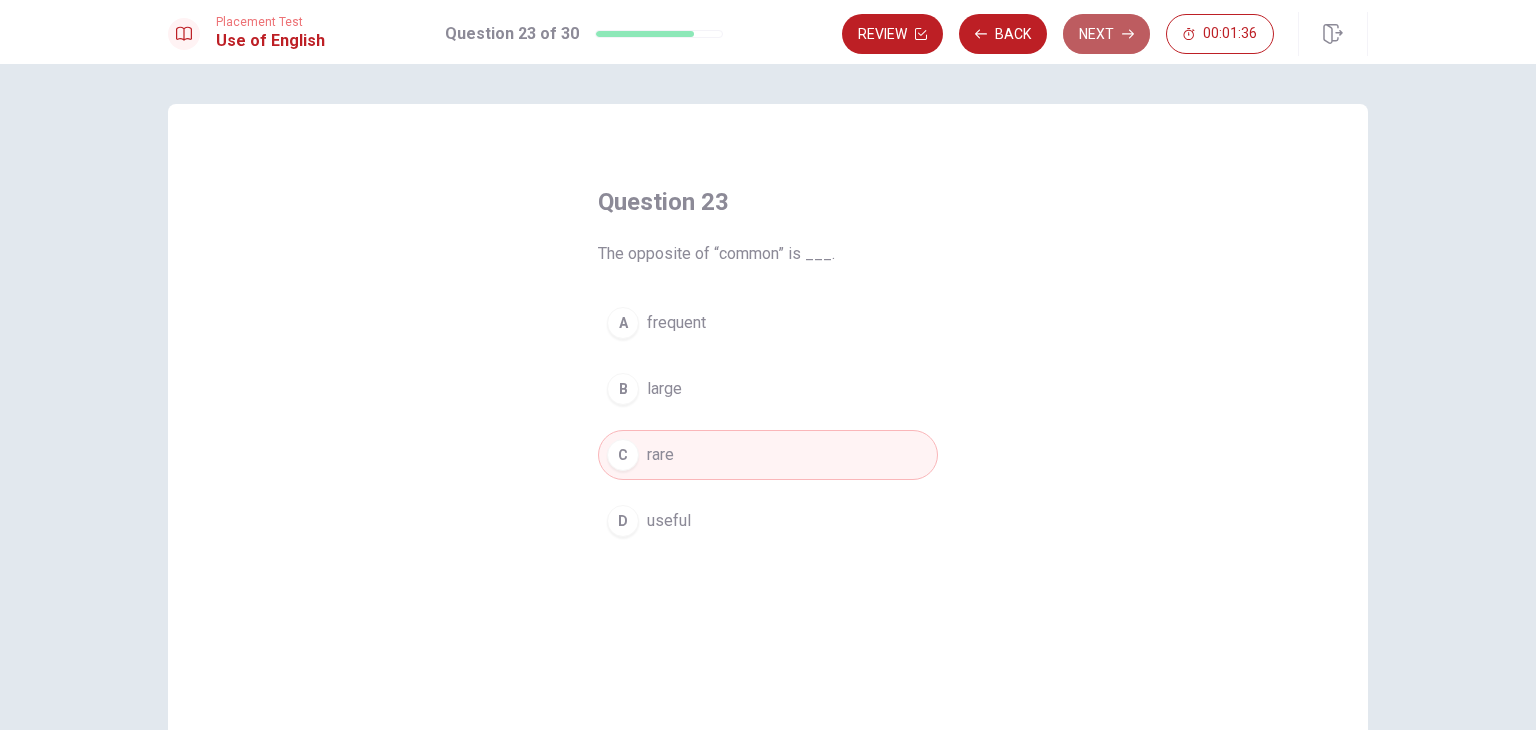 click on "Next" at bounding box center (1106, 34) 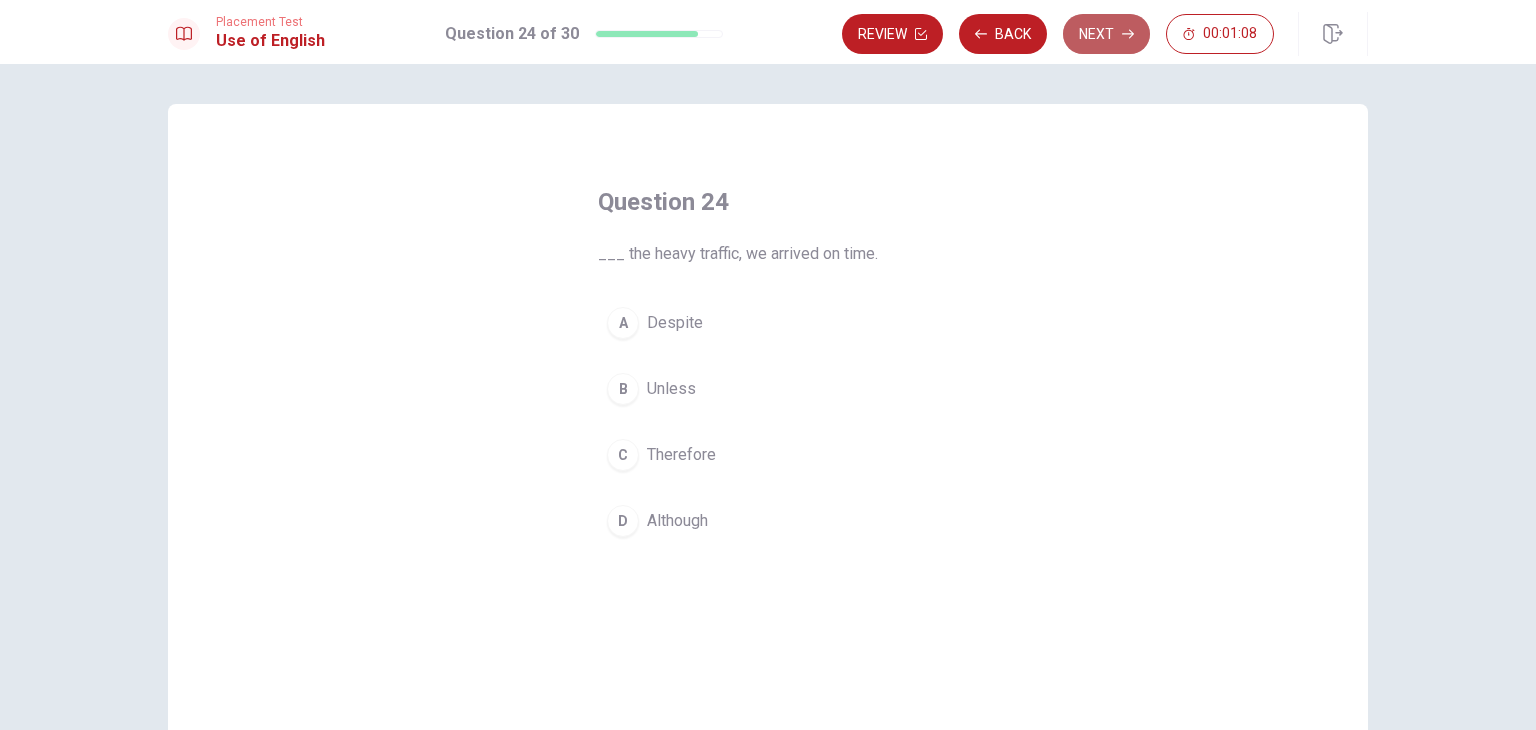 click on "Next" at bounding box center (1106, 34) 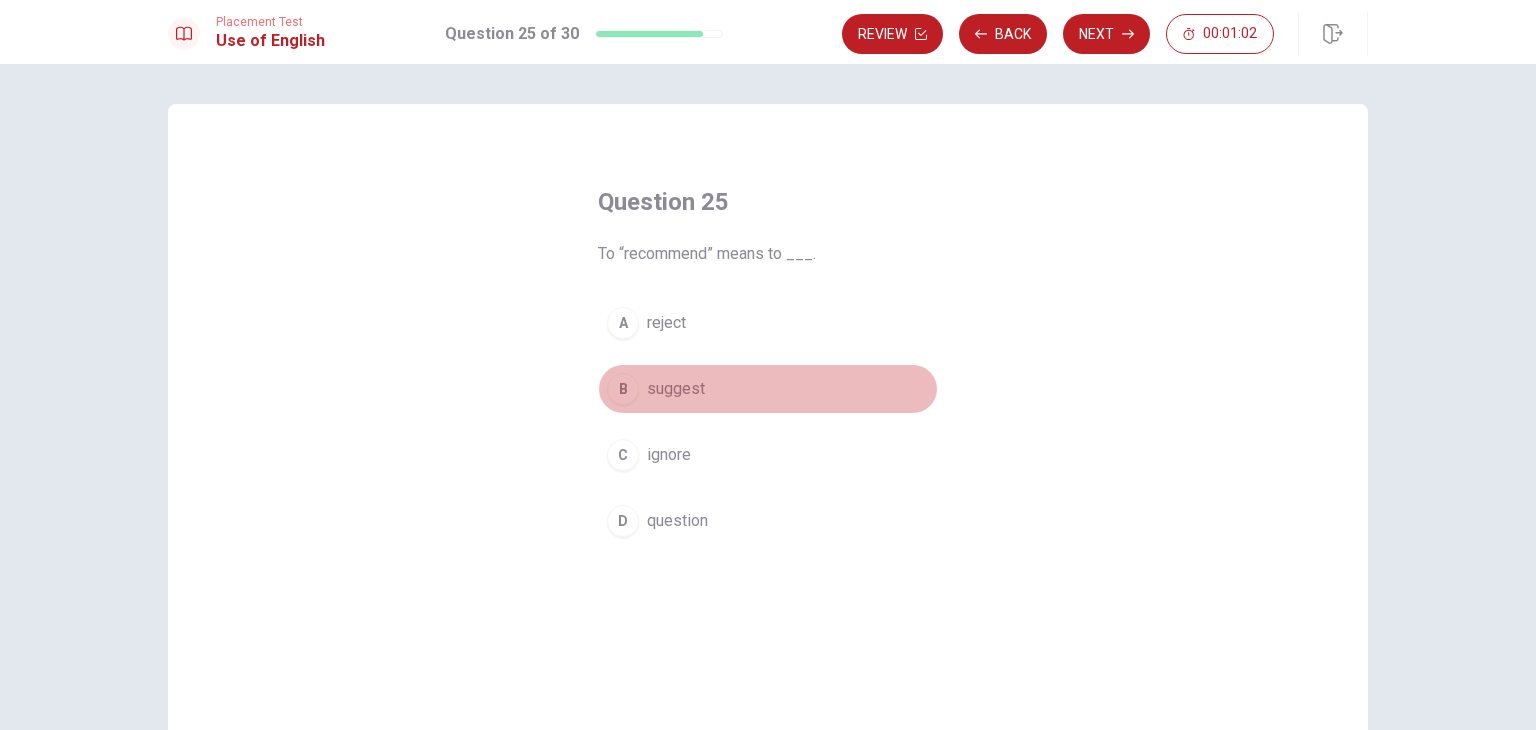 click on "suggest" at bounding box center (676, 389) 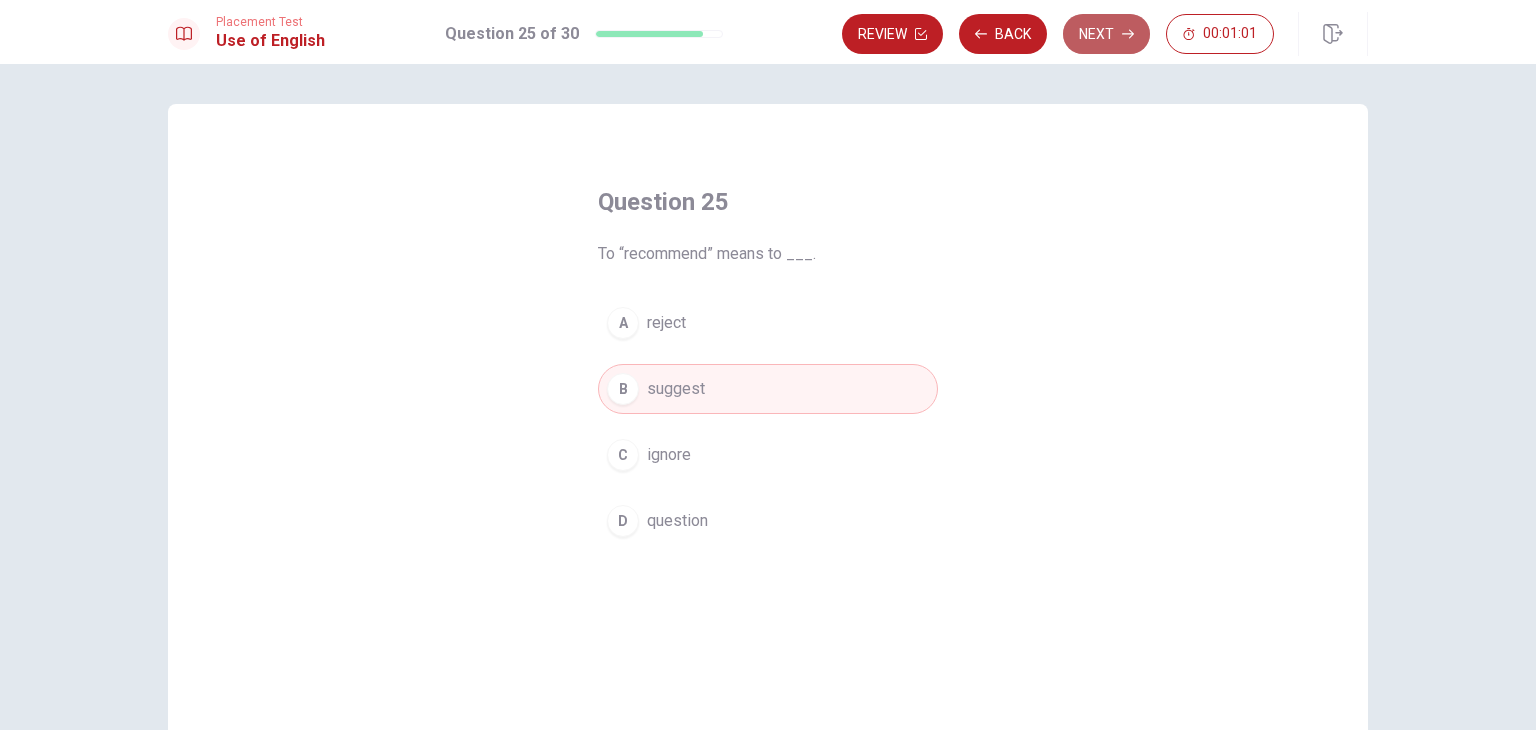 click on "Next" at bounding box center [1106, 34] 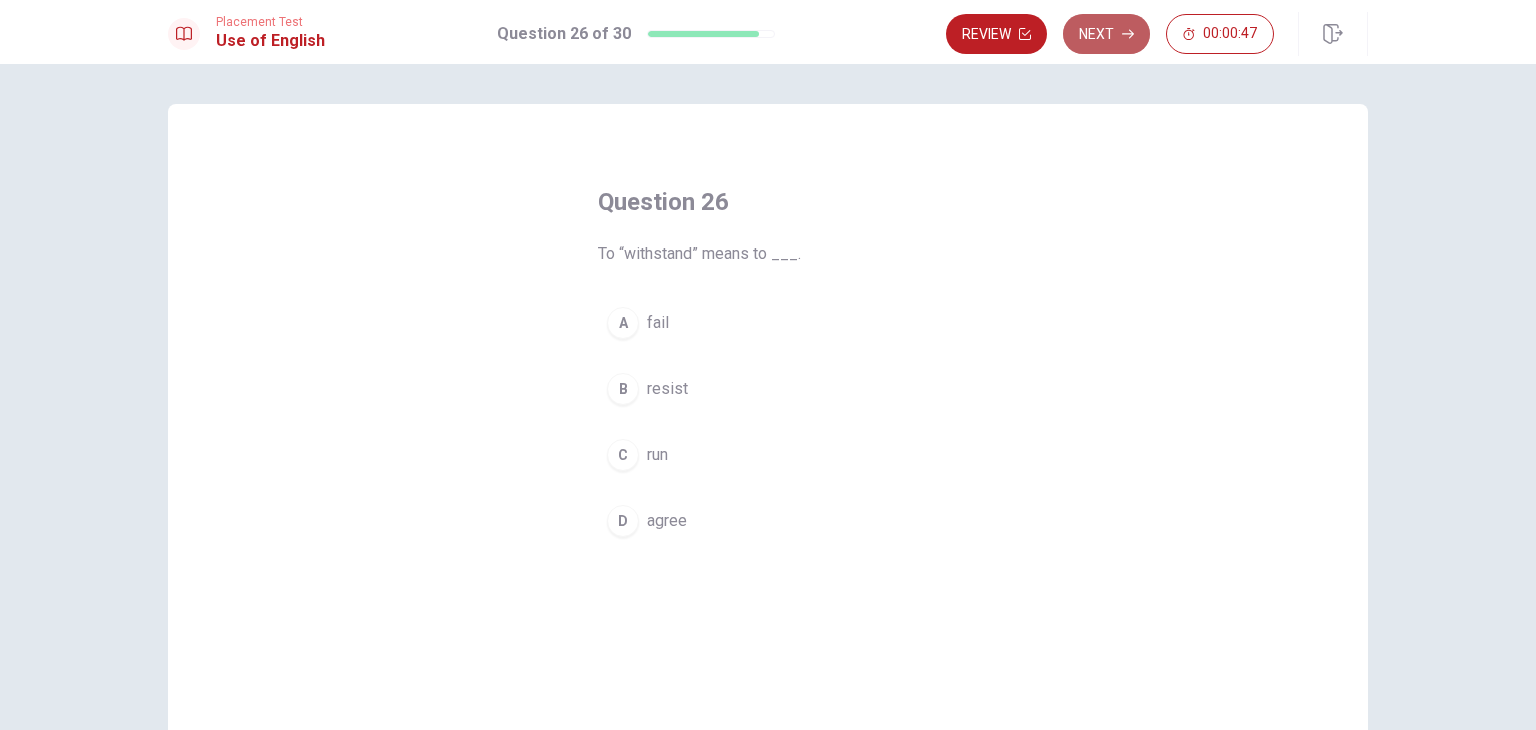 click on "Next" at bounding box center [1106, 34] 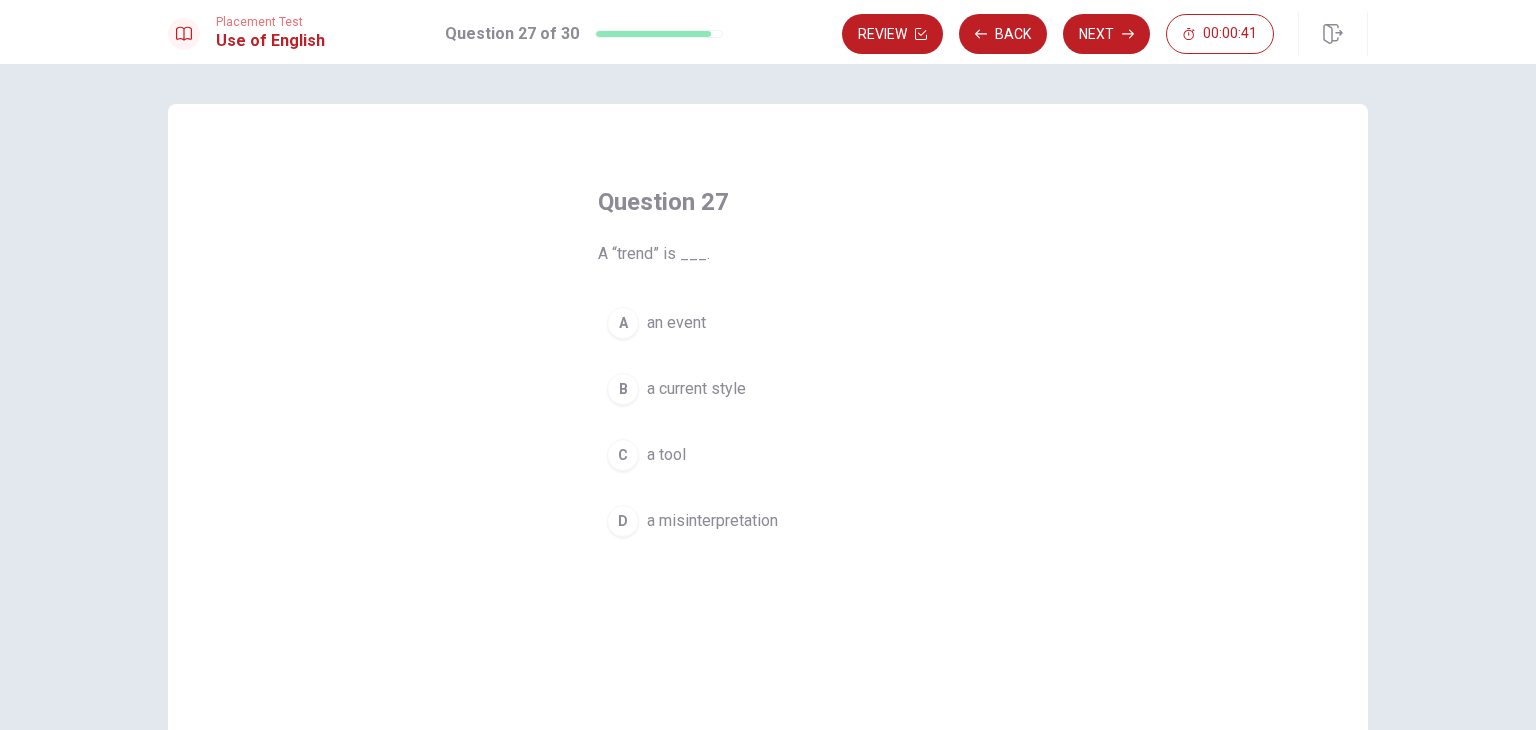 click on "a current style" at bounding box center [696, 389] 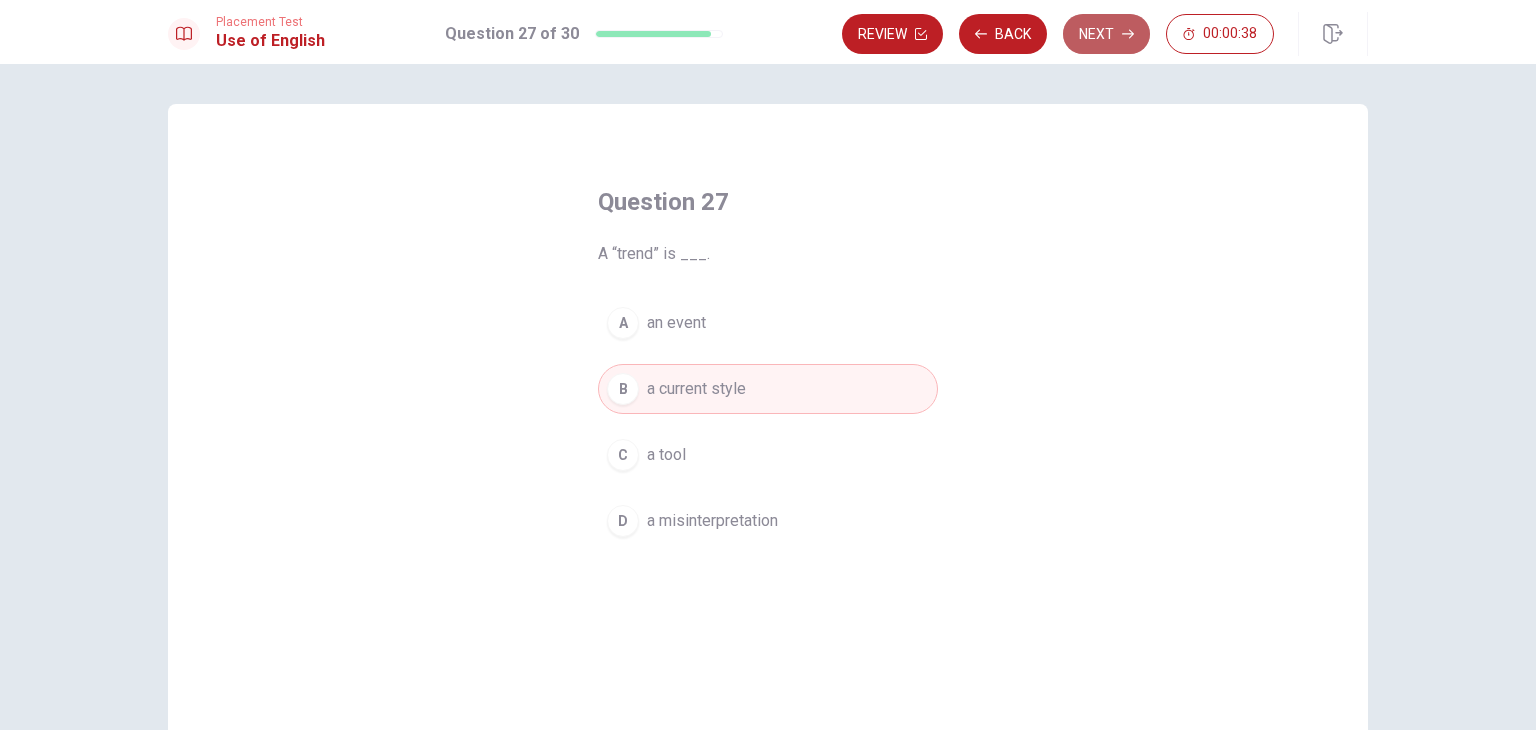 click on "Next" at bounding box center [1106, 34] 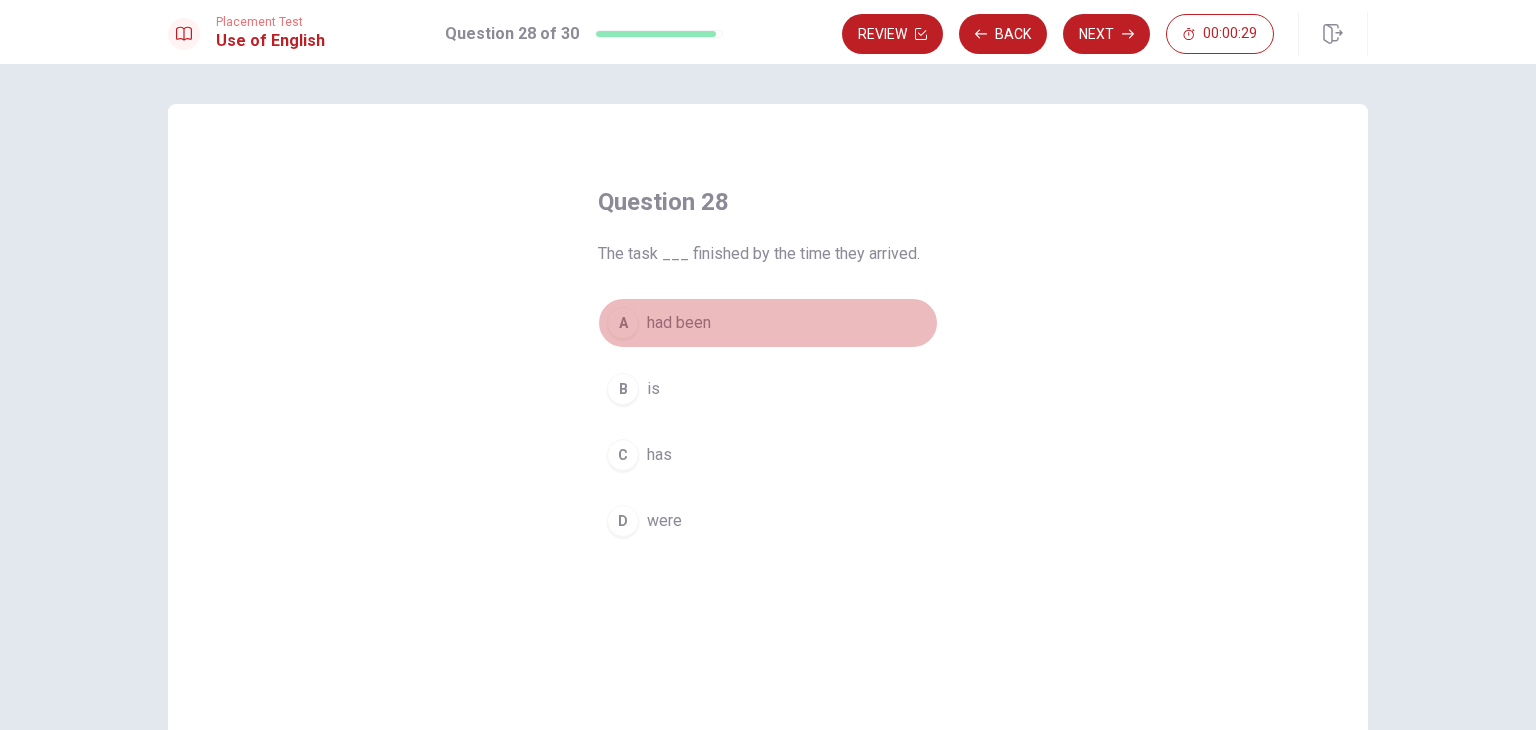 click on "had been" at bounding box center (679, 323) 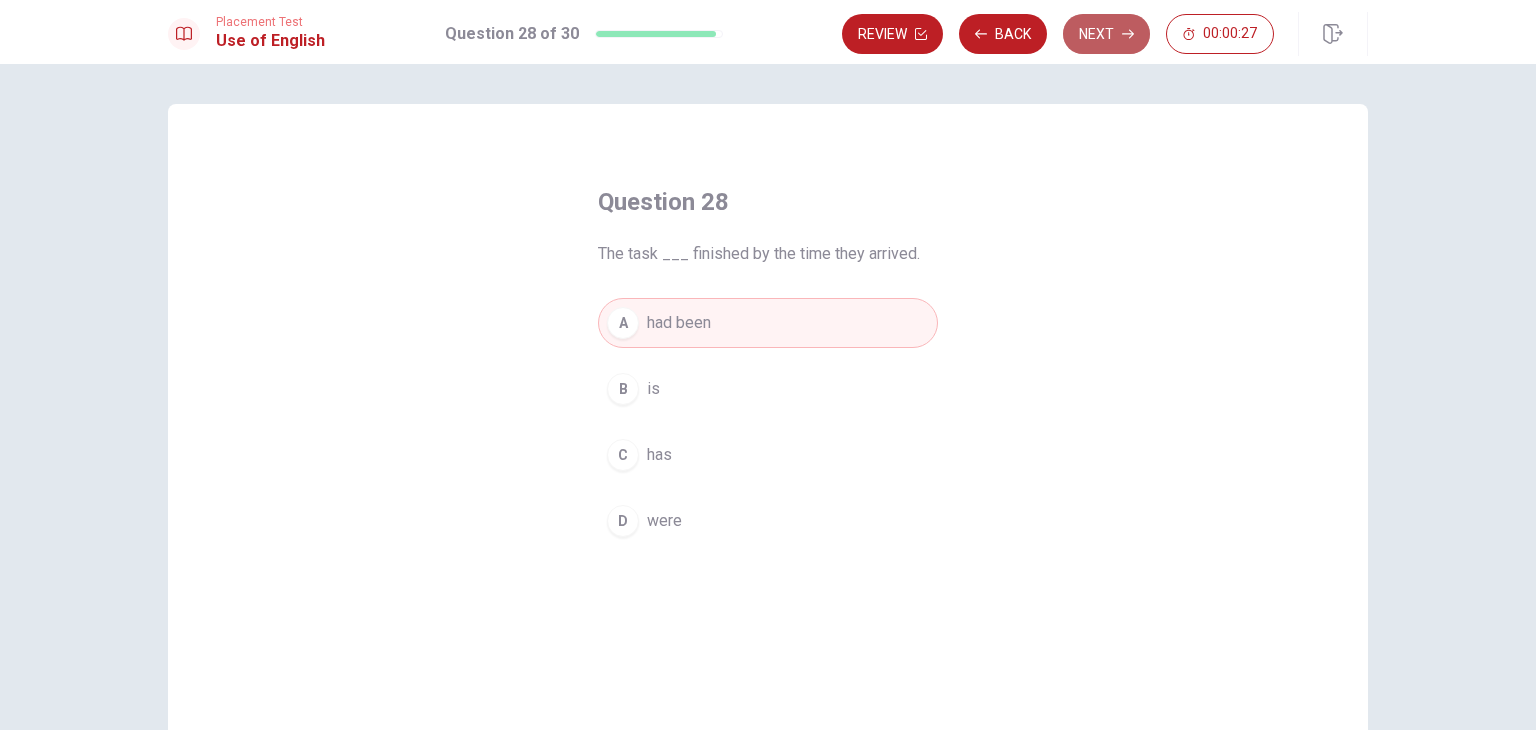 click on "Next" at bounding box center [1106, 34] 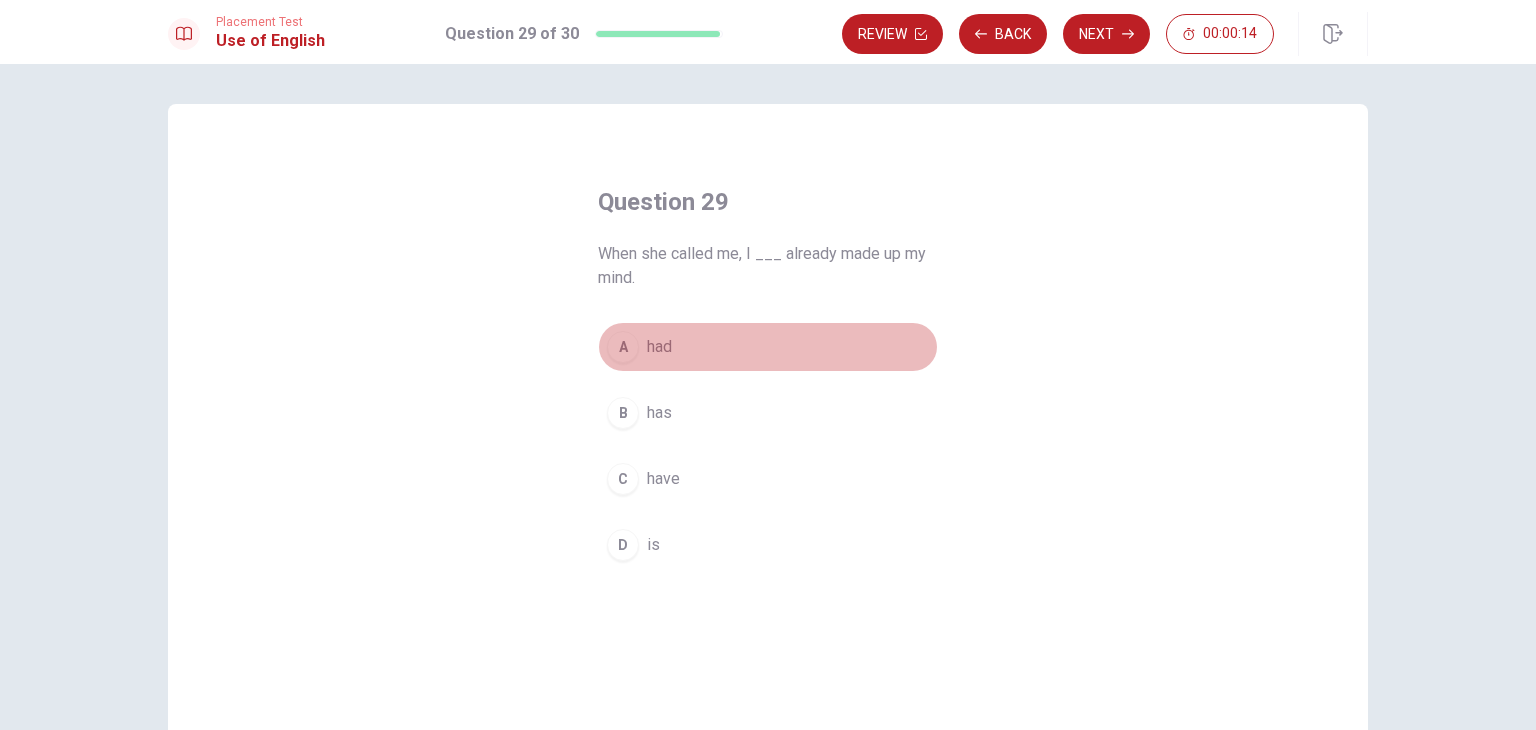 click on "had" at bounding box center [659, 347] 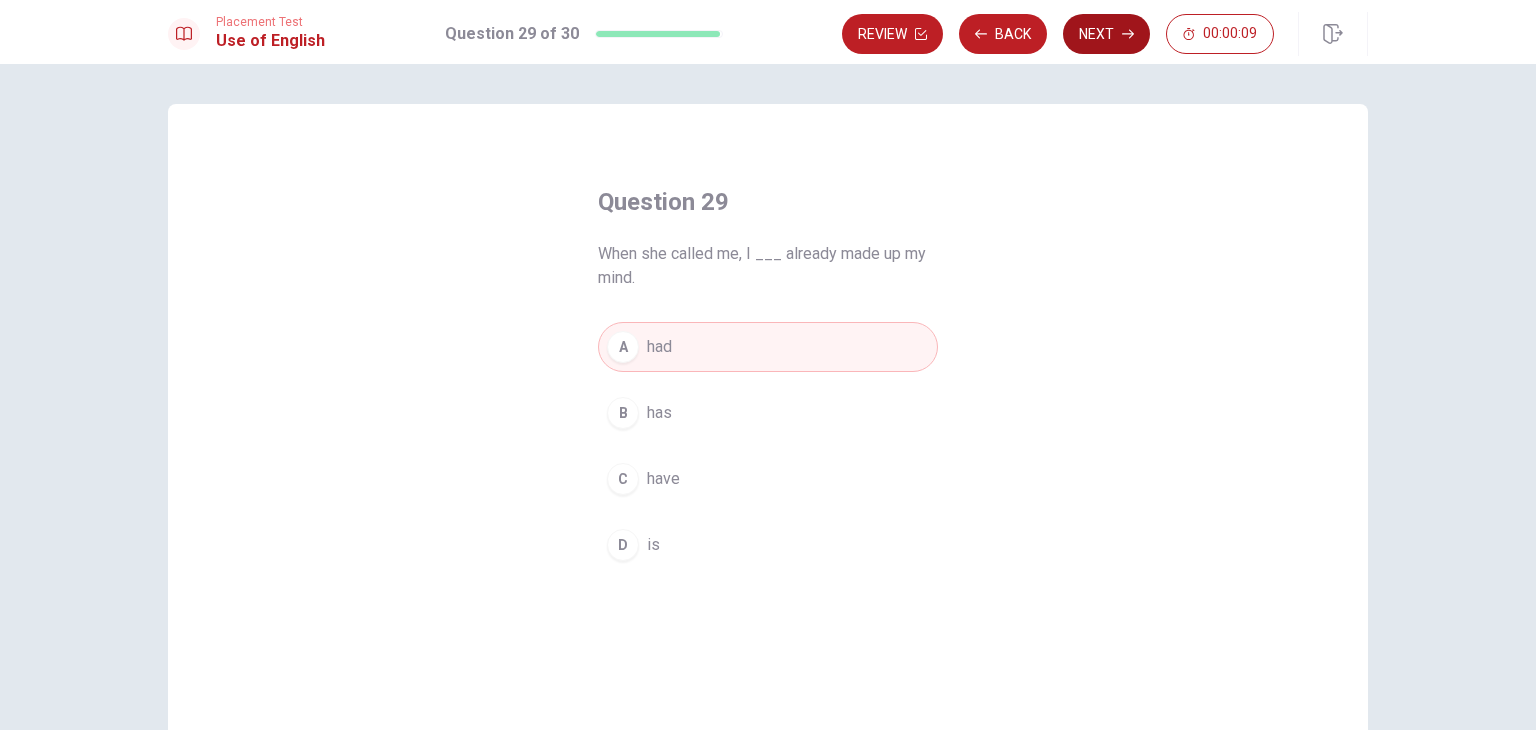click on "Next" at bounding box center (1106, 34) 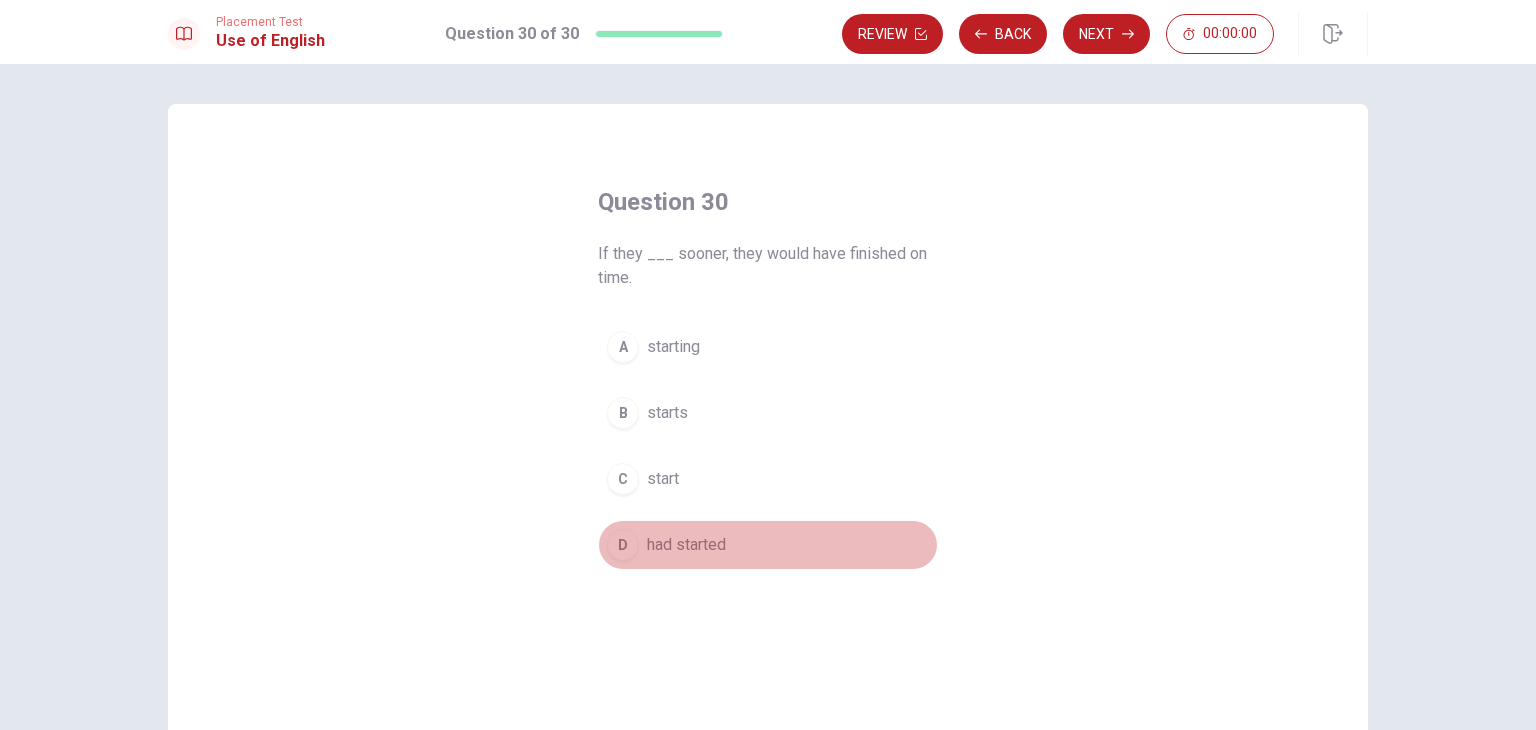 click on "had started" at bounding box center (686, 545) 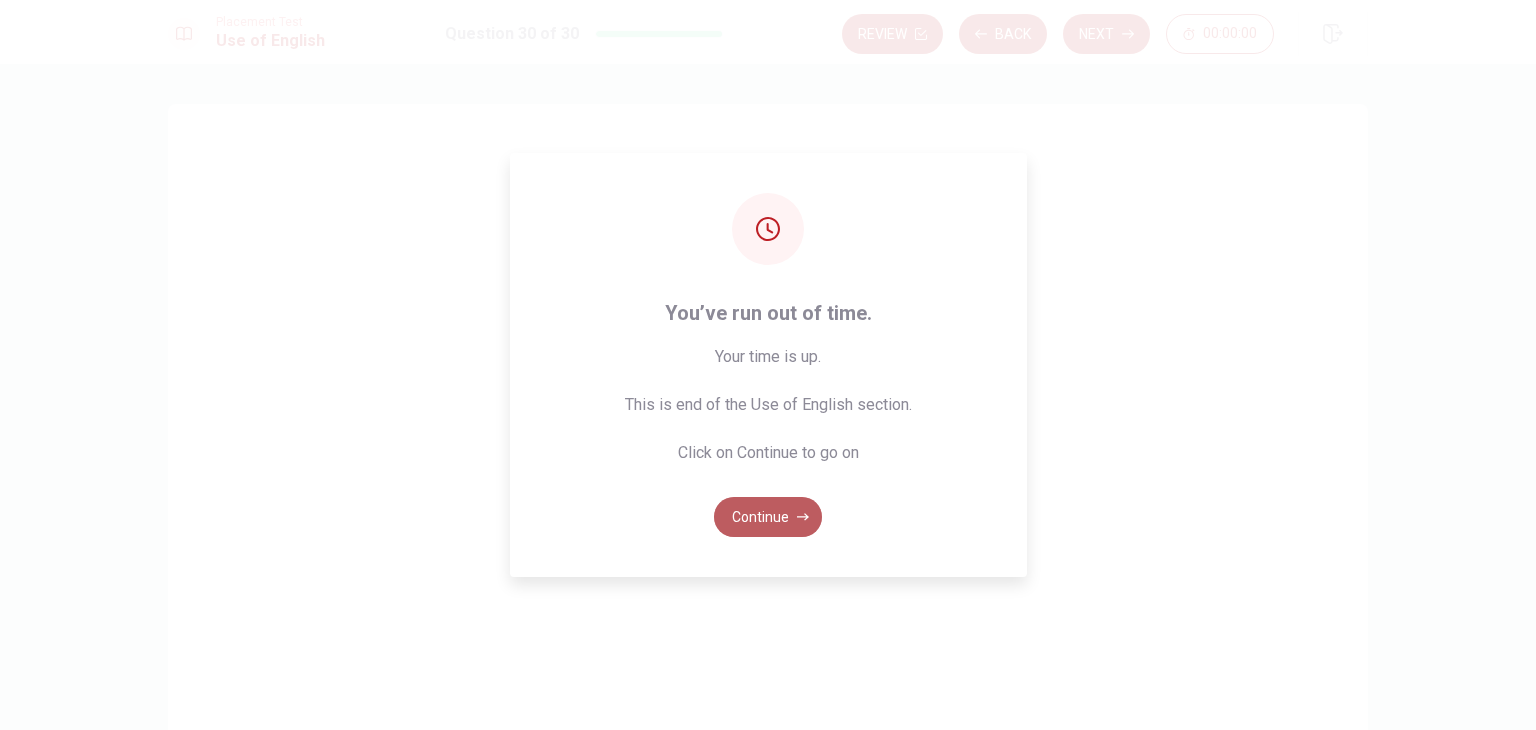click on "Continue" at bounding box center [768, 517] 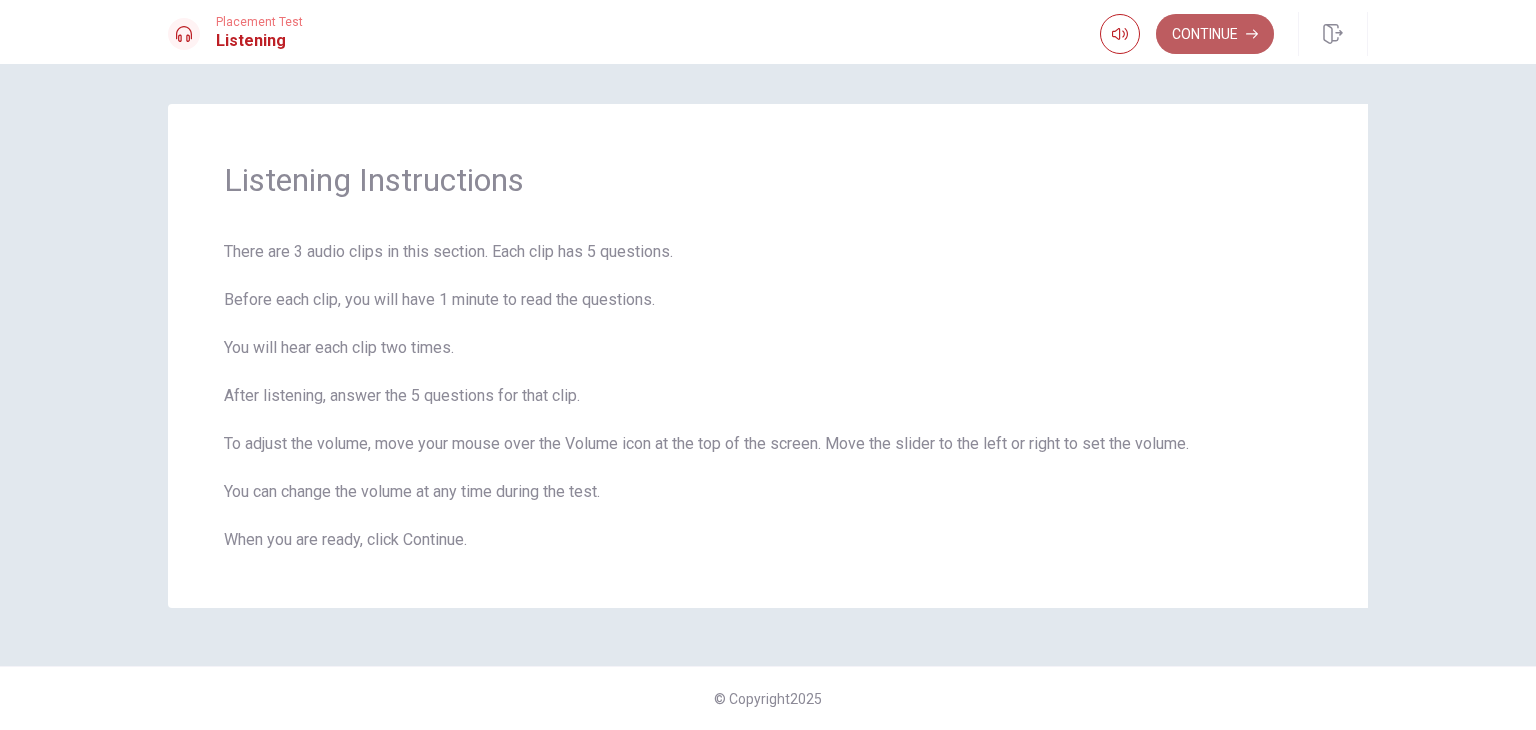 click on "Continue" at bounding box center (1215, 34) 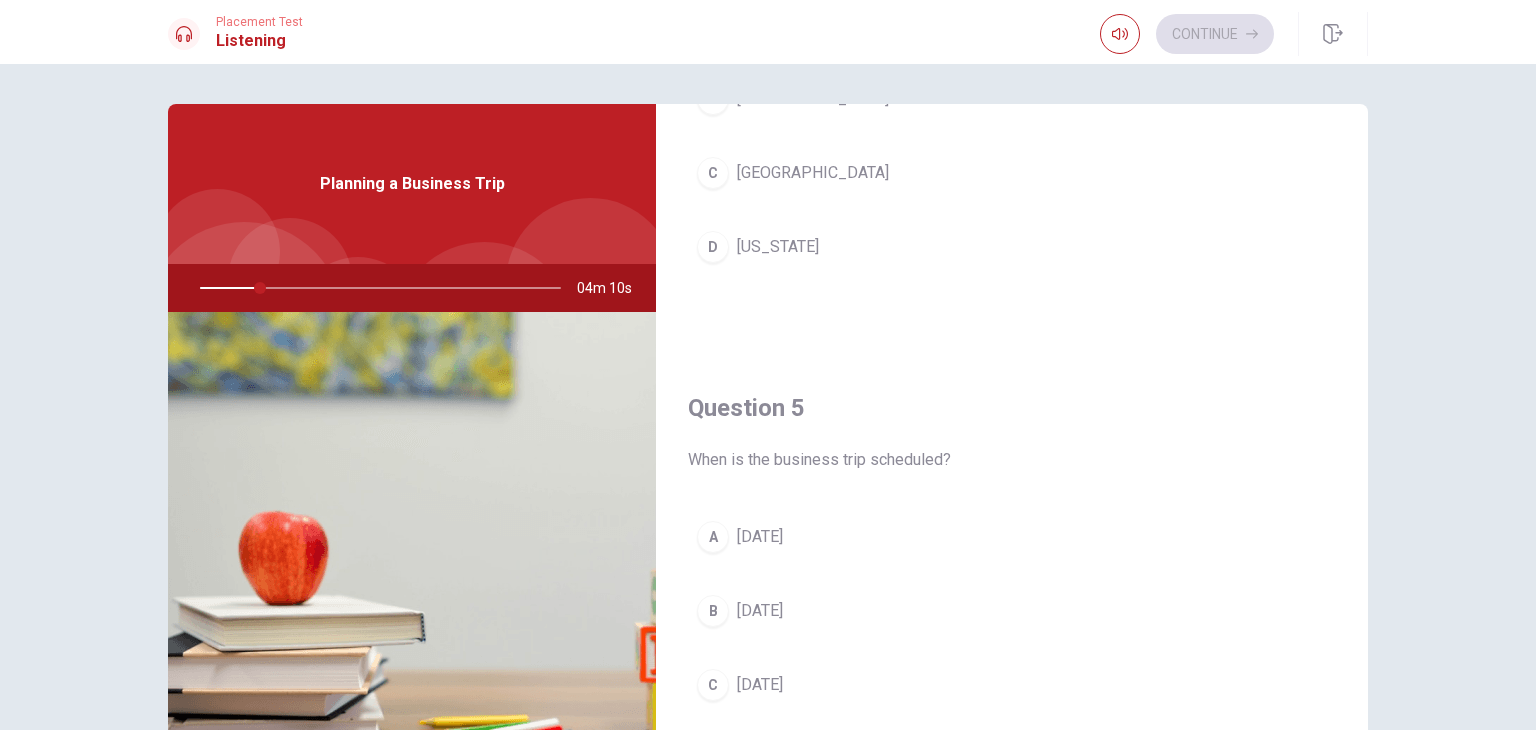 scroll, scrollTop: 1856, scrollLeft: 0, axis: vertical 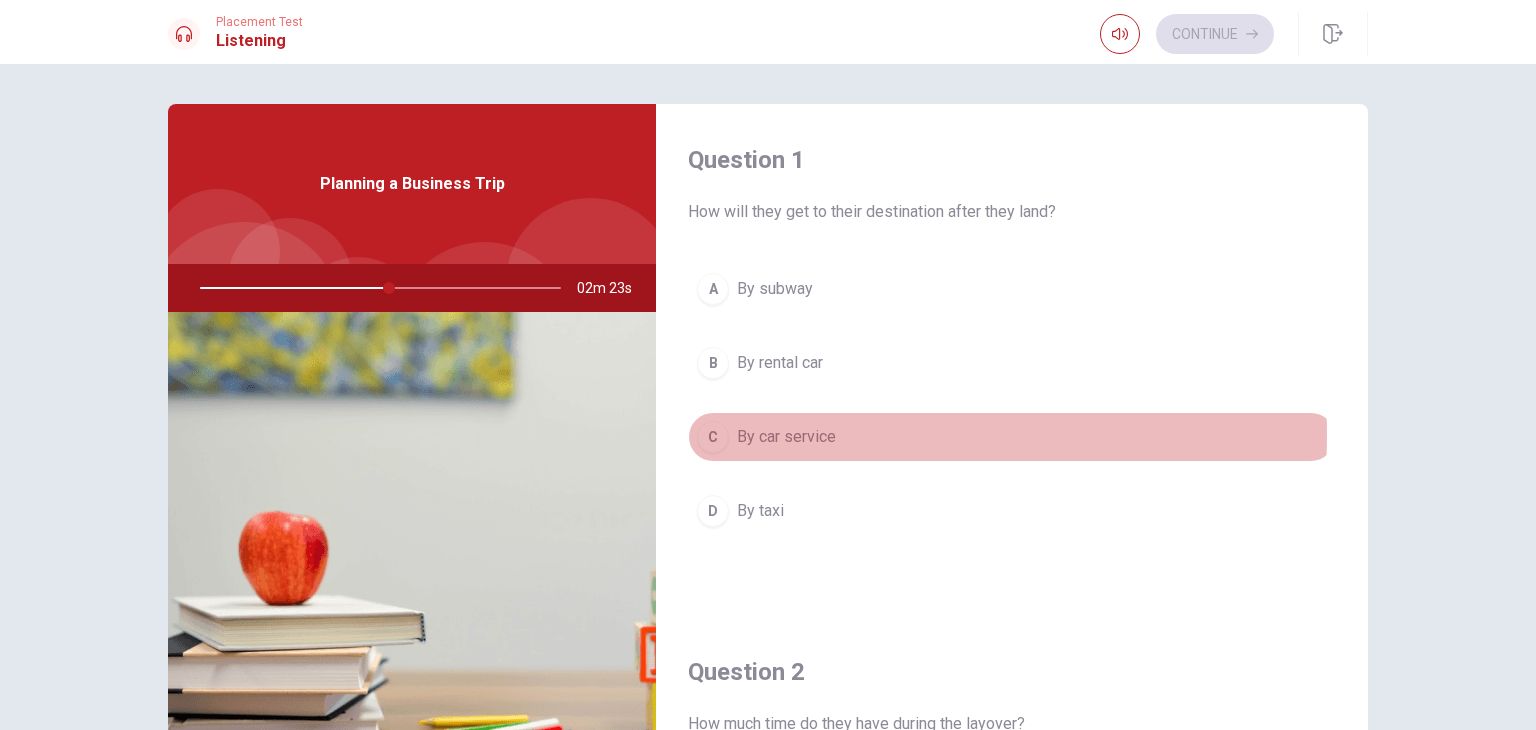 click on "By car service" at bounding box center [786, 437] 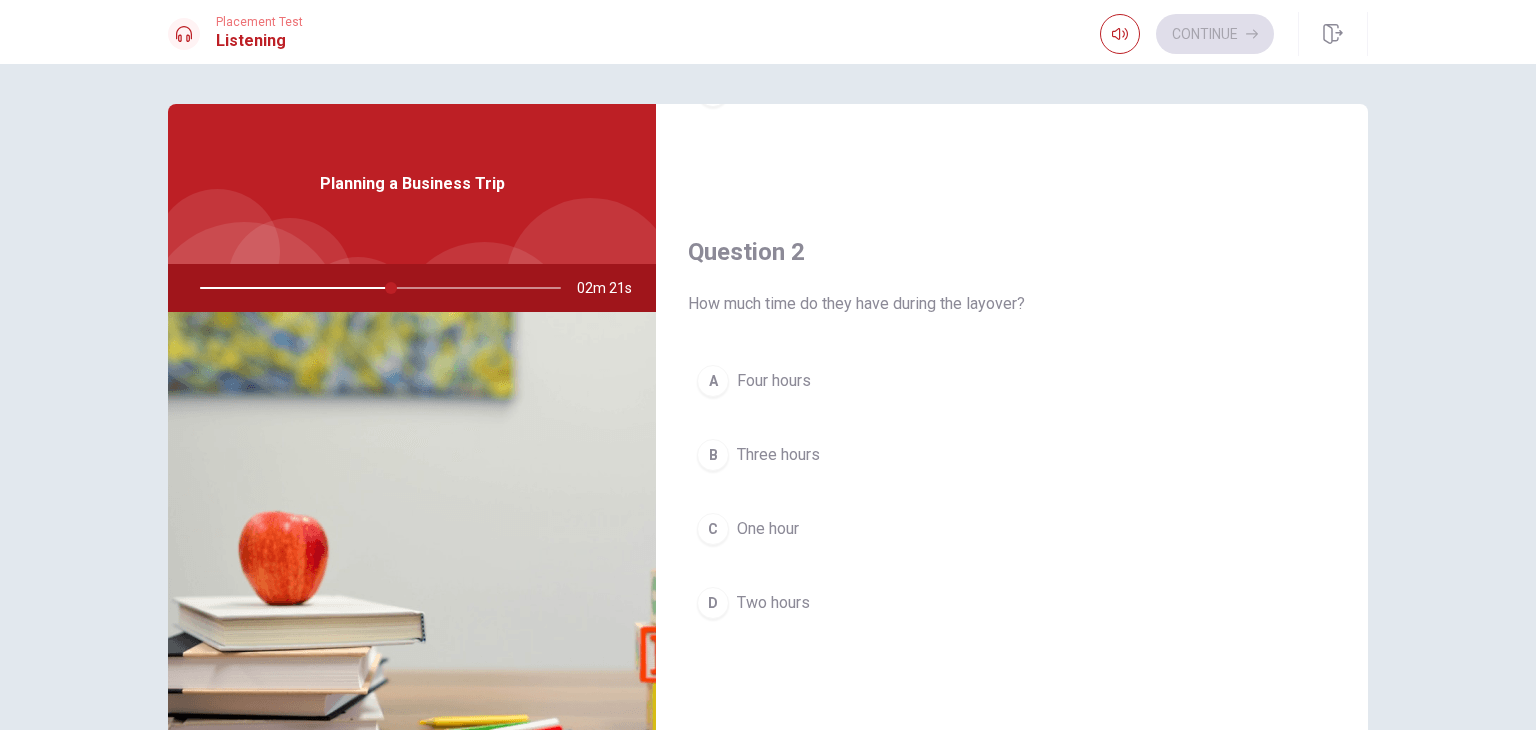 scroll, scrollTop: 431, scrollLeft: 0, axis: vertical 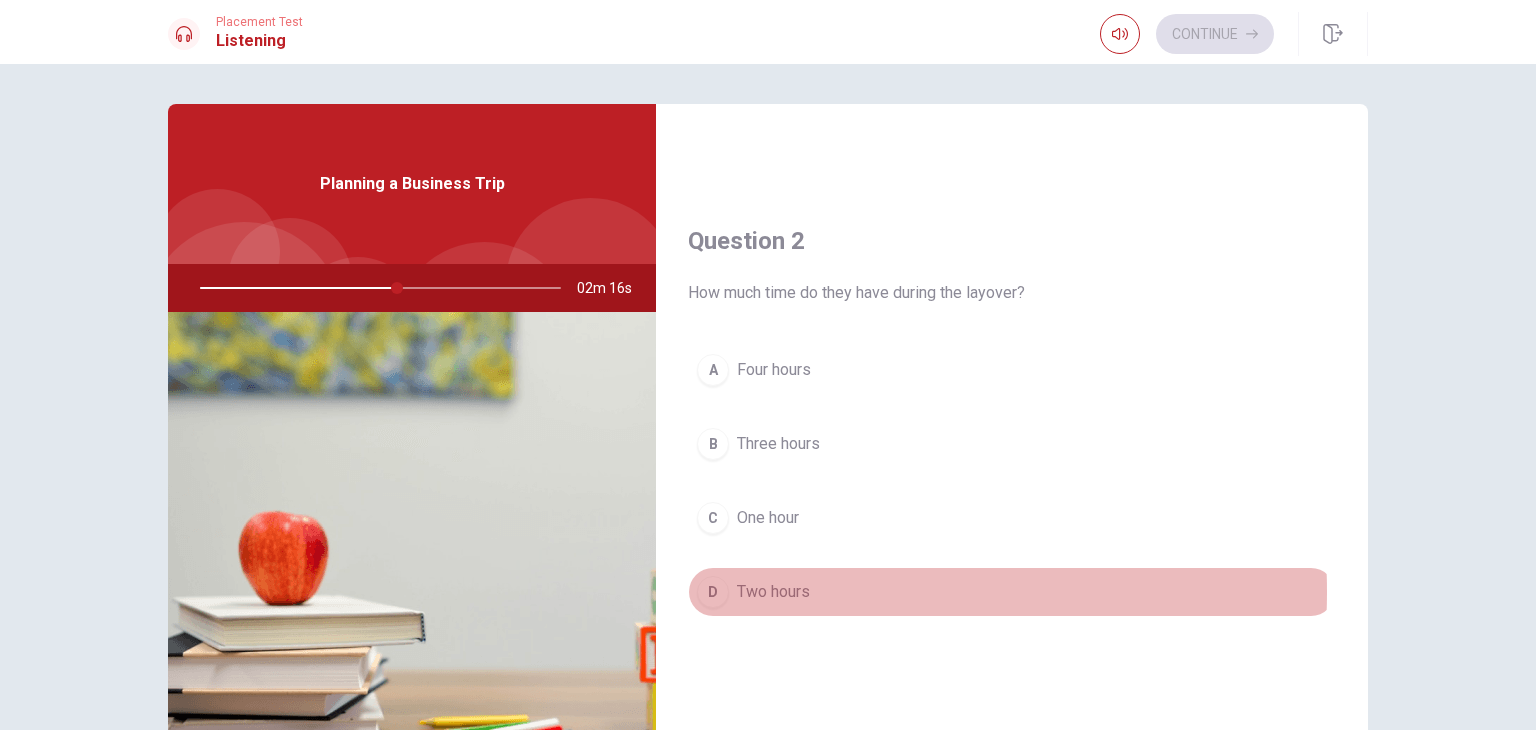 click on "Two hours" at bounding box center (773, 592) 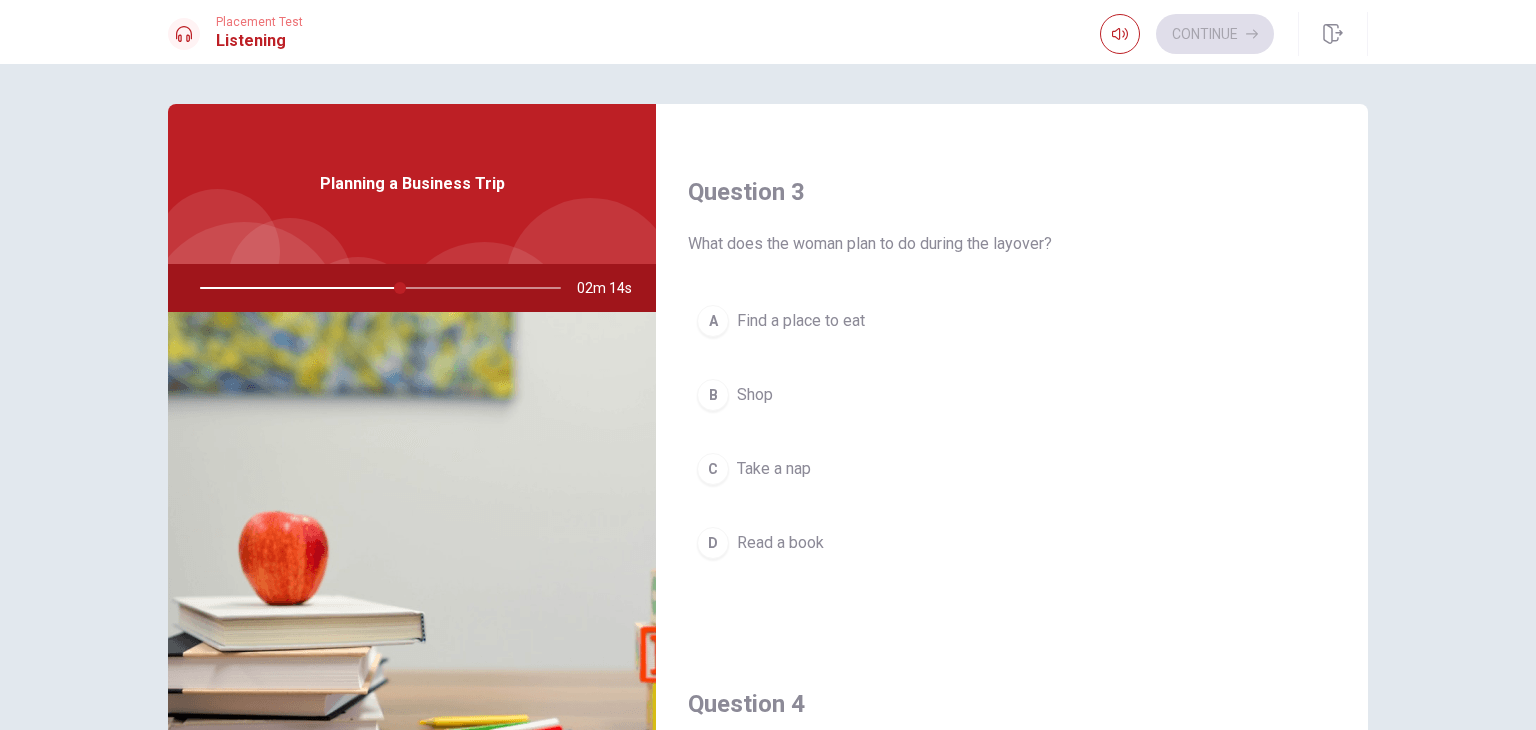 scroll, scrollTop: 994, scrollLeft: 0, axis: vertical 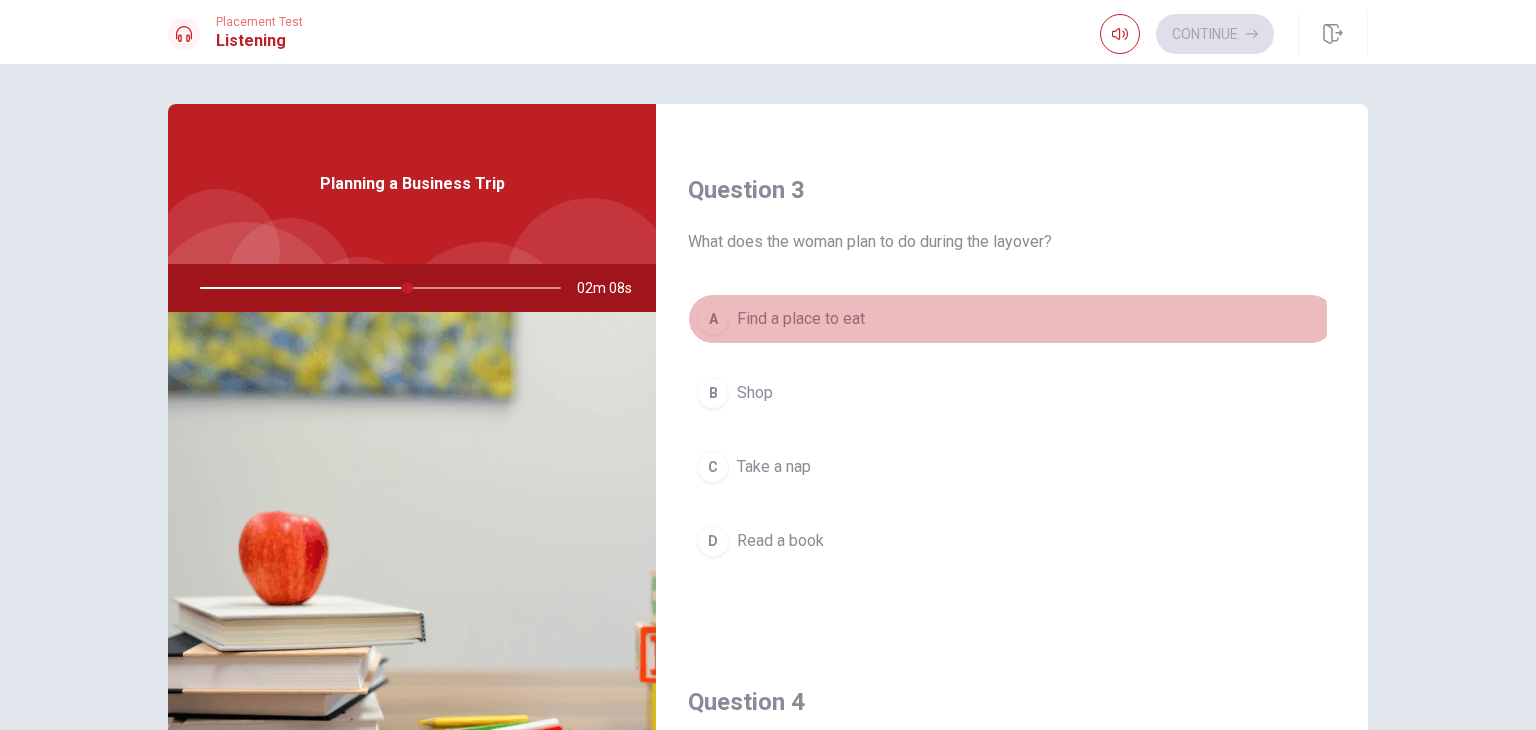 click on "Find a place to eat" at bounding box center [801, 319] 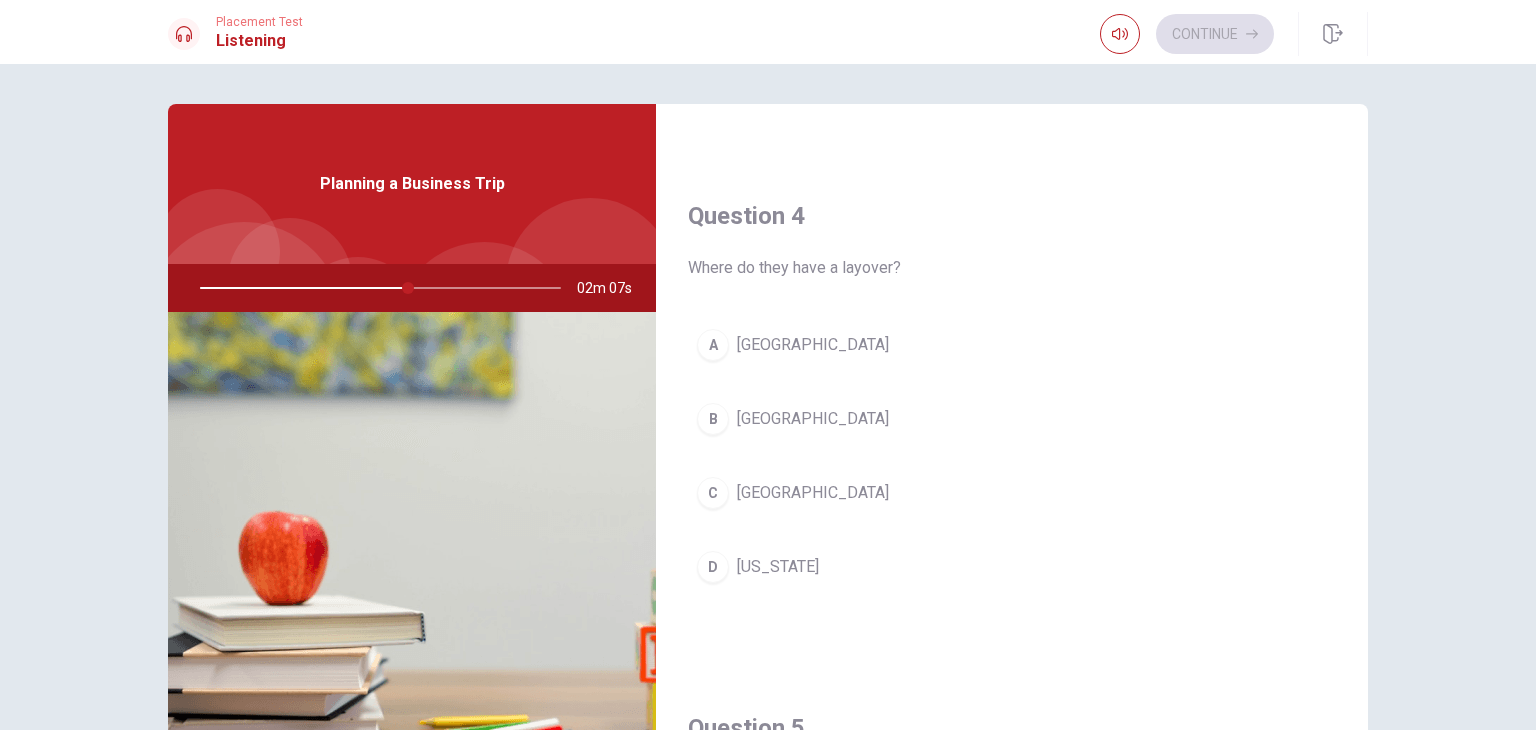 scroll, scrollTop: 1480, scrollLeft: 0, axis: vertical 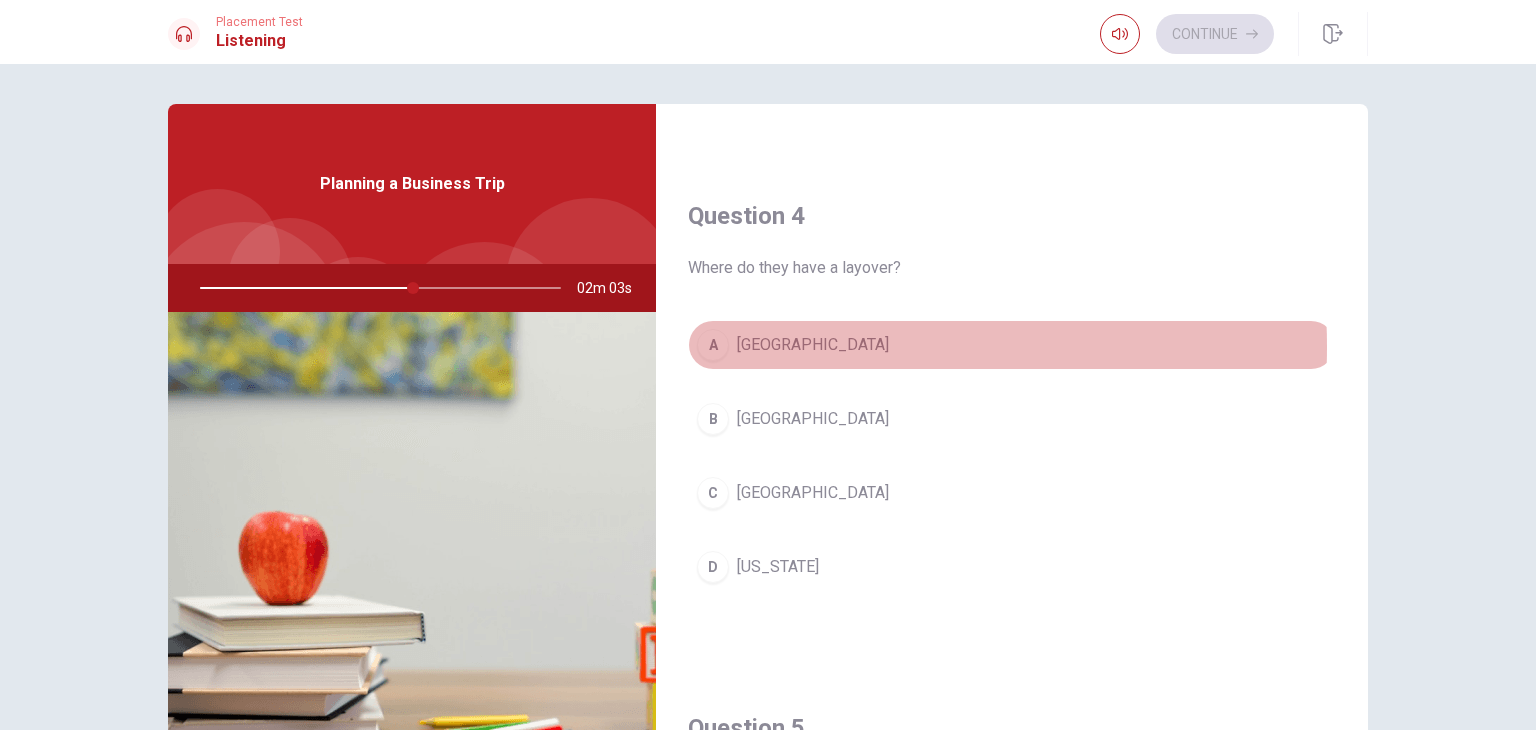 click on "[GEOGRAPHIC_DATA]" at bounding box center [813, 345] 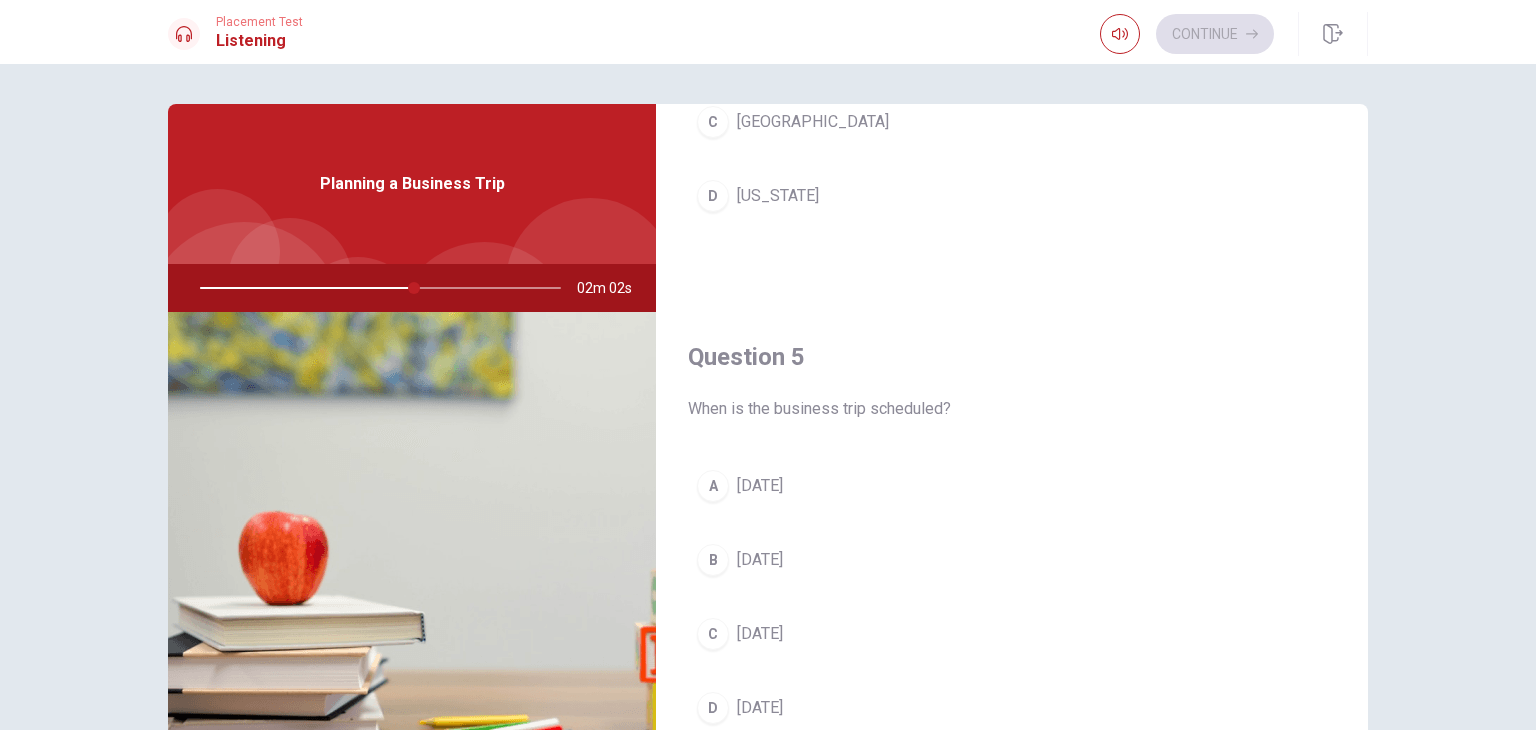 scroll, scrollTop: 1856, scrollLeft: 0, axis: vertical 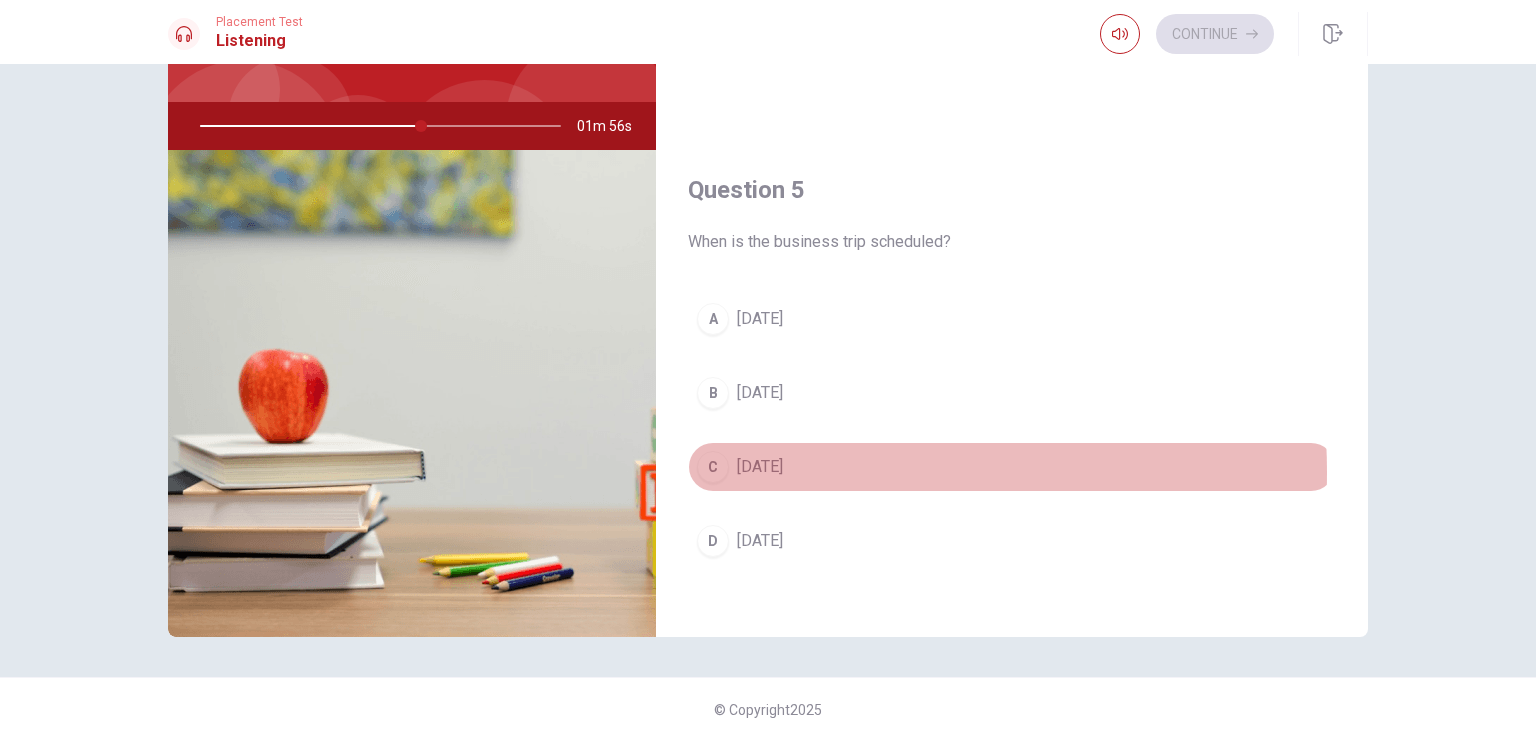 click on "[DATE]" at bounding box center [760, 467] 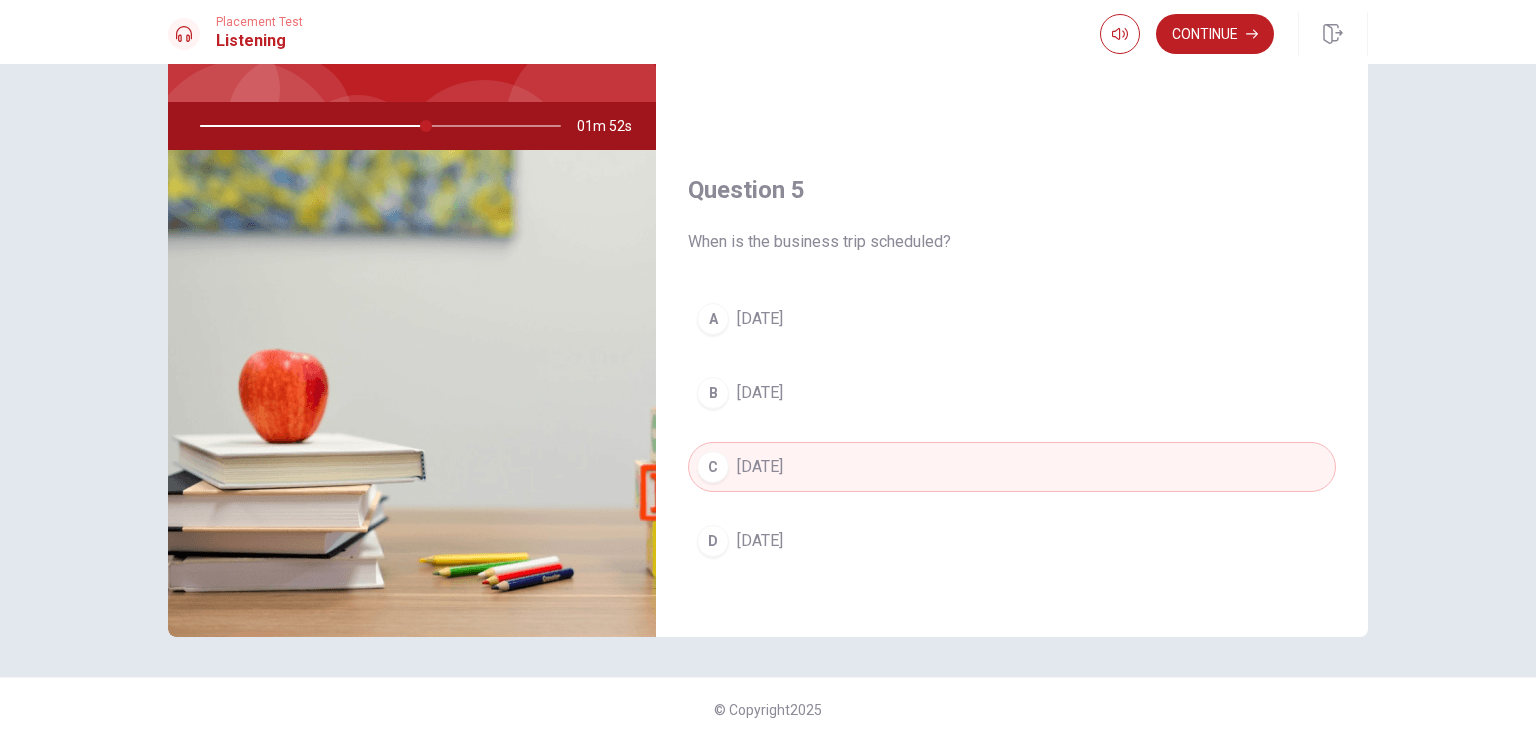 scroll, scrollTop: 173, scrollLeft: 0, axis: vertical 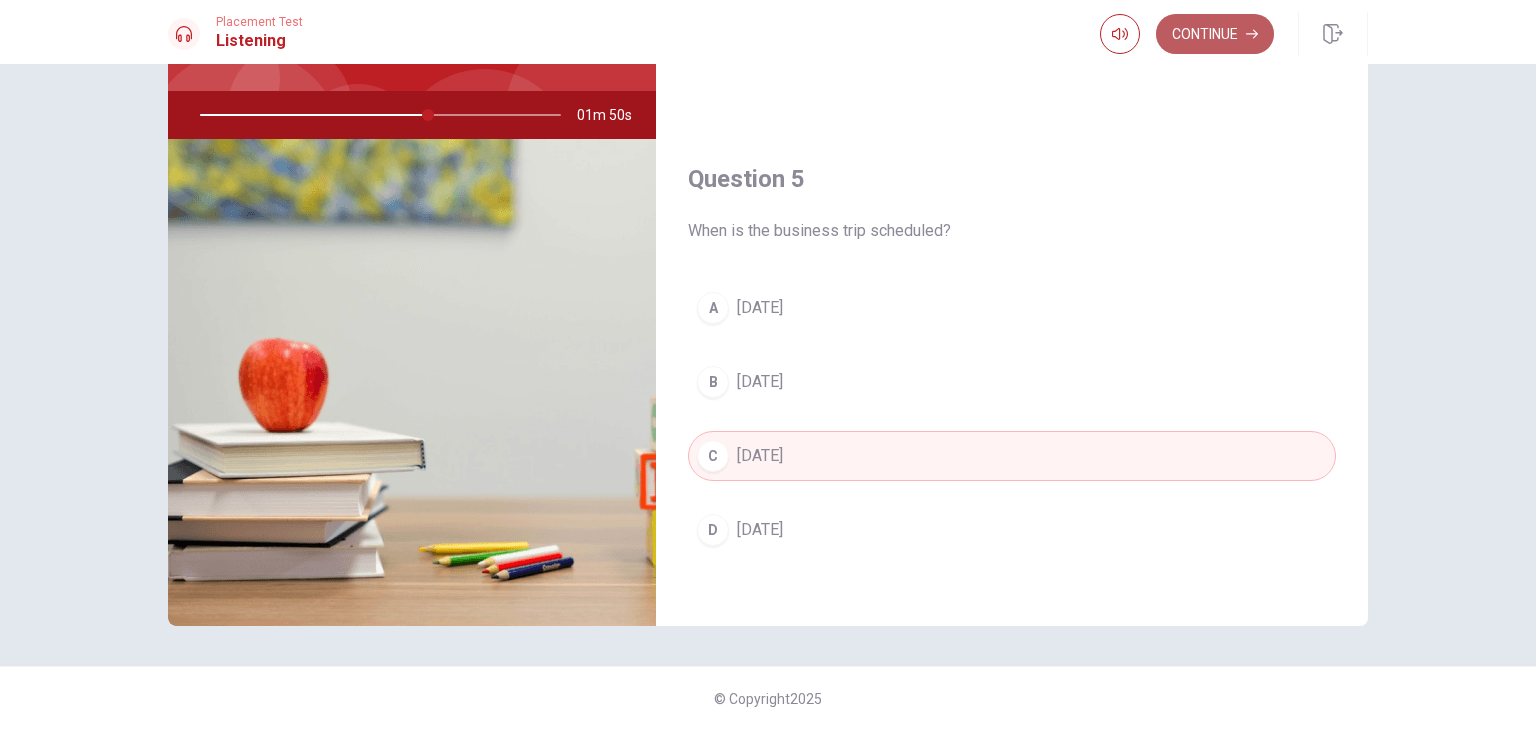 click on "Continue" at bounding box center (1215, 34) 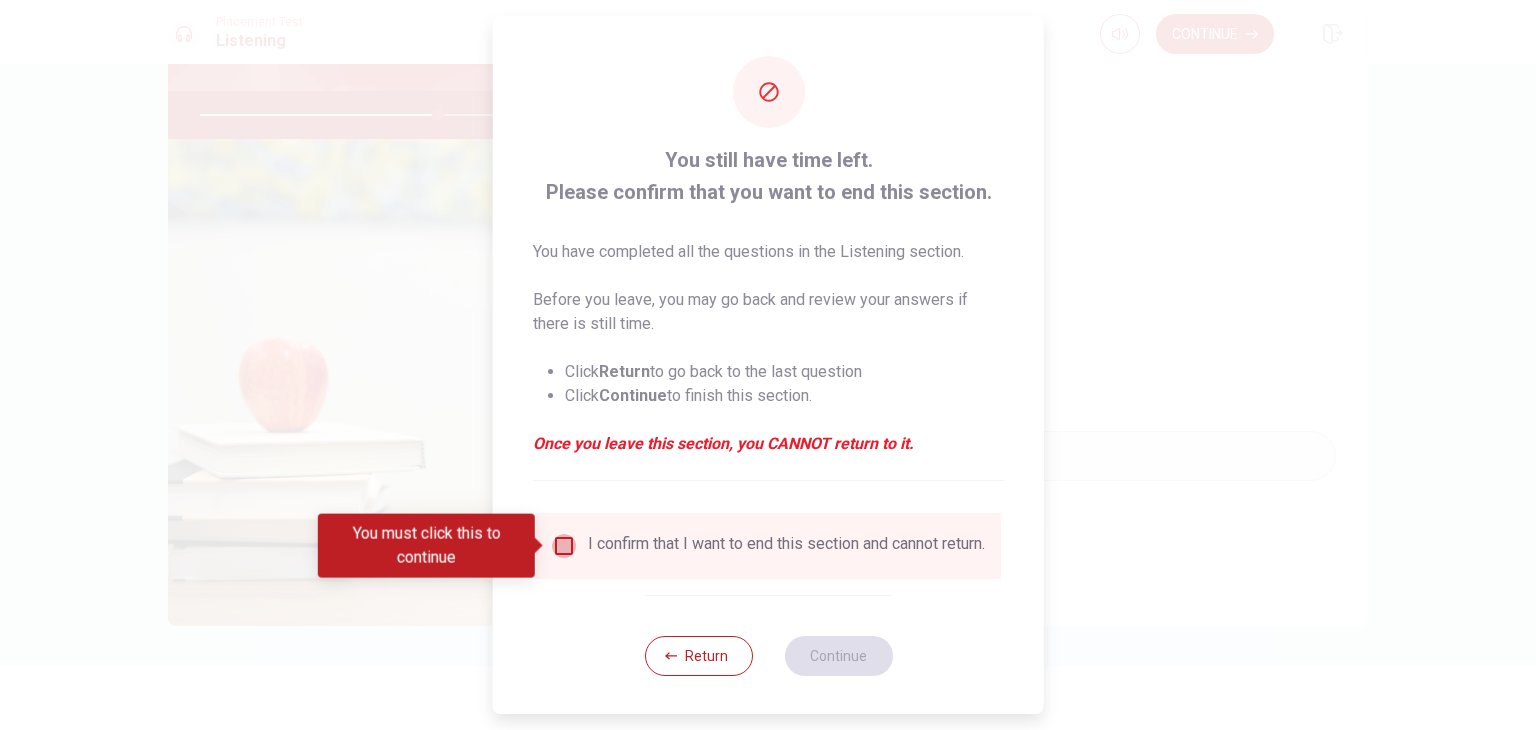click at bounding box center [564, 546] 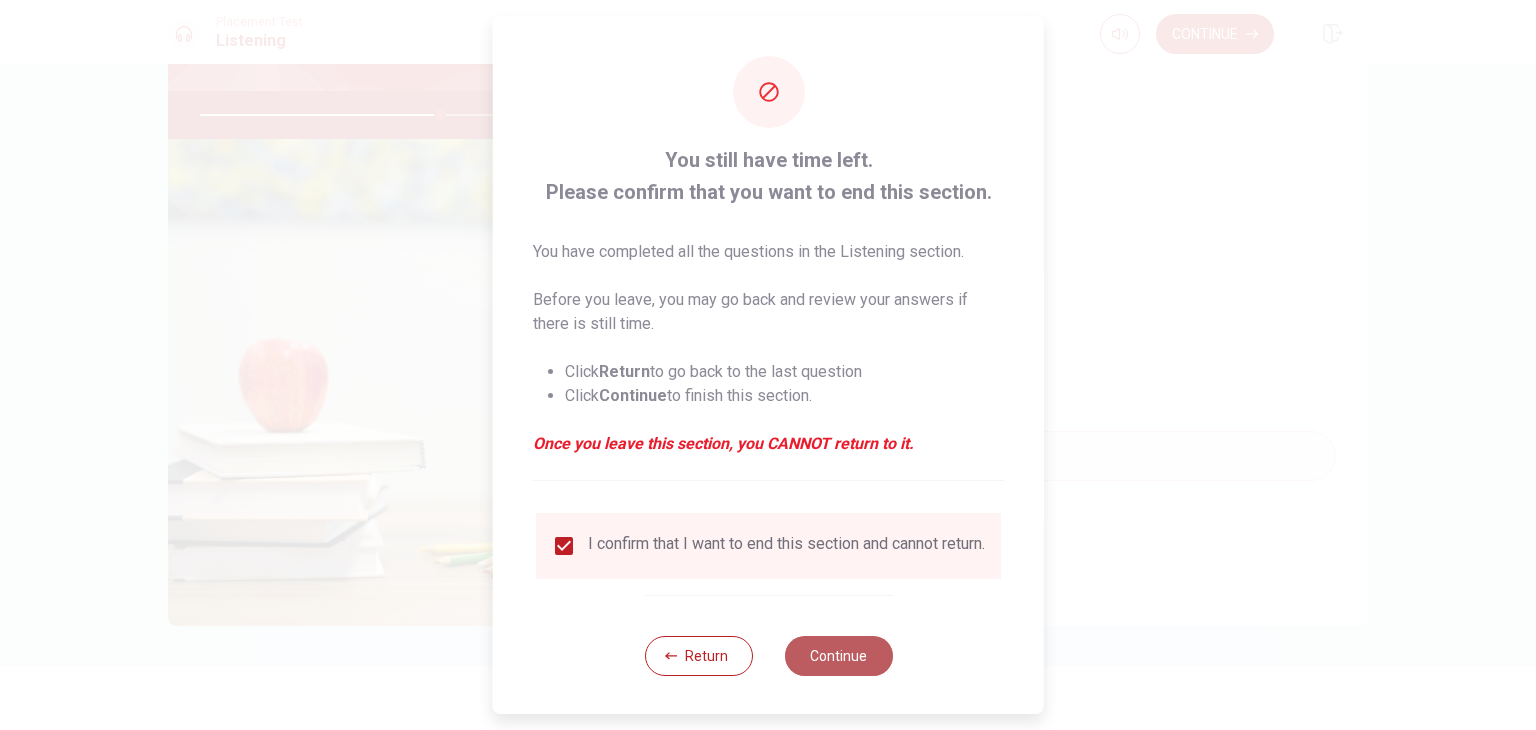 click on "Continue" at bounding box center [838, 656] 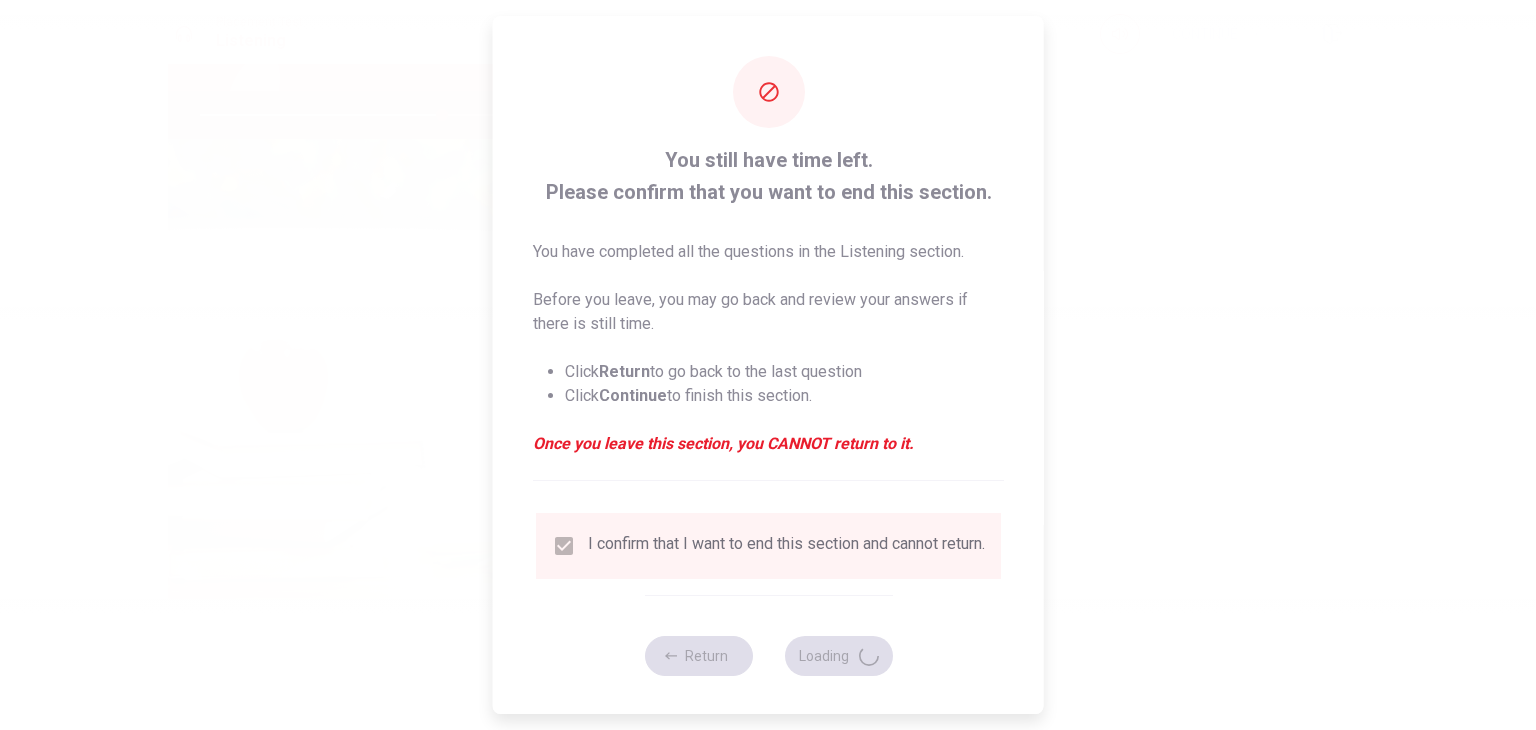 type on "67" 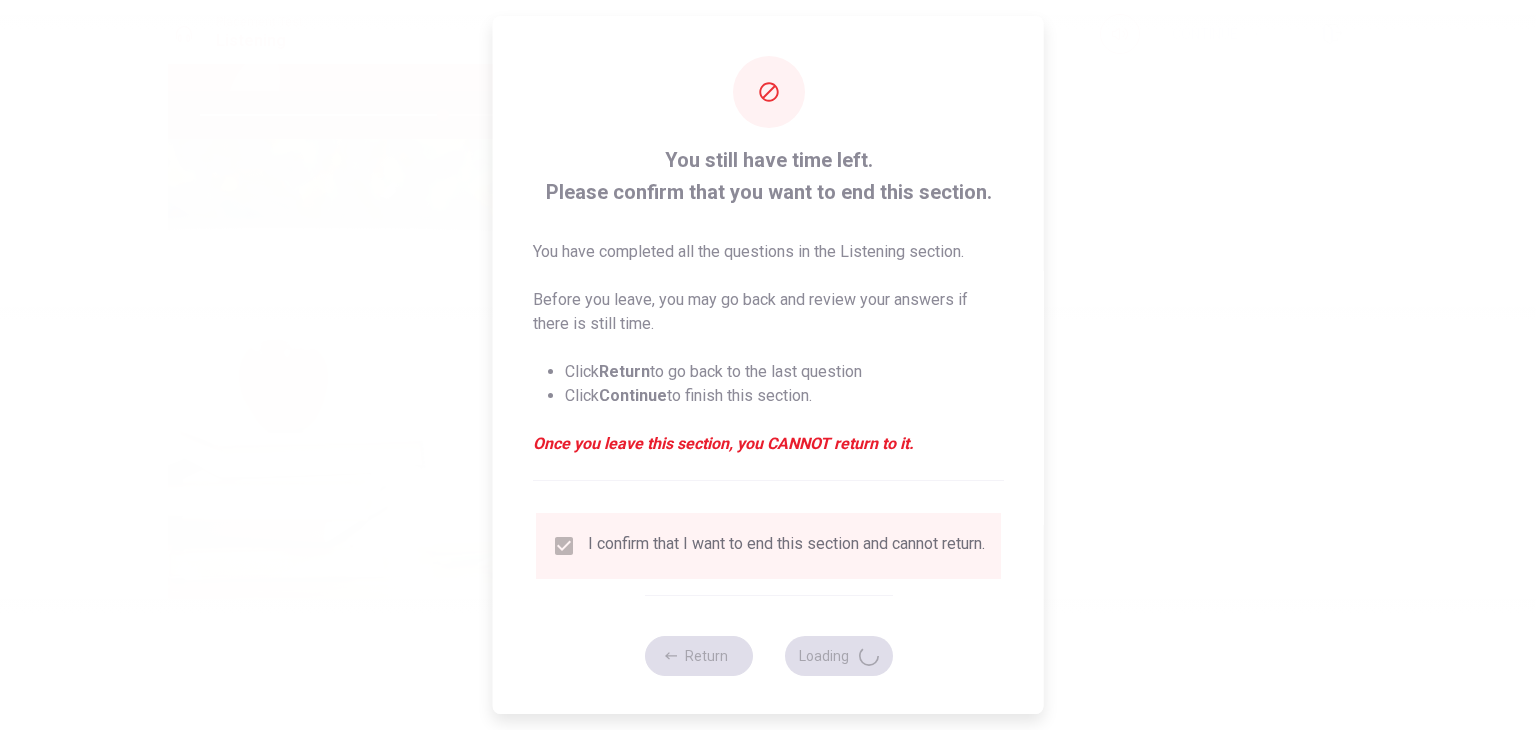 scroll, scrollTop: 0, scrollLeft: 0, axis: both 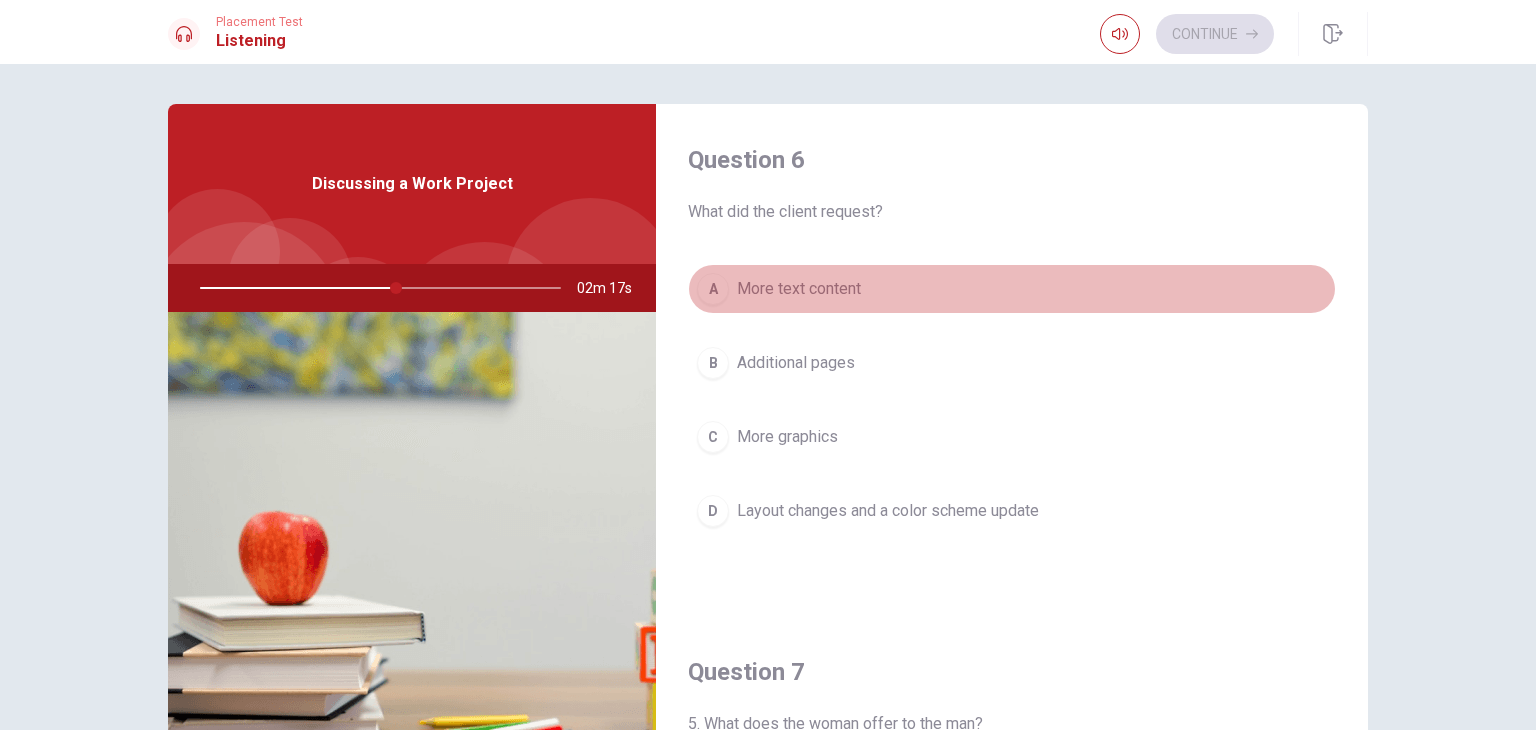 click on "A More text content" at bounding box center (1012, 289) 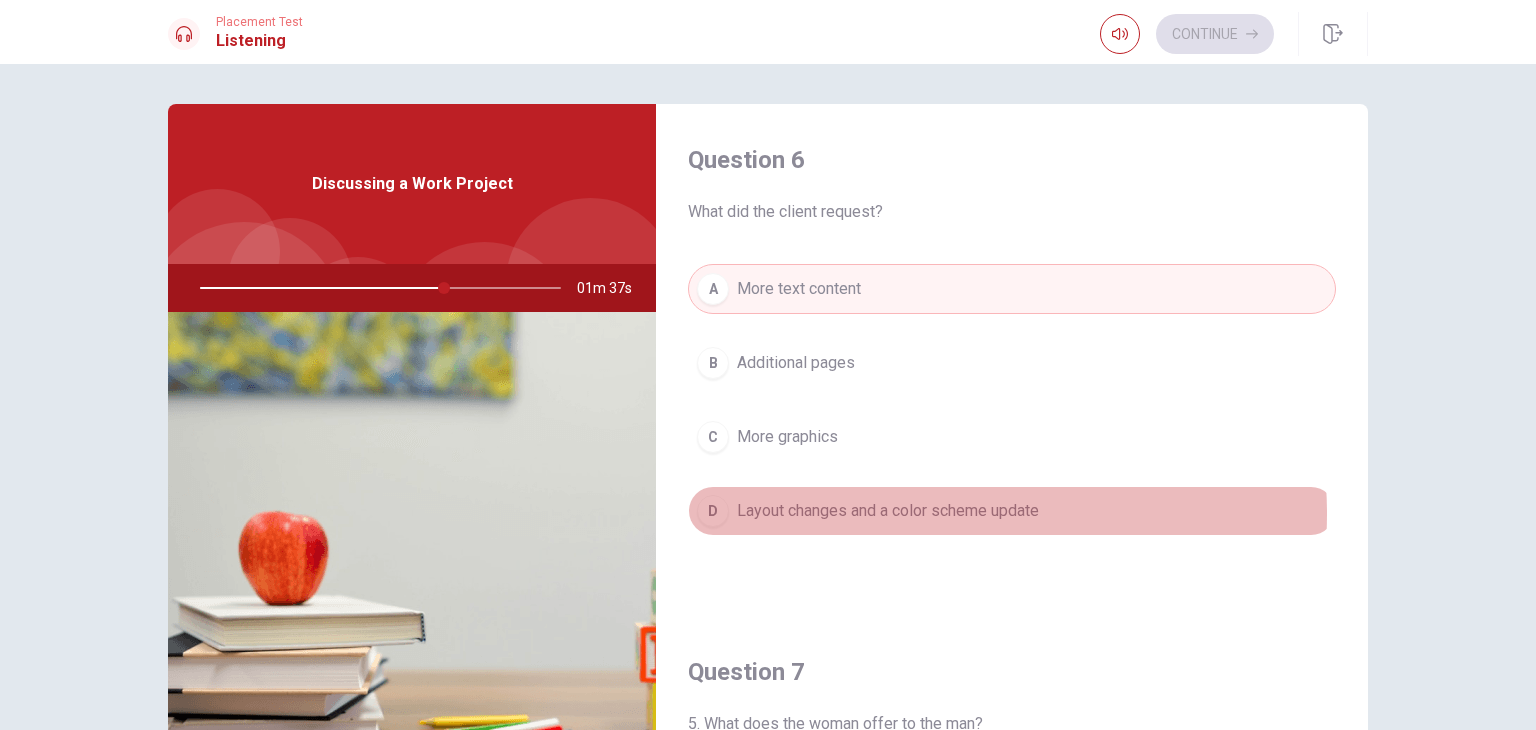 click on "Layout changes and a color scheme update" at bounding box center (888, 511) 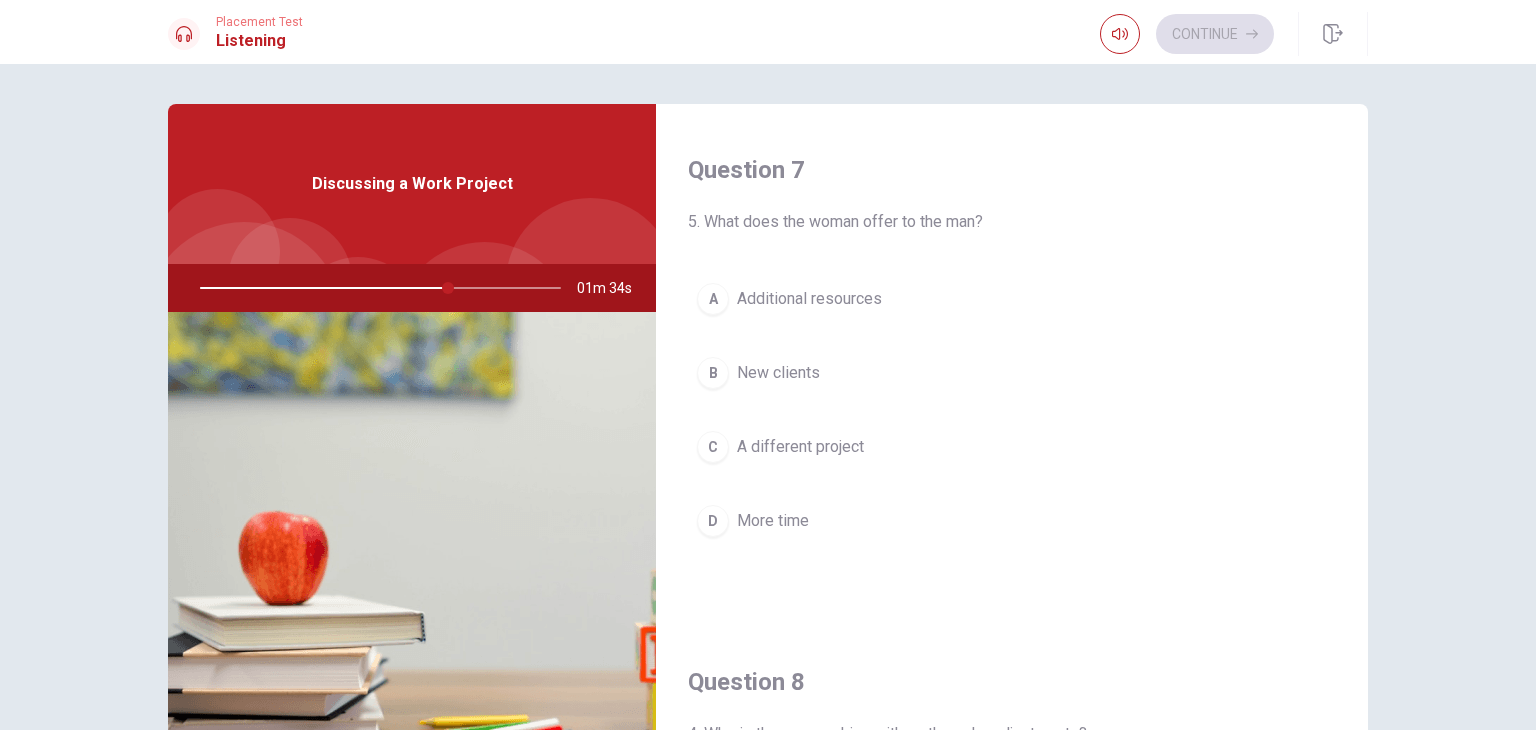 scroll, scrollTop: 504, scrollLeft: 0, axis: vertical 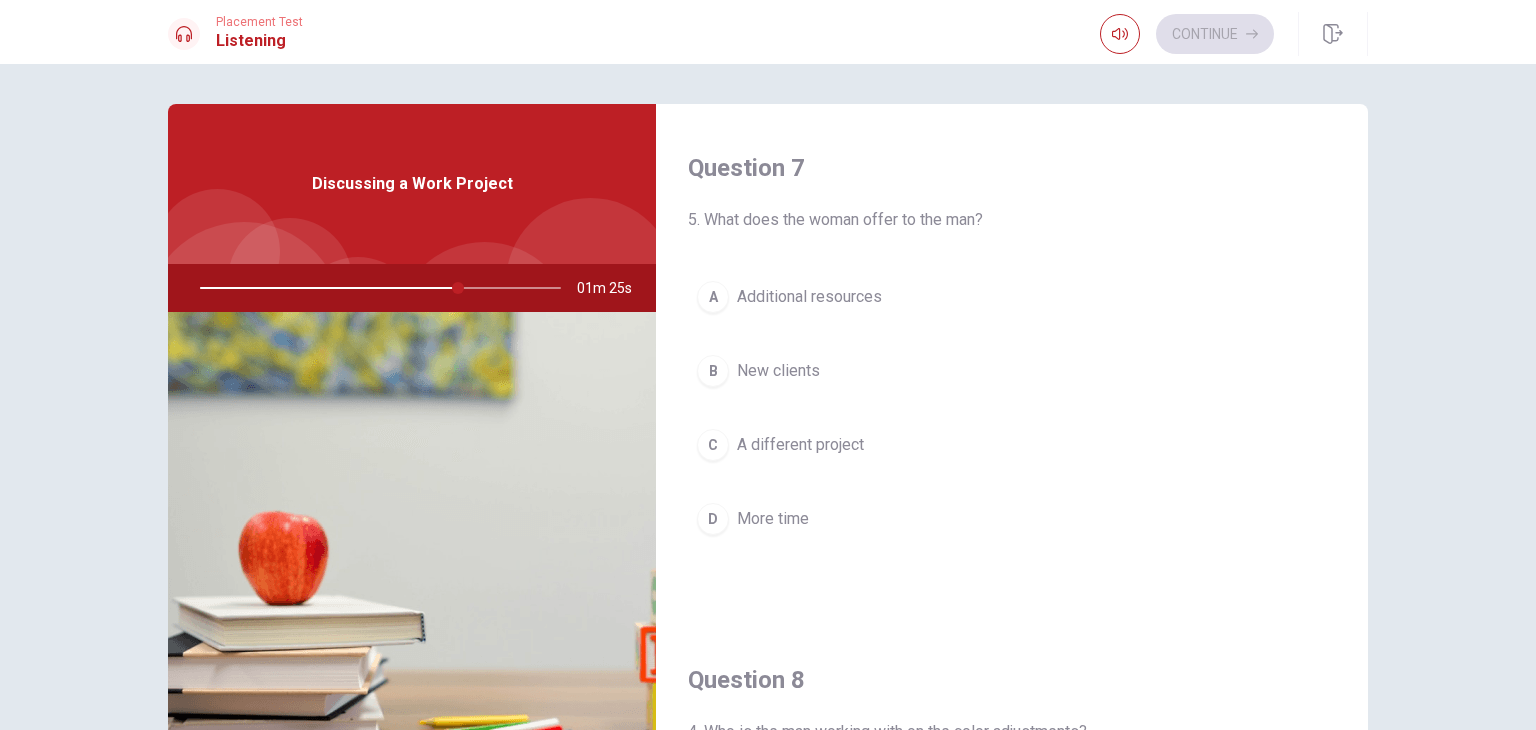 click on "Additional resources" at bounding box center [809, 297] 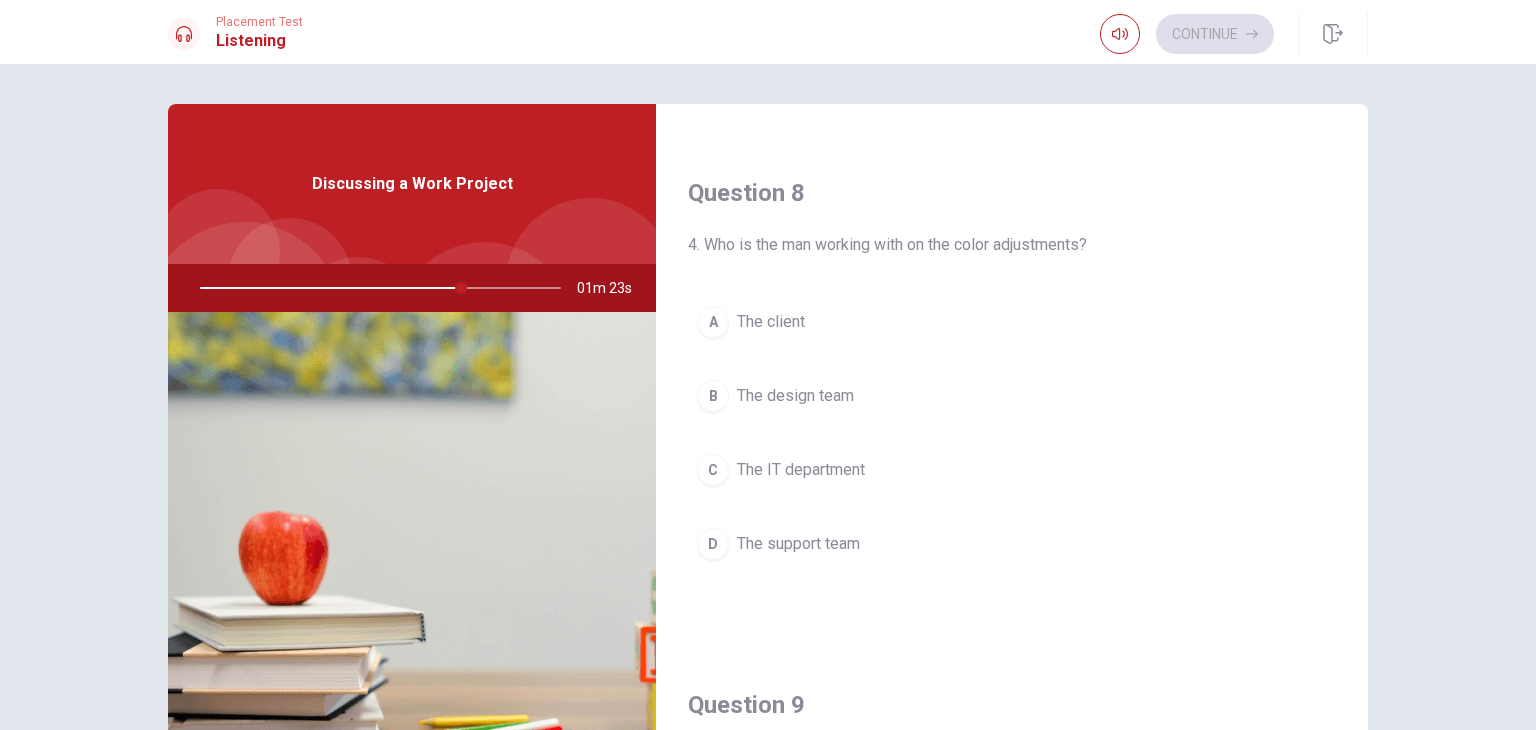 scroll, scrollTop: 991, scrollLeft: 0, axis: vertical 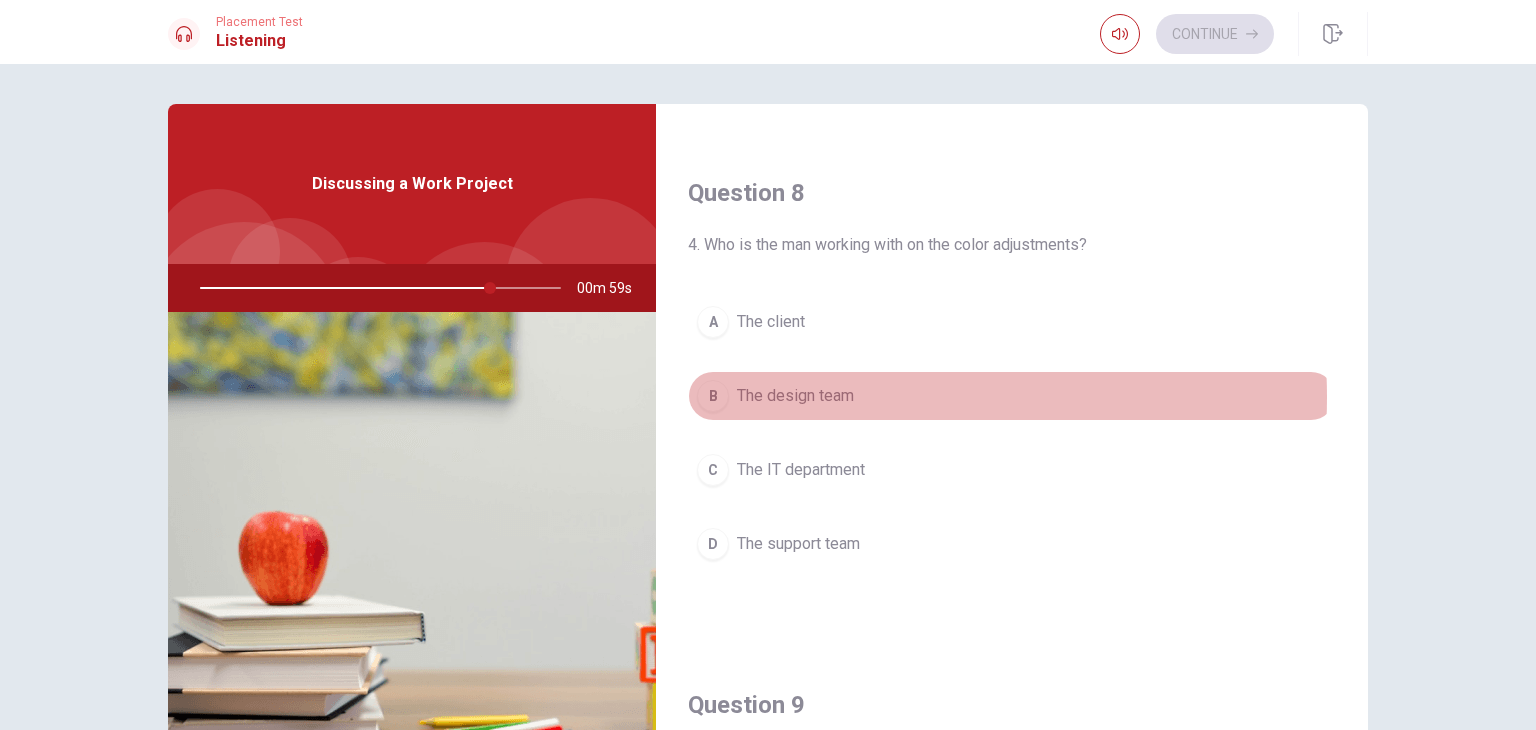 click on "The design team" at bounding box center [795, 396] 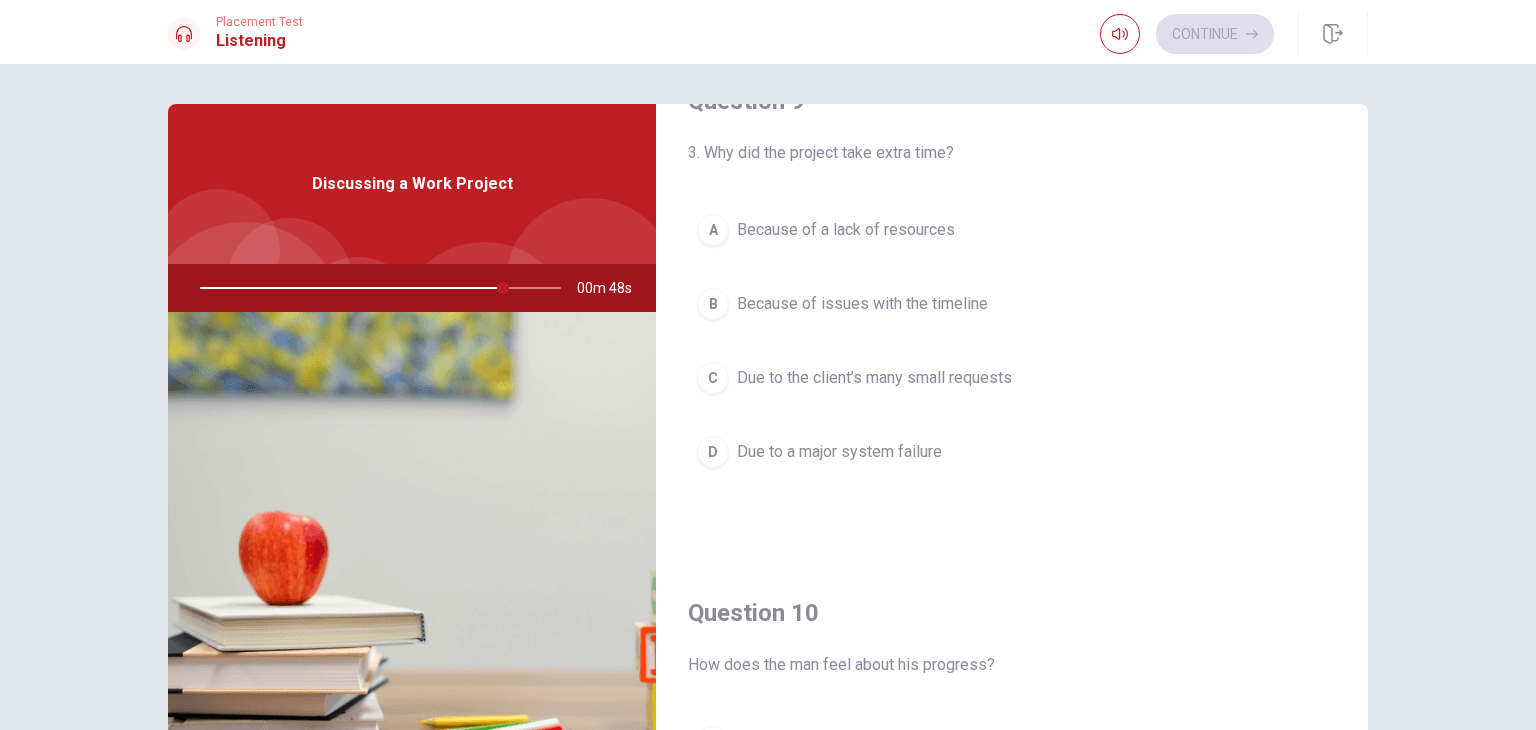 scroll, scrollTop: 1600, scrollLeft: 0, axis: vertical 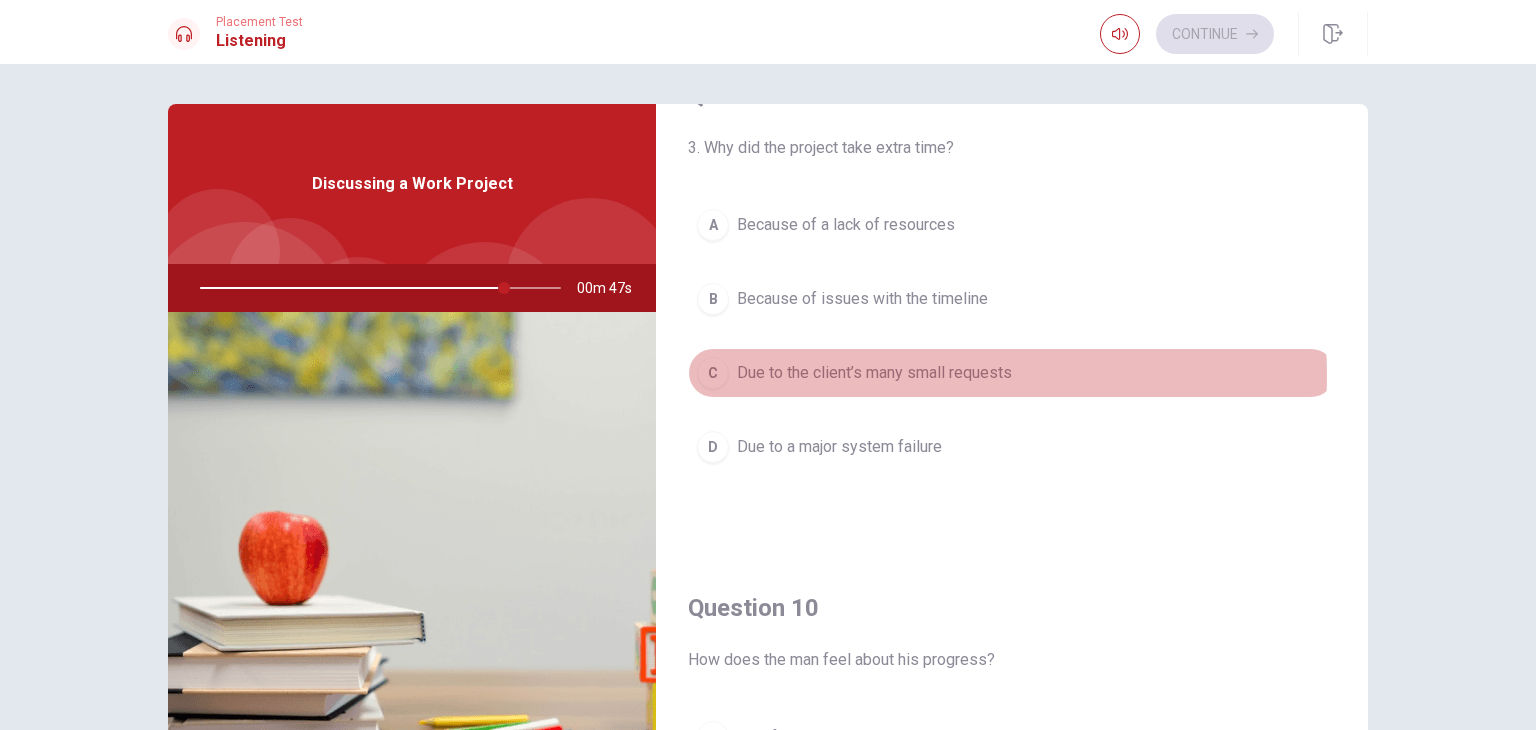 click on "Due to the client’s many small requests" at bounding box center [874, 373] 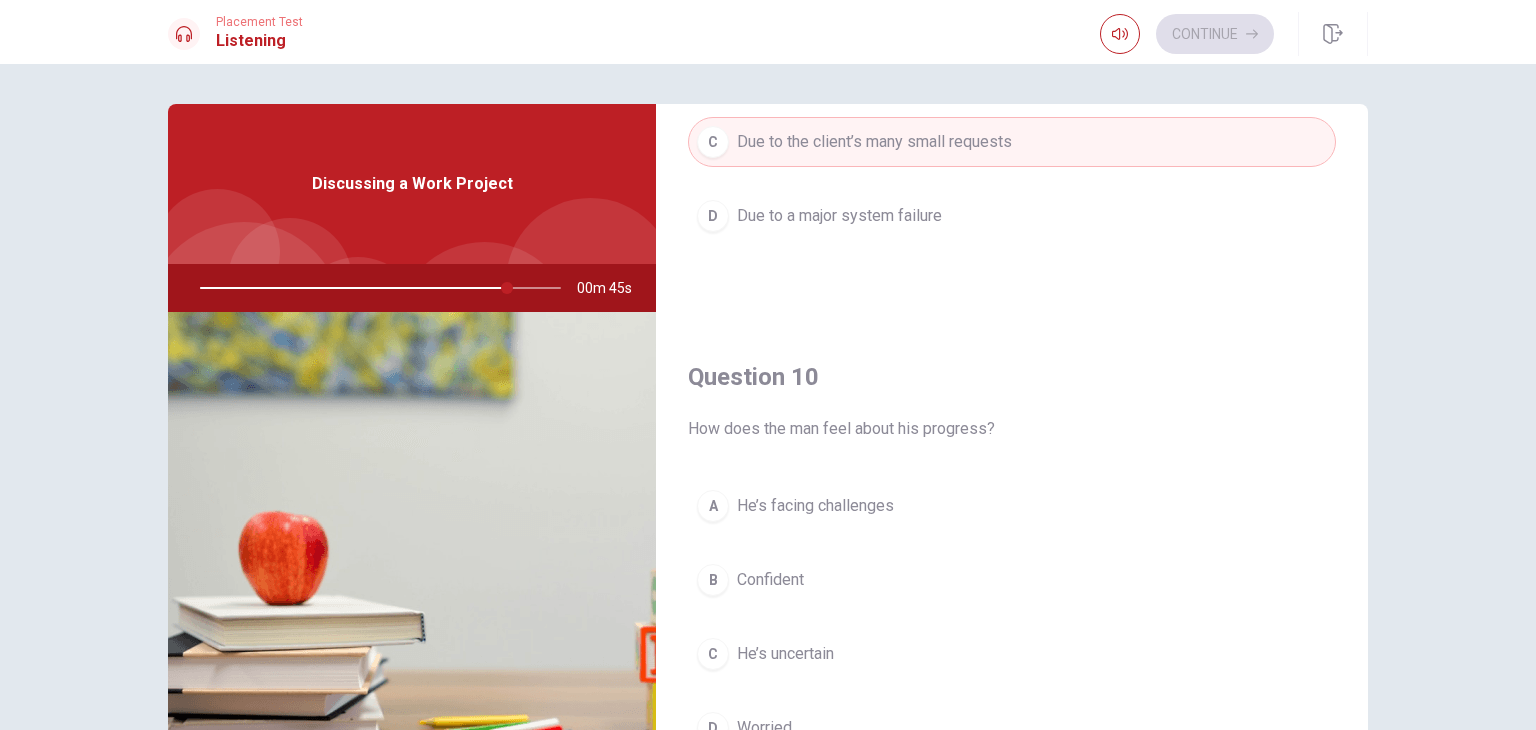 scroll, scrollTop: 1856, scrollLeft: 0, axis: vertical 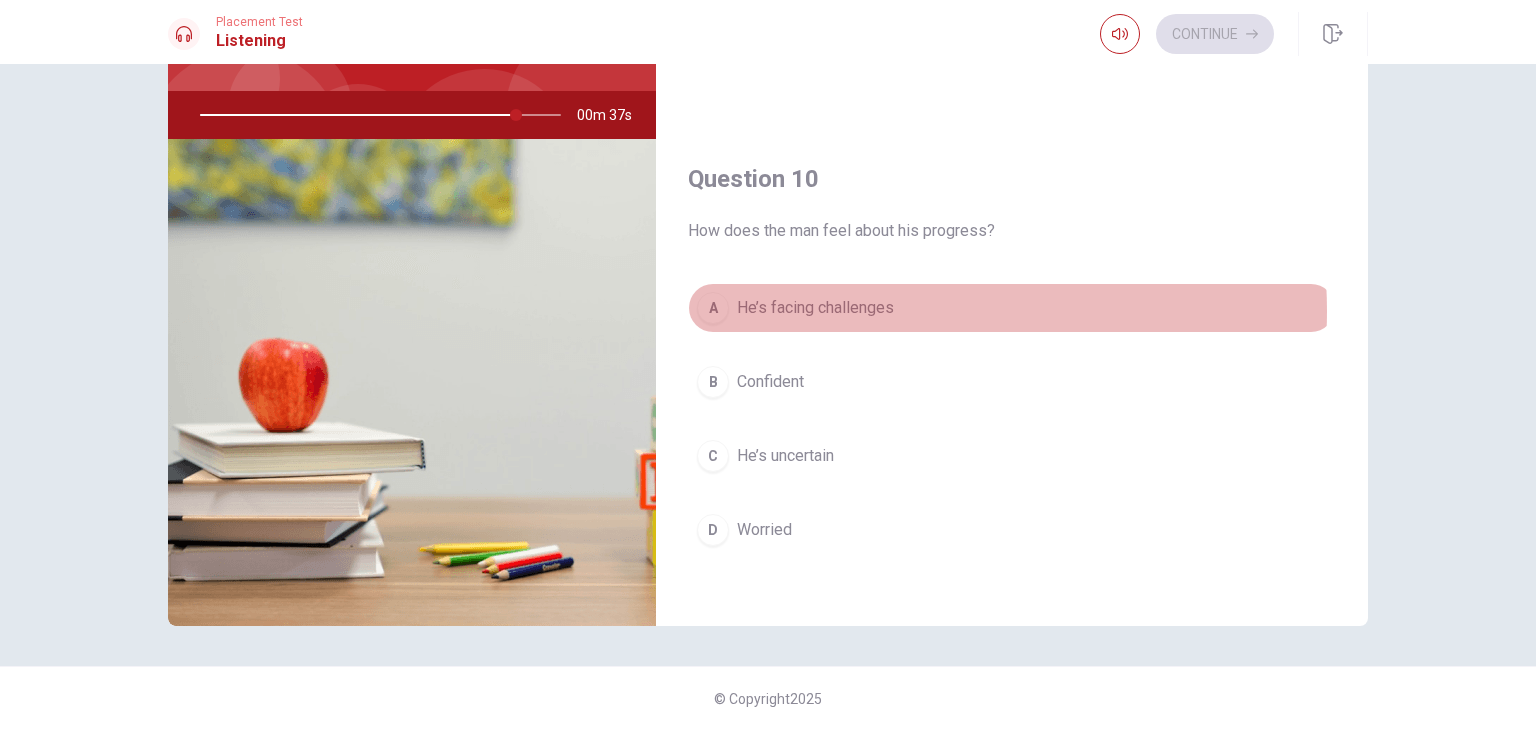 click on "He’s facing challenges" at bounding box center [815, 308] 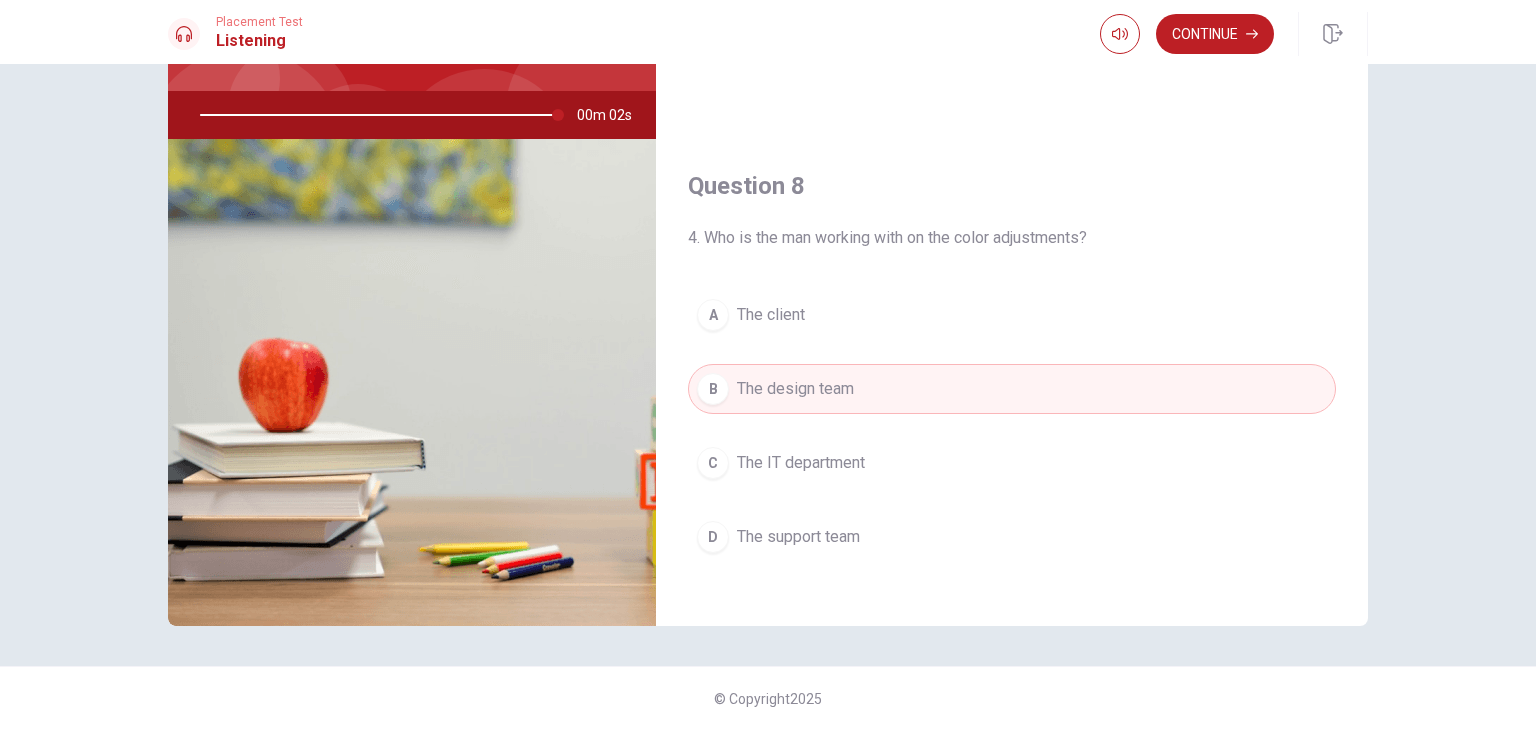 scroll, scrollTop: 835, scrollLeft: 0, axis: vertical 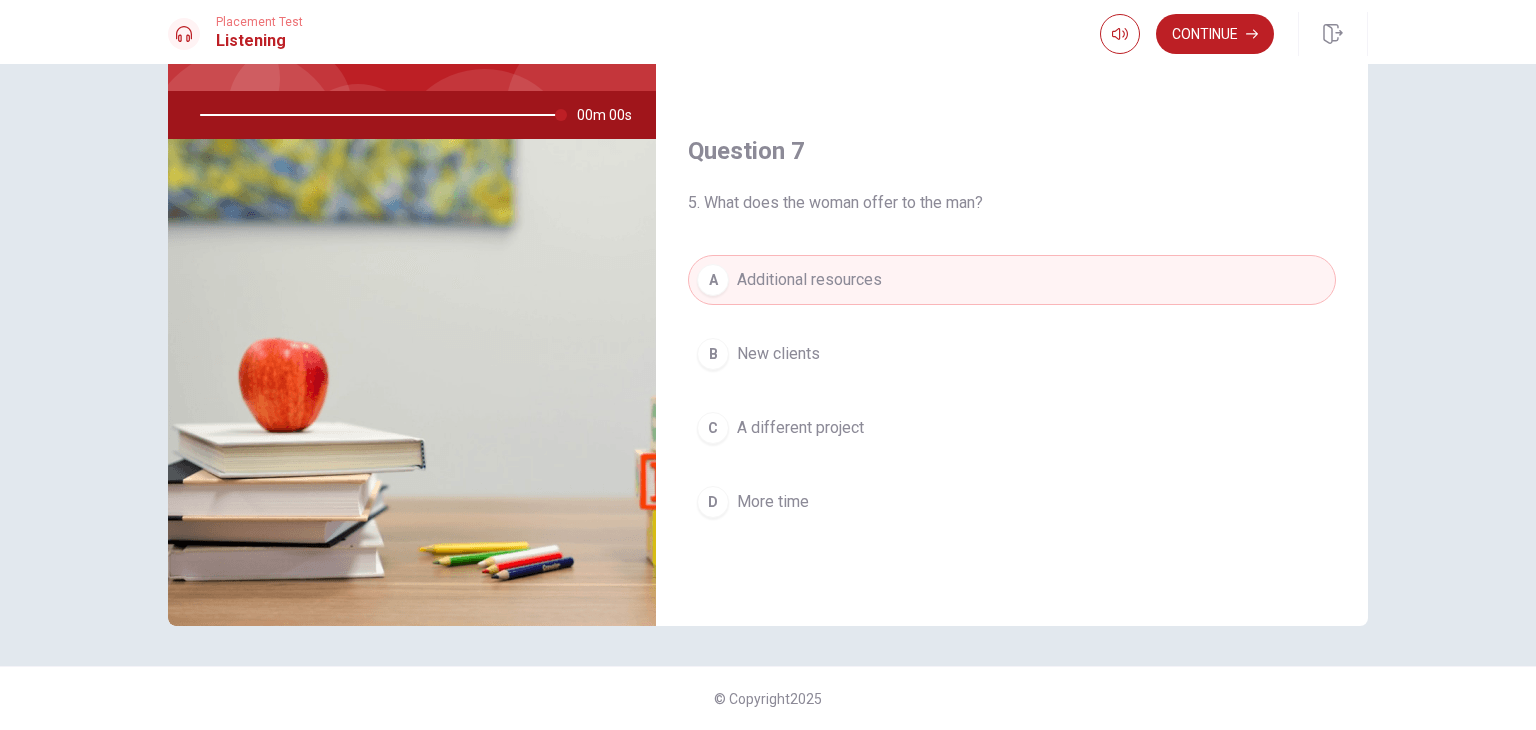 type on "0" 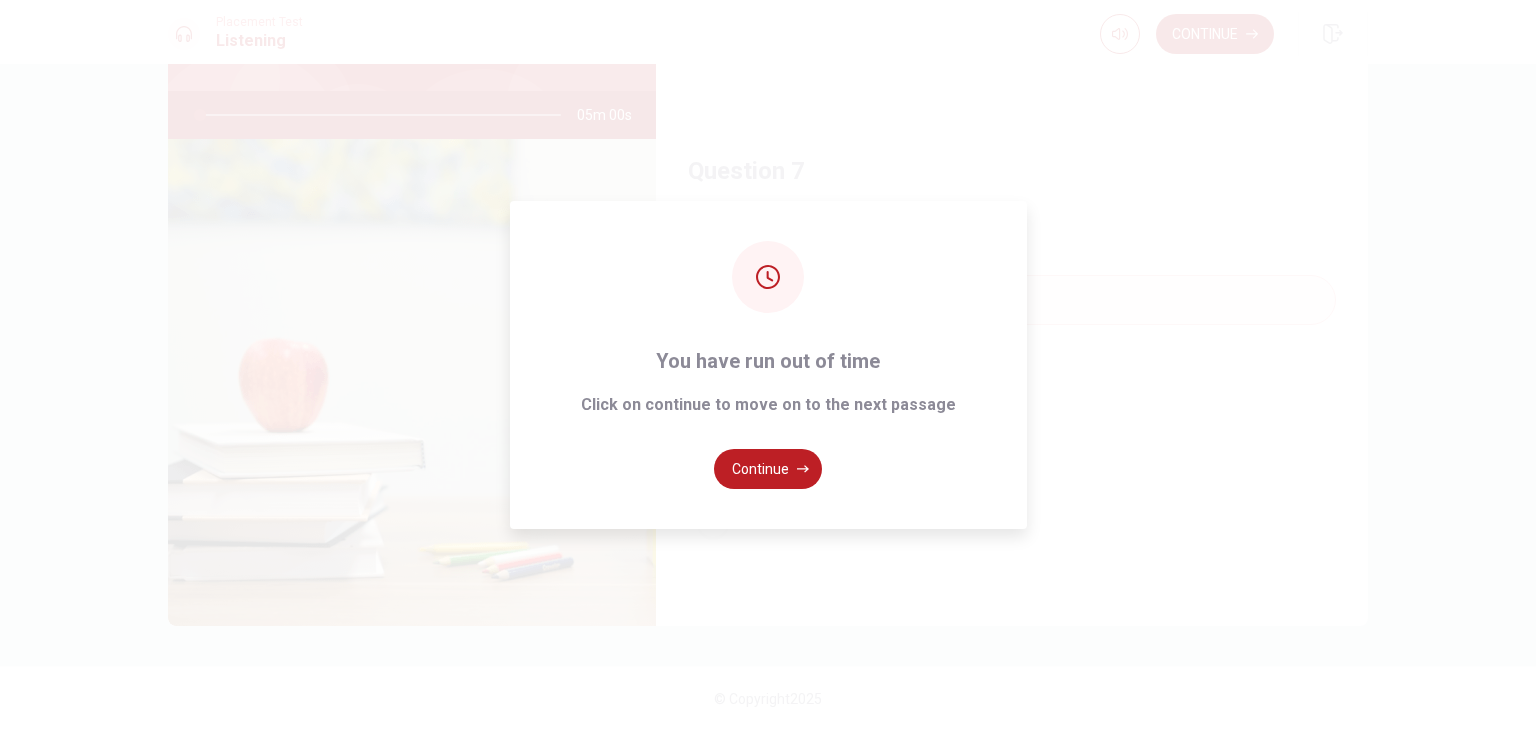 scroll, scrollTop: 327, scrollLeft: 0, axis: vertical 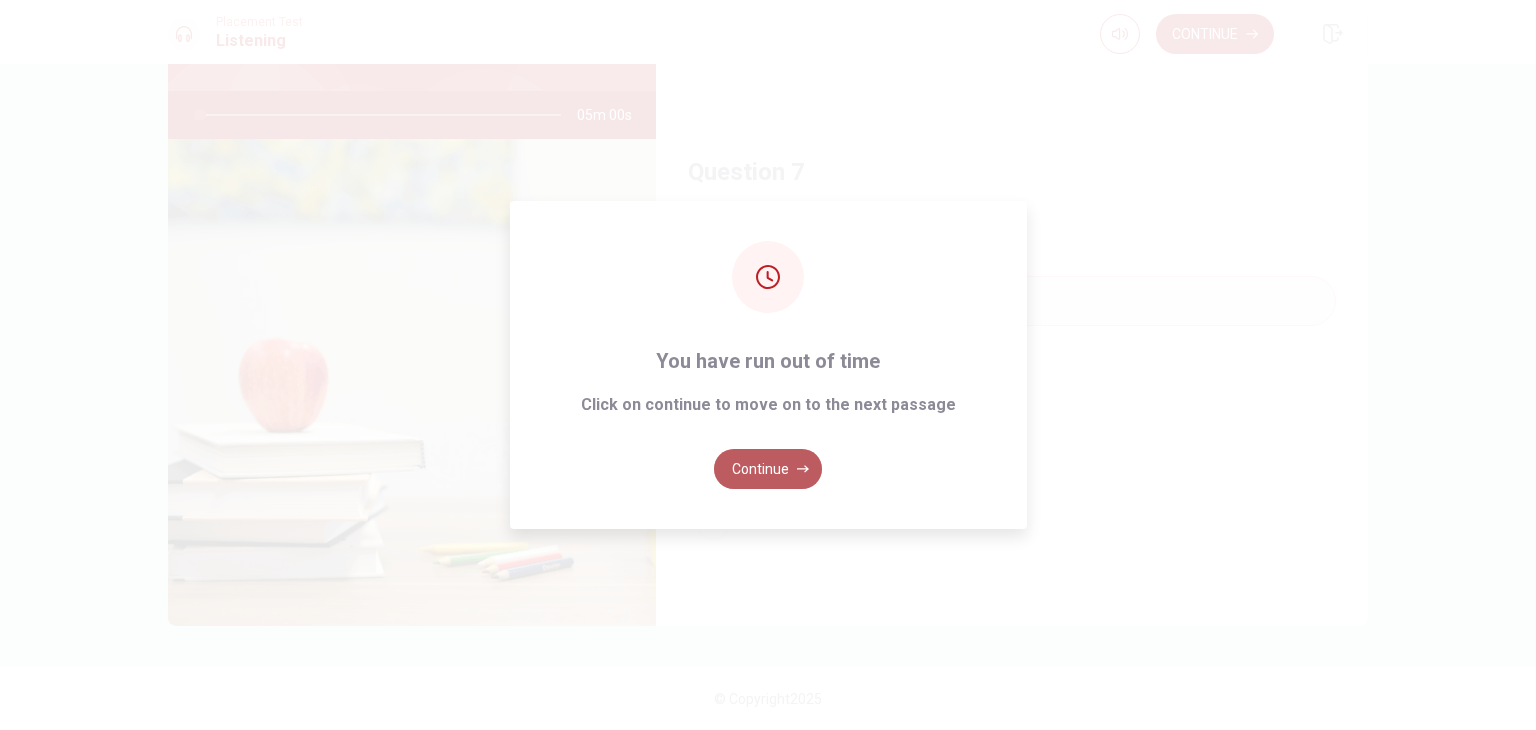 click on "Continue" at bounding box center [768, 469] 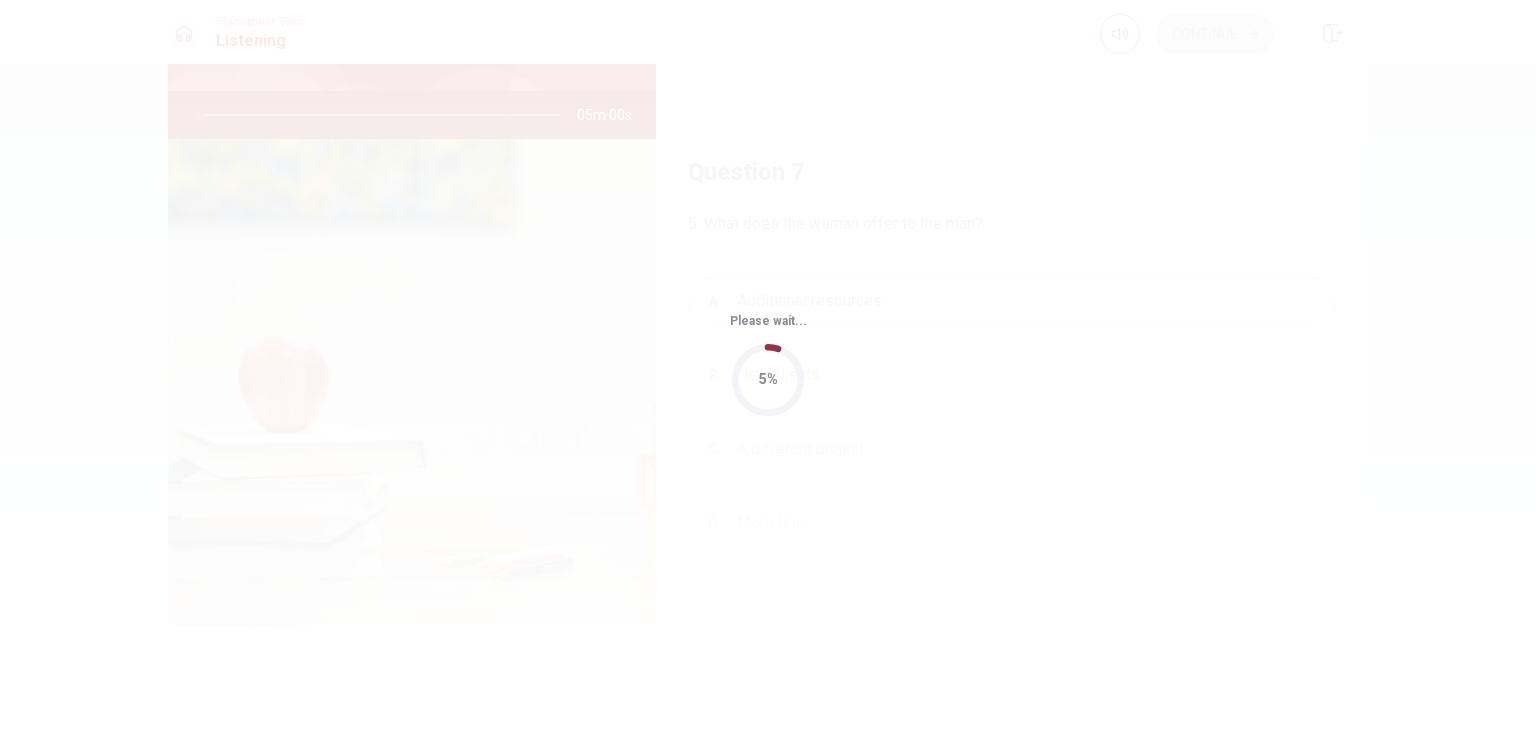 scroll, scrollTop: 0, scrollLeft: 0, axis: both 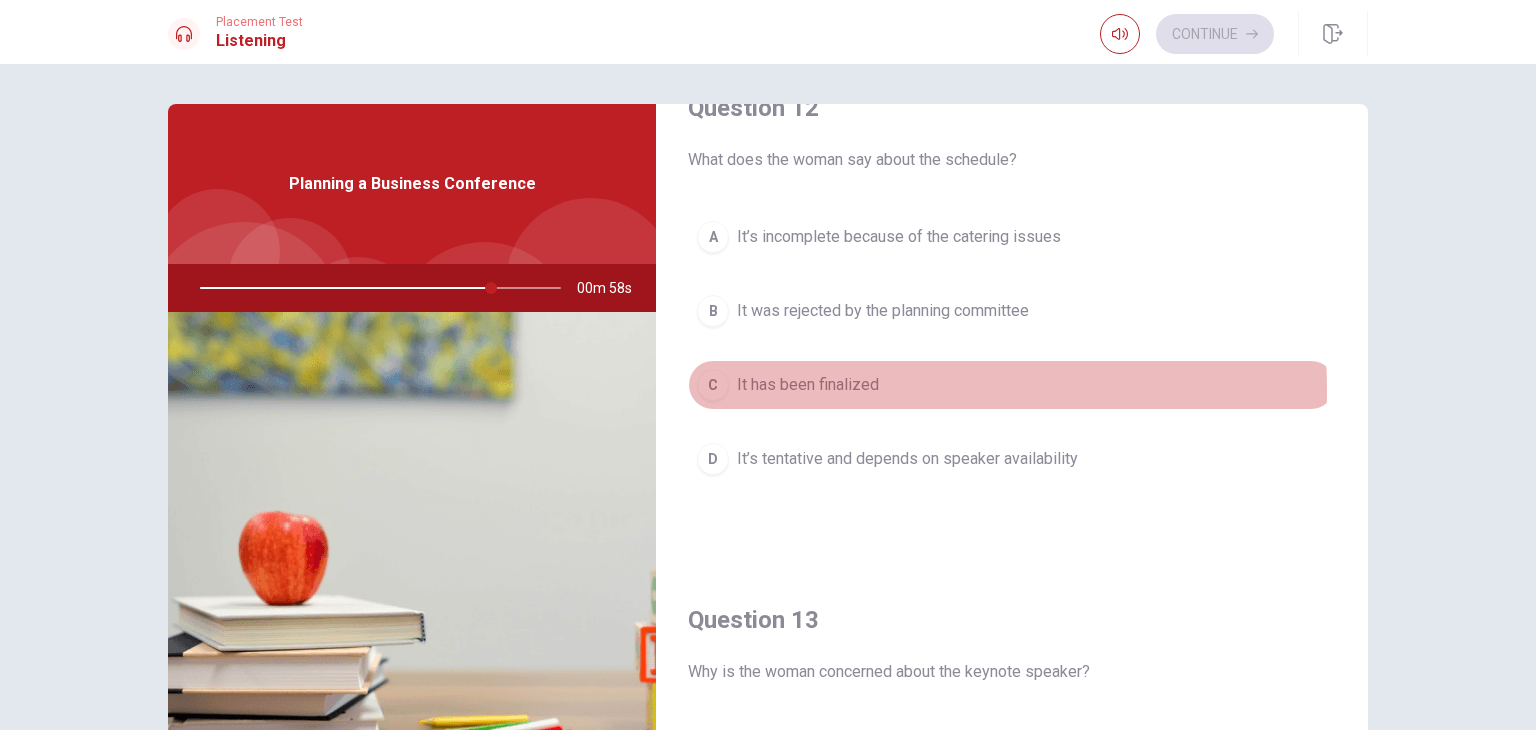 click on "It has been finalized" at bounding box center [808, 385] 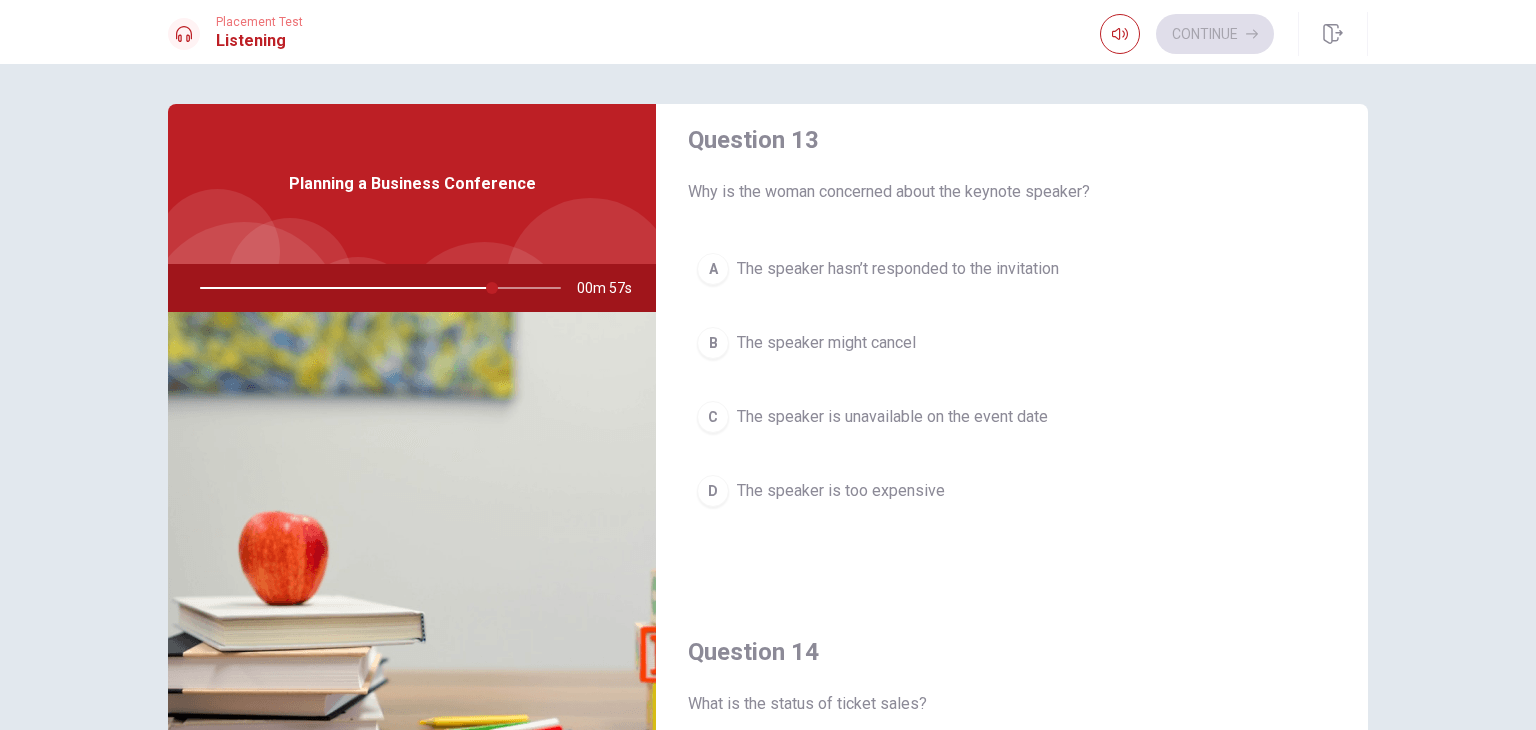 scroll, scrollTop: 1046, scrollLeft: 0, axis: vertical 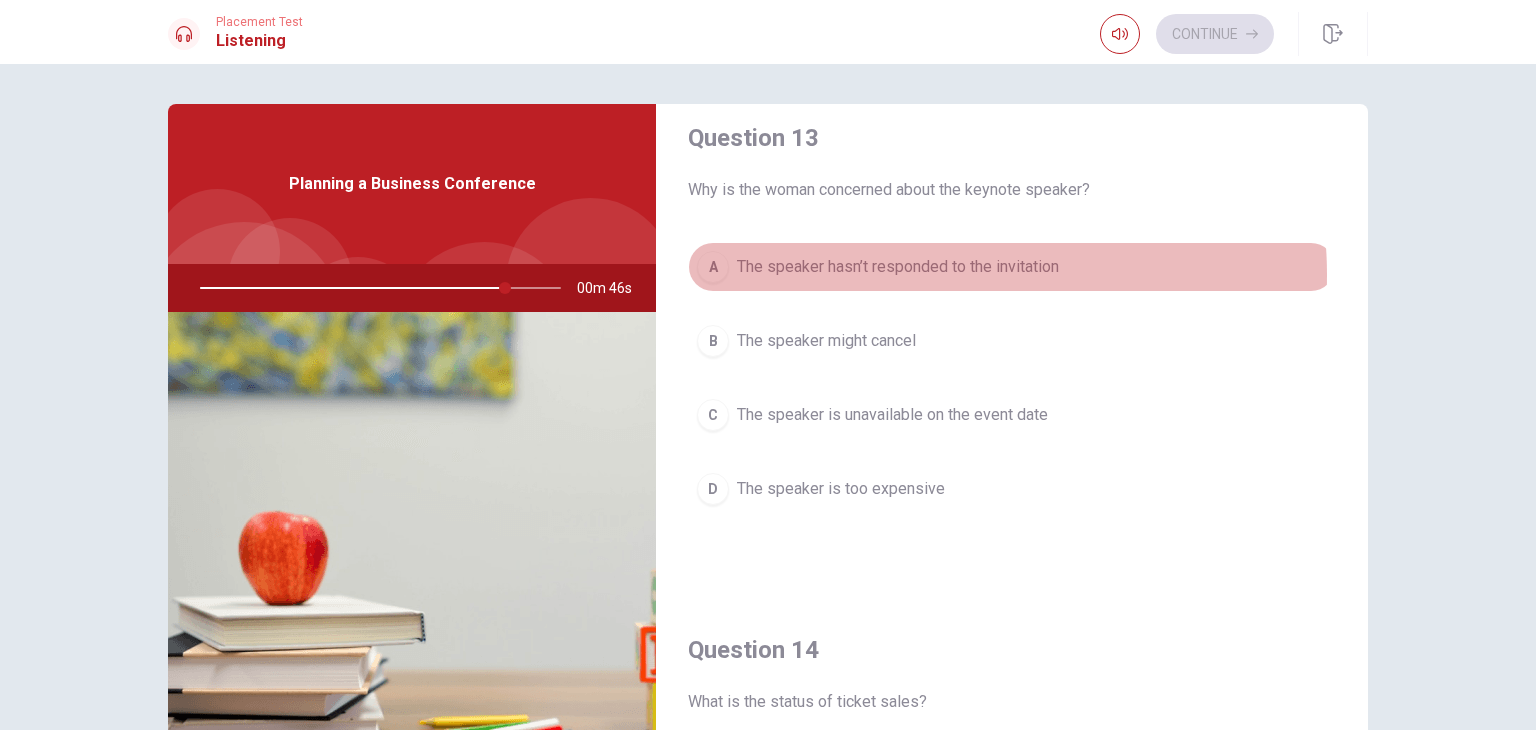 click on "The speaker hasn’t responded to the invitation" at bounding box center [898, 267] 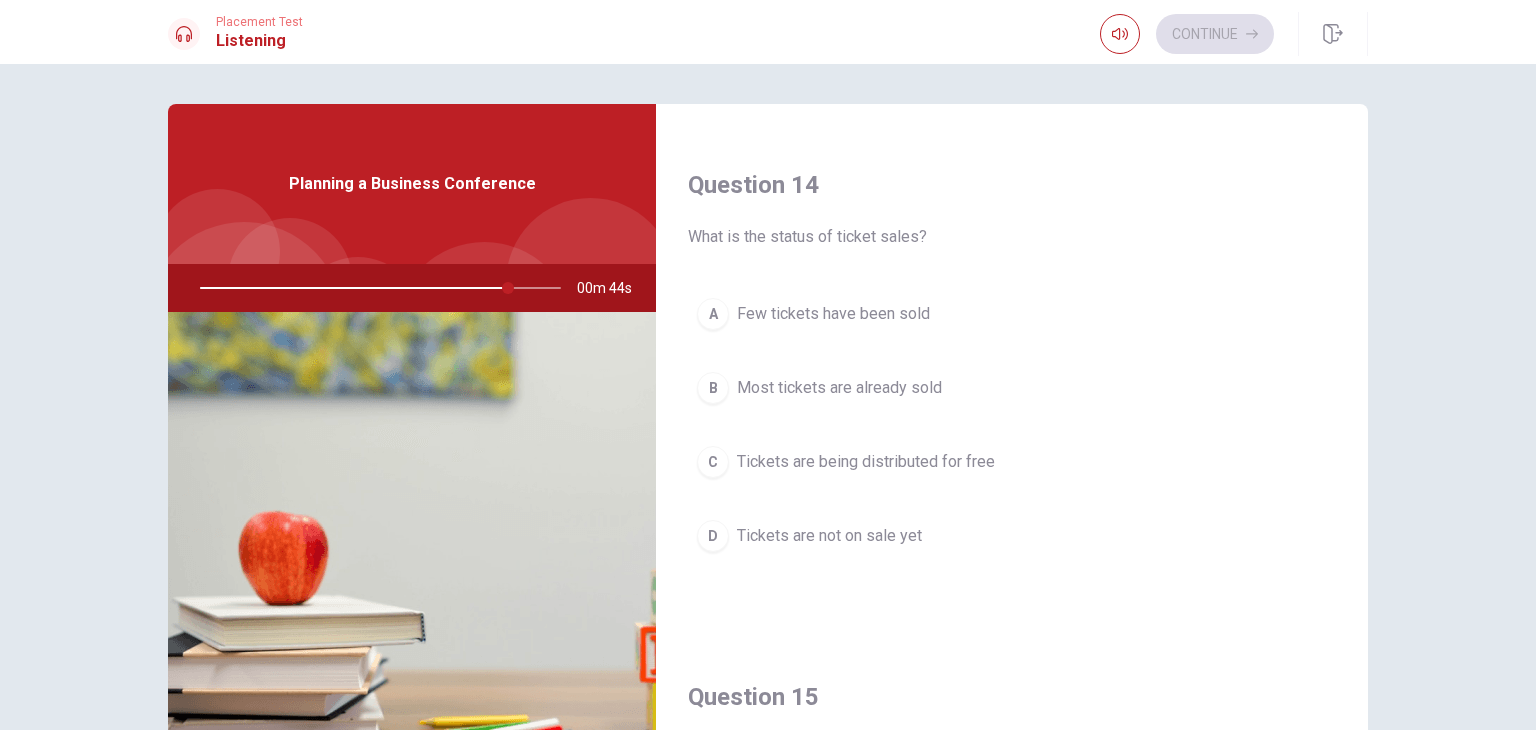 scroll, scrollTop: 1518, scrollLeft: 0, axis: vertical 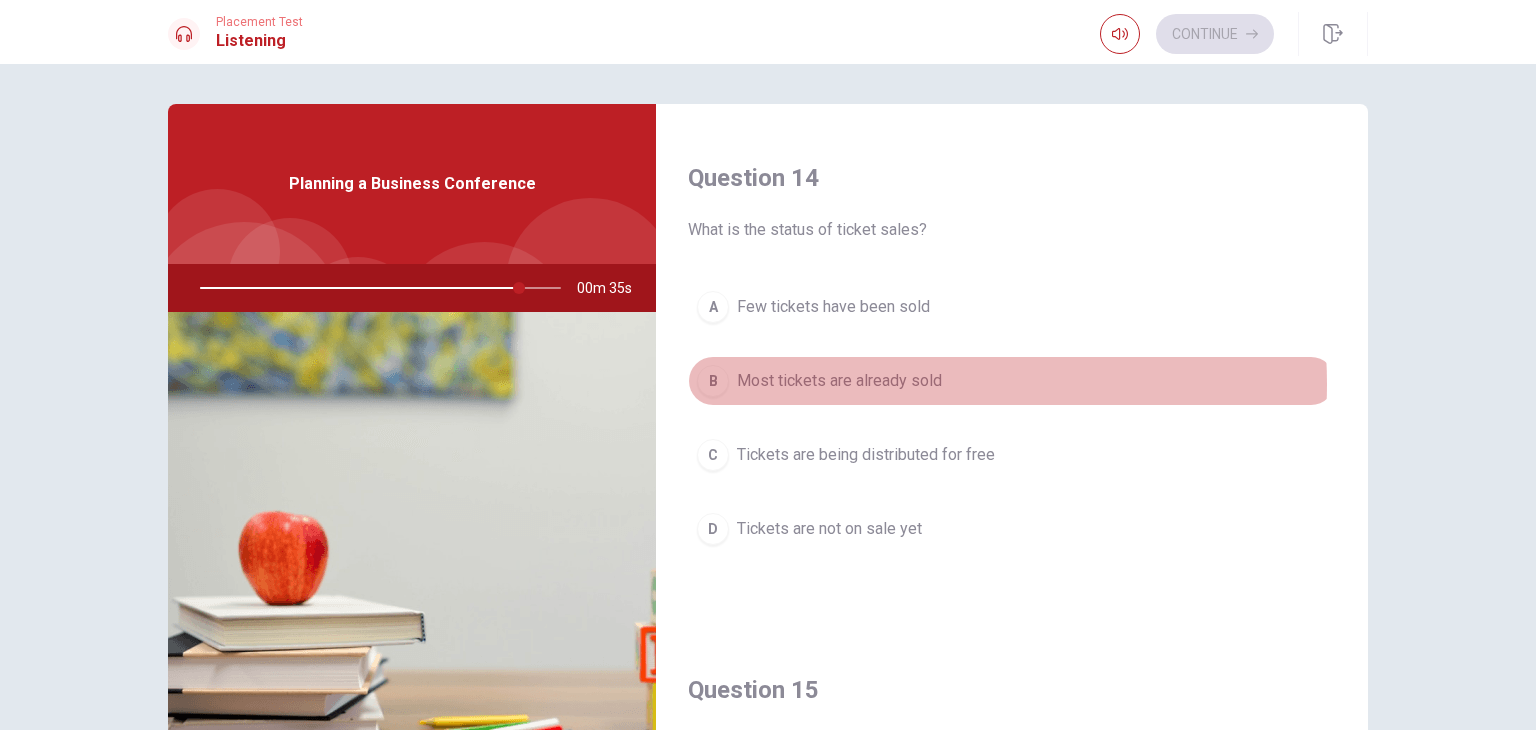click on "Most tickets are already sold" at bounding box center (839, 381) 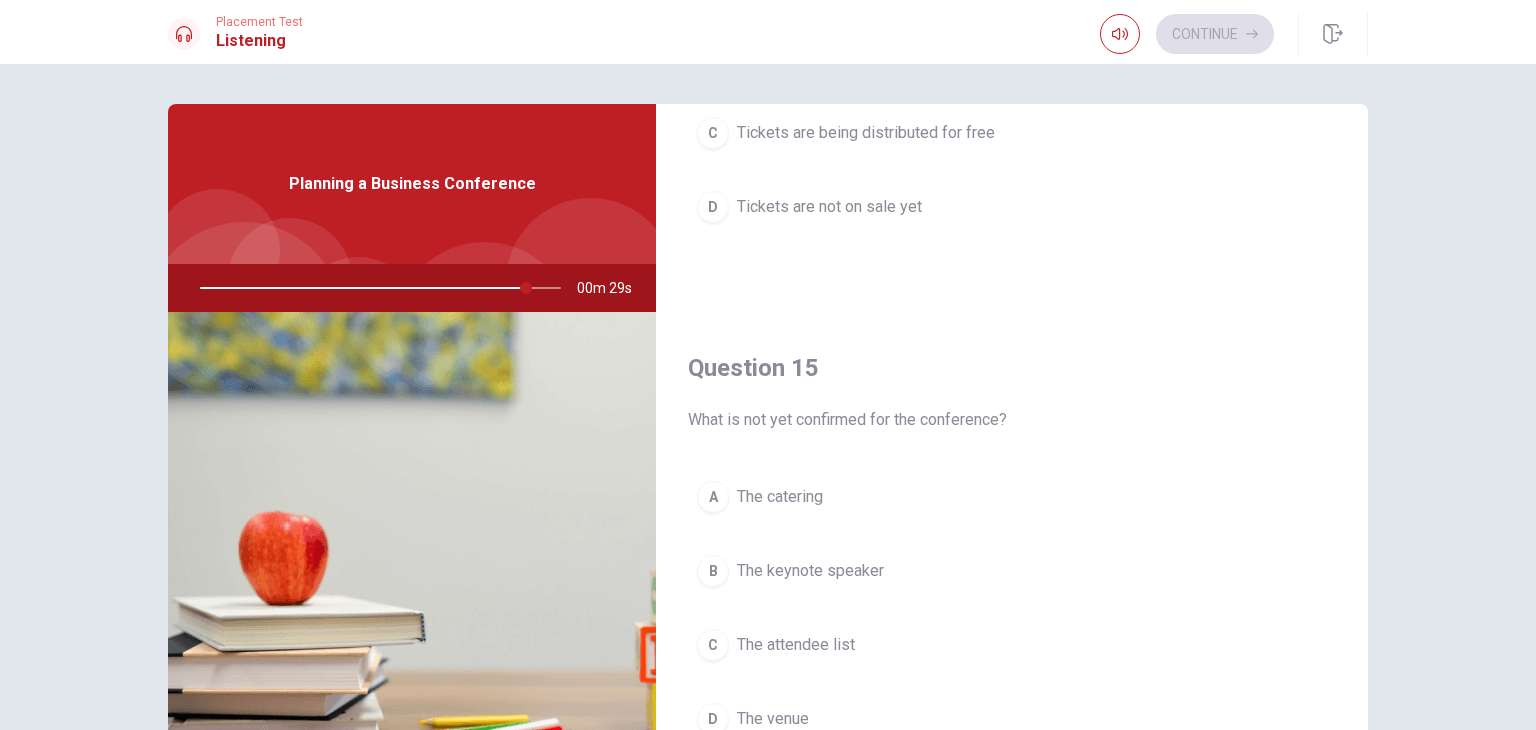 scroll, scrollTop: 1856, scrollLeft: 0, axis: vertical 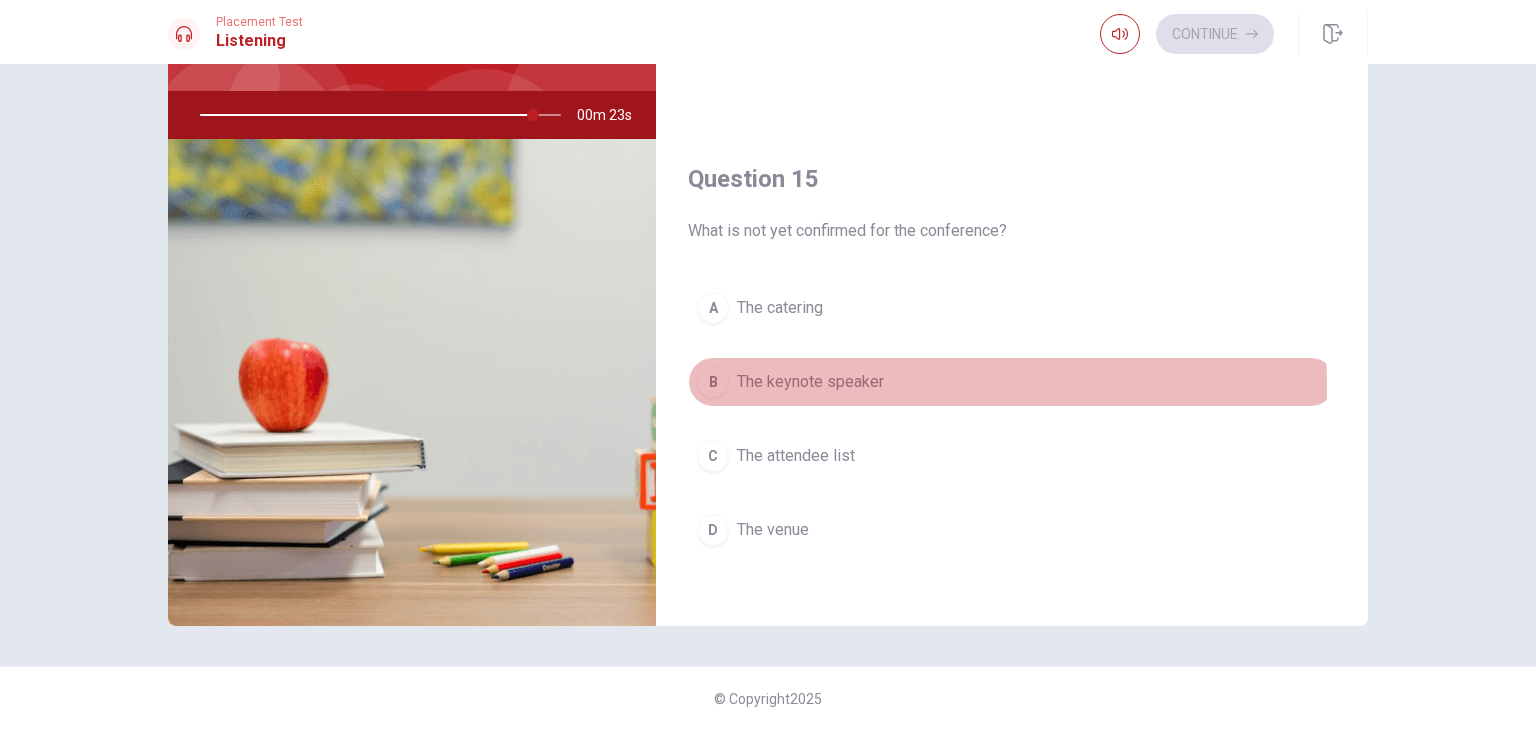 click on "The keynote speaker" at bounding box center [810, 382] 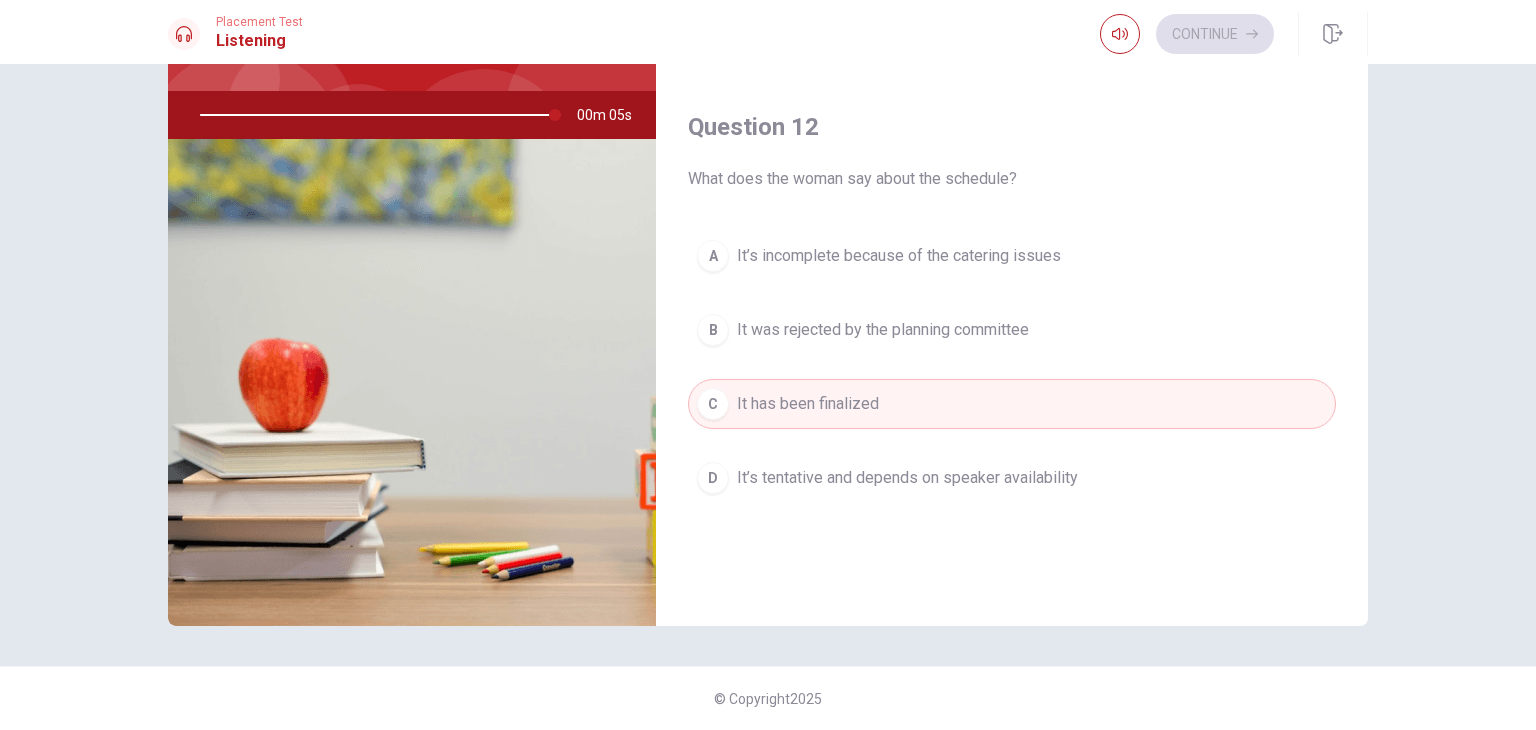 scroll, scrollTop: 368, scrollLeft: 0, axis: vertical 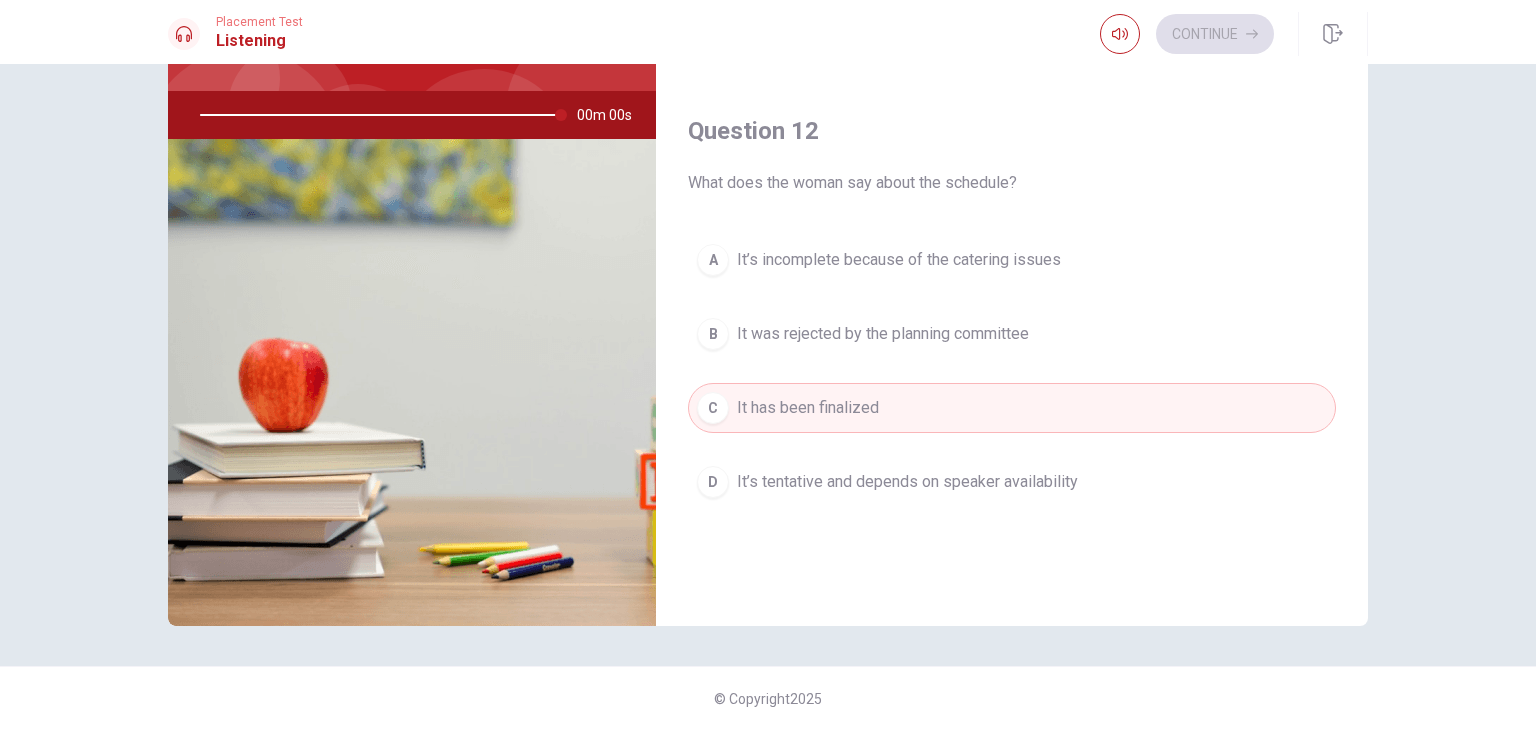type on "0" 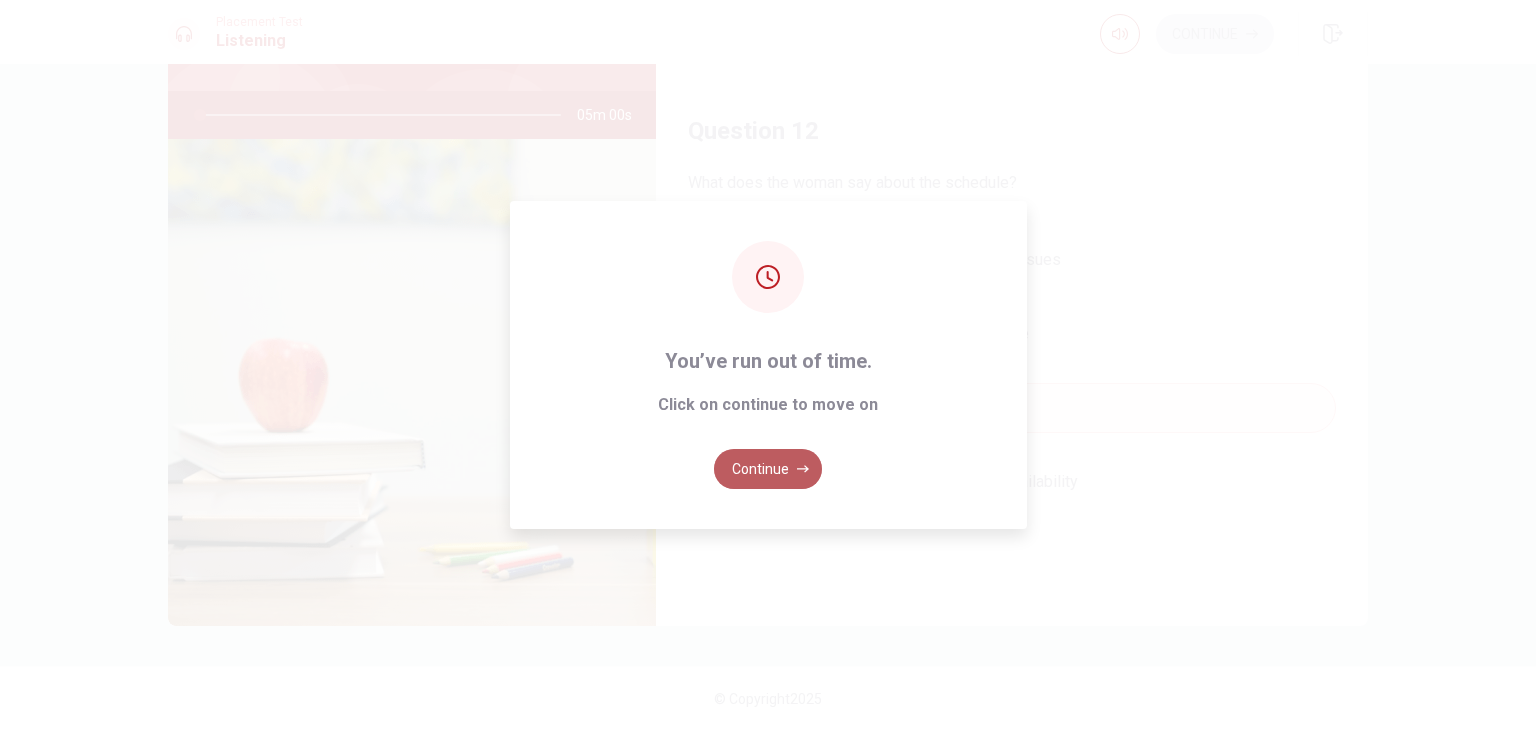 click on "Continue" at bounding box center (768, 469) 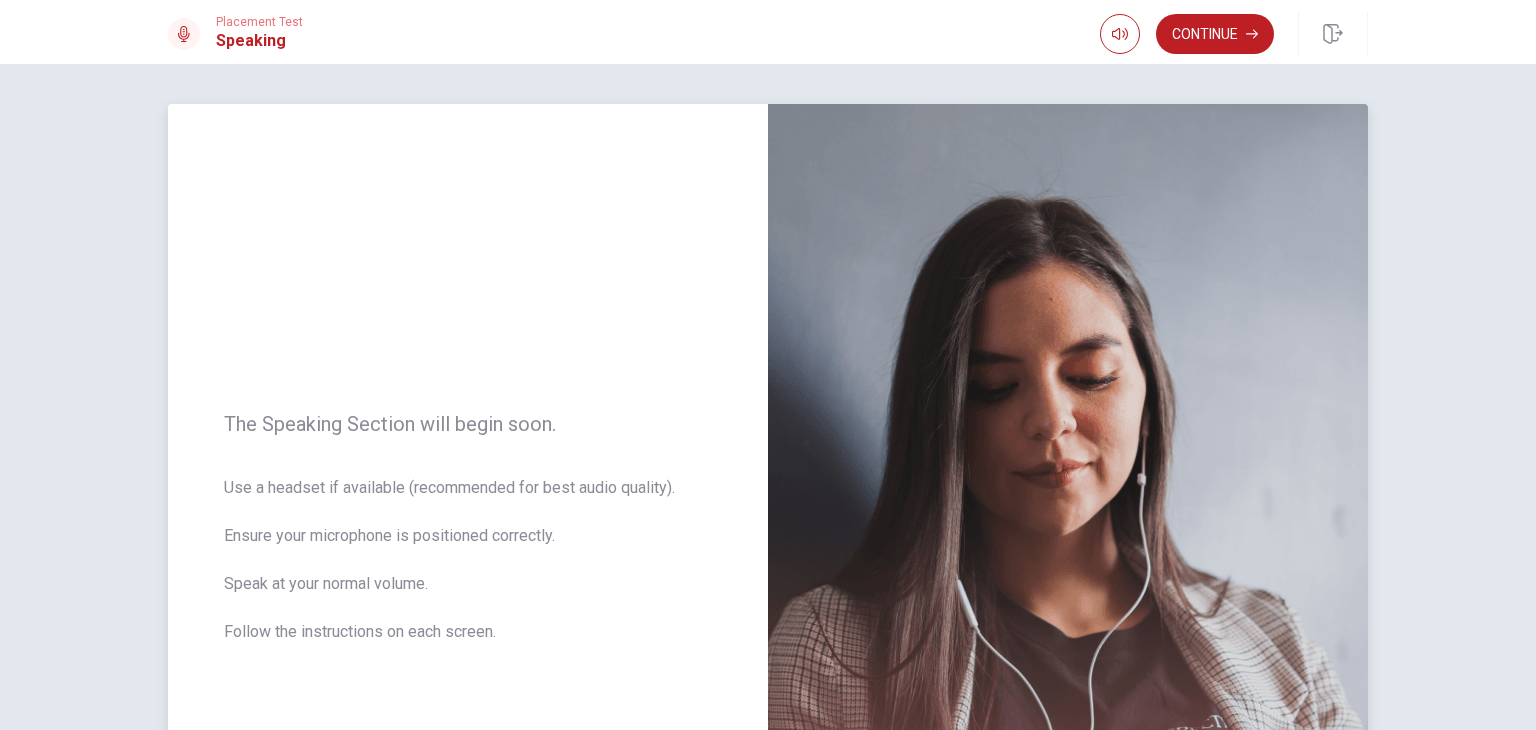 scroll, scrollTop: 0, scrollLeft: 0, axis: both 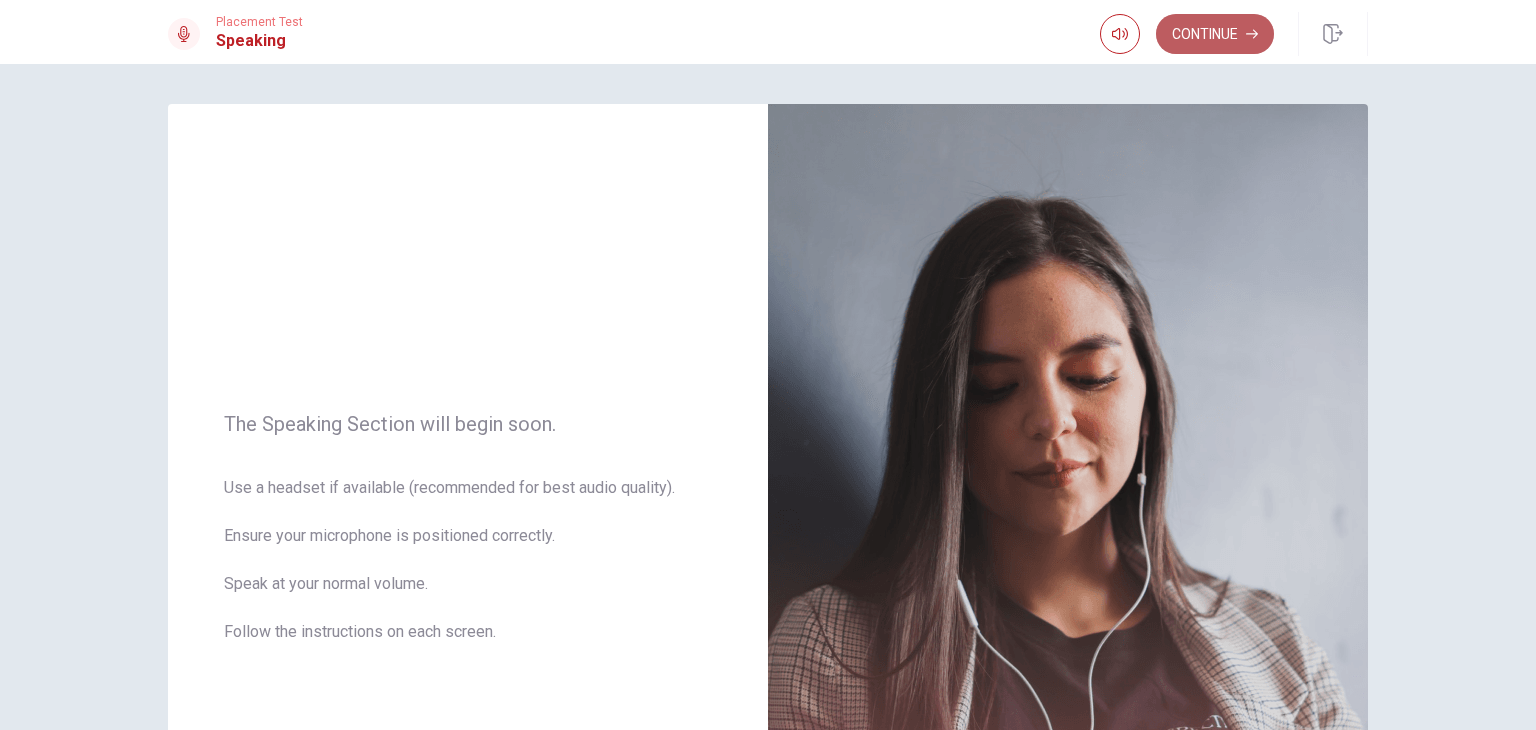 click on "Continue" at bounding box center (1215, 34) 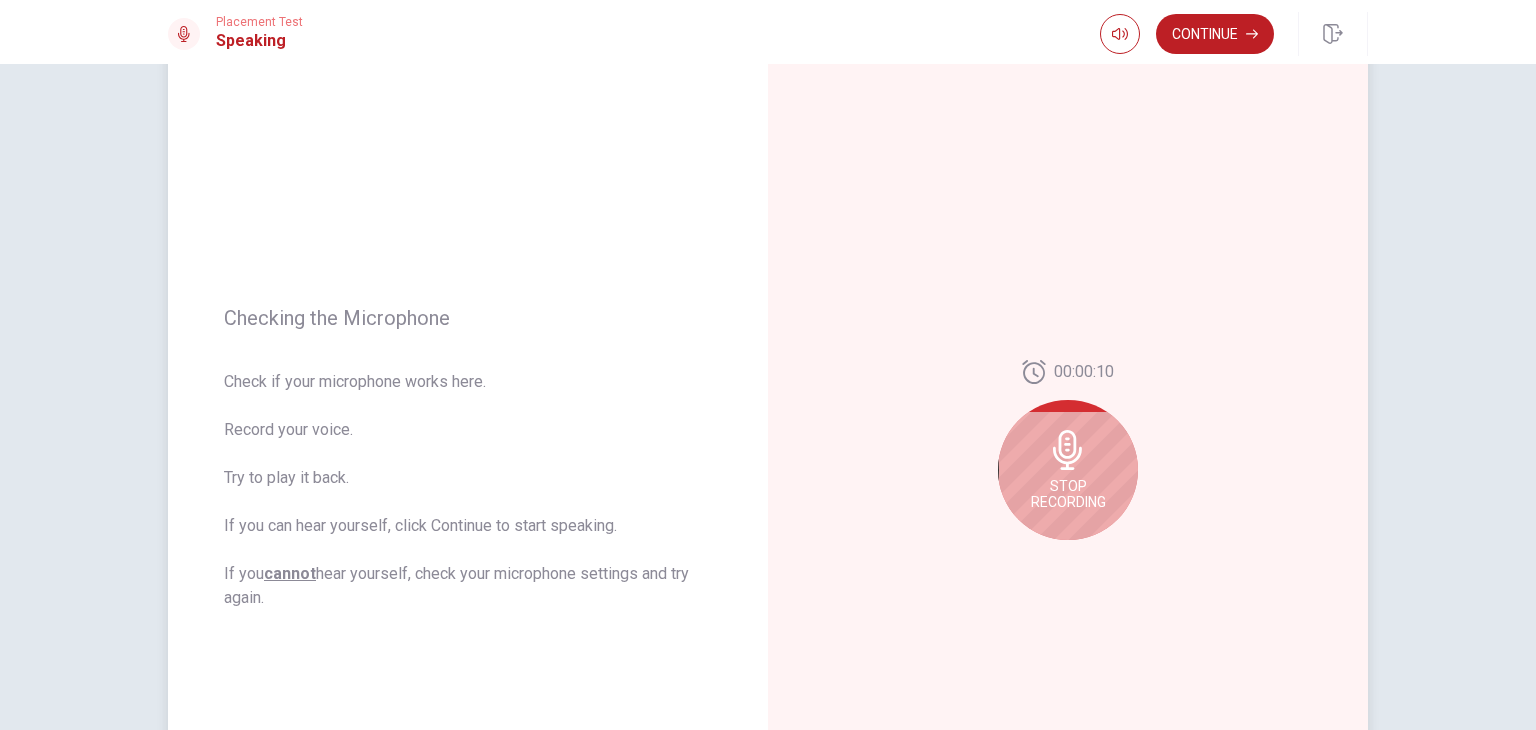 scroll, scrollTop: 83, scrollLeft: 0, axis: vertical 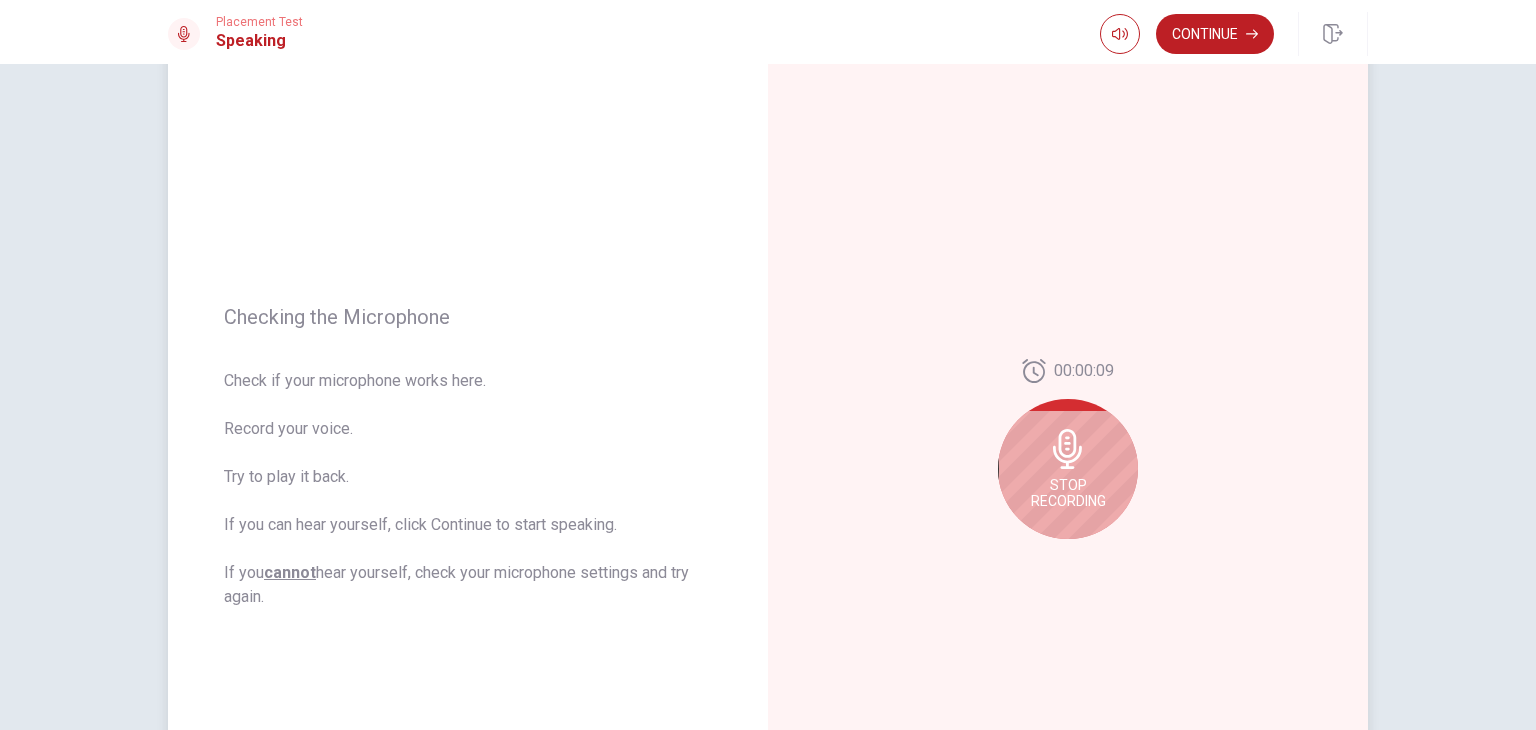 click 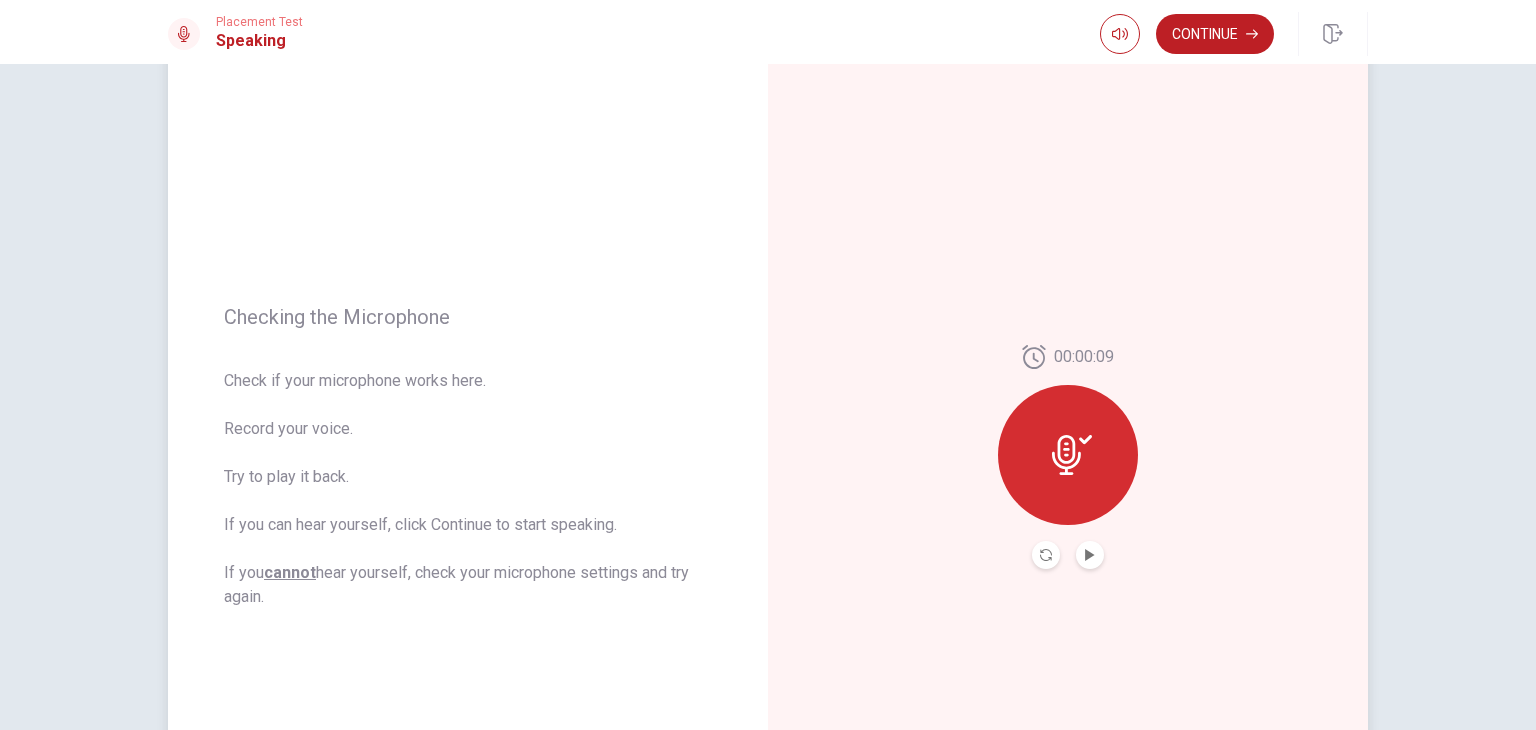 click at bounding box center [1068, 455] 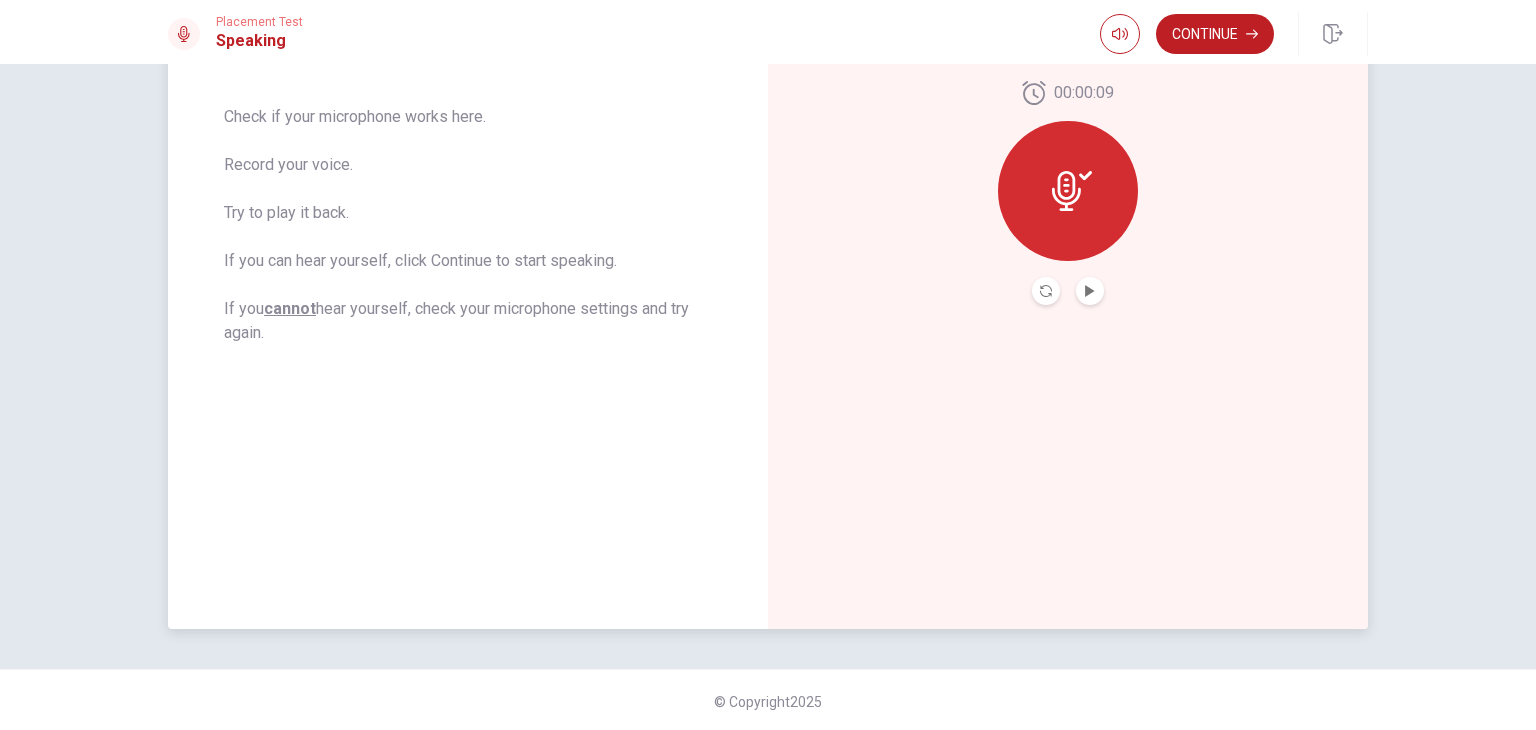 scroll, scrollTop: 350, scrollLeft: 0, axis: vertical 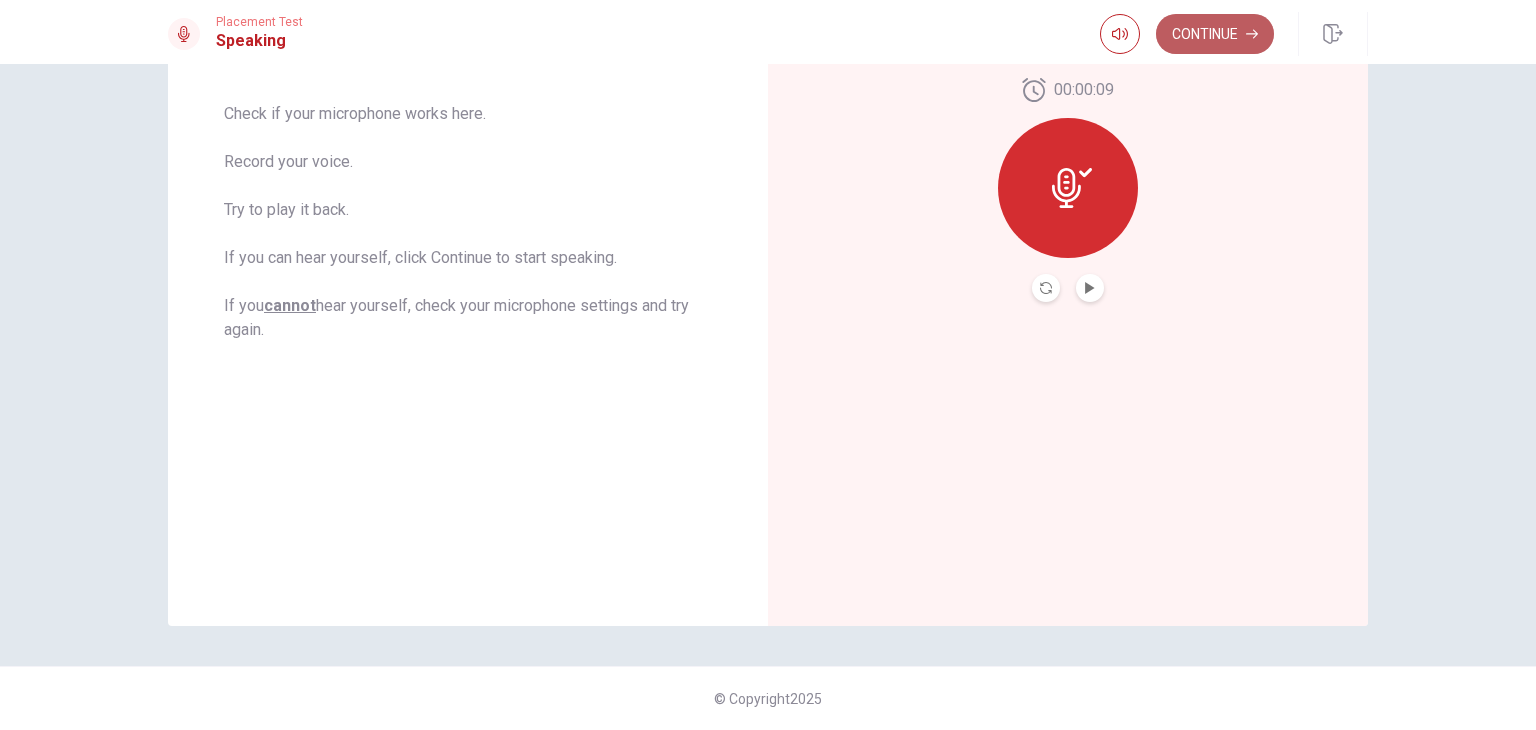 click on "Continue" at bounding box center (1215, 34) 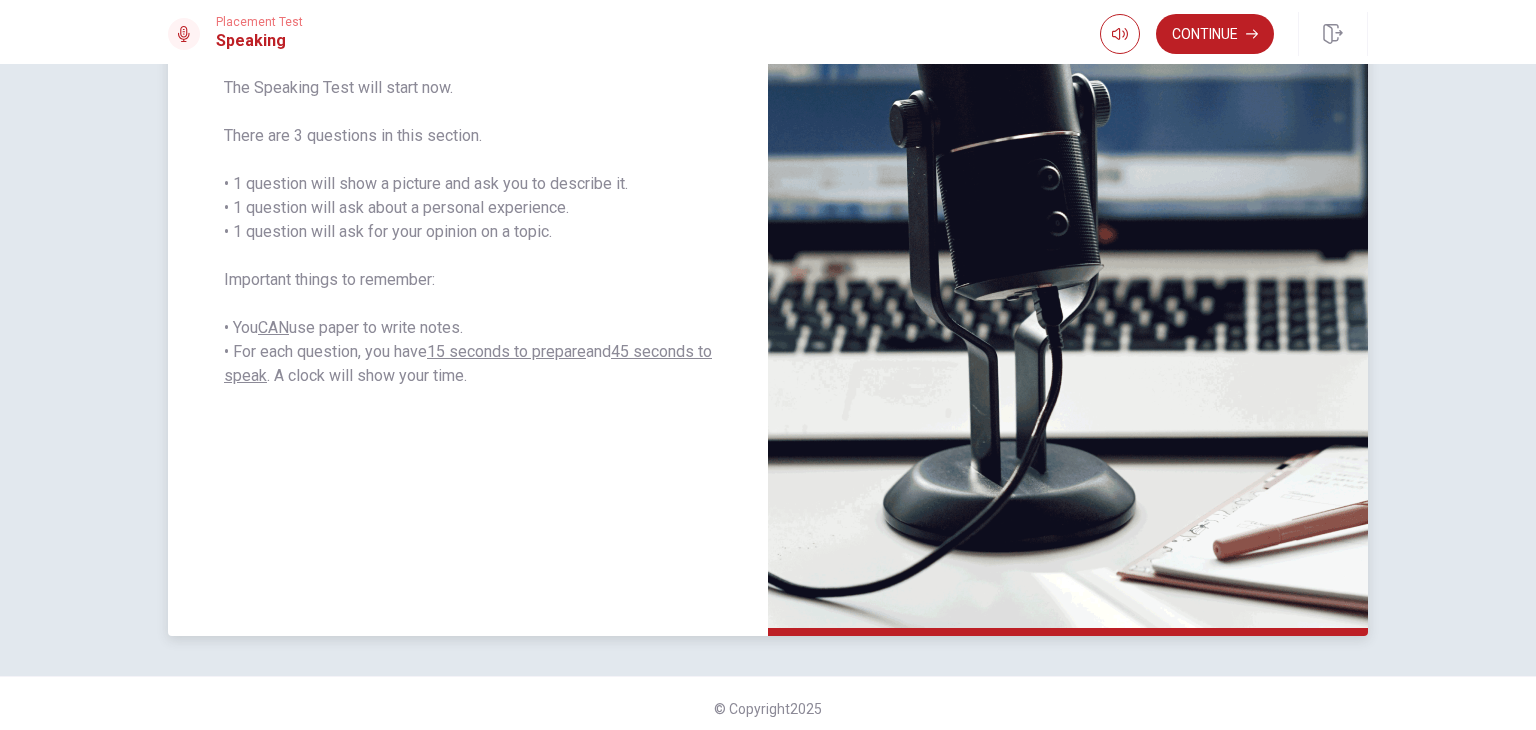 scroll, scrollTop: 350, scrollLeft: 0, axis: vertical 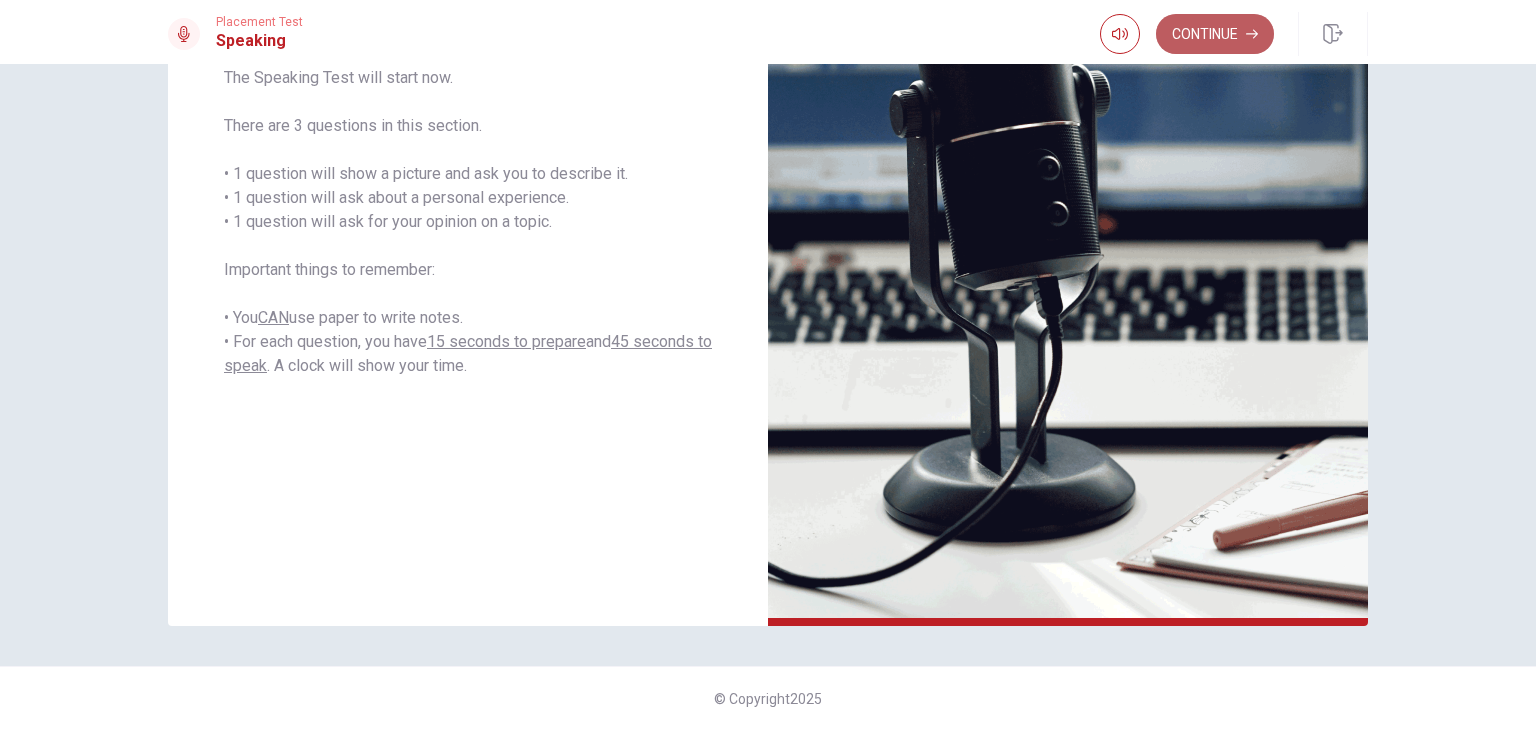 click on "Continue" at bounding box center [1215, 34] 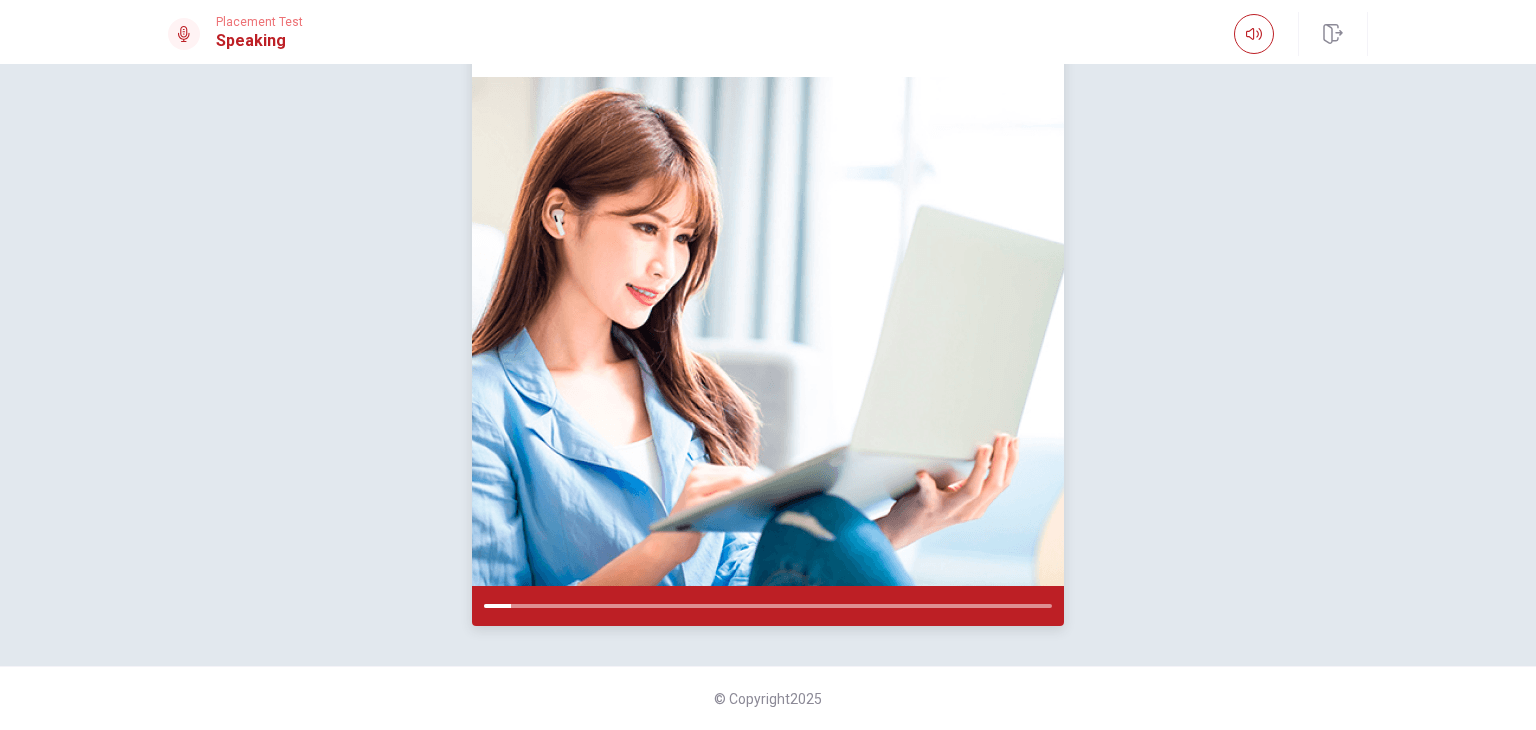 scroll, scrollTop: 0, scrollLeft: 0, axis: both 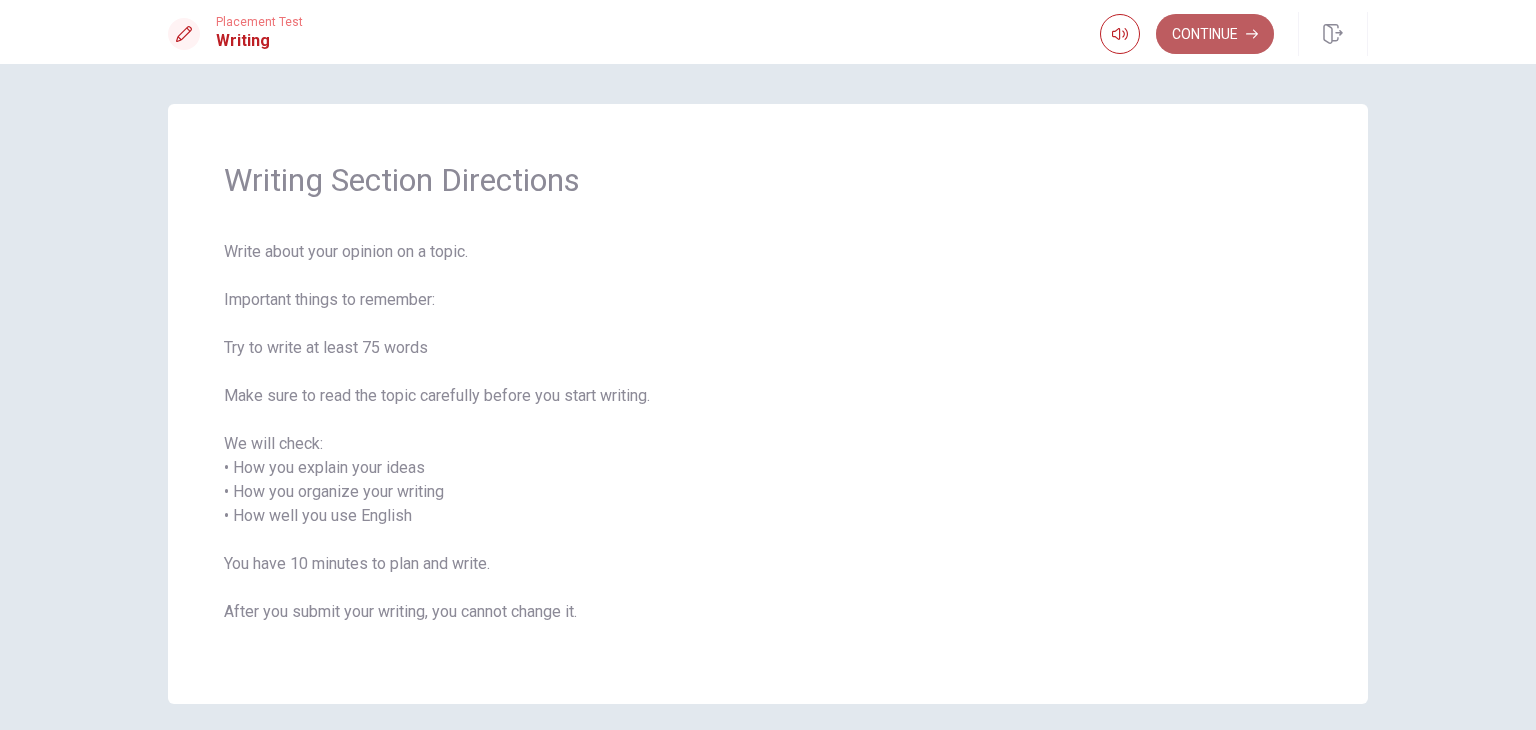 click on "Continue" at bounding box center [1215, 34] 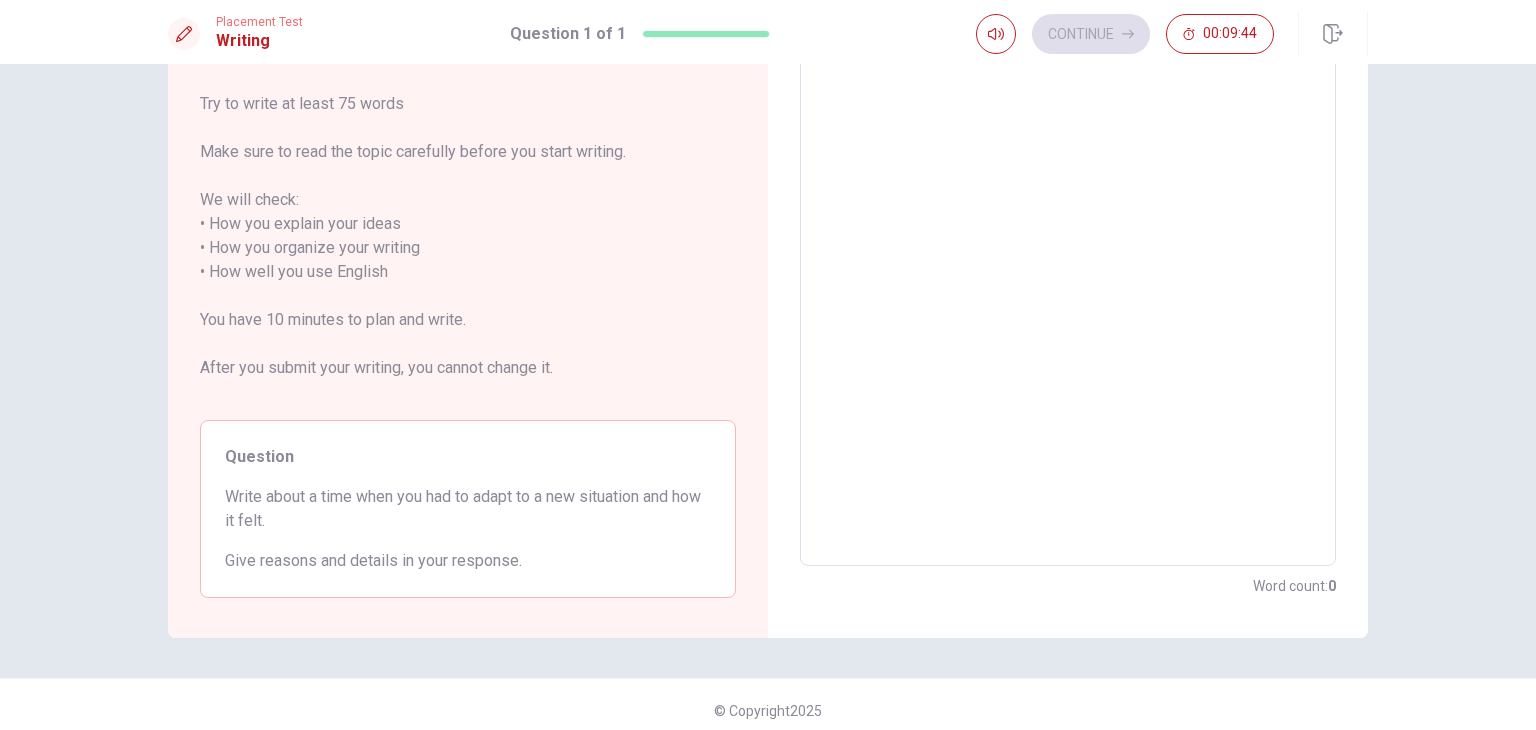 scroll, scrollTop: 208, scrollLeft: 0, axis: vertical 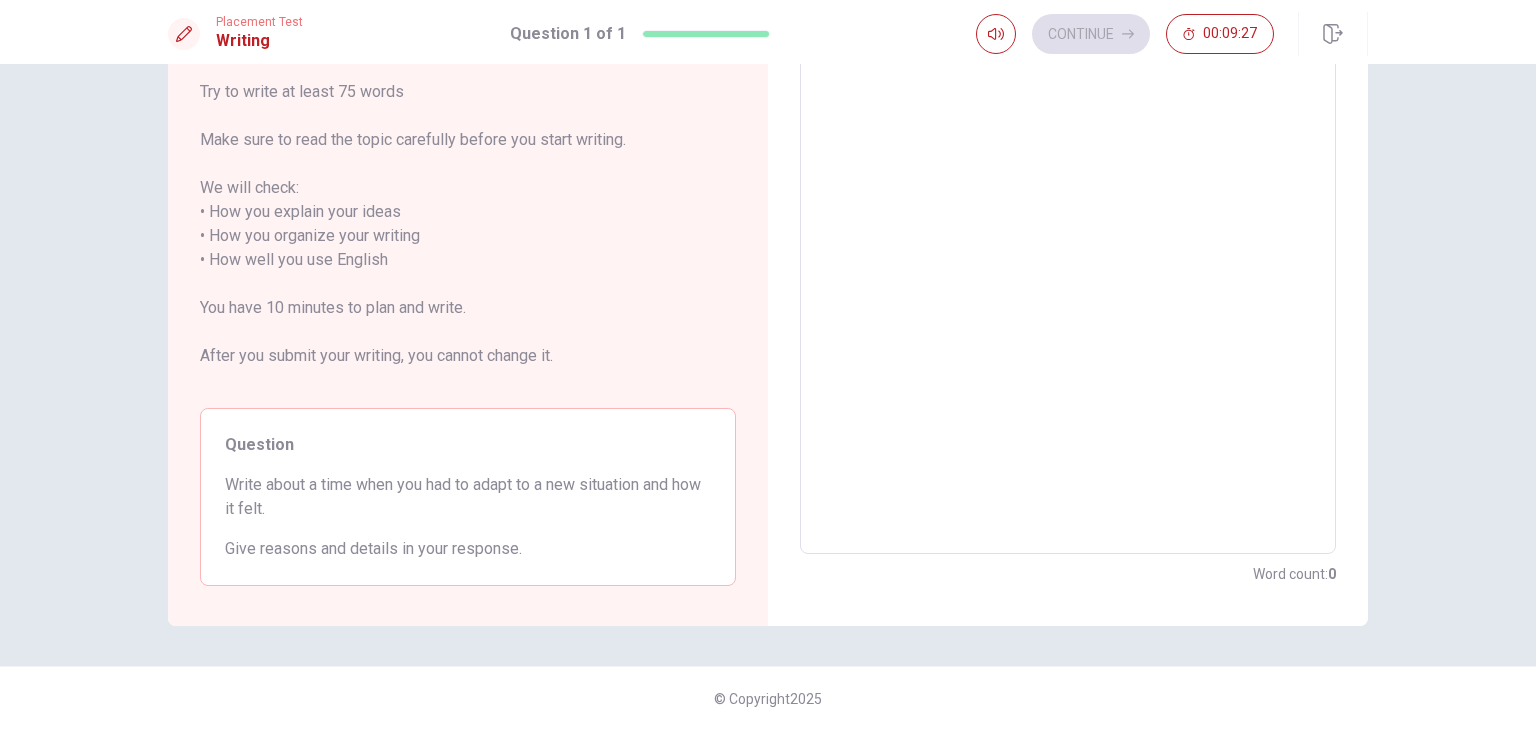 click at bounding box center [1068, 260] 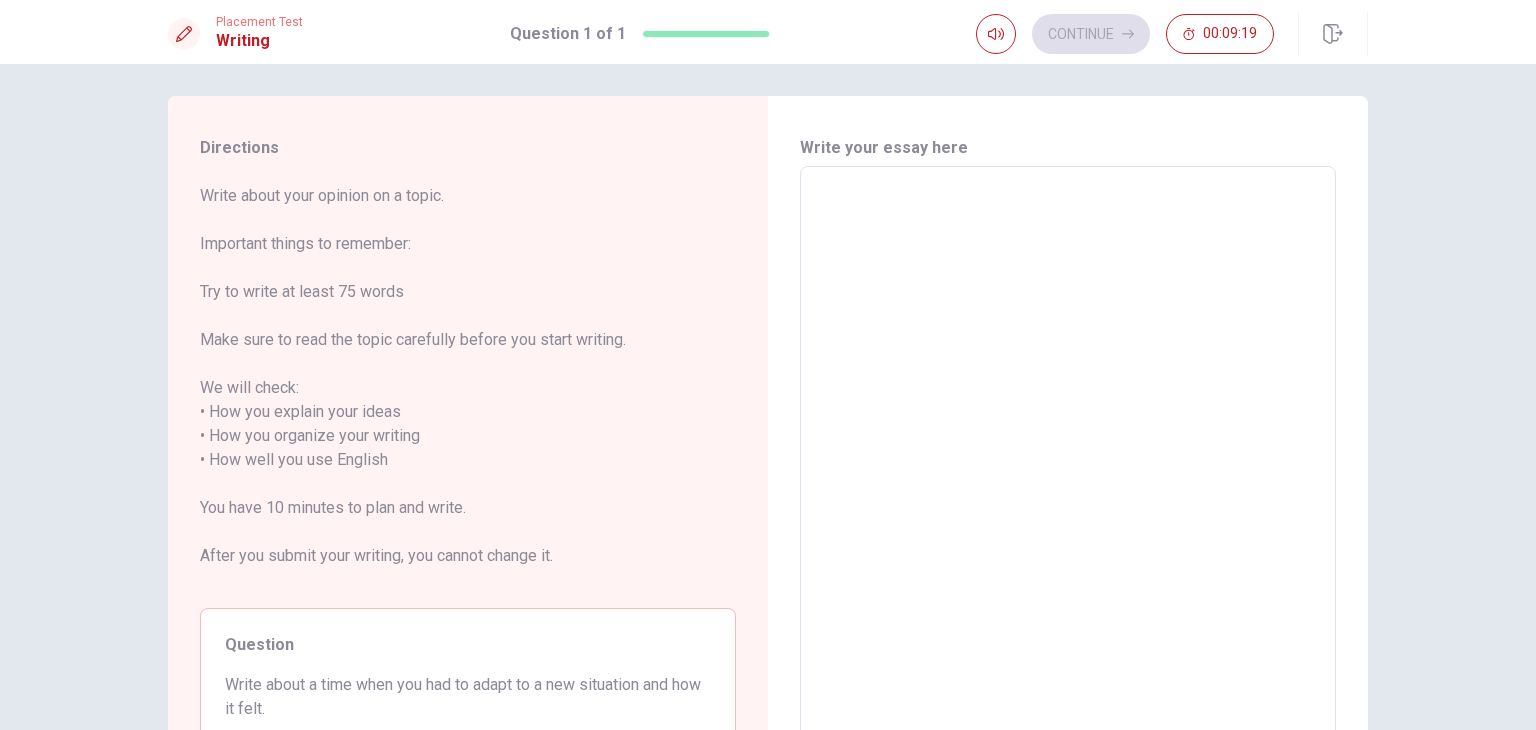 scroll, scrollTop: 0, scrollLeft: 0, axis: both 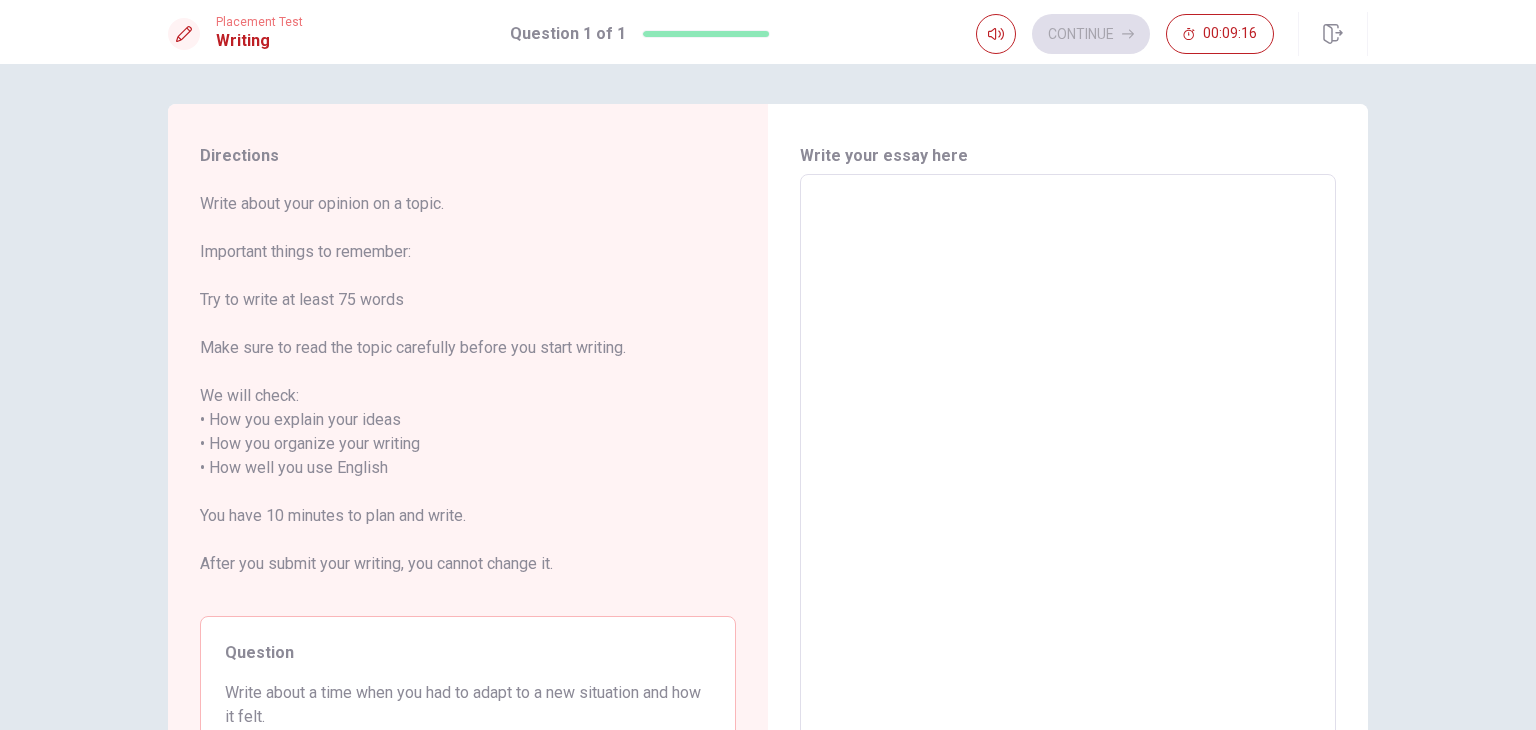 click at bounding box center [1068, 468] 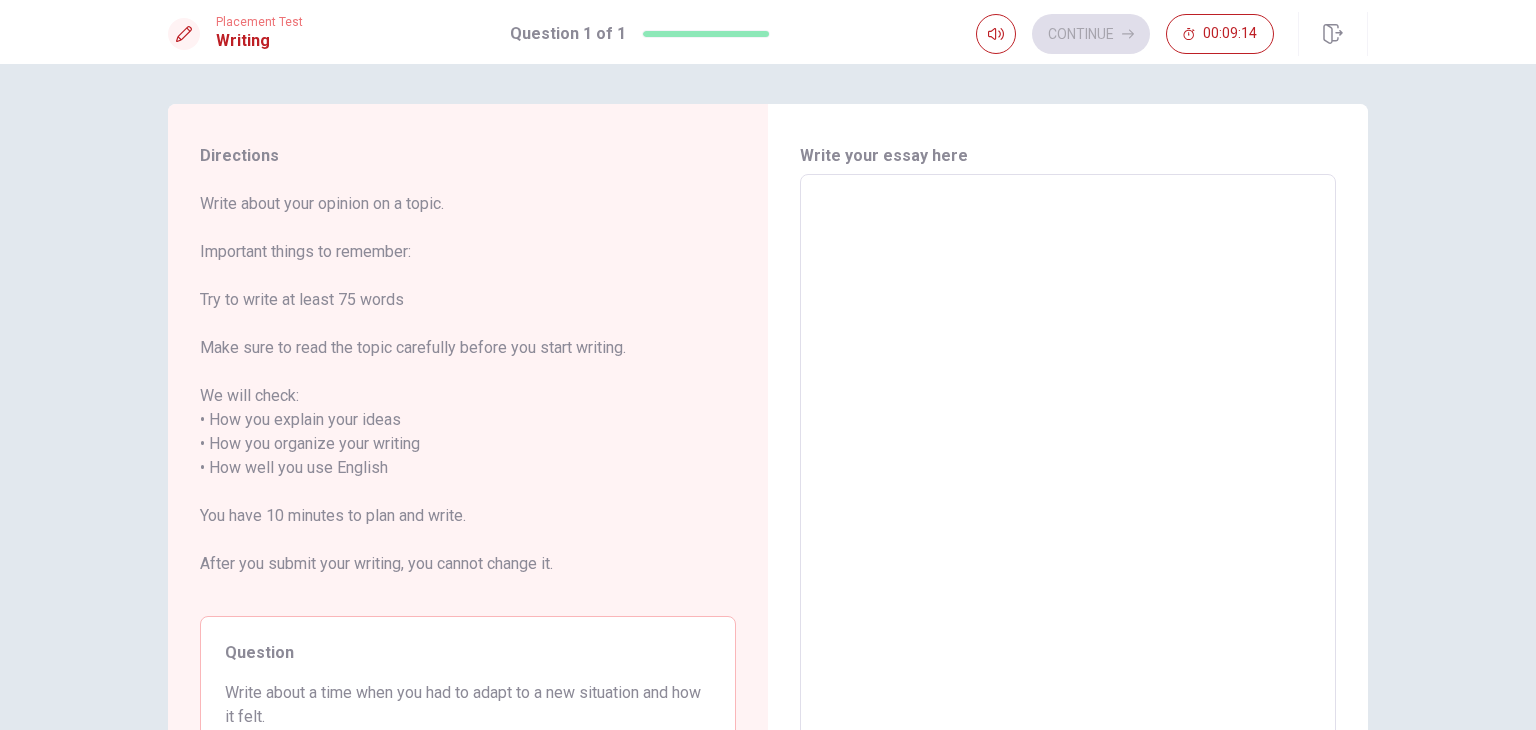 type on "I" 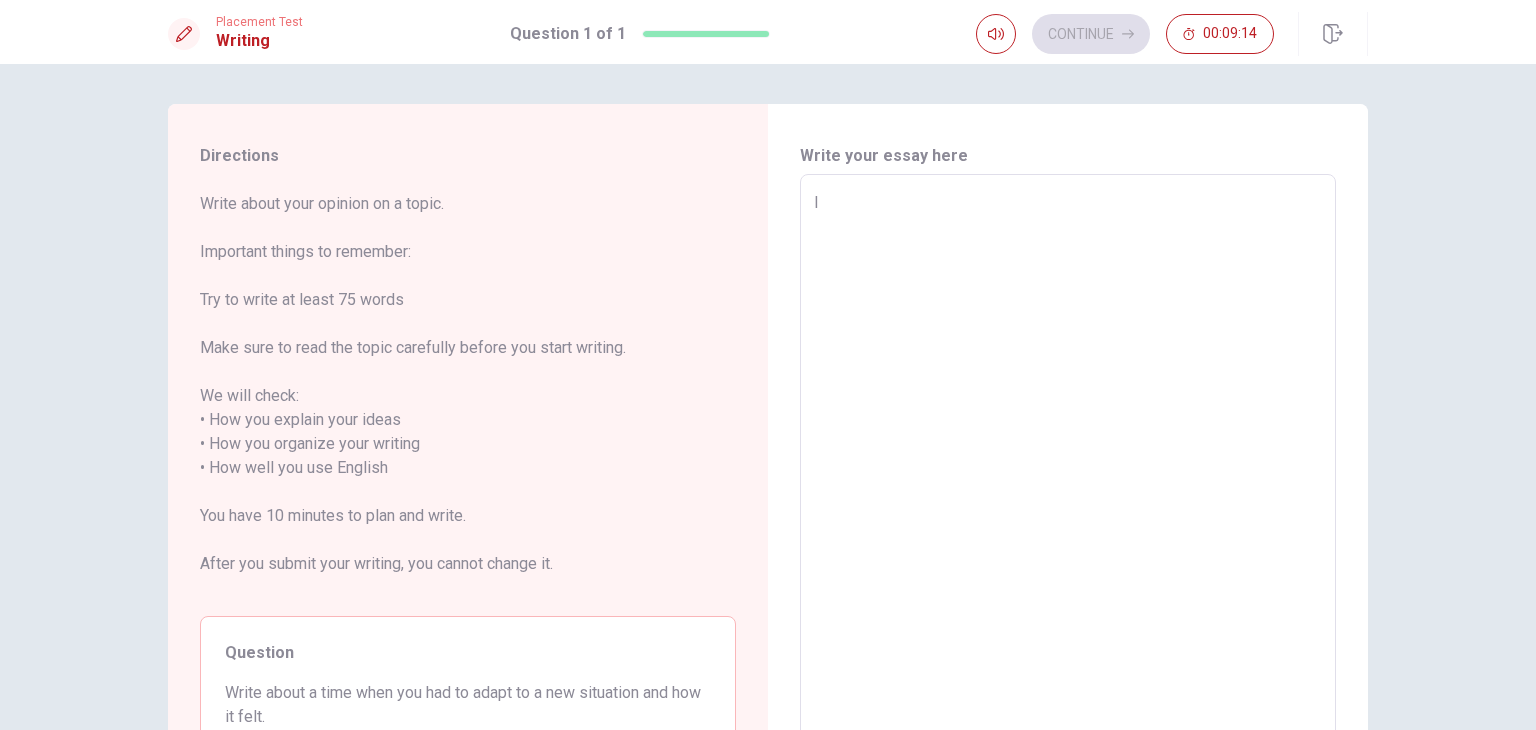 type on "x" 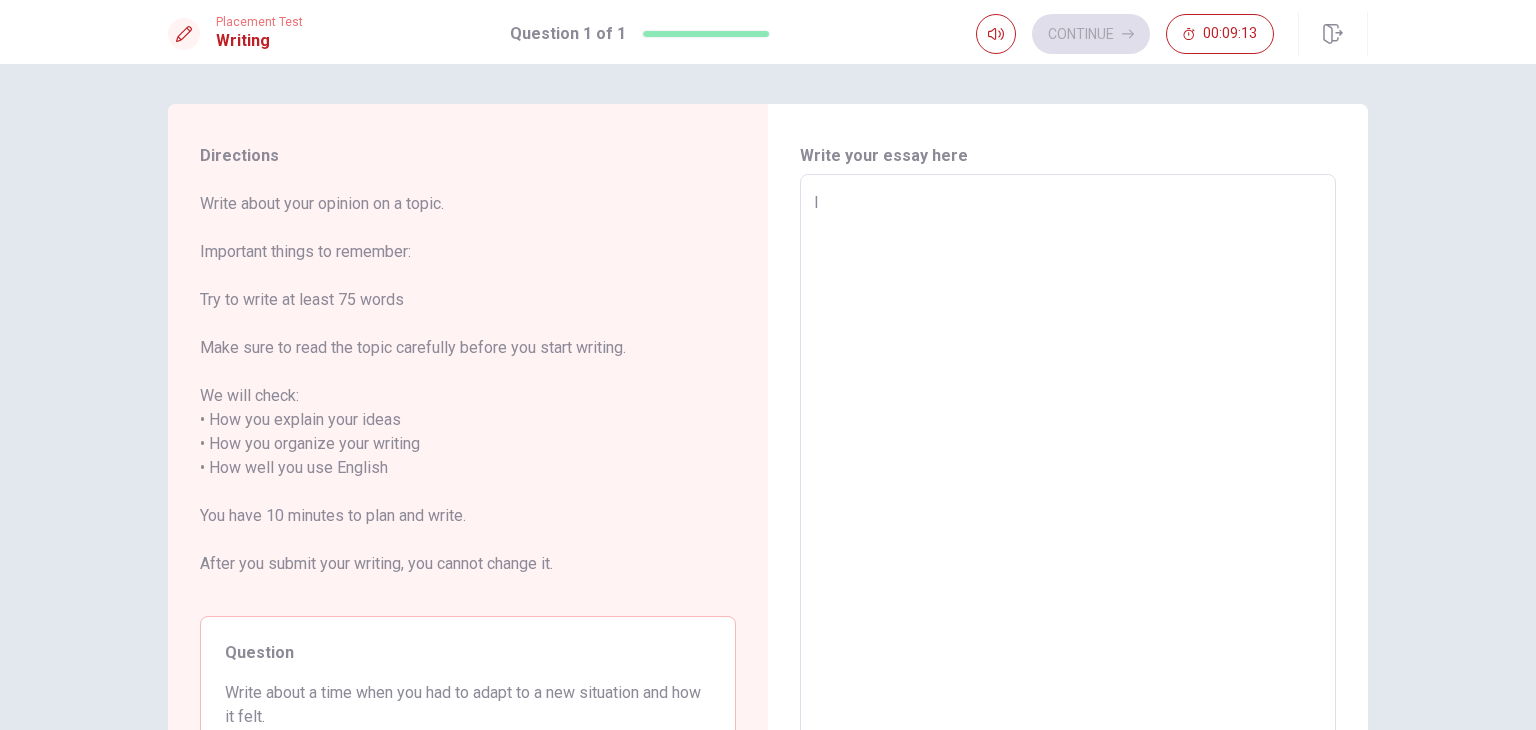 type on "I r" 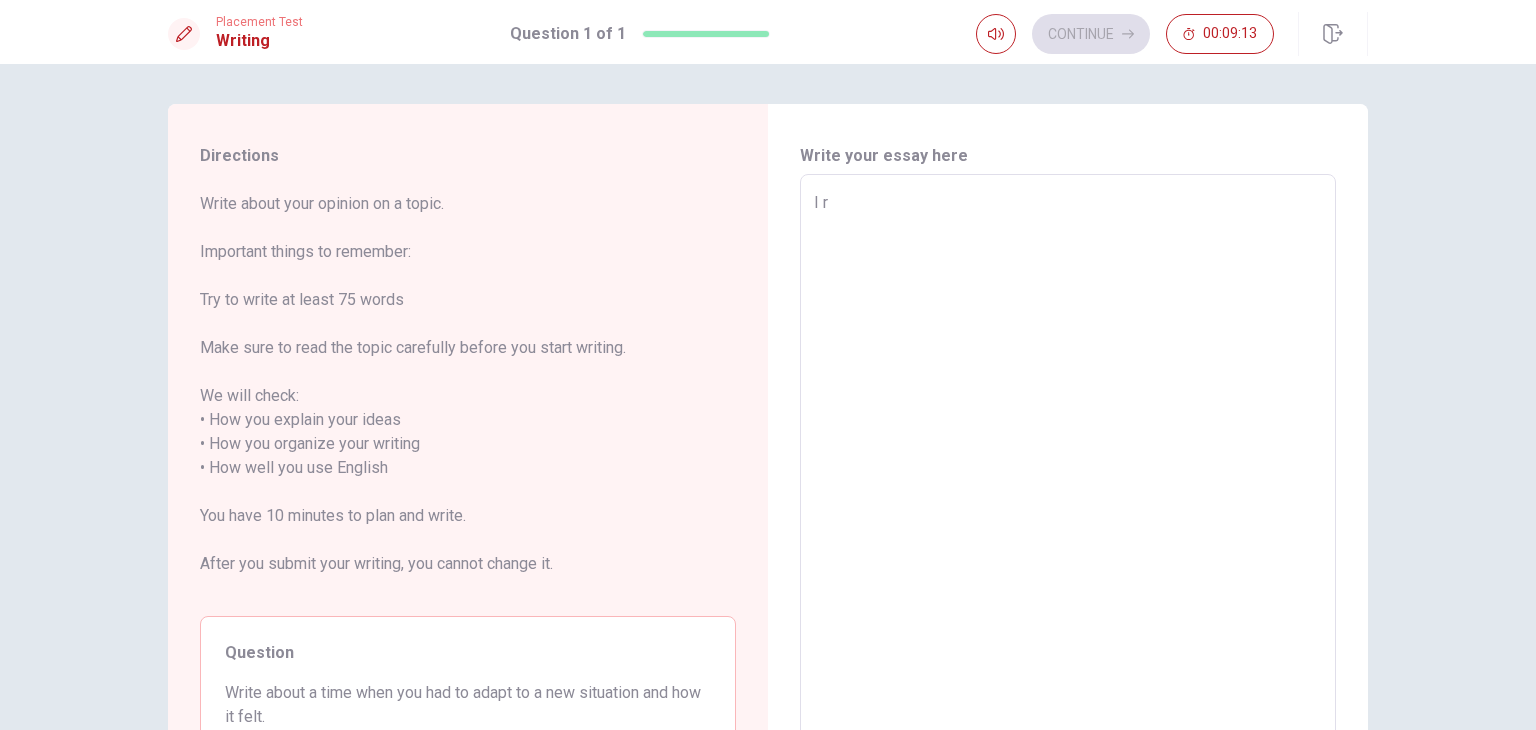 type on "x" 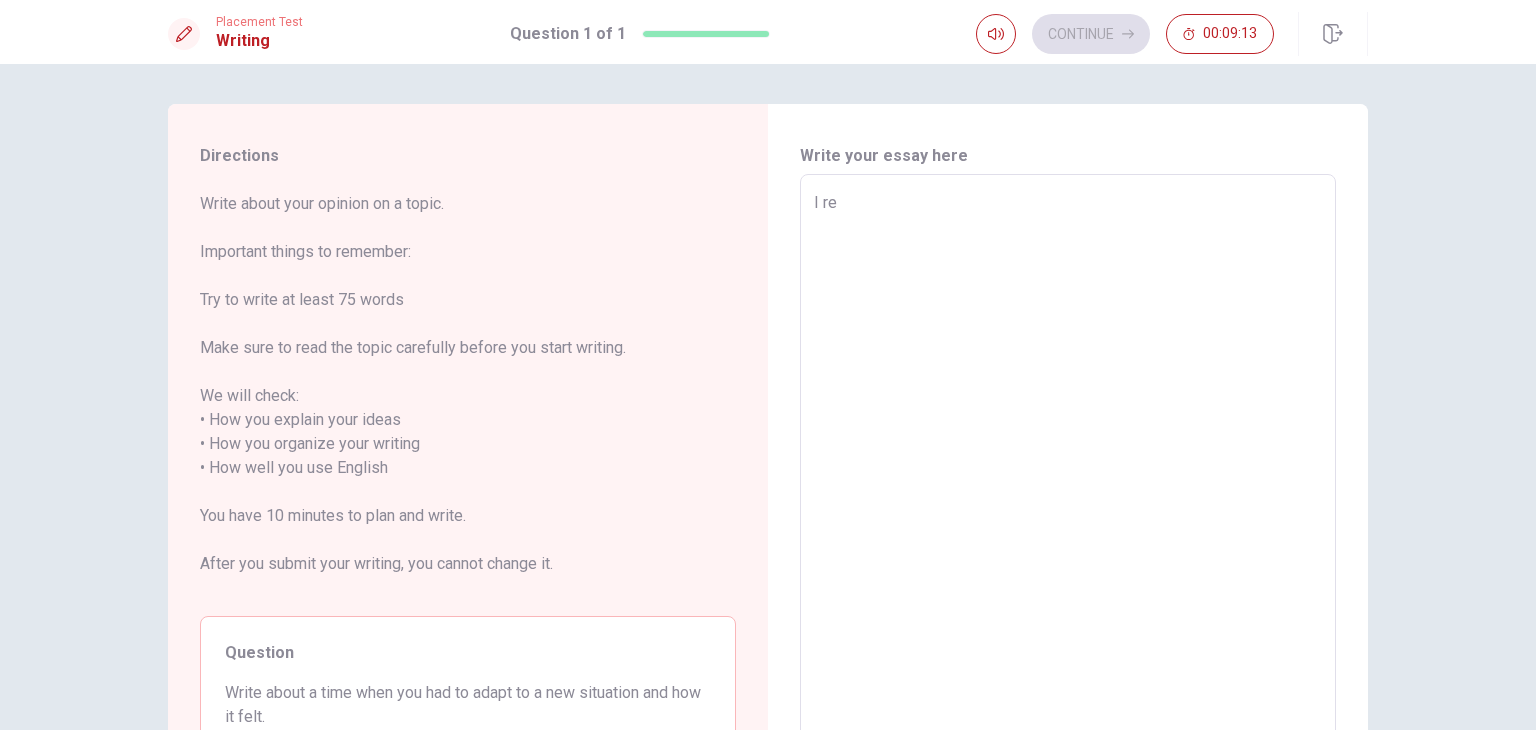 type on "x" 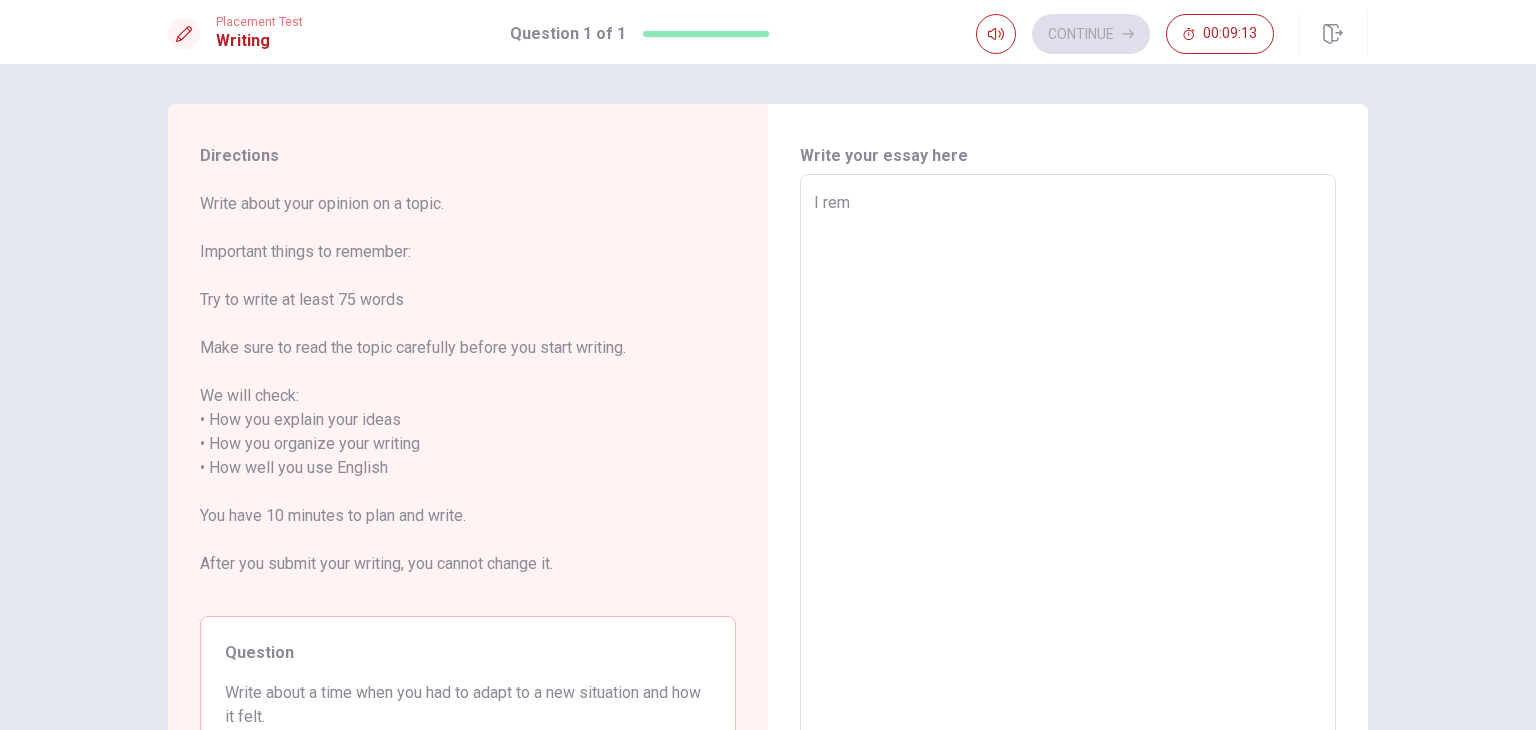 type on "x" 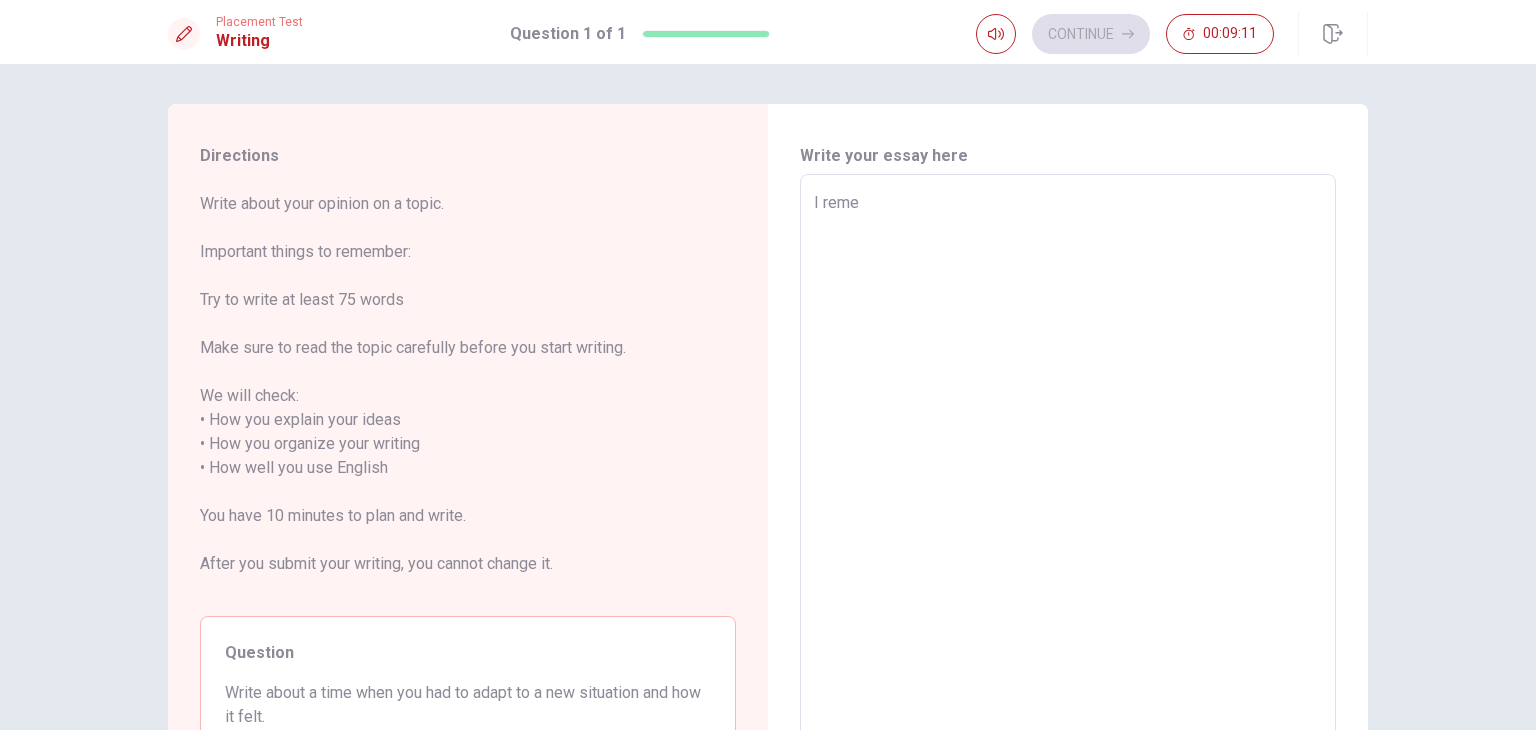 type on "x" 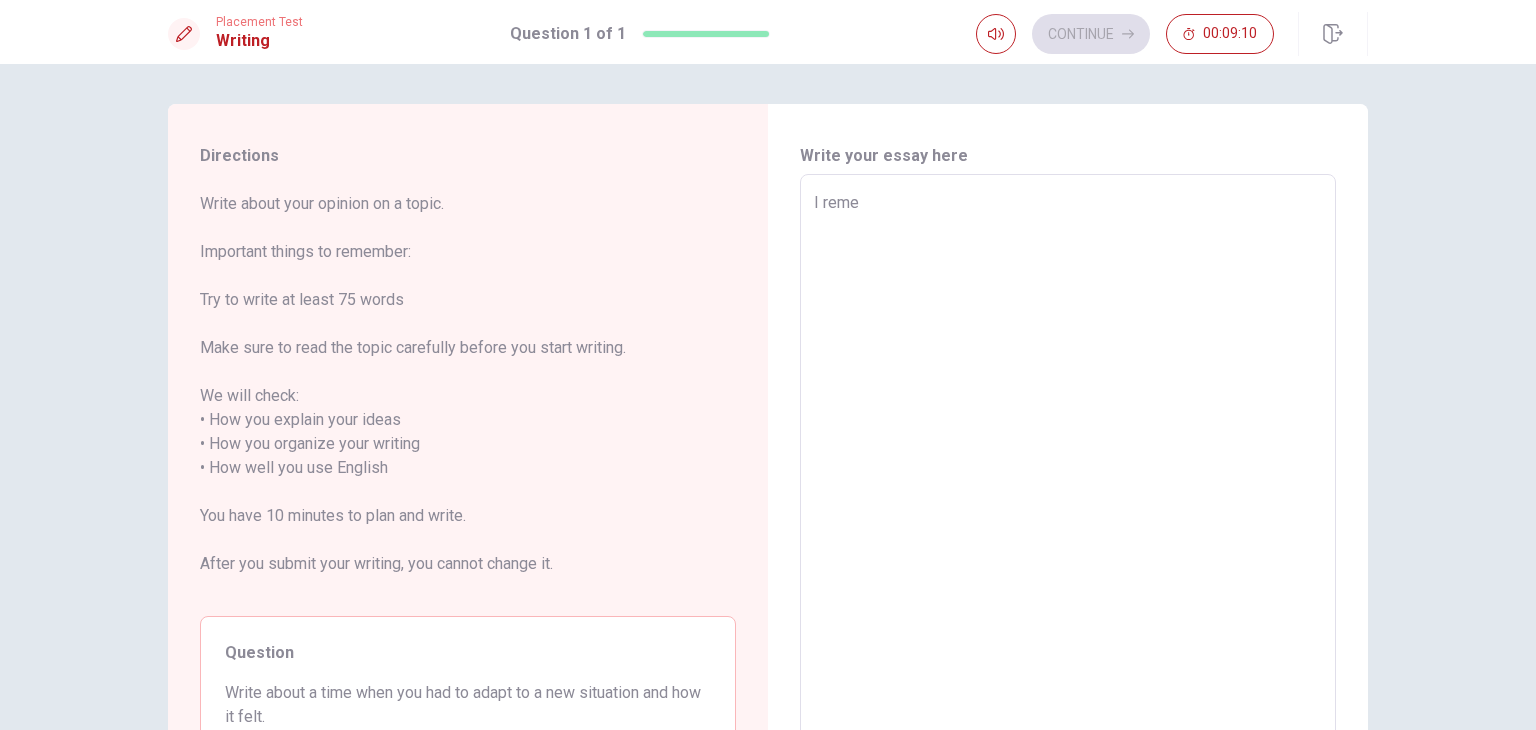 type on "I remem" 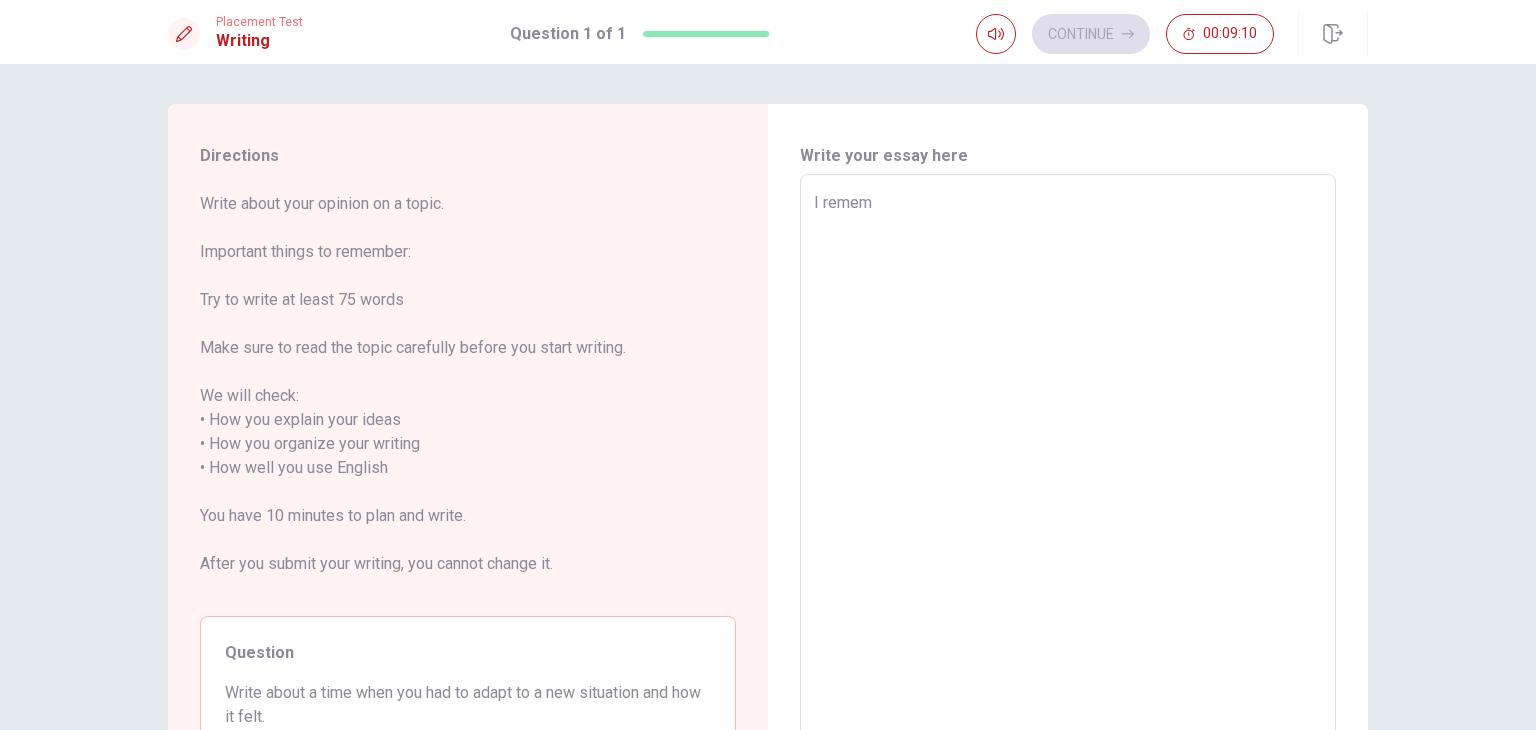 type on "x" 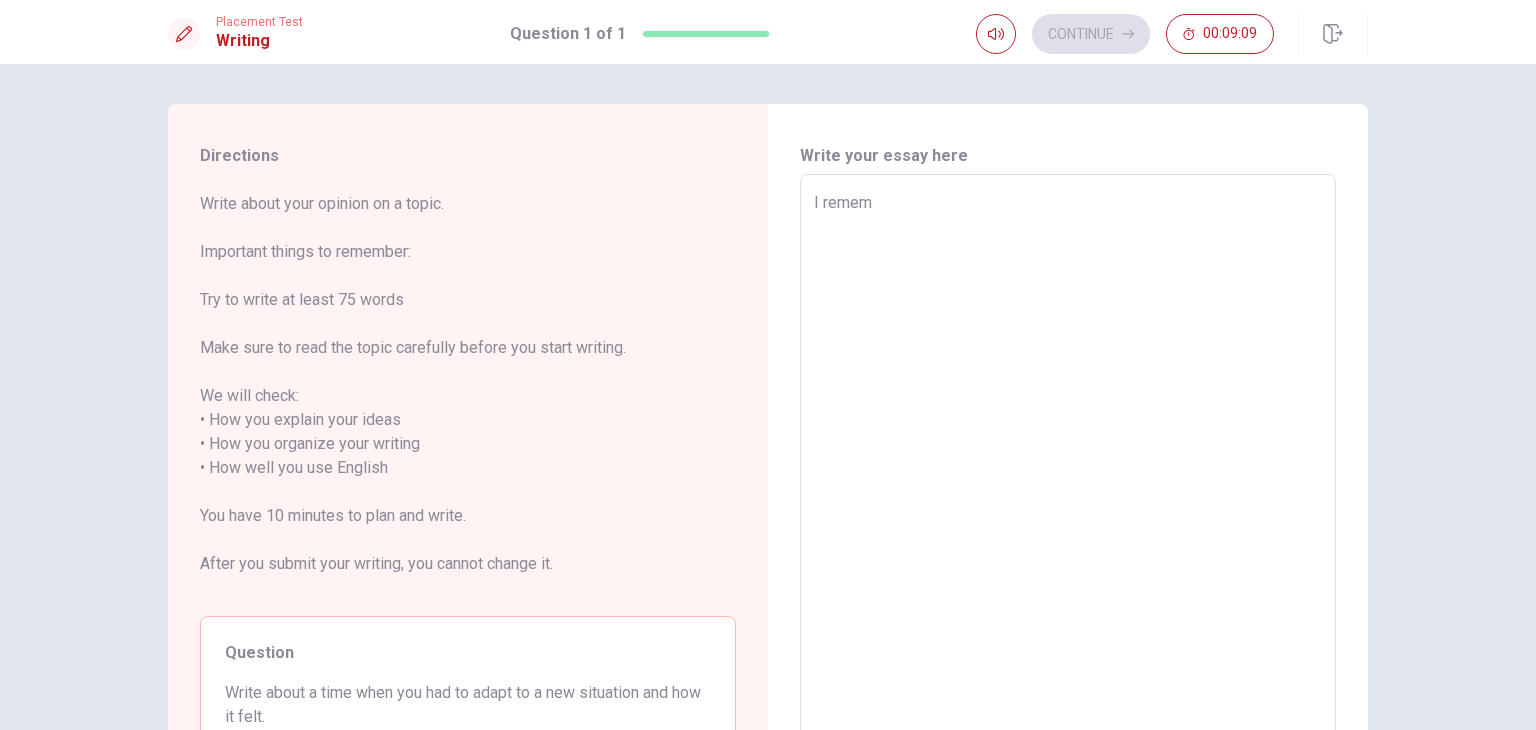 type on "I rememb" 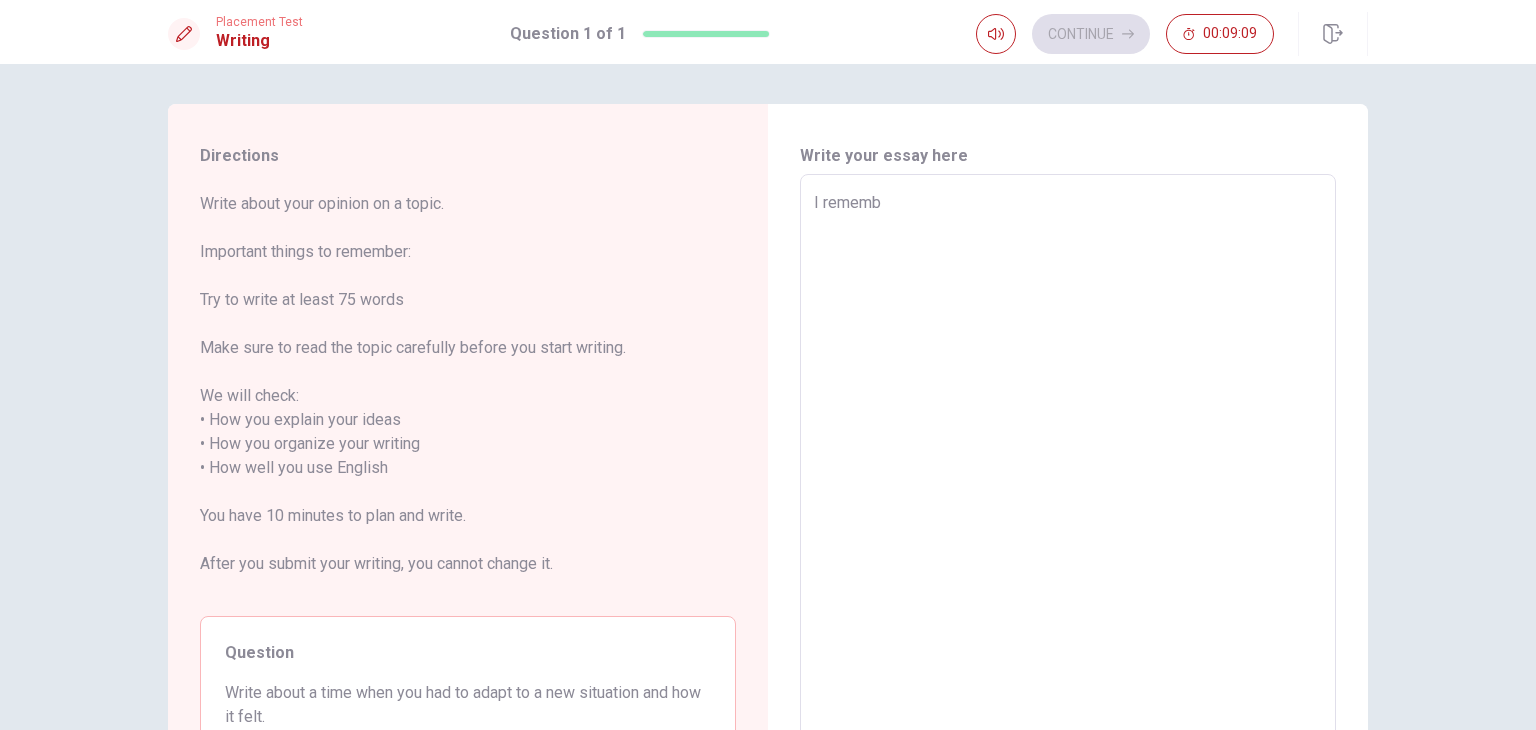 type on "x" 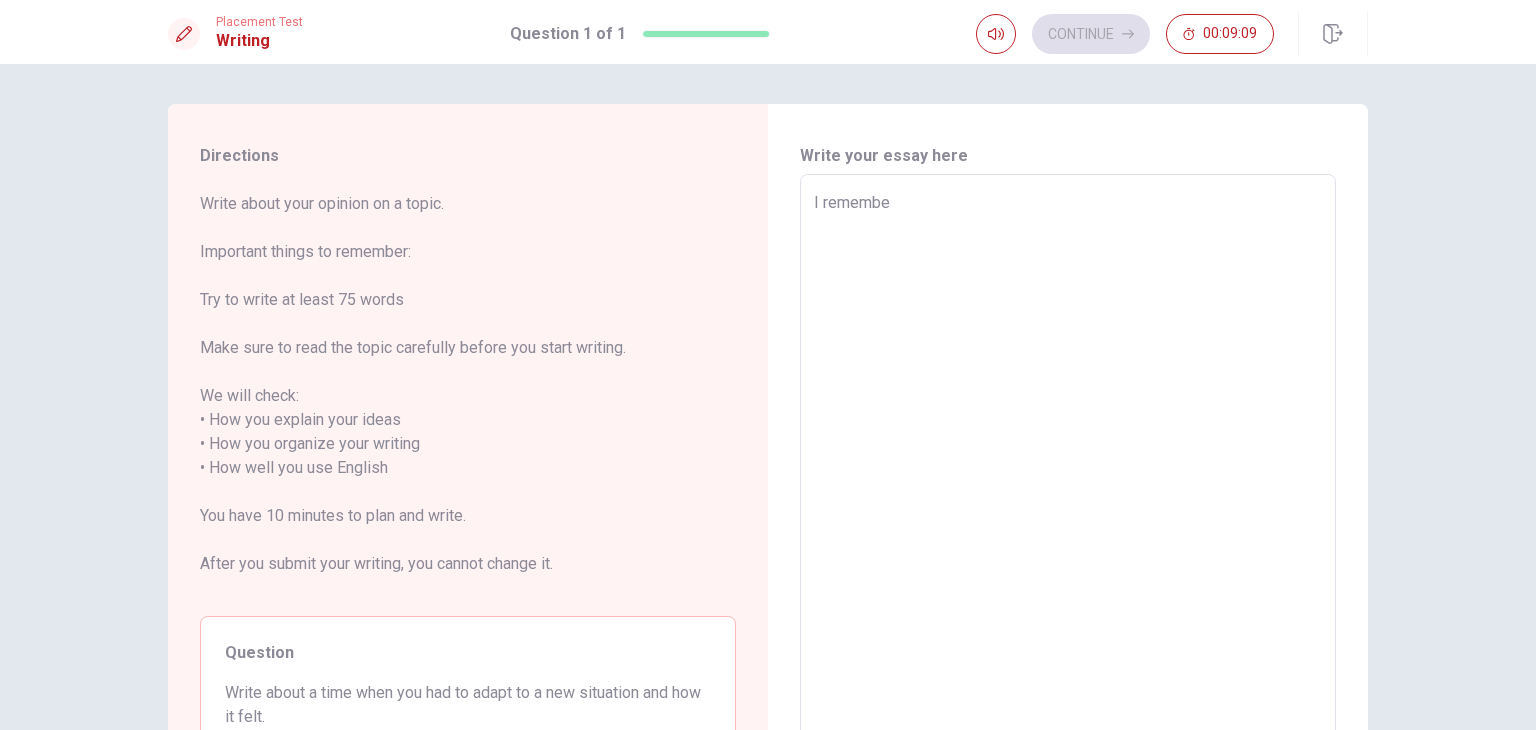 type on "x" 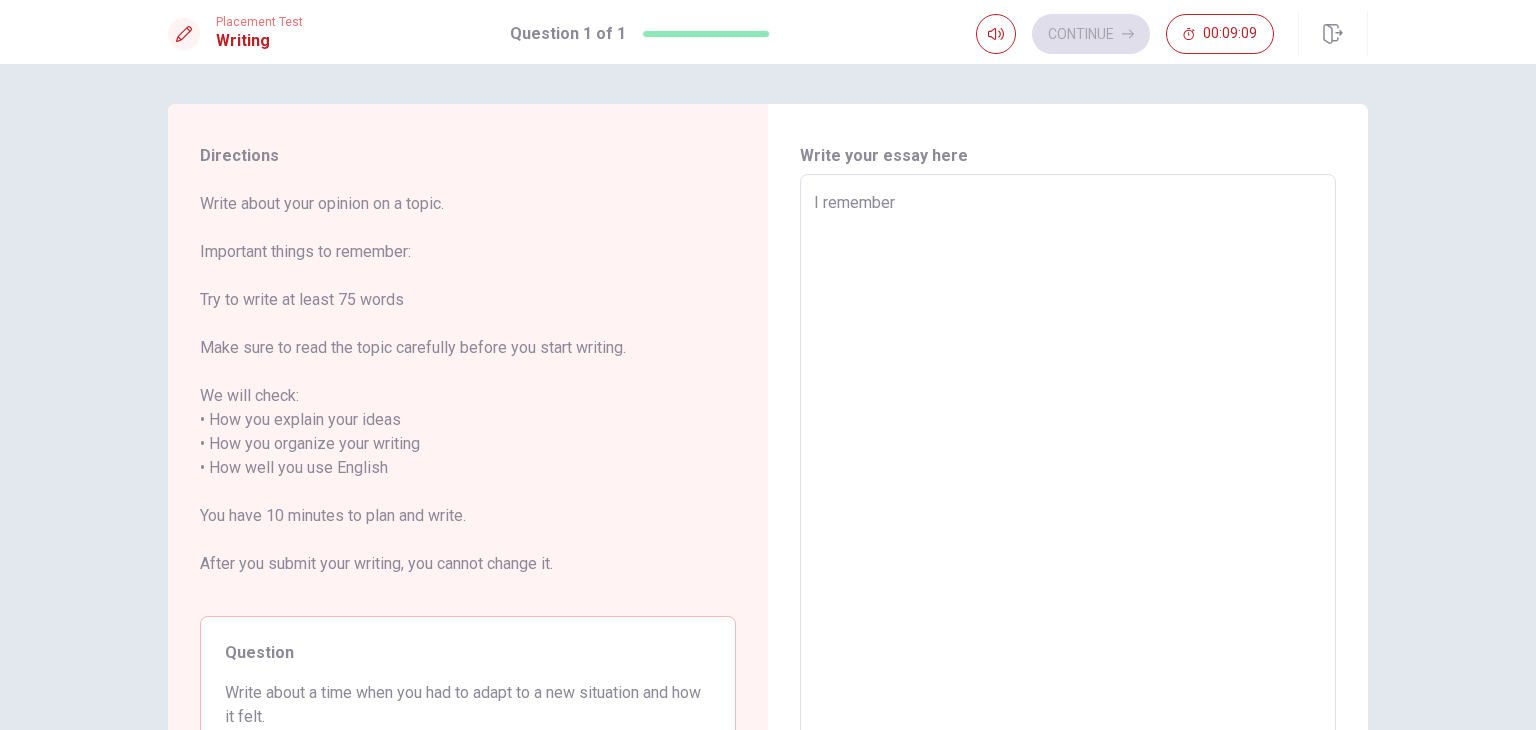 type on "x" 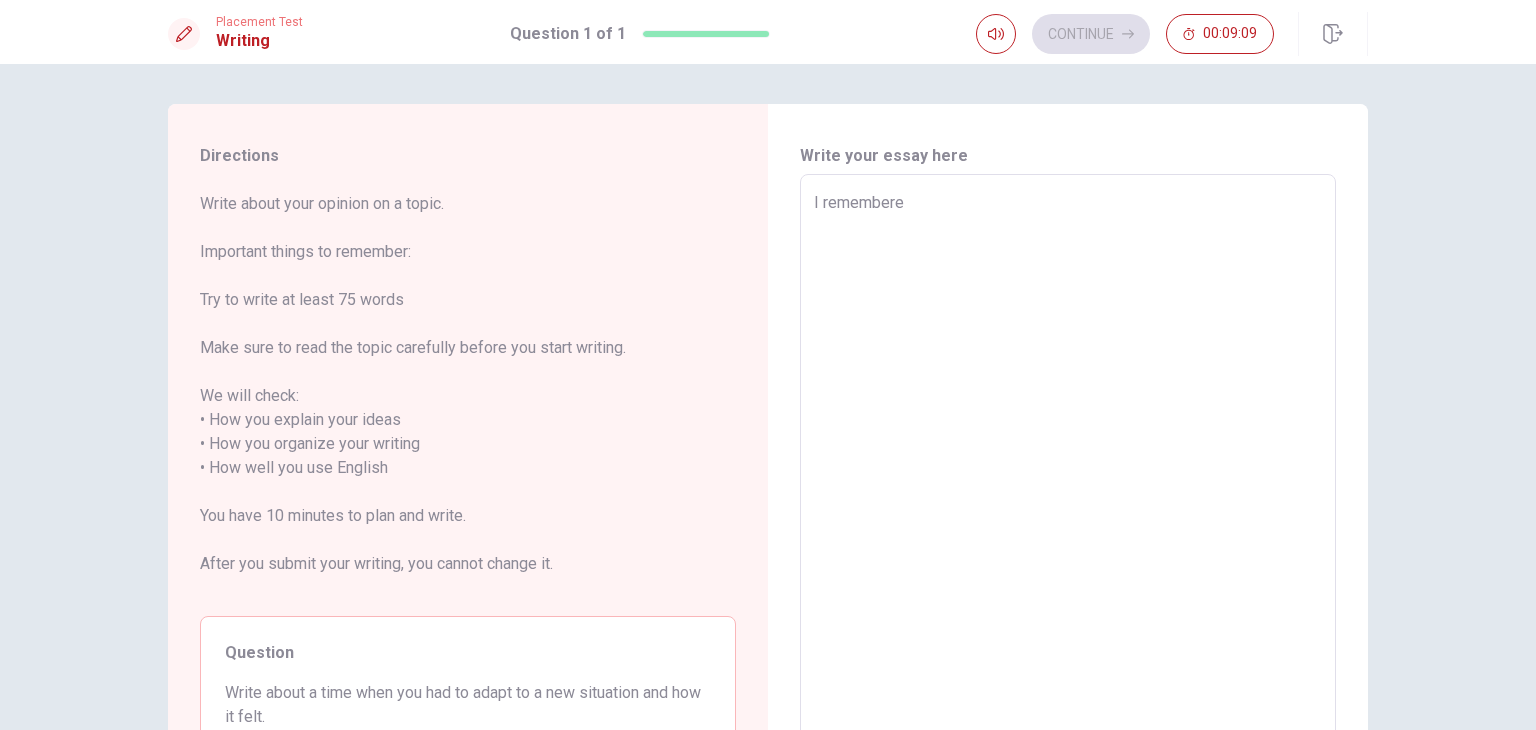 type on "x" 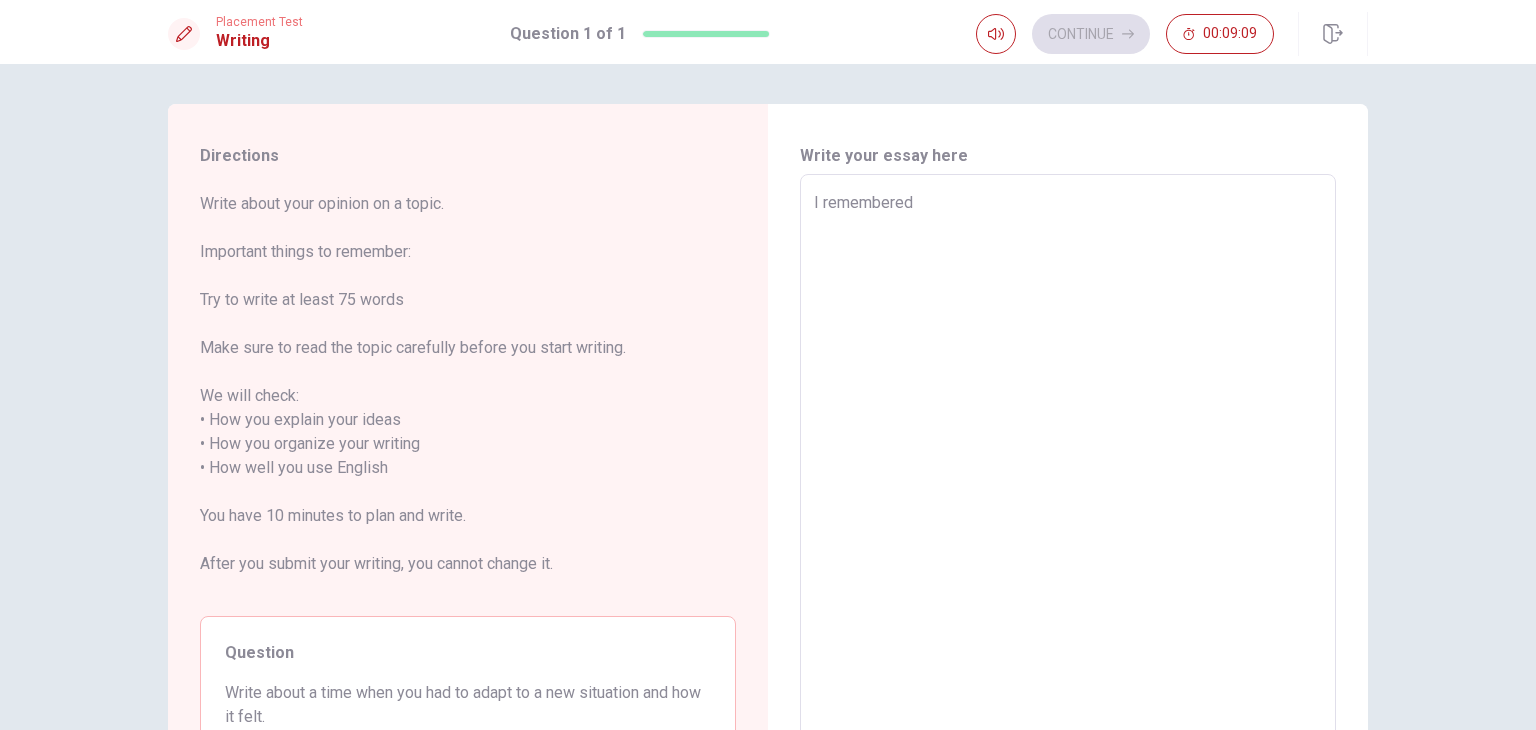 type on "x" 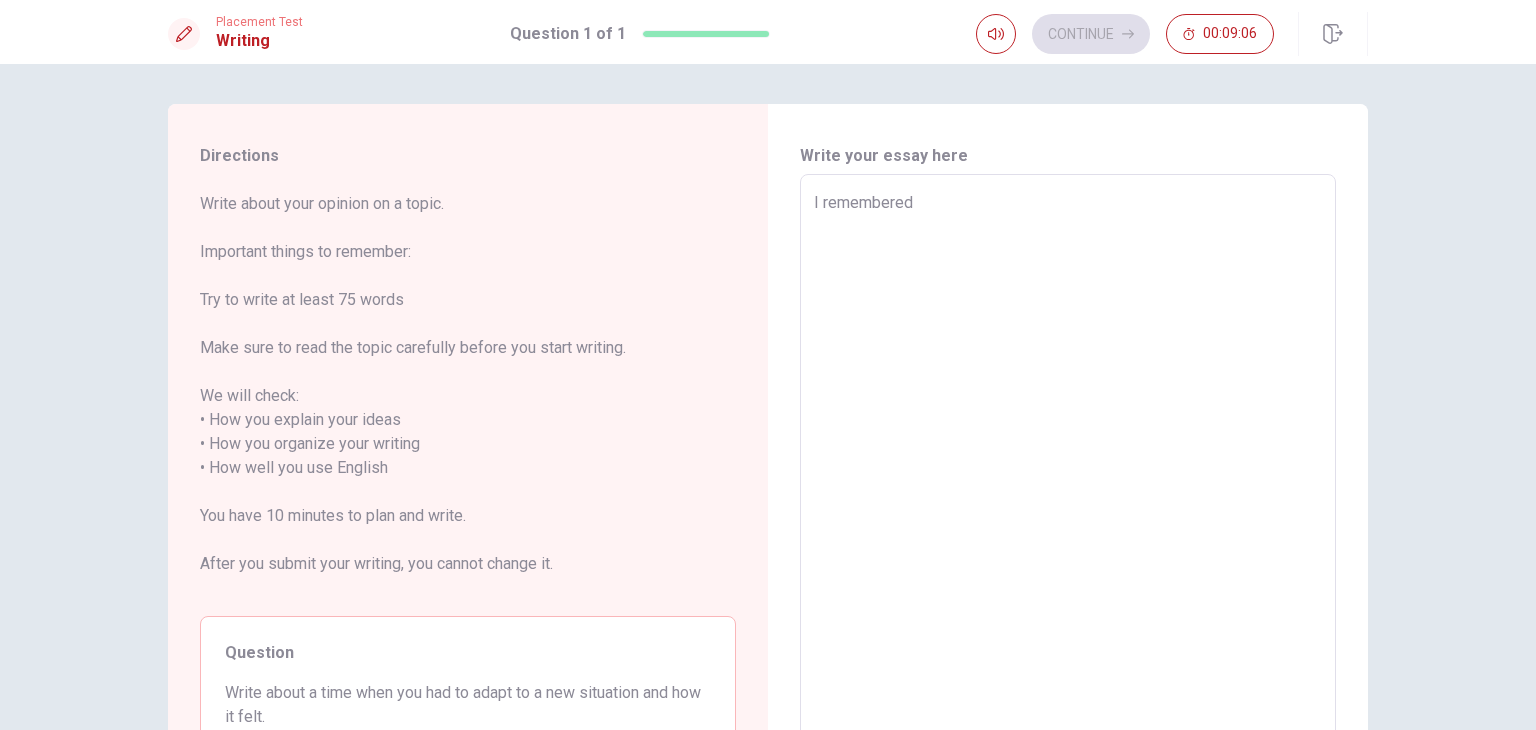 type on "x" 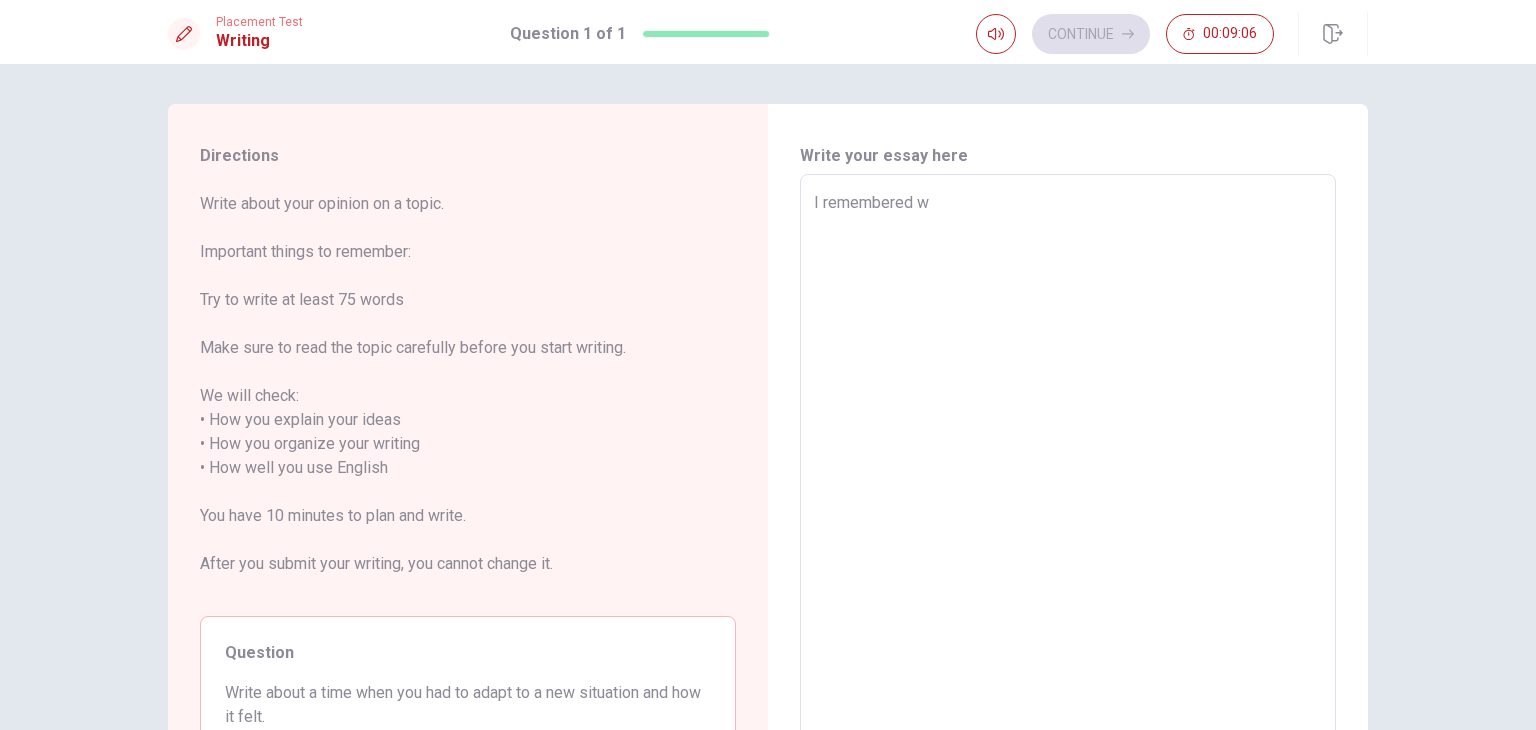 type on "x" 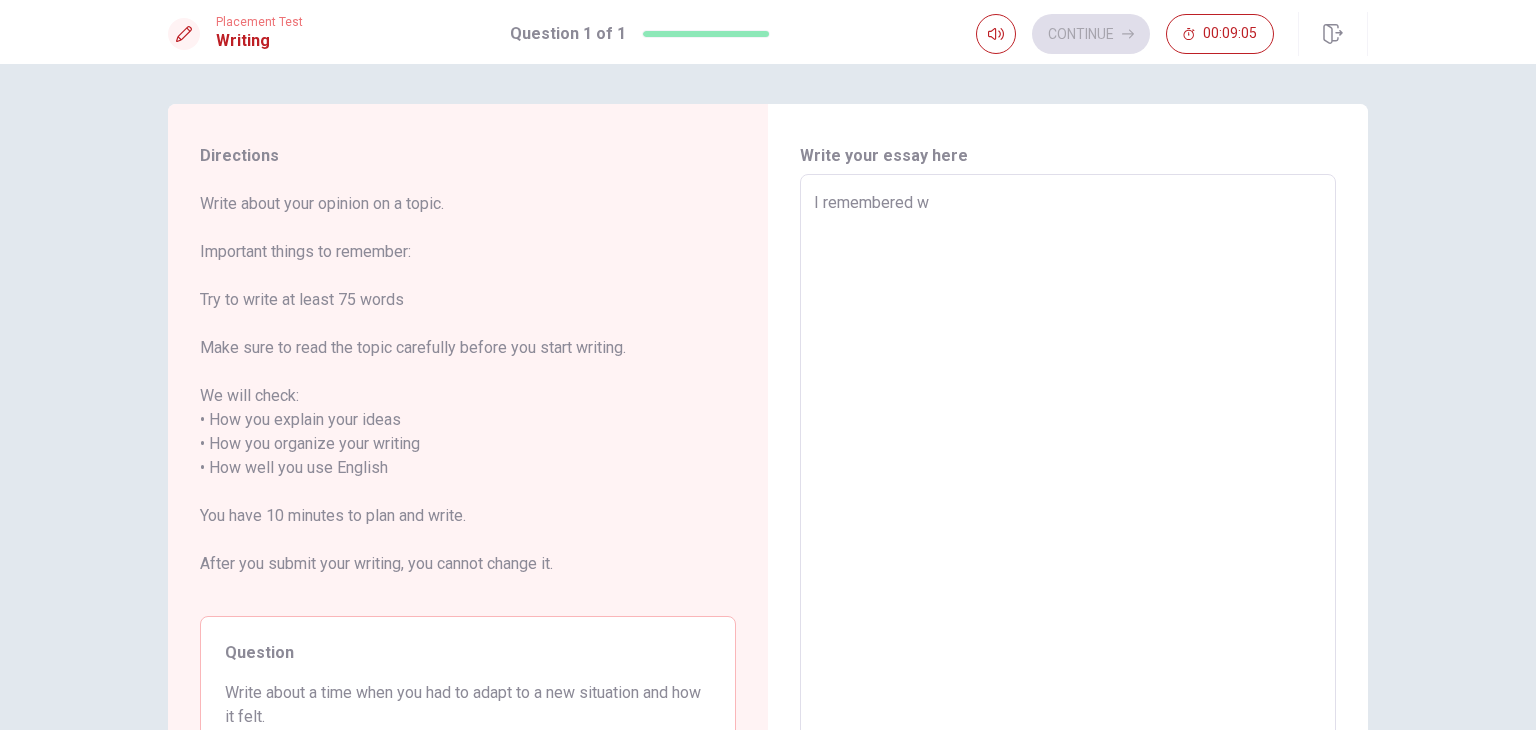 type on "I remembered wh" 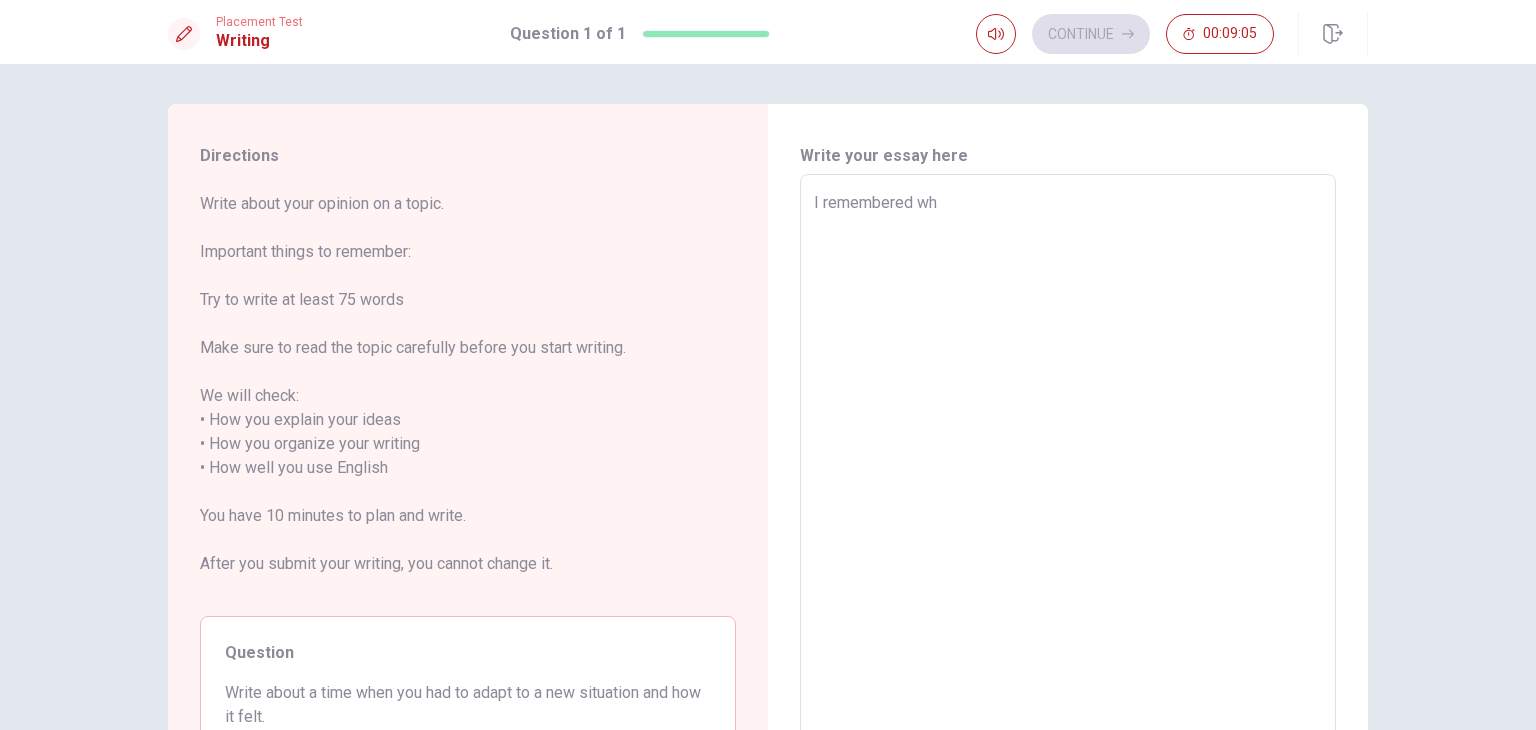 type on "x" 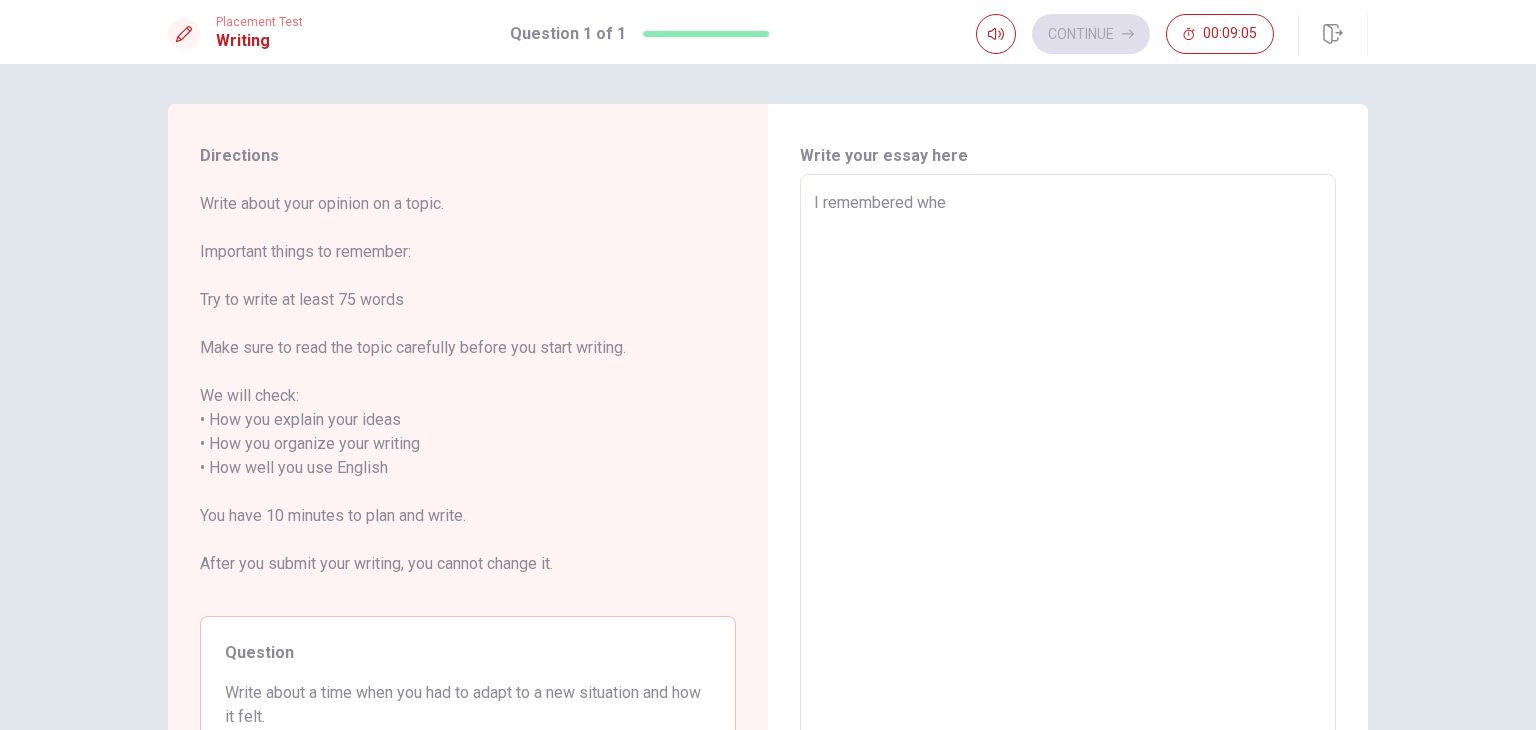 type on "x" 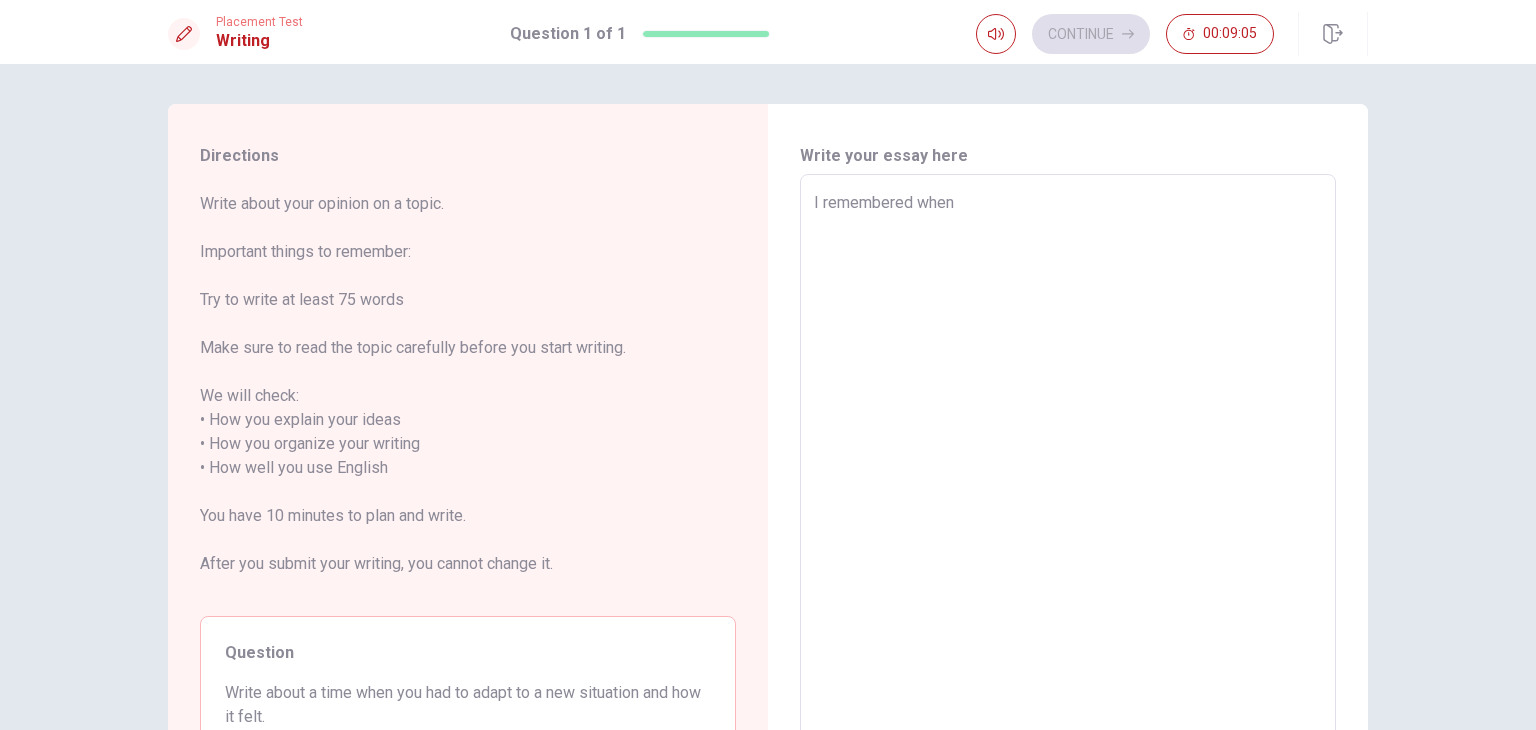 type on "I remembered when" 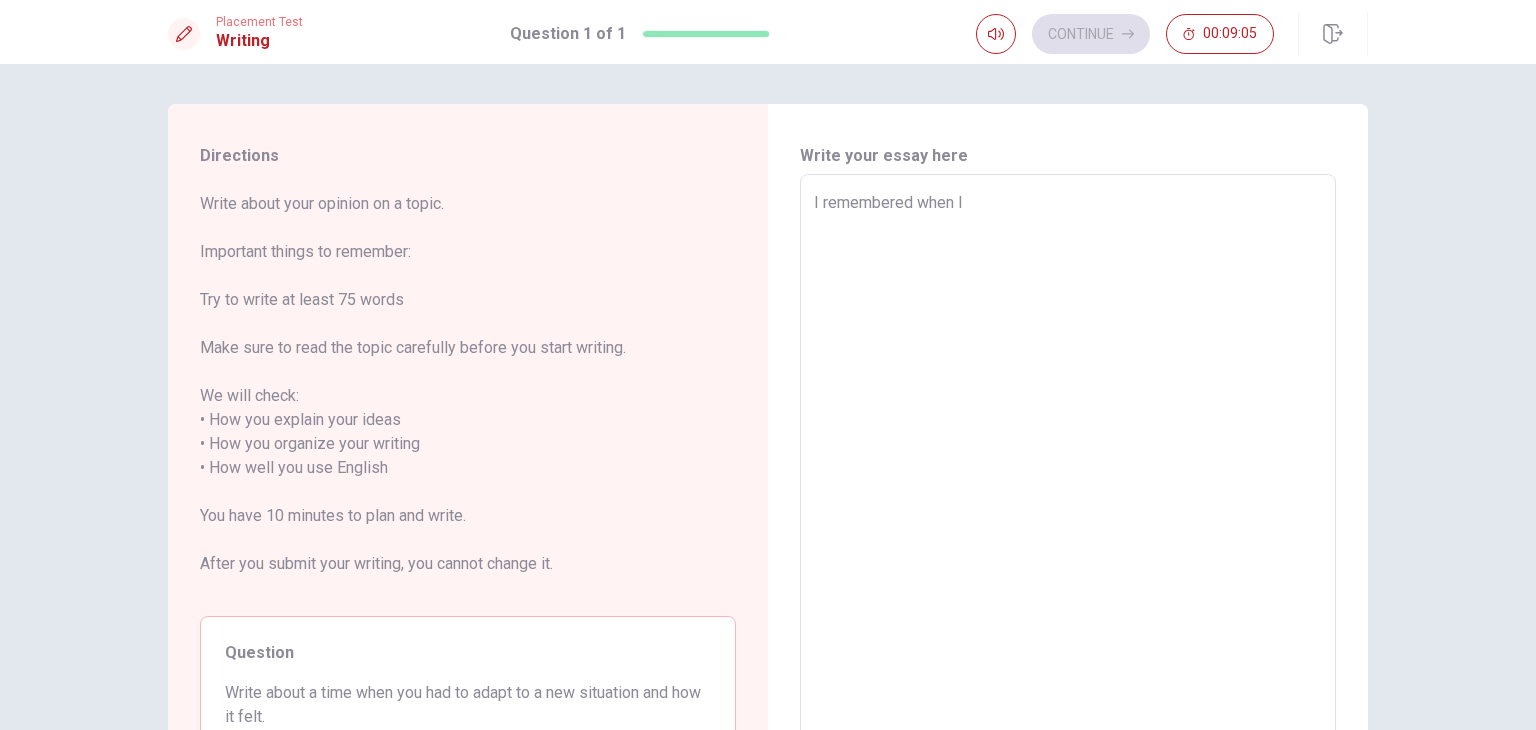 type on "x" 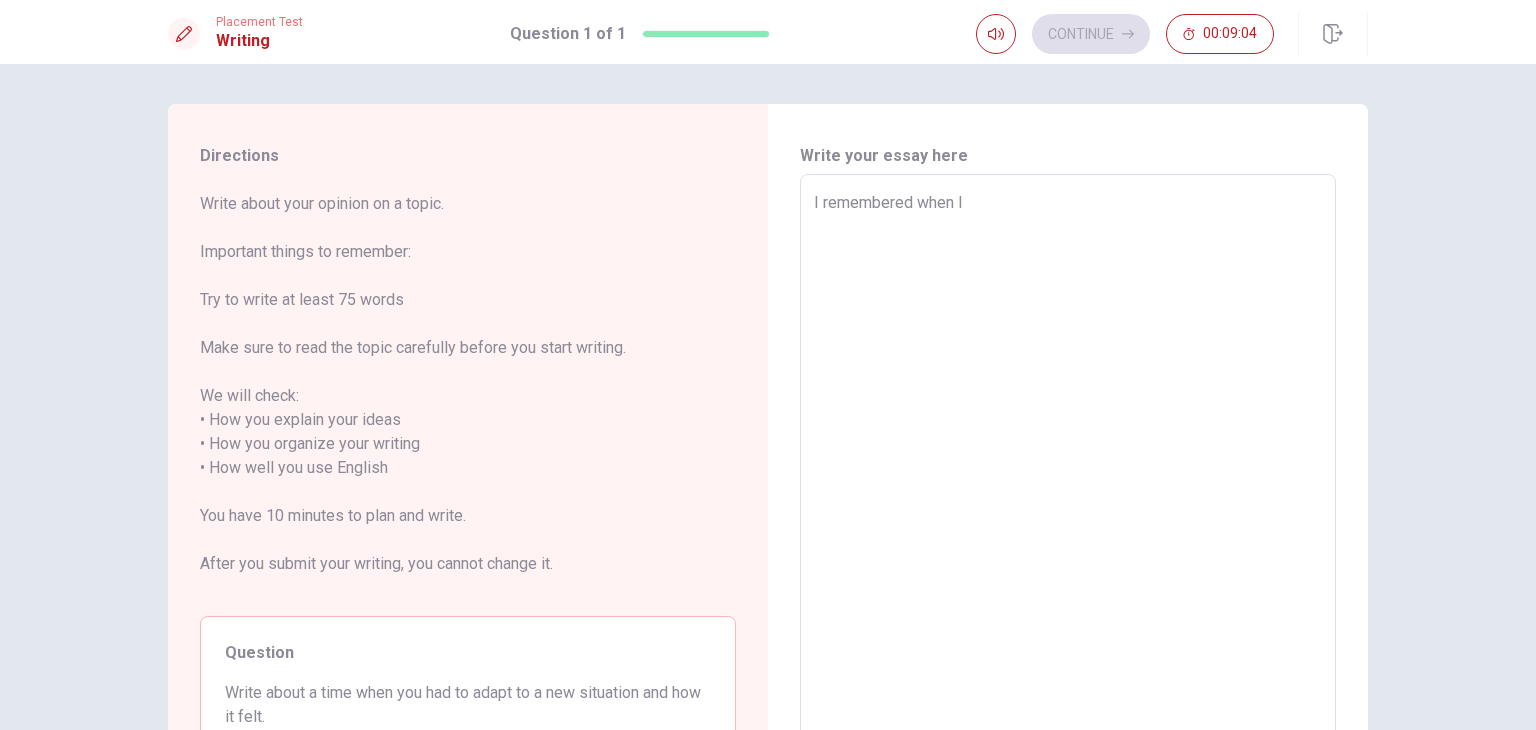 type on "I remembered when I" 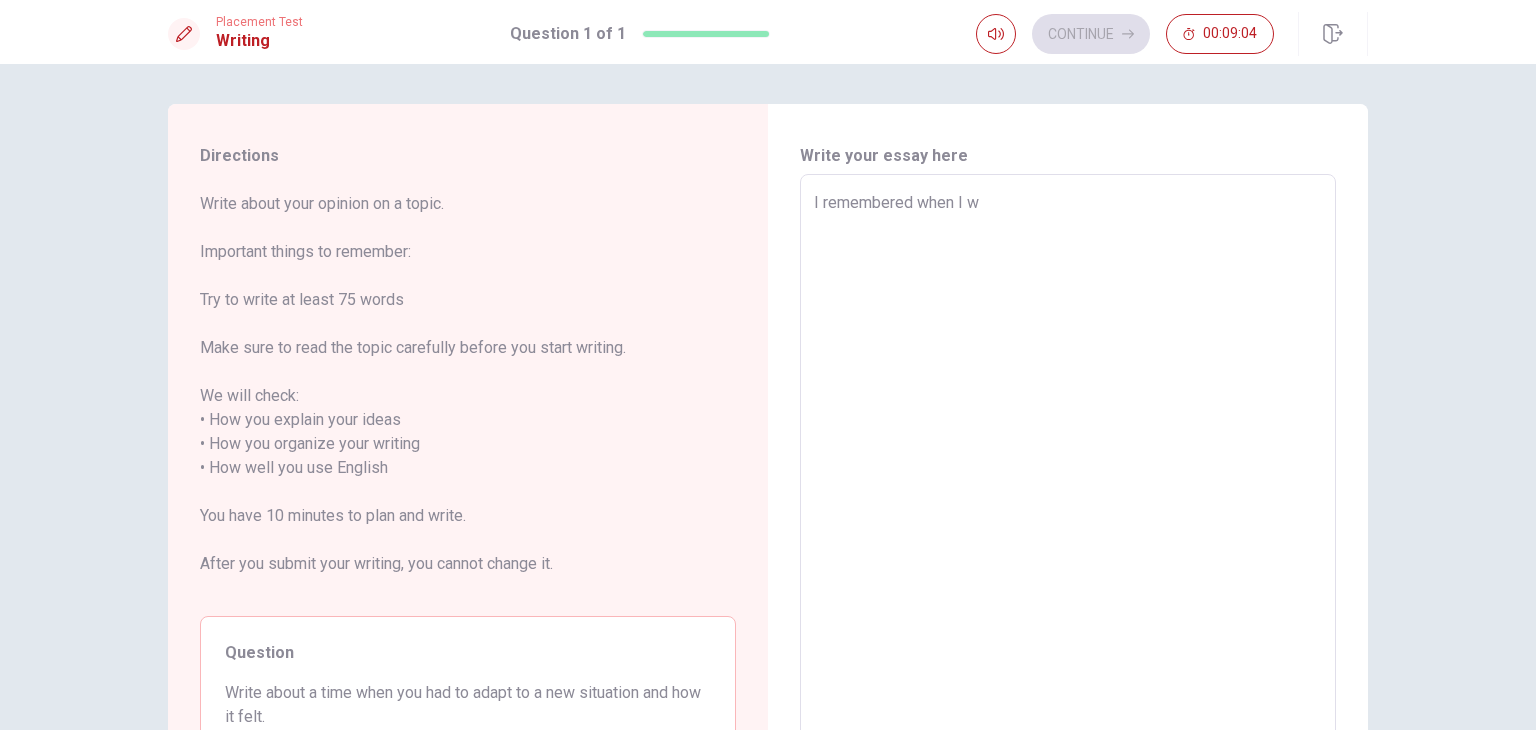 type on "x" 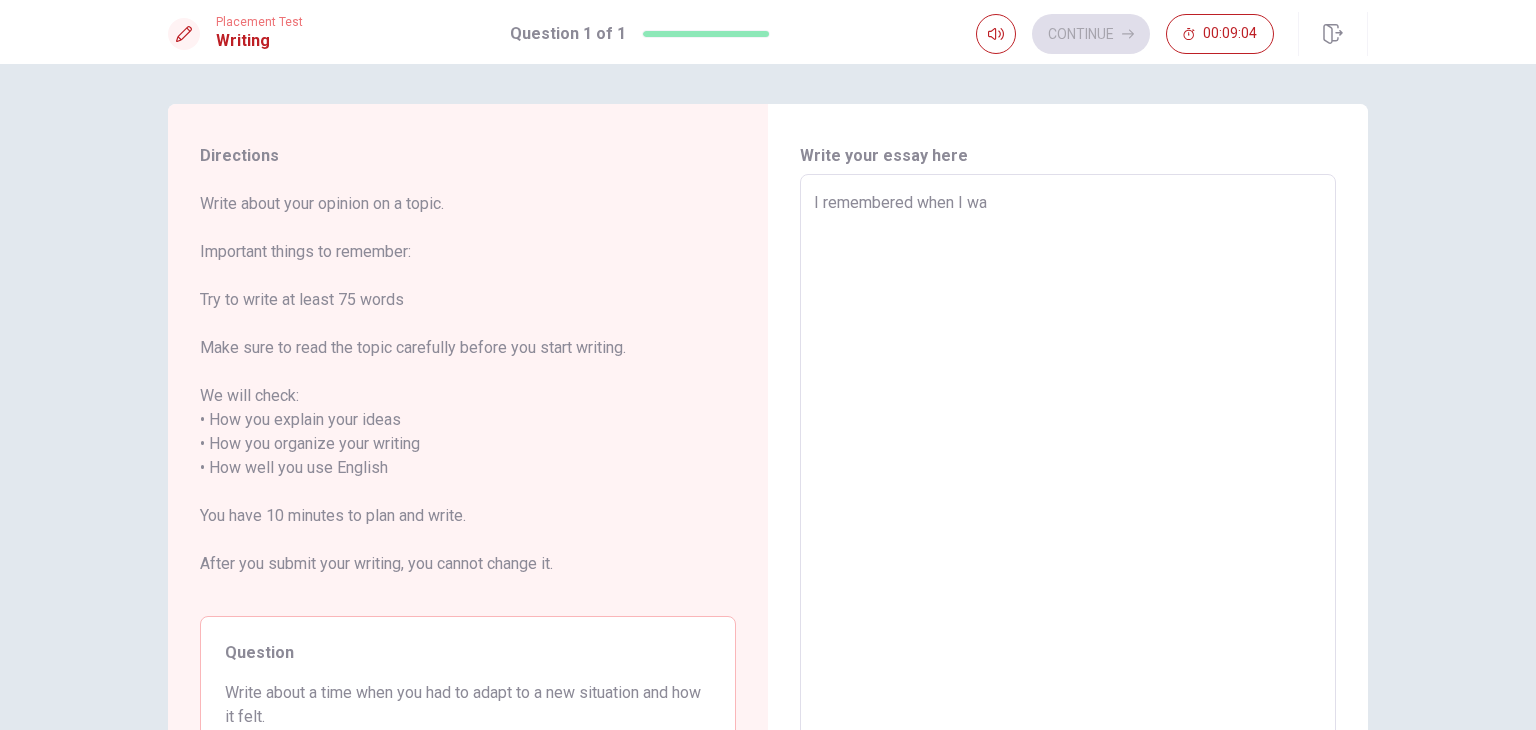 type on "x" 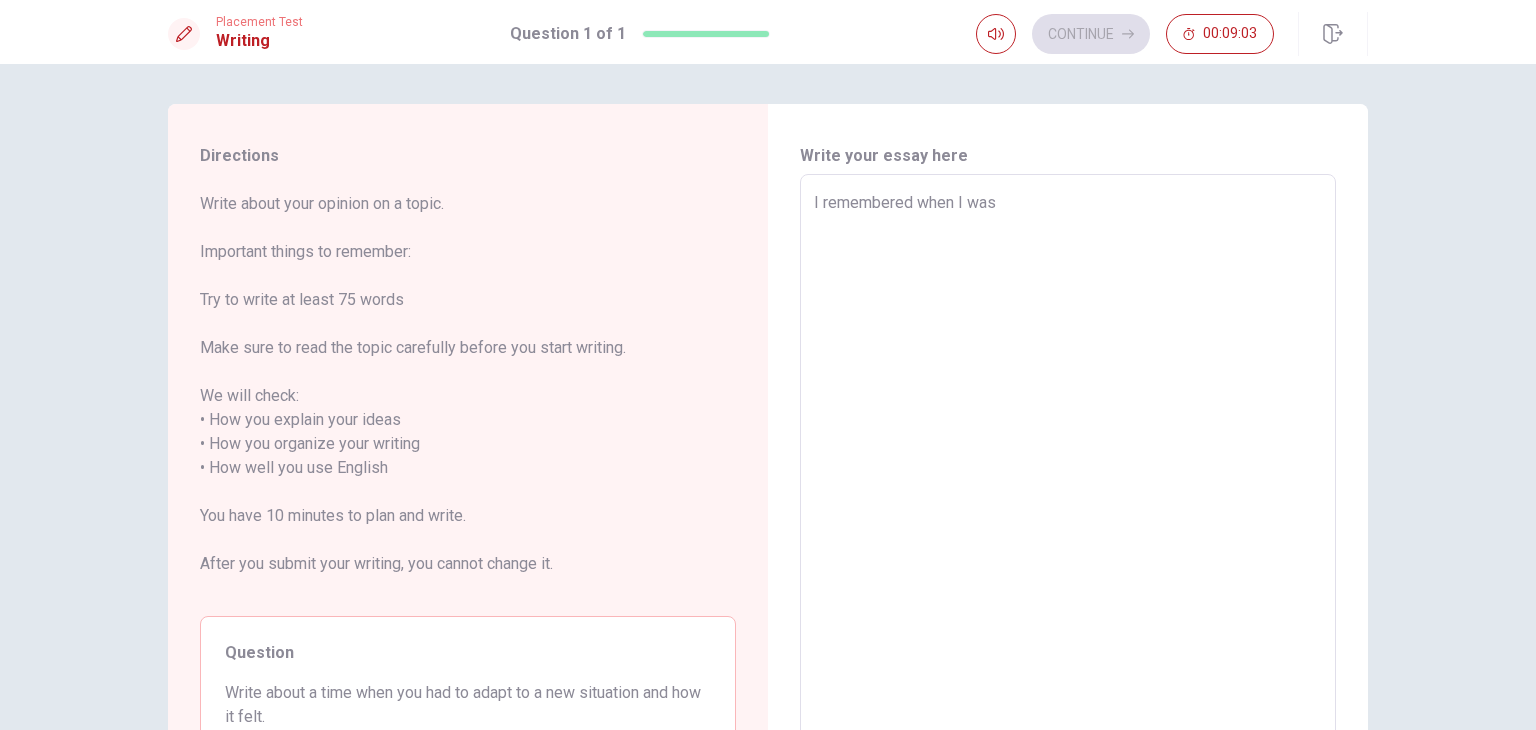 type on "x" 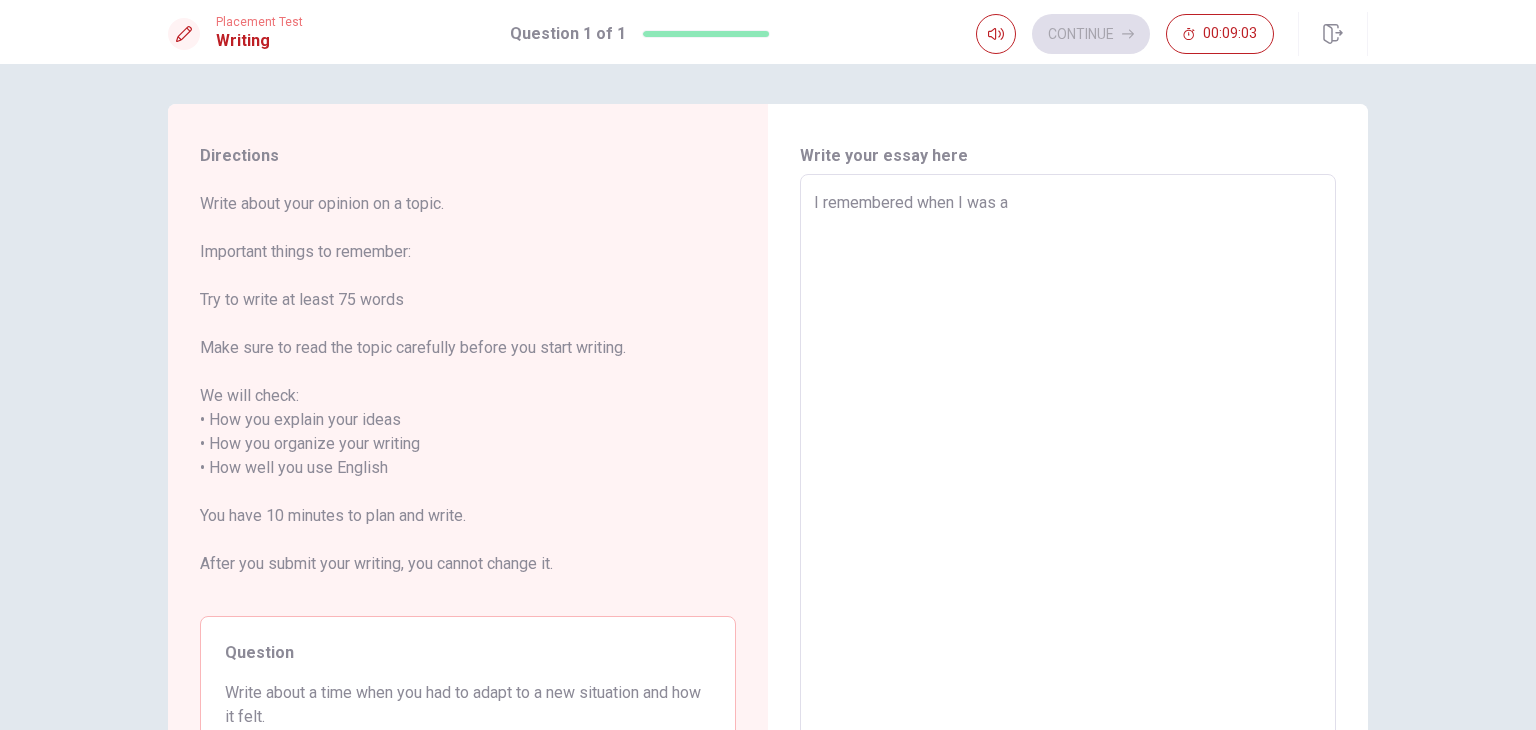 type on "x" 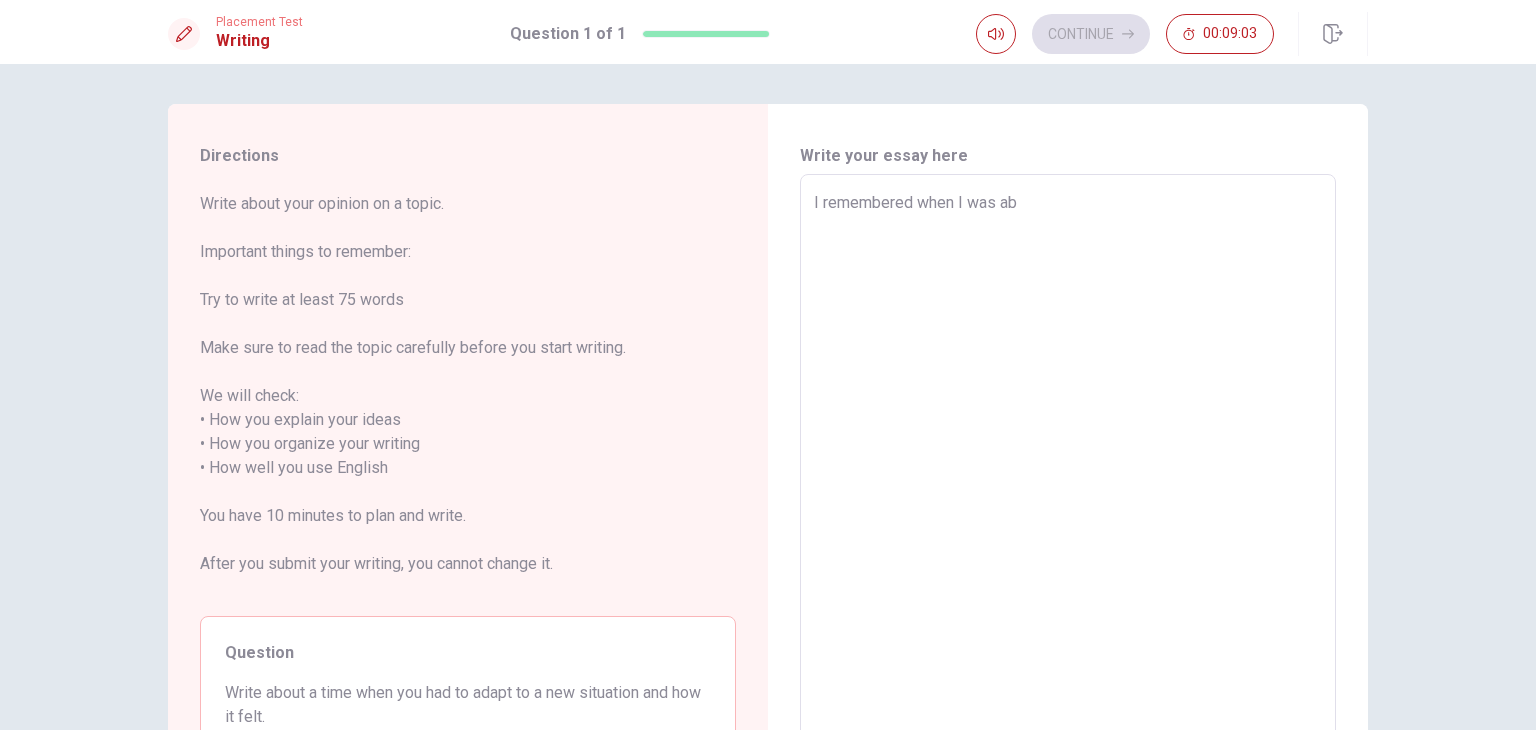 type on "x" 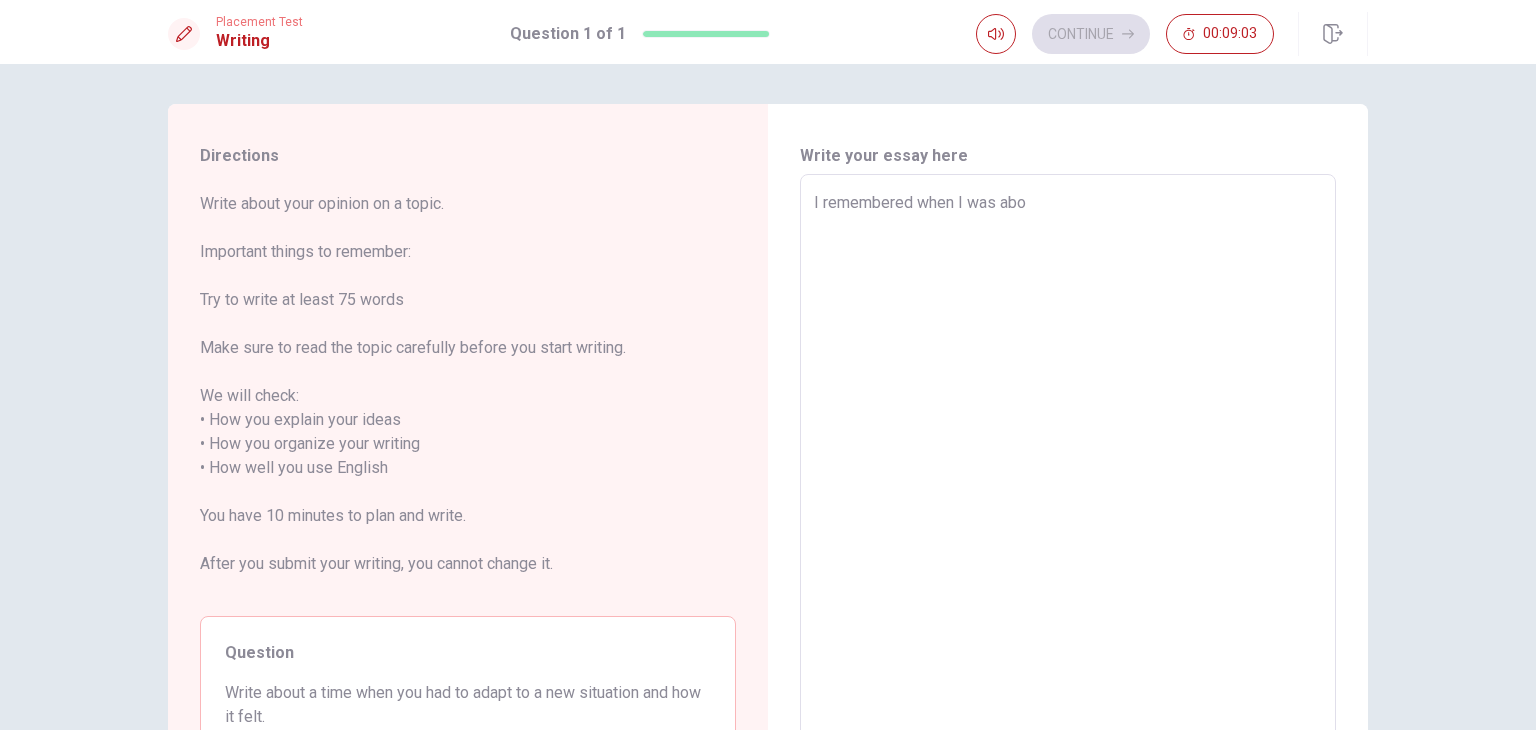 type on "x" 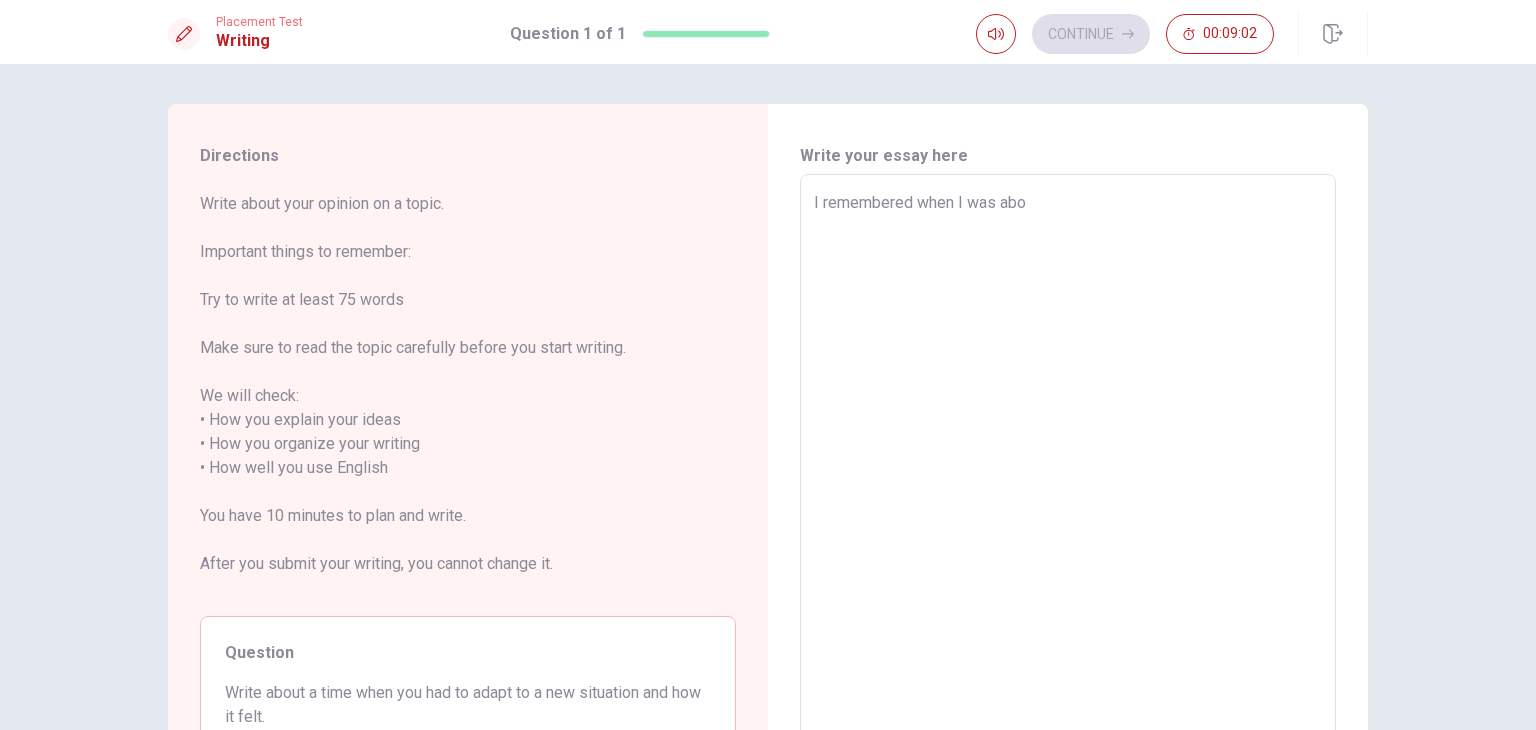 type on "I remembered when I was abou" 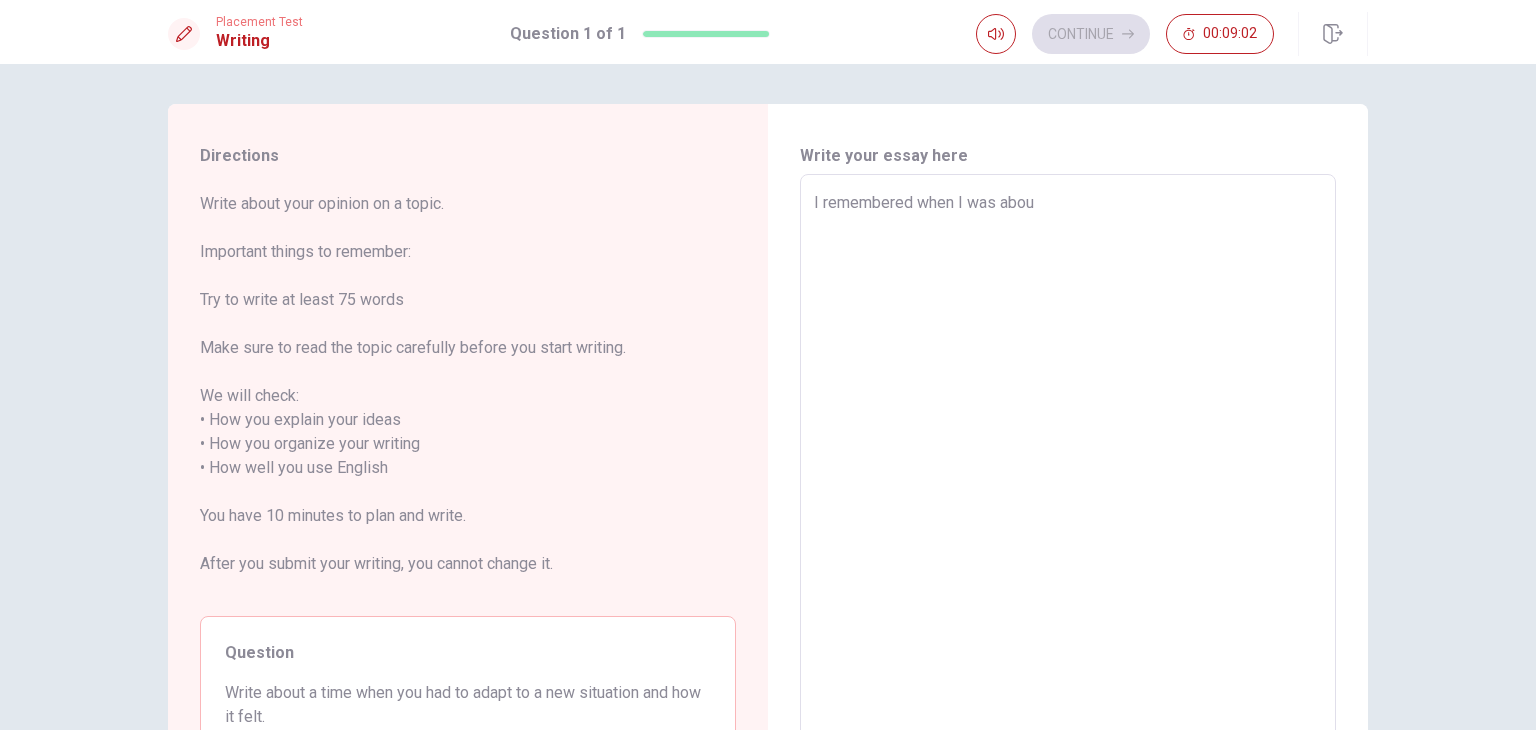 type on "x" 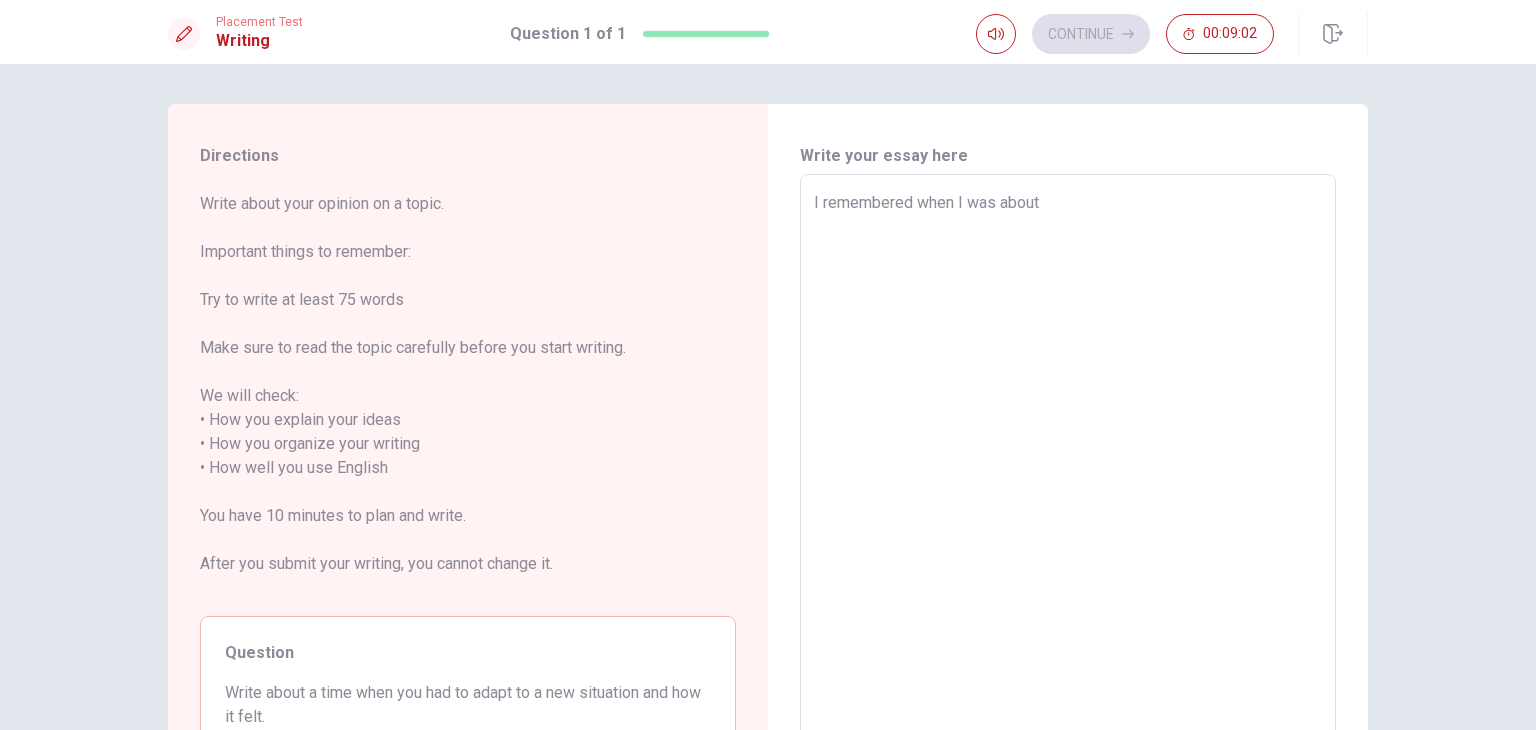 type on "x" 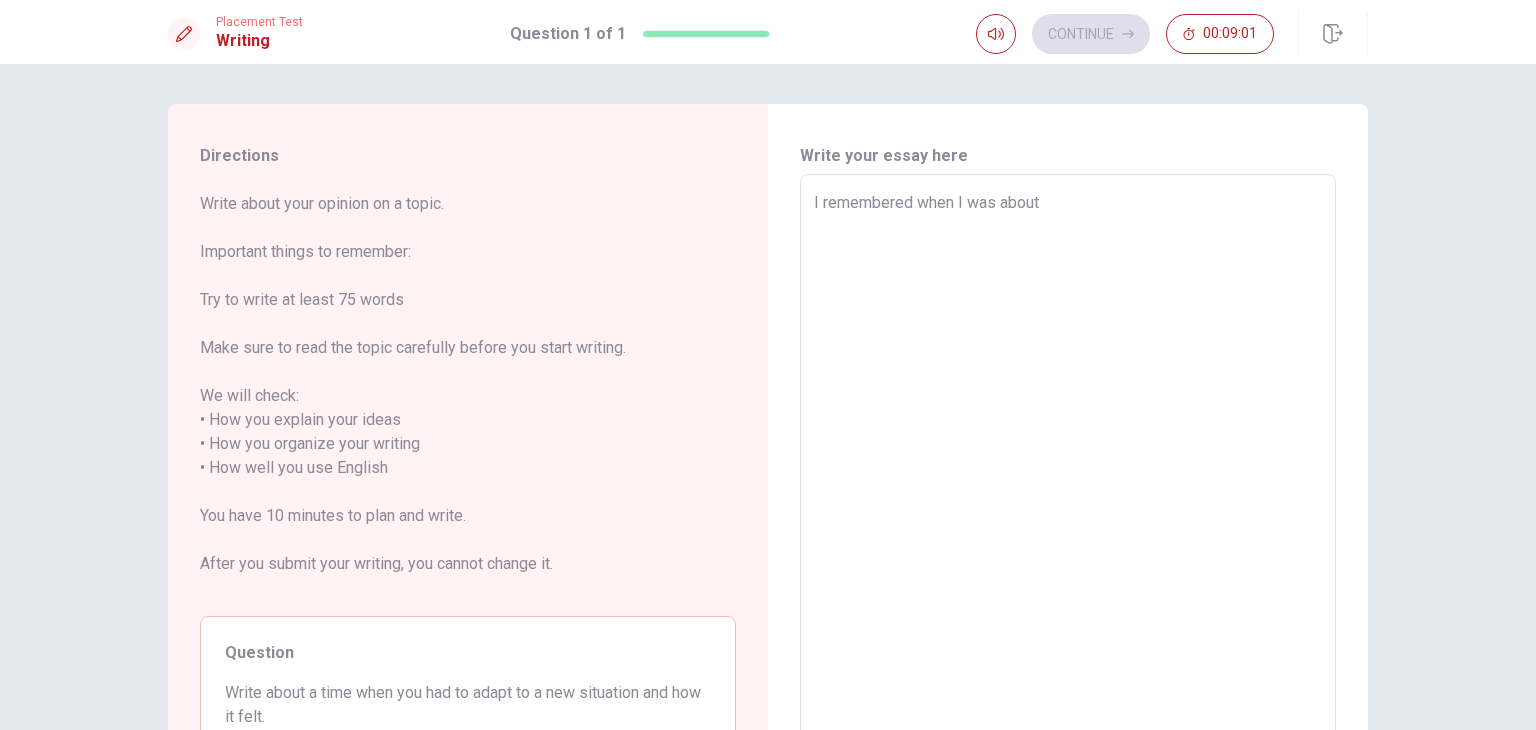 type on "I remembered when I was about t" 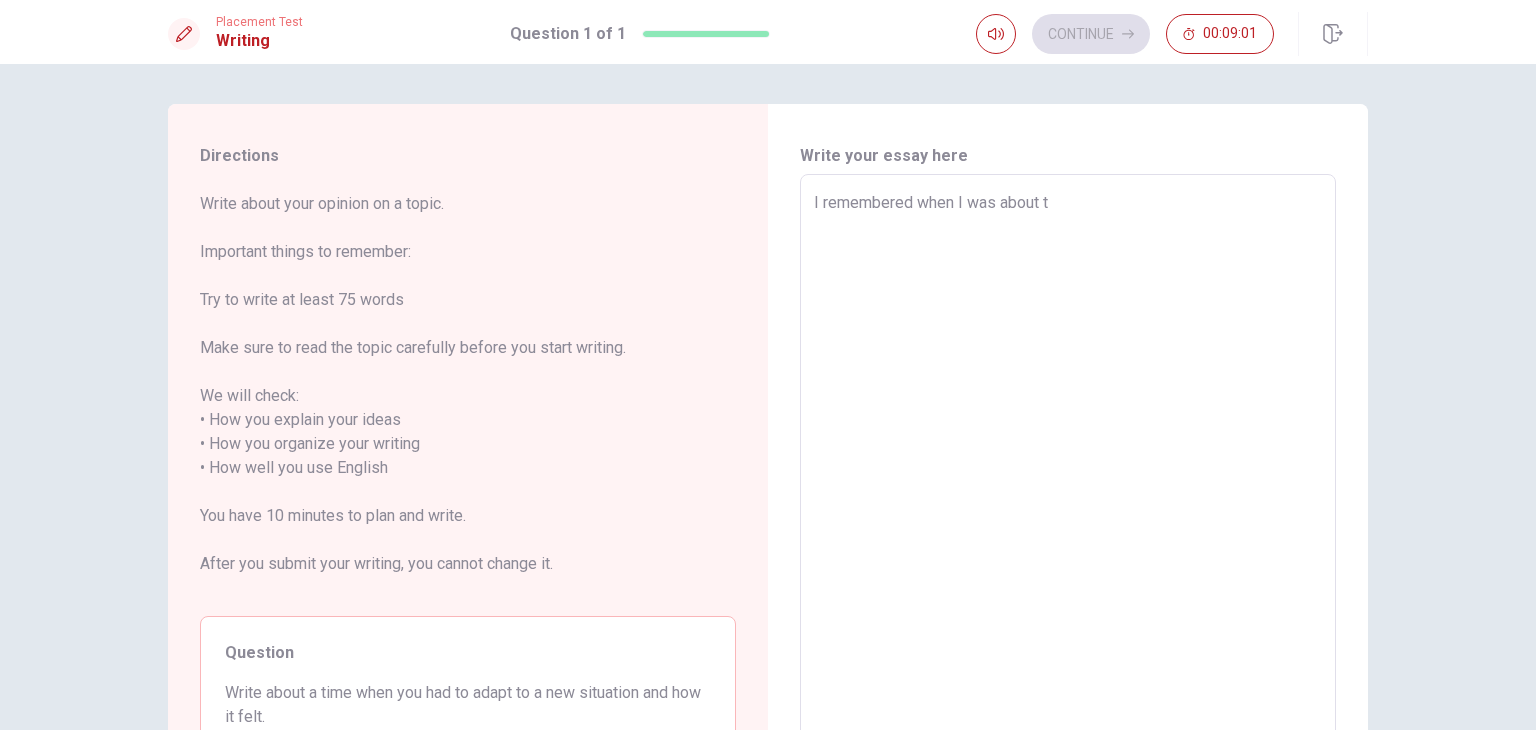 type on "x" 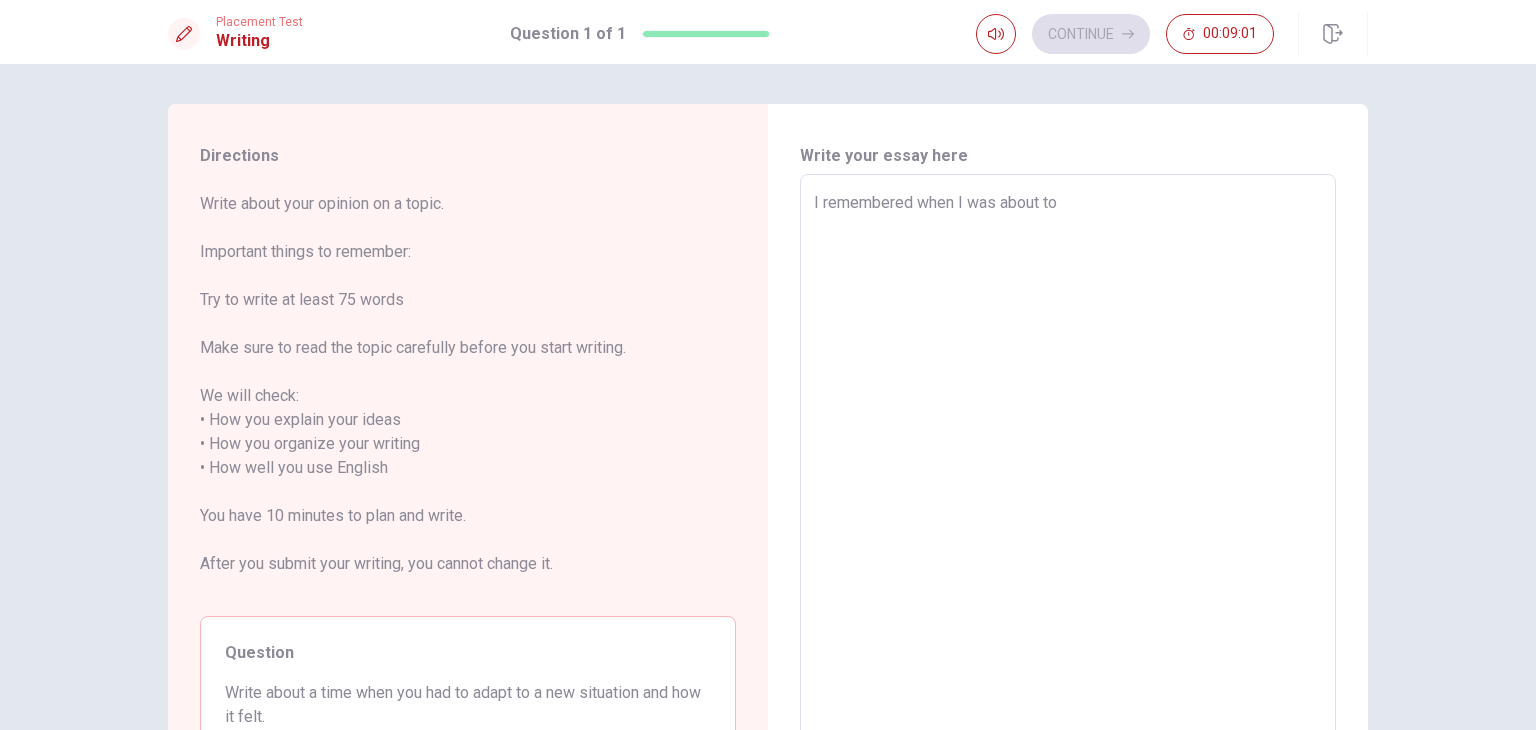 type on "x" 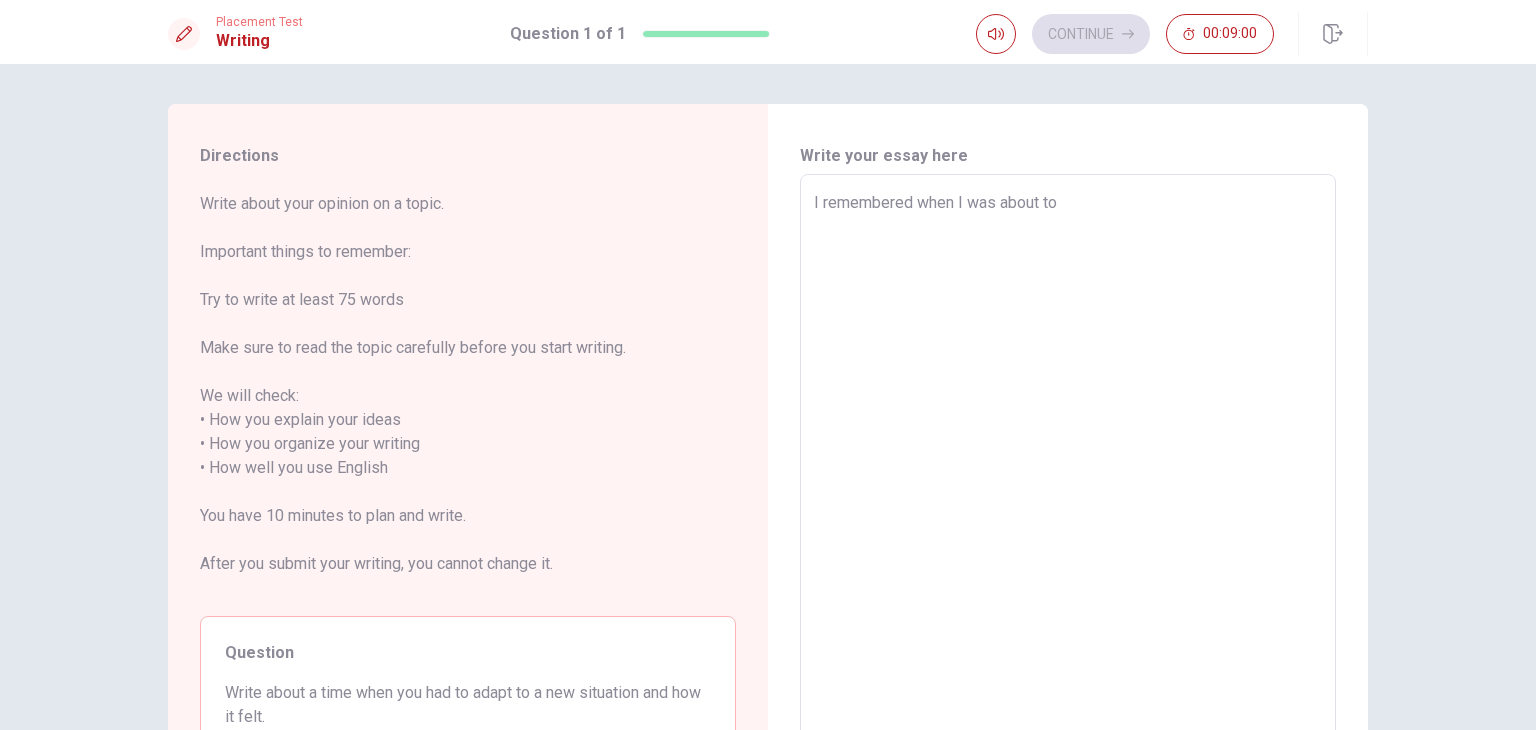 type on "I remembered when I was about to c" 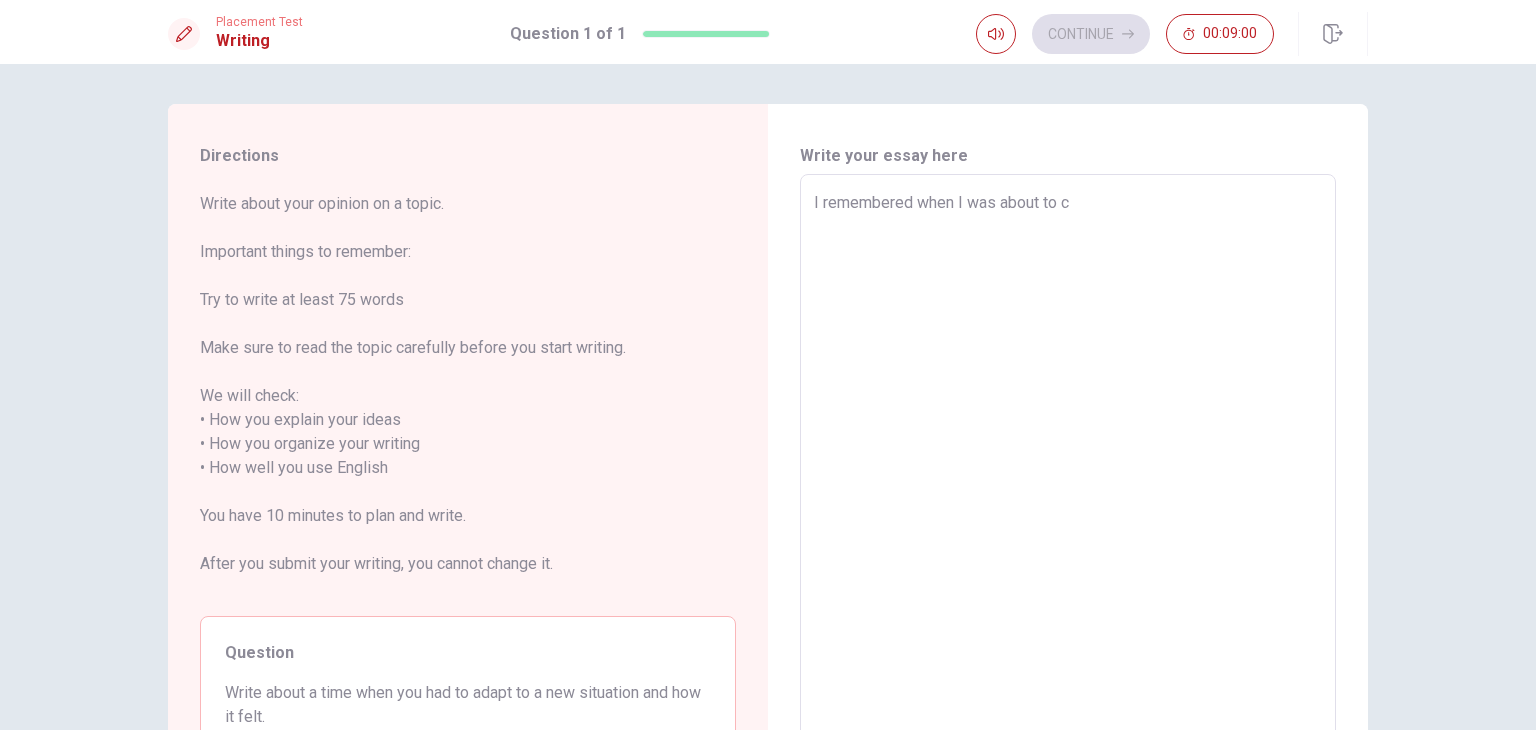 type on "x" 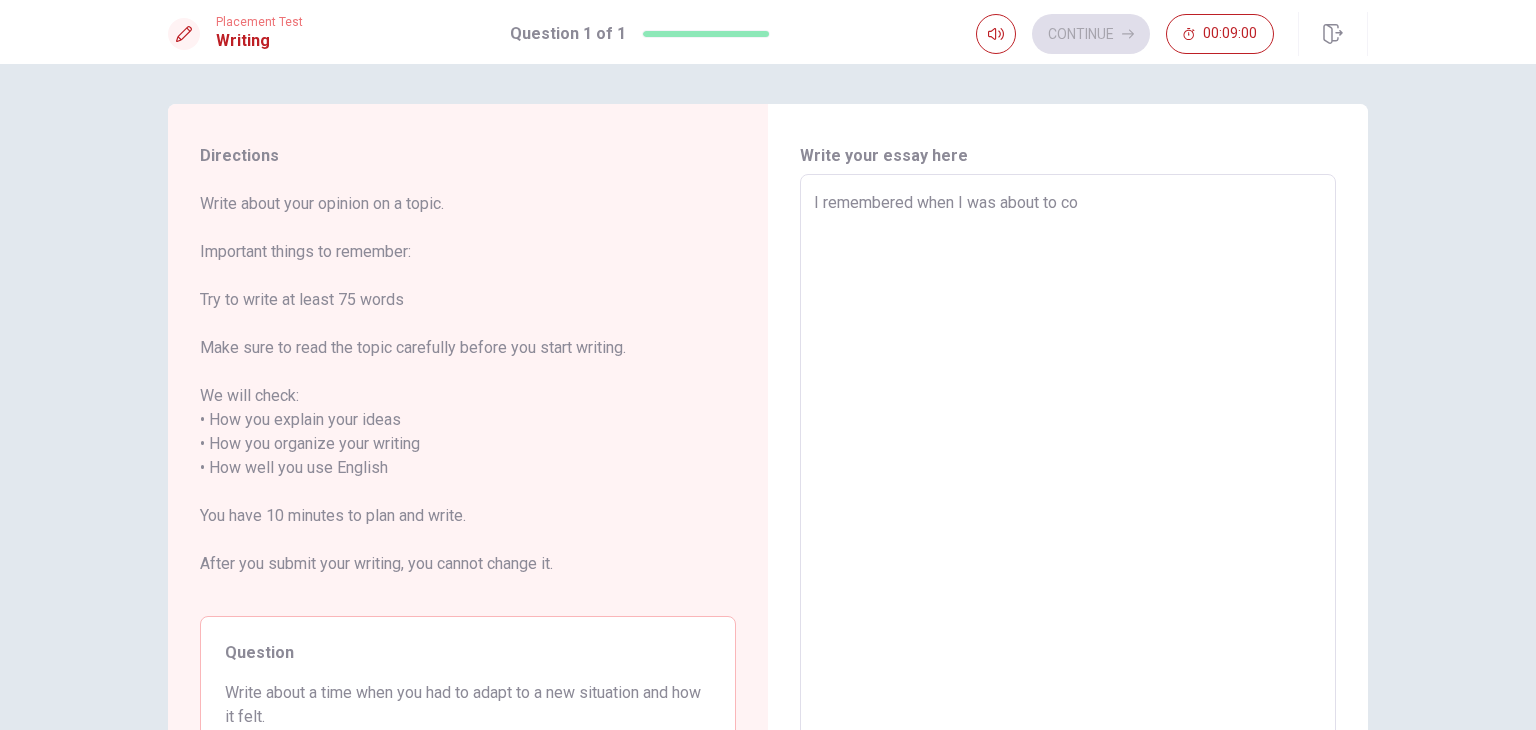type on "x" 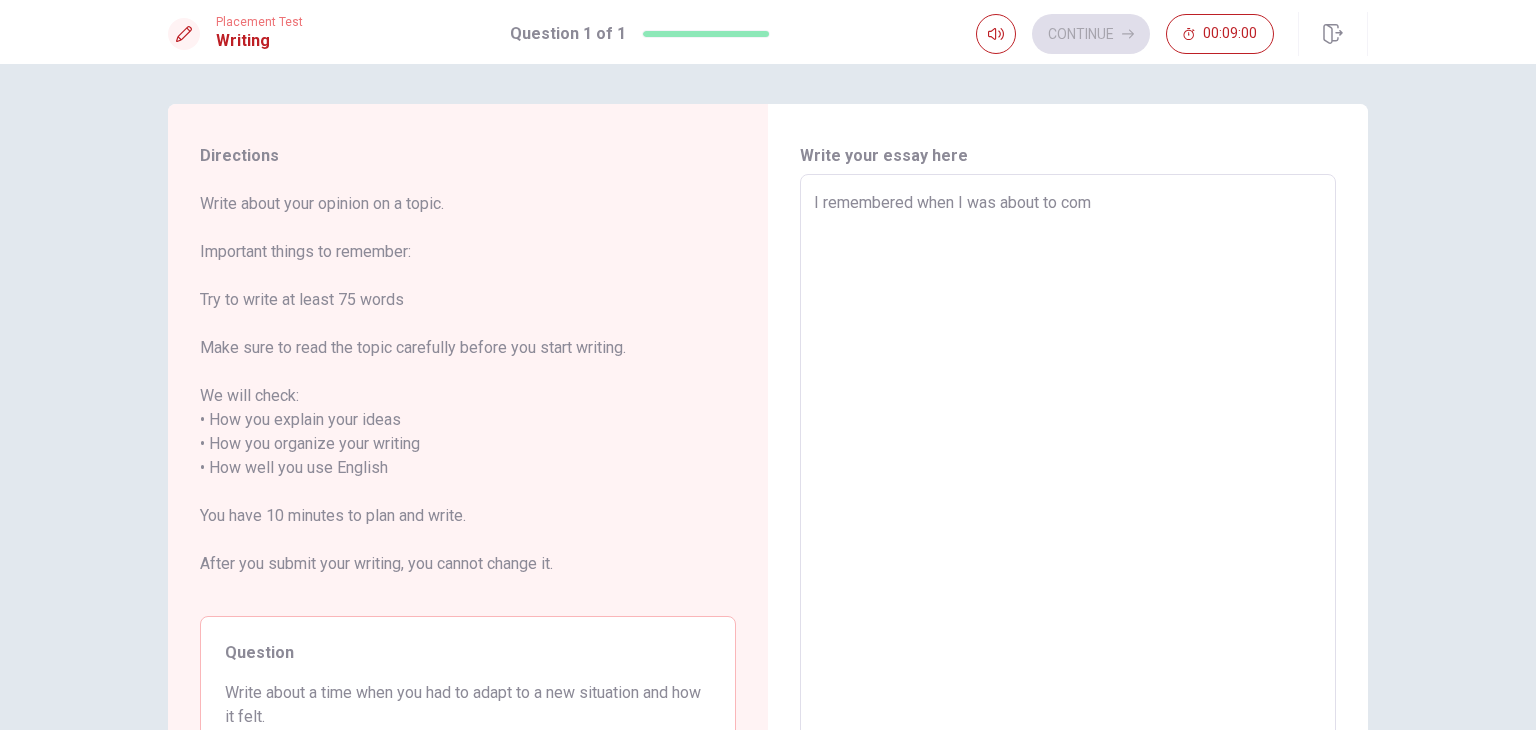type on "x" 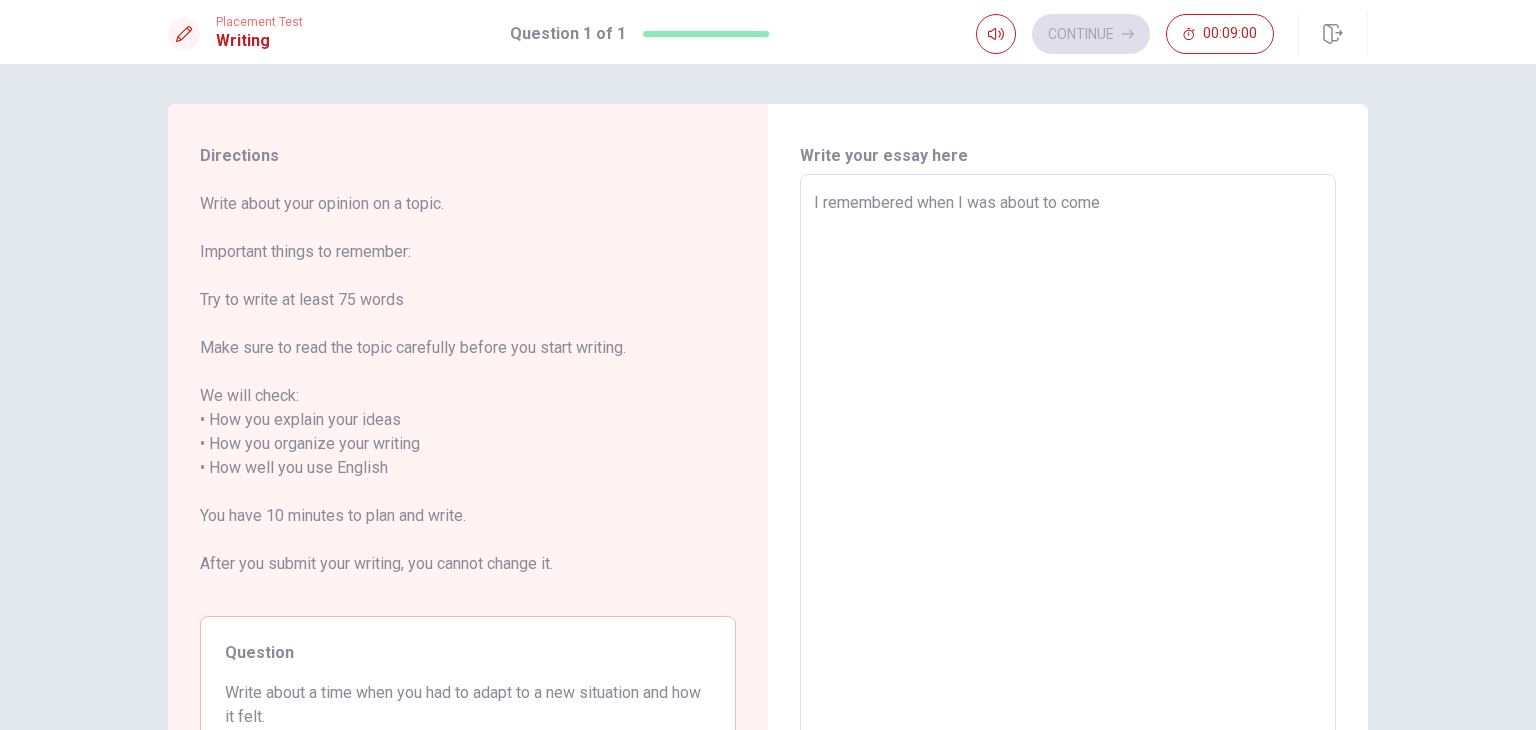 type on "x" 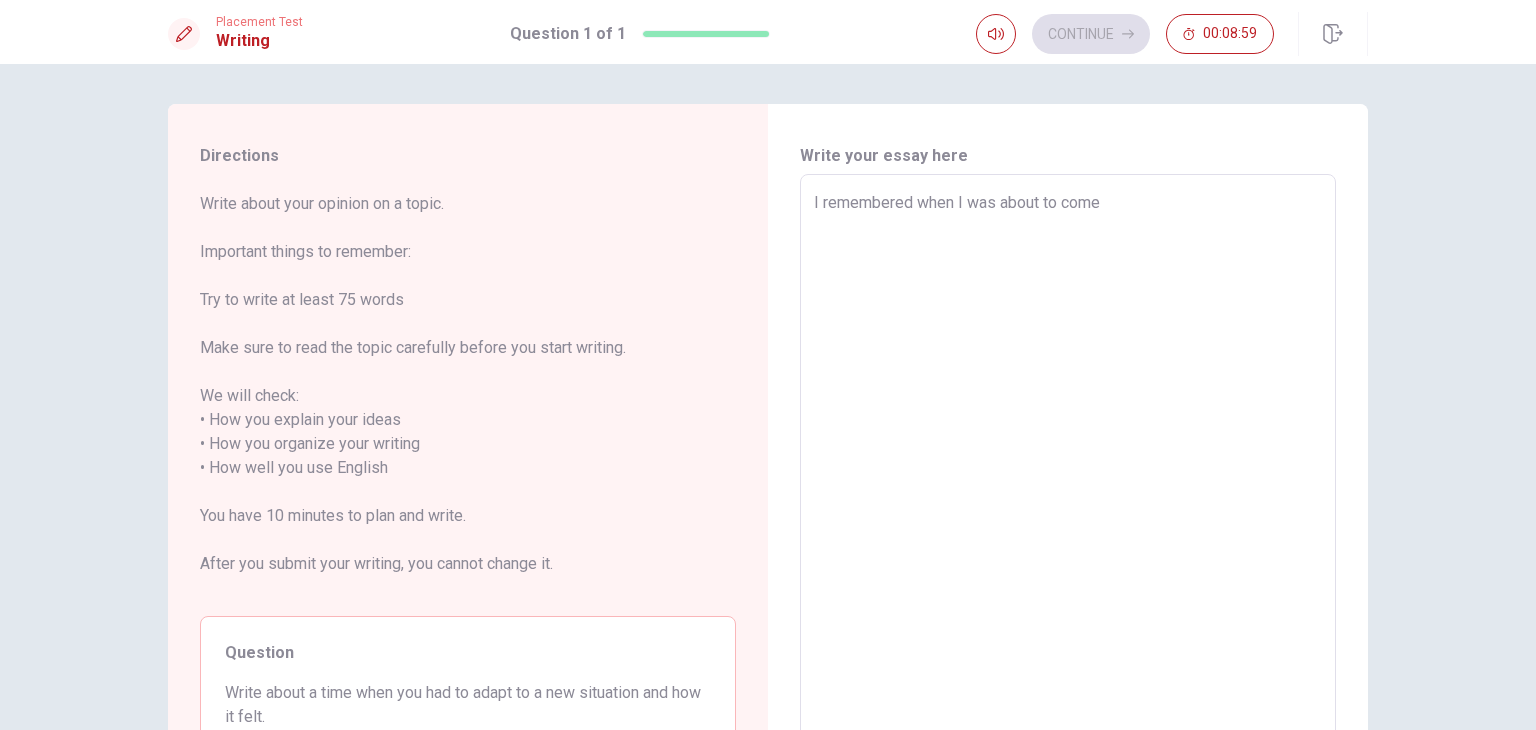 type on "I remembered when I was about to come" 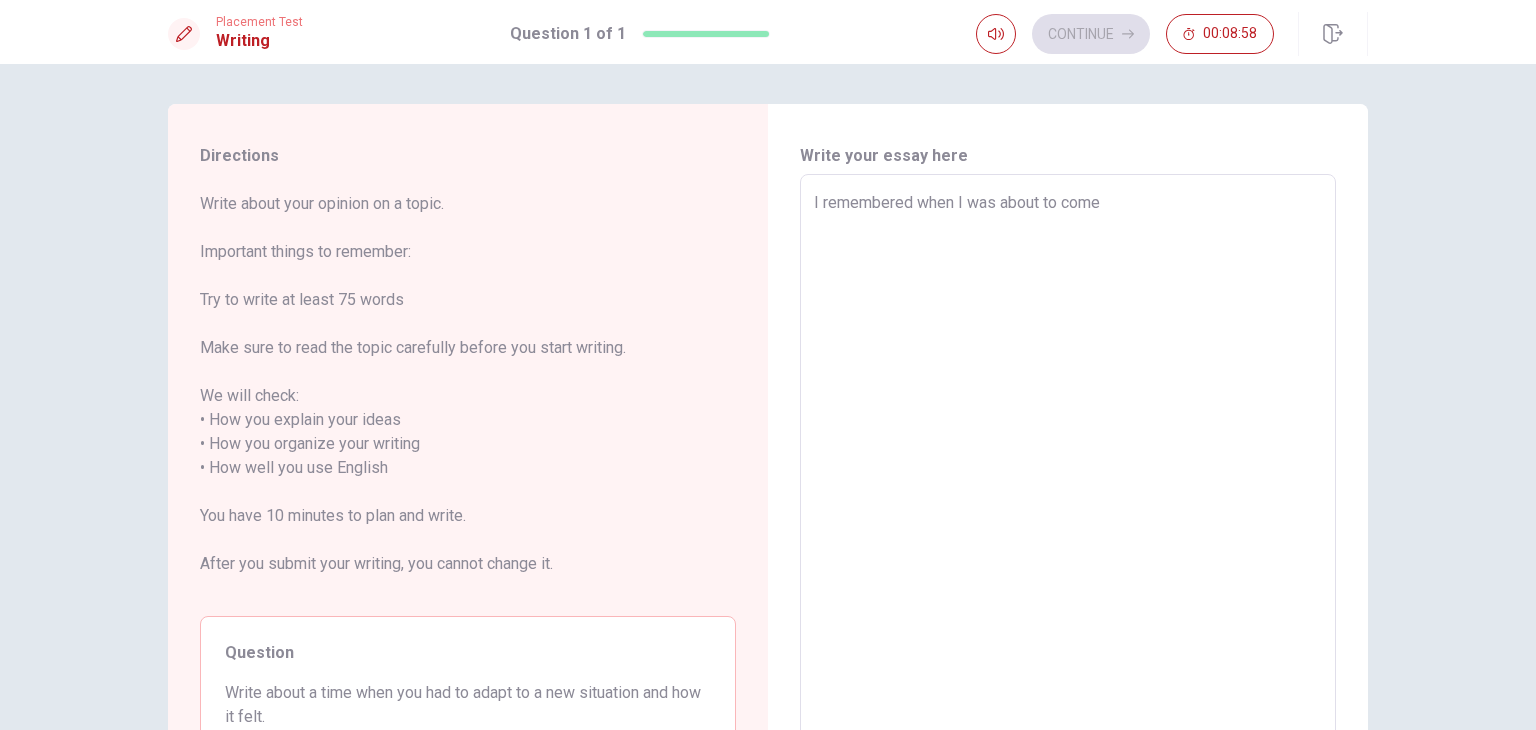 type on "I remembered when I was about to com" 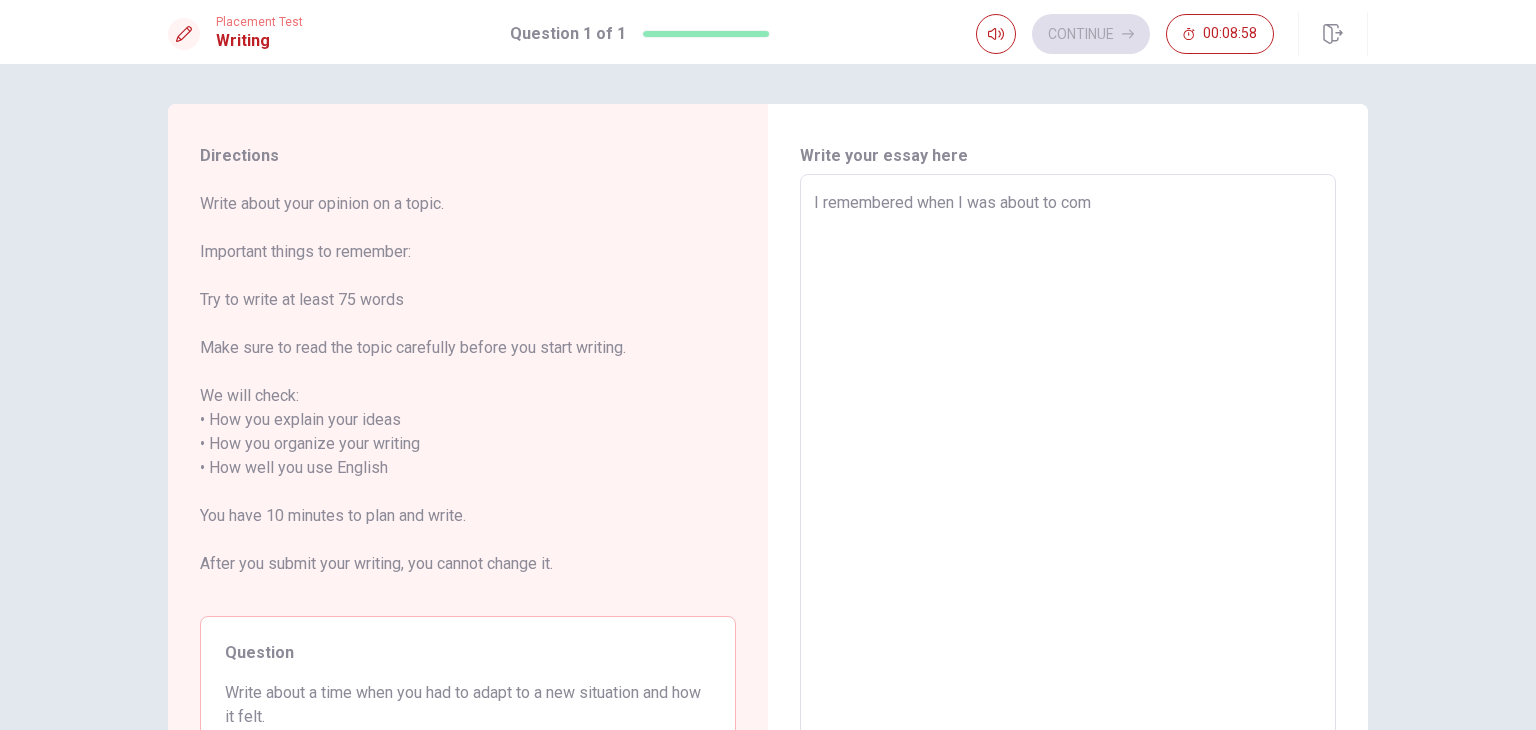 type on "x" 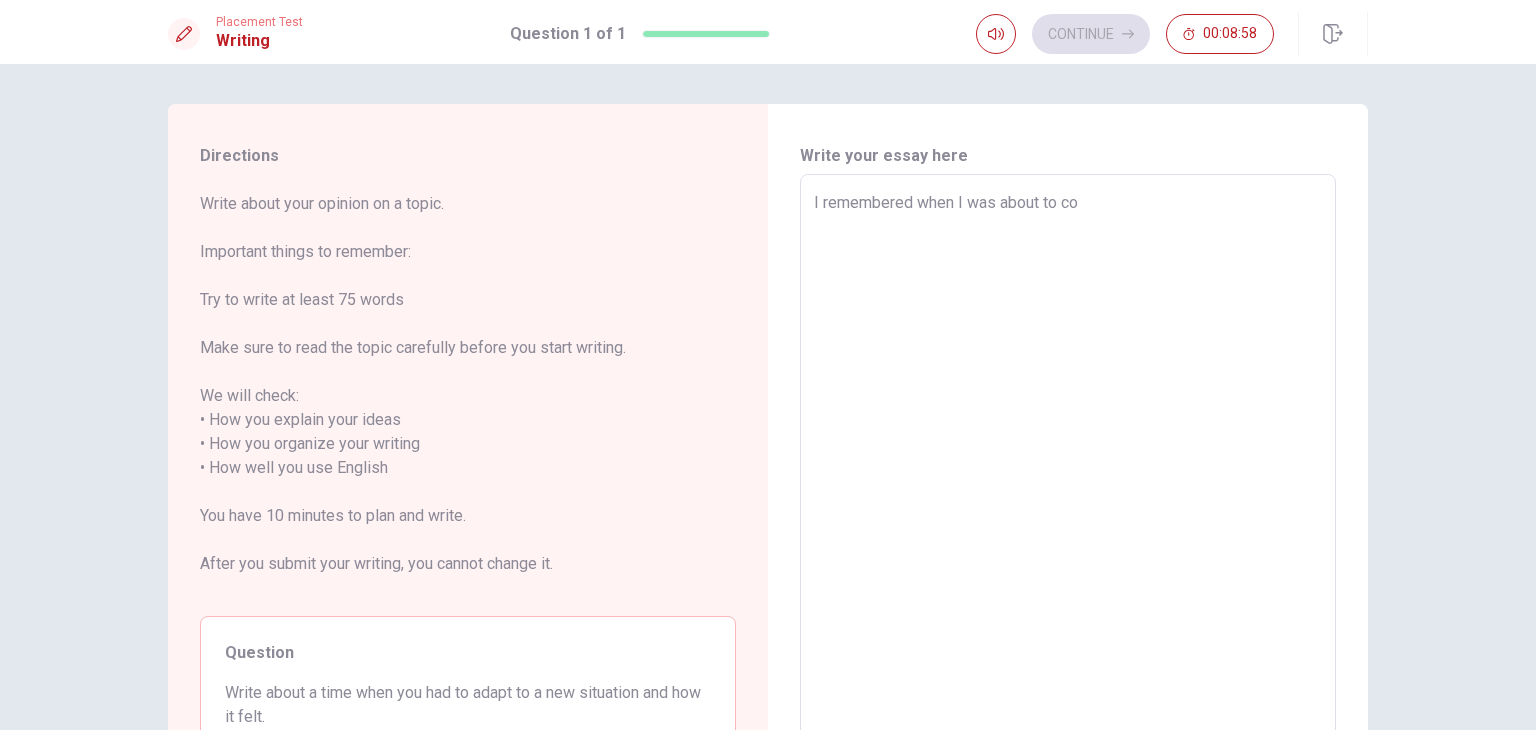 type on "x" 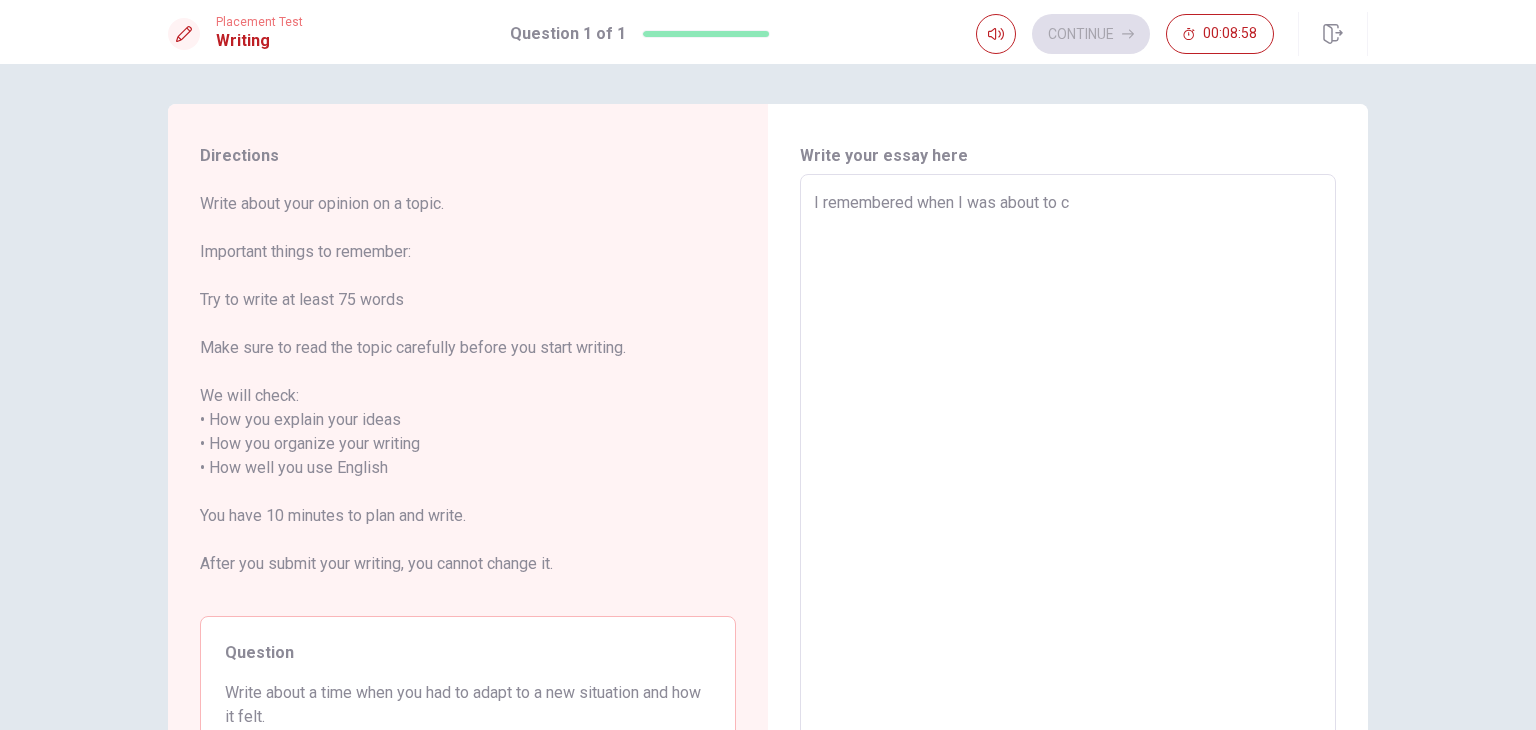 type on "x" 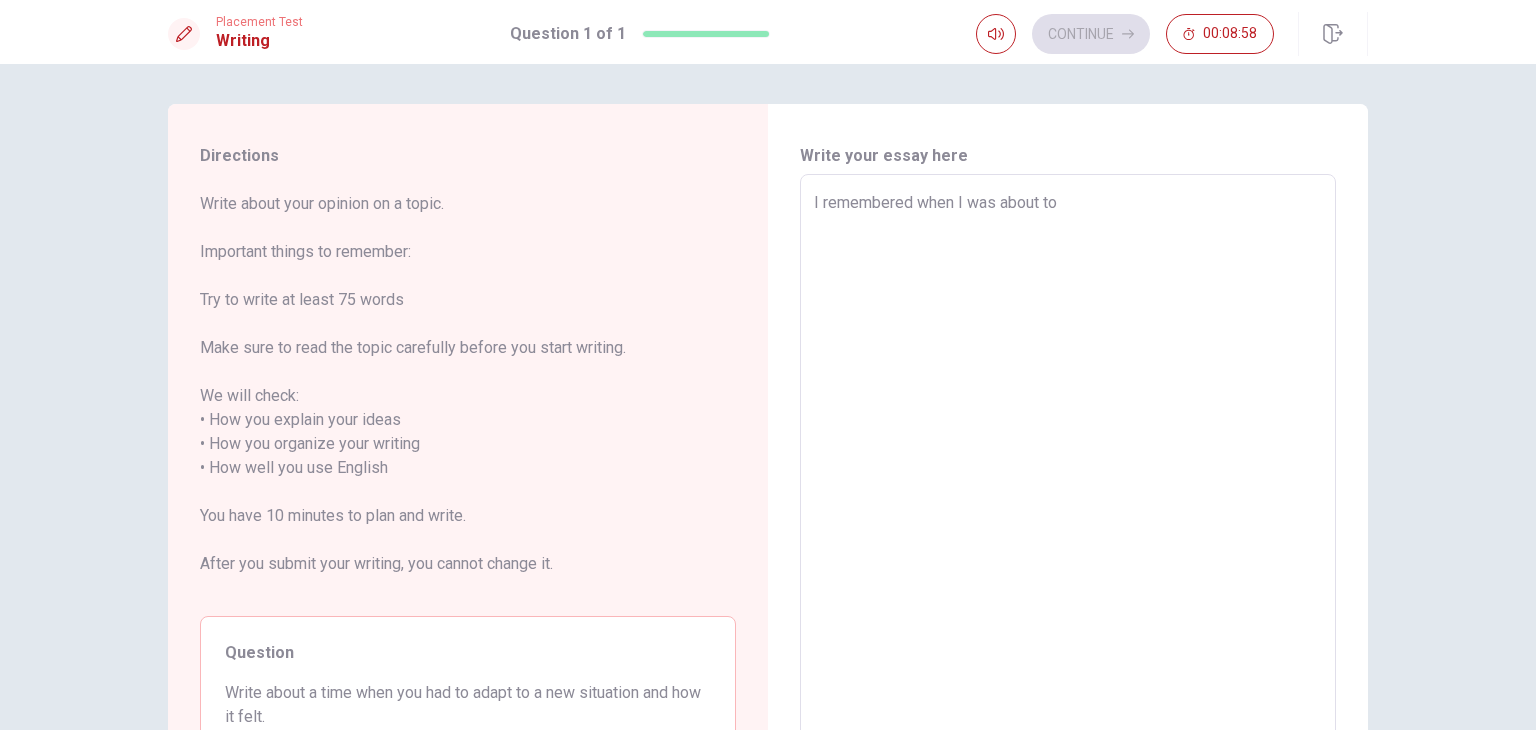 type on "x" 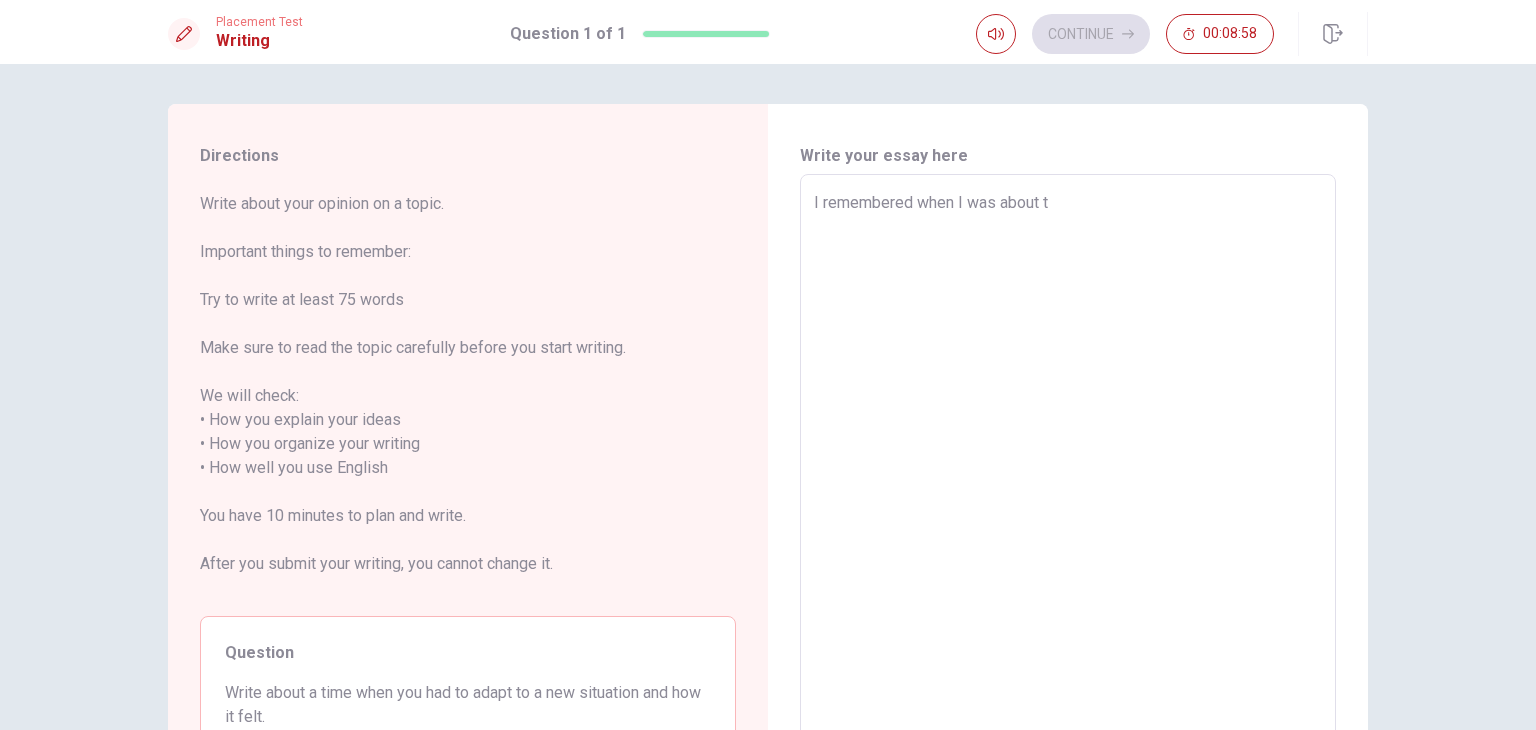 type on "x" 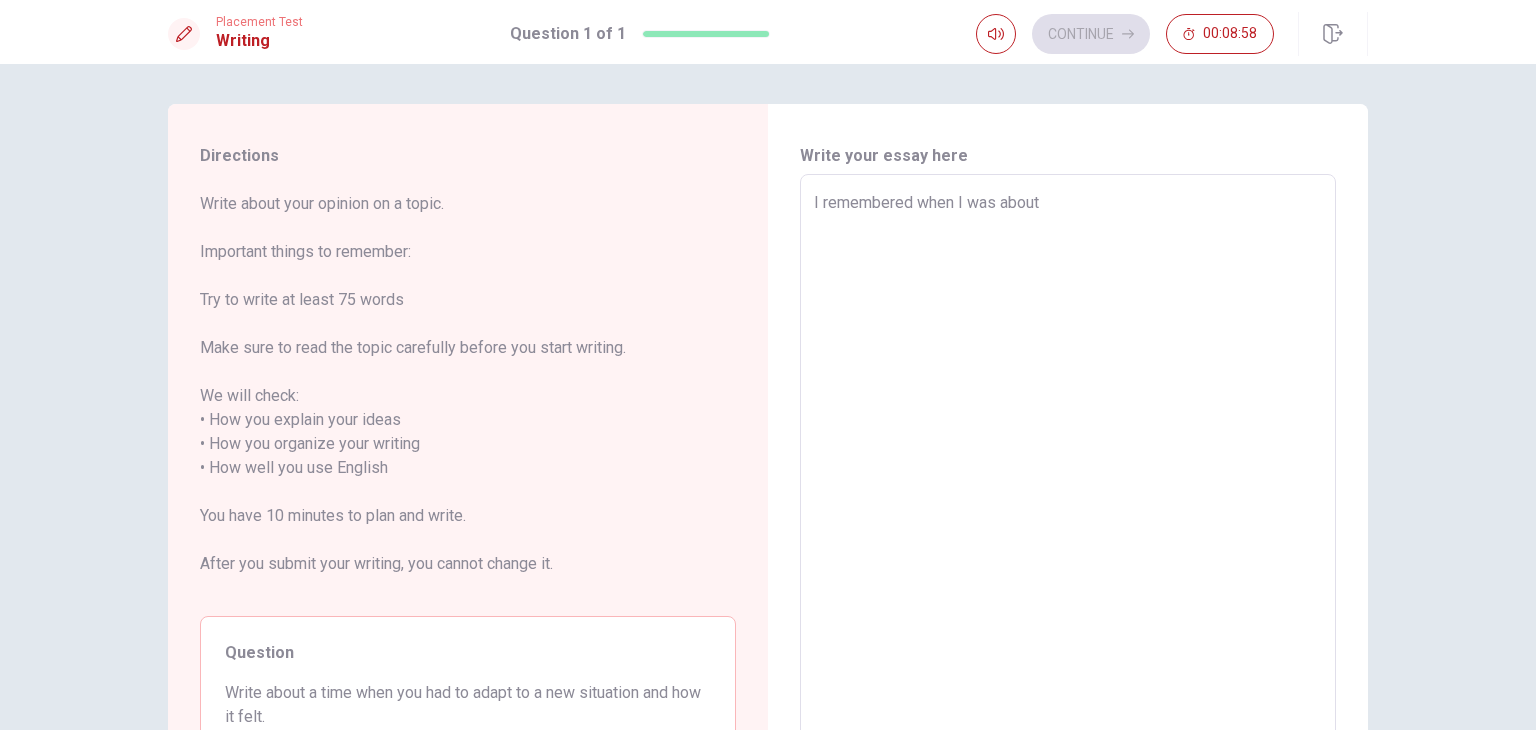 type on "I remembered when I was about" 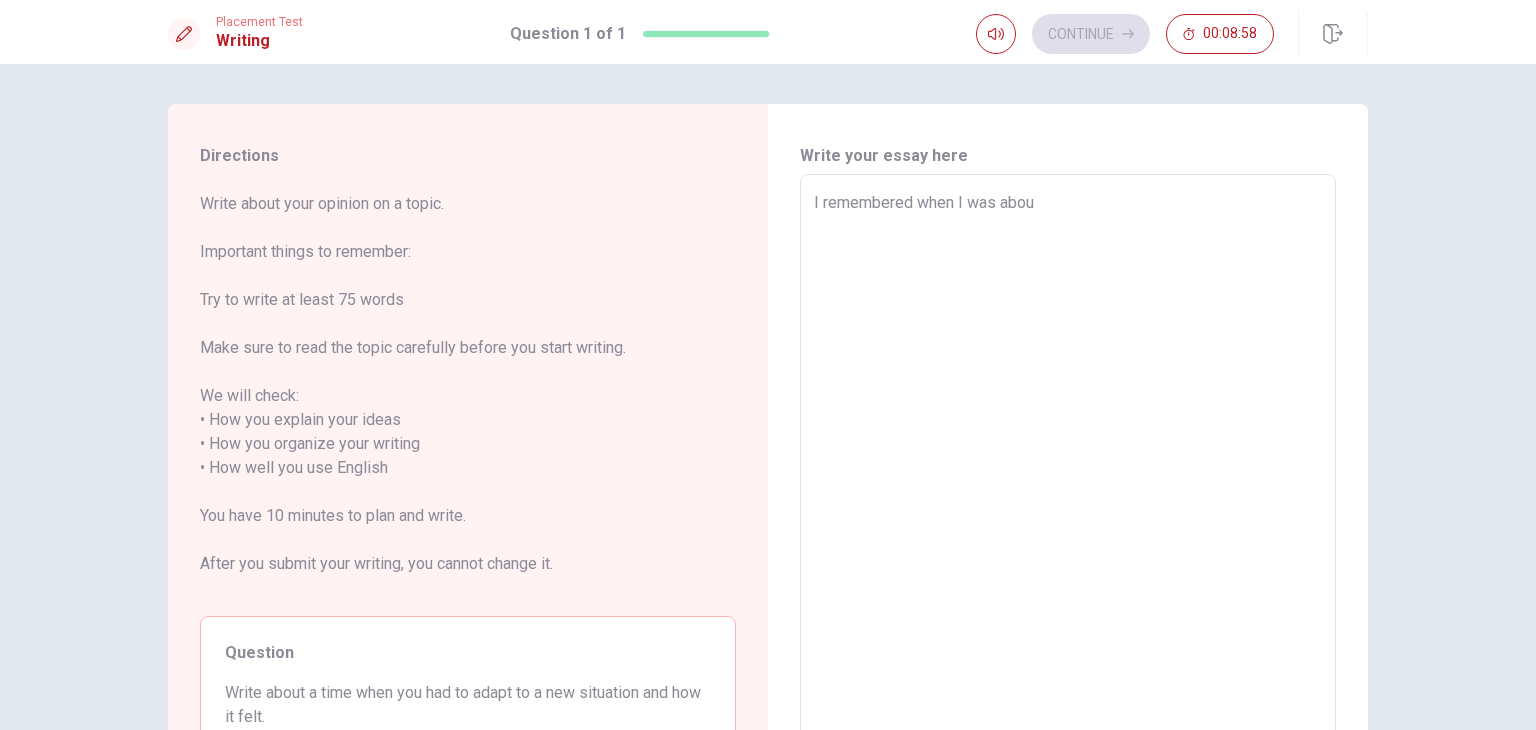 type on "I remembered when I was abo" 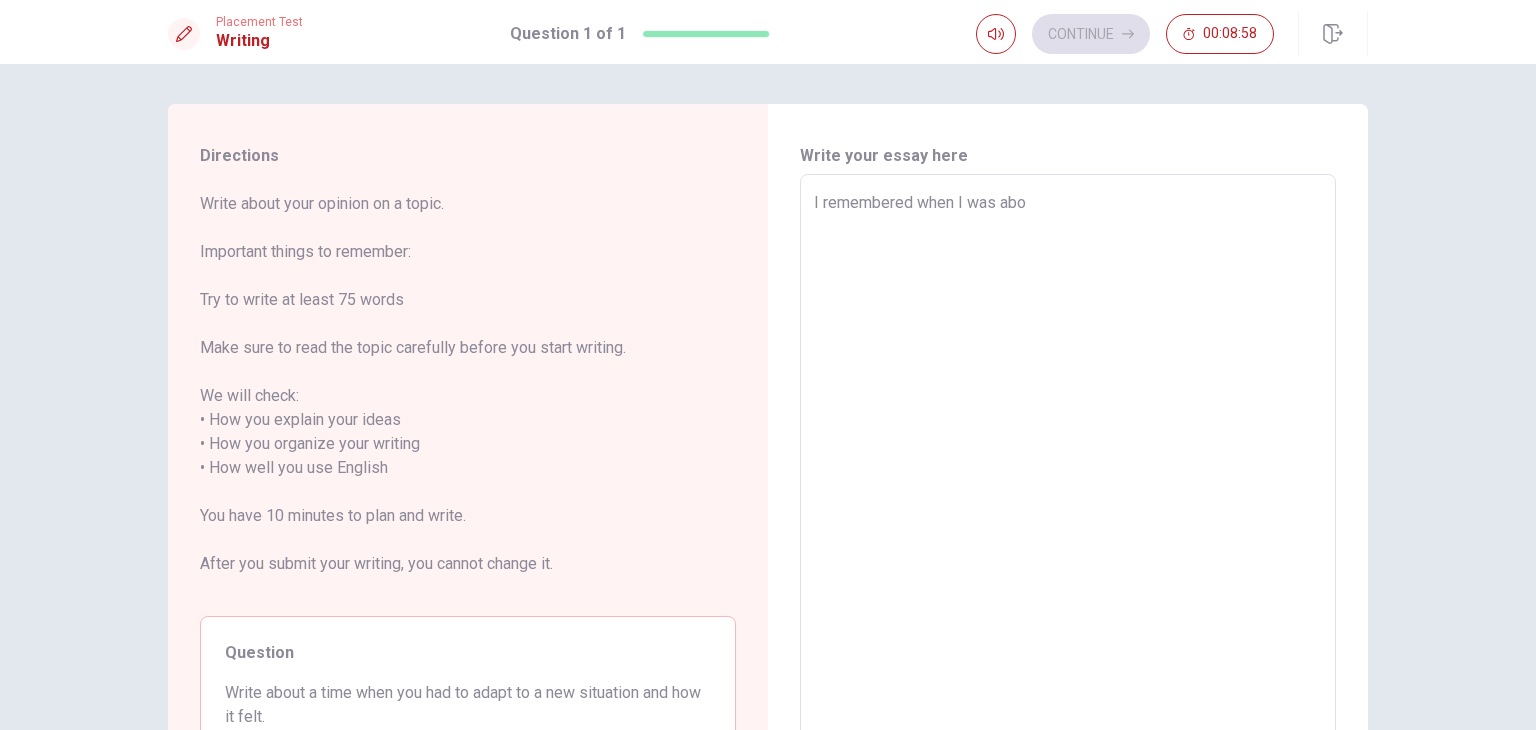 type on "x" 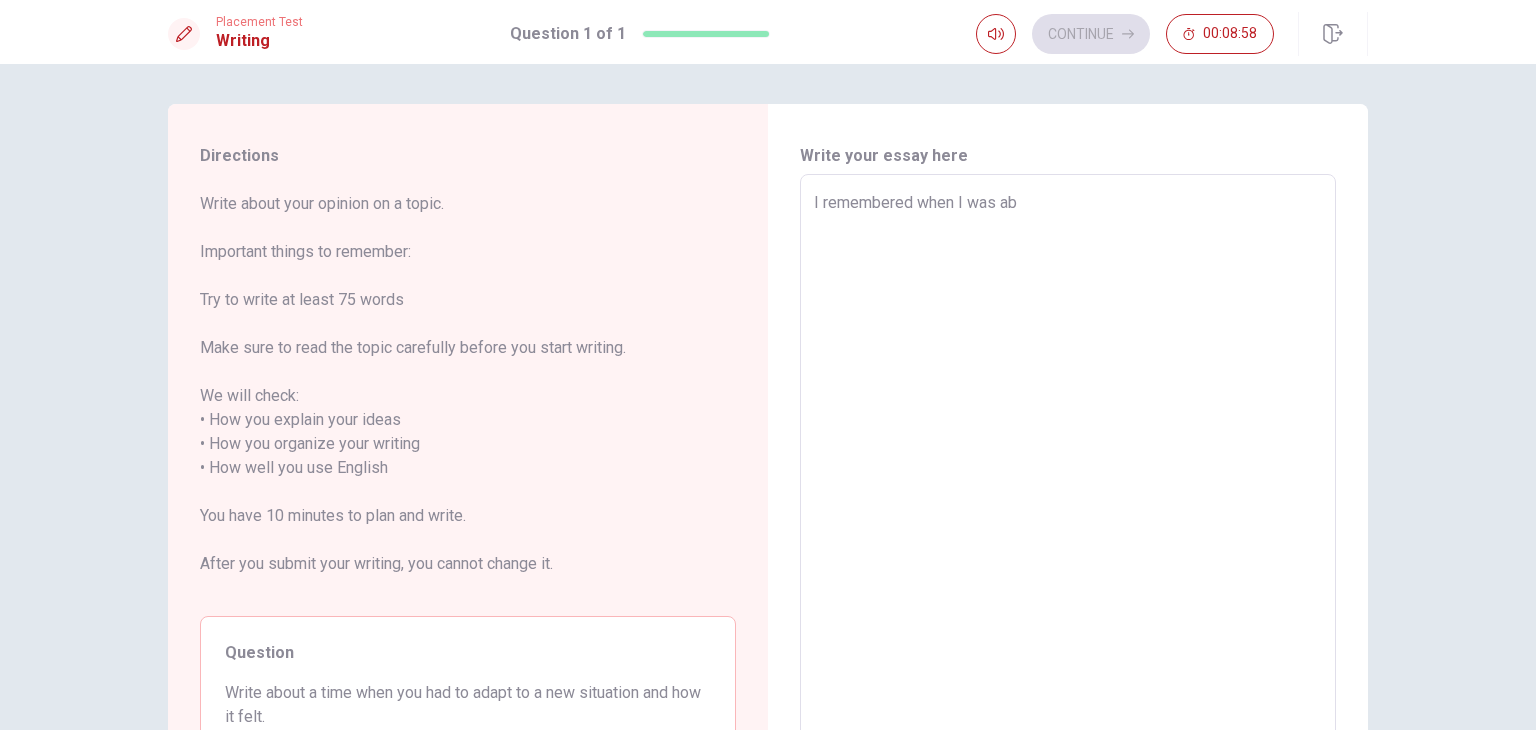 type on "x" 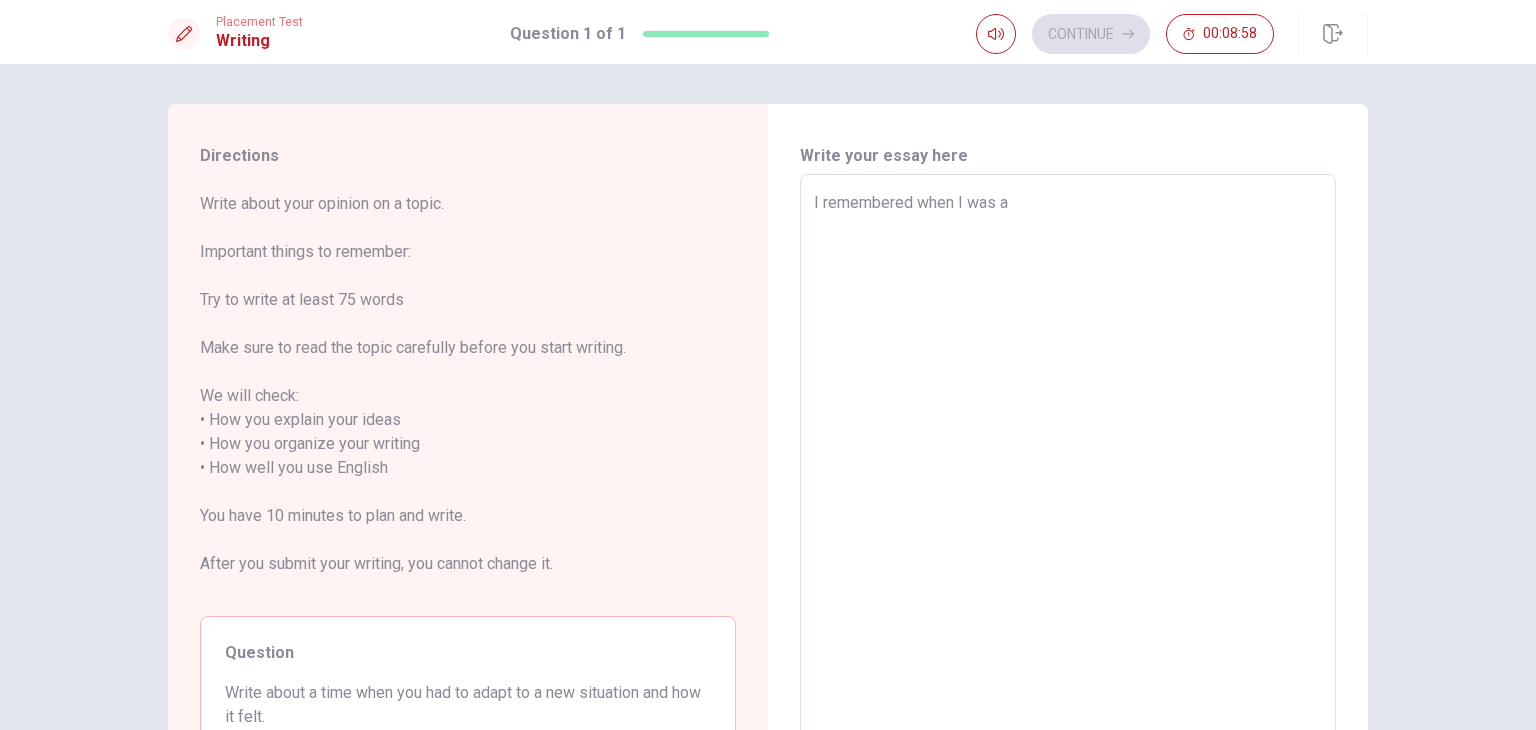 type on "x" 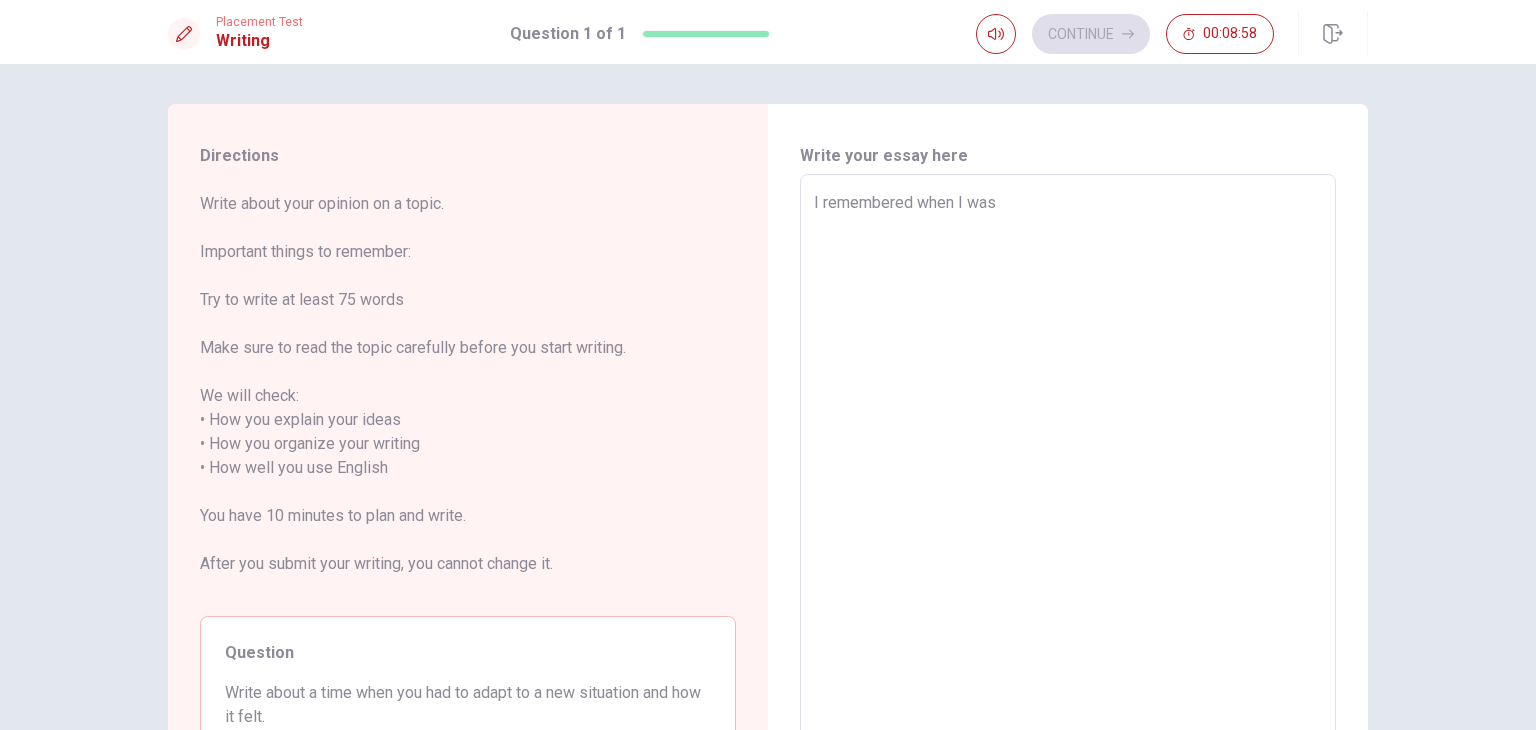 type on "x" 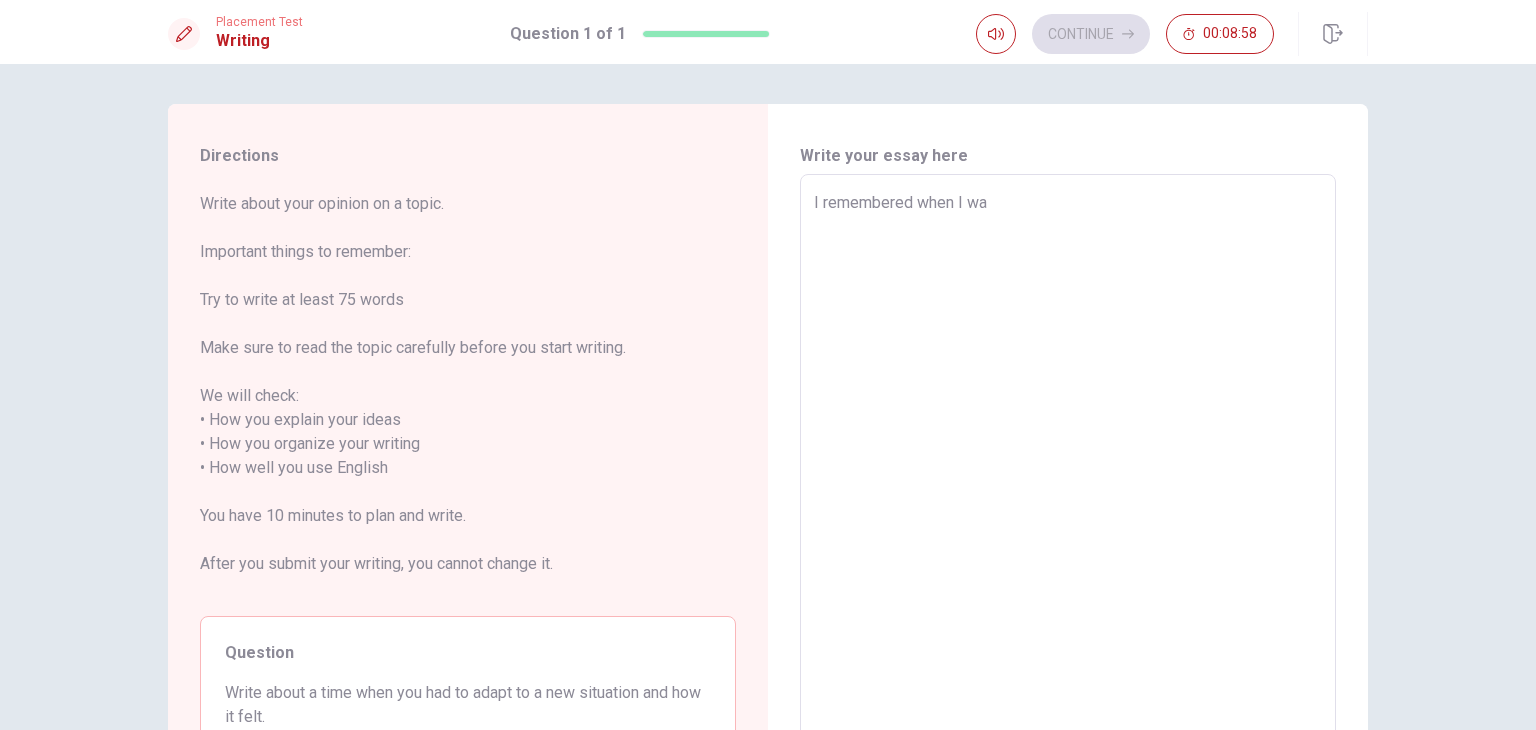 type on "I remembered when I w" 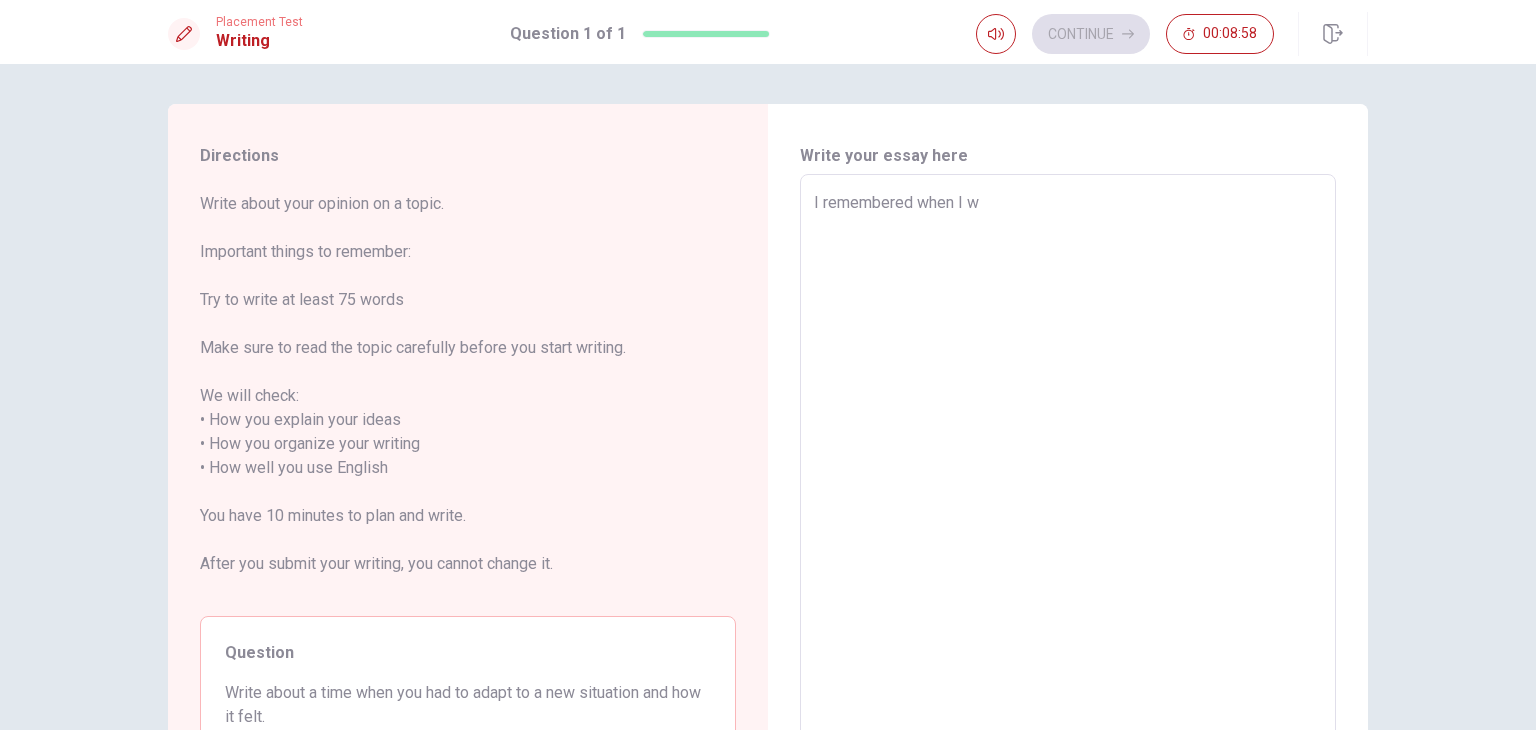 type on "x" 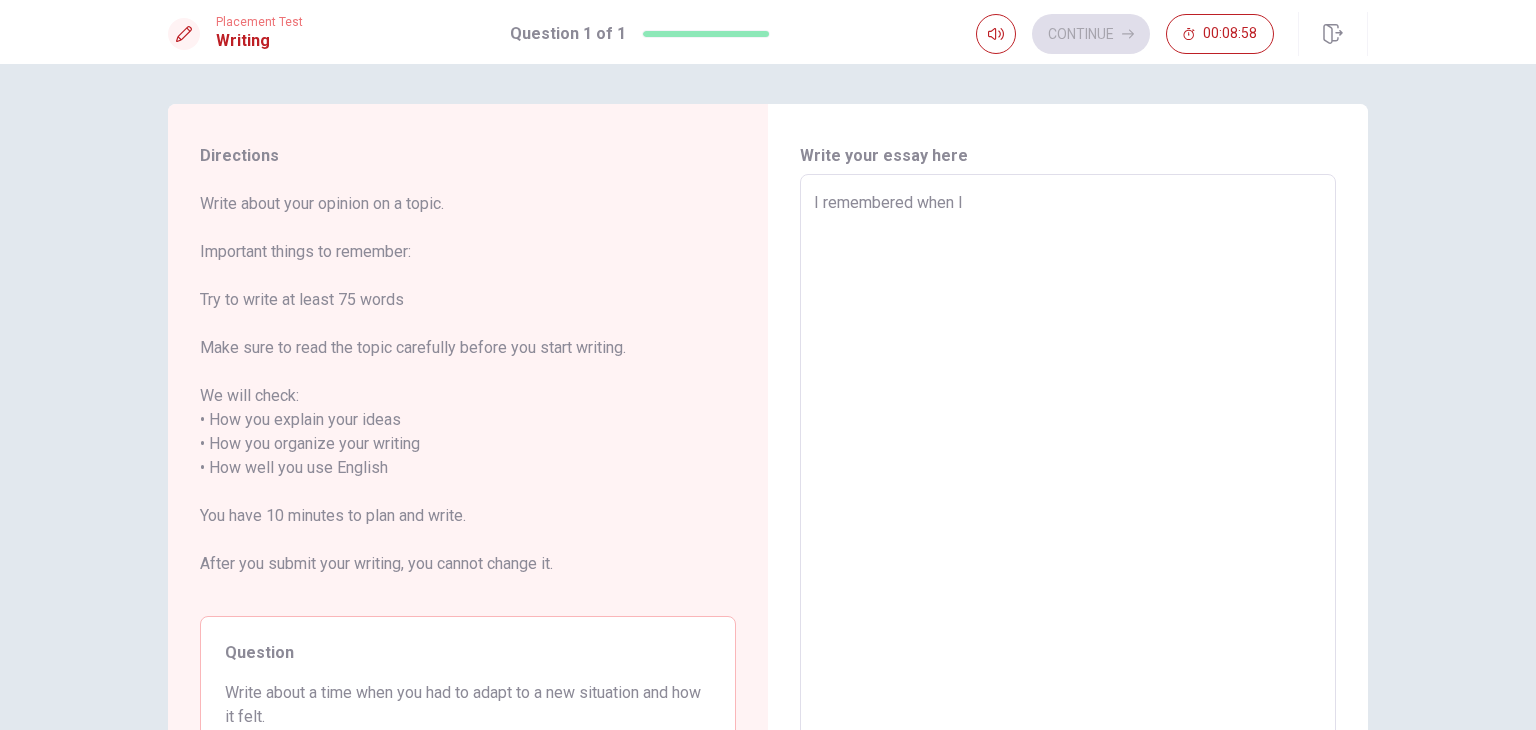 type on "x" 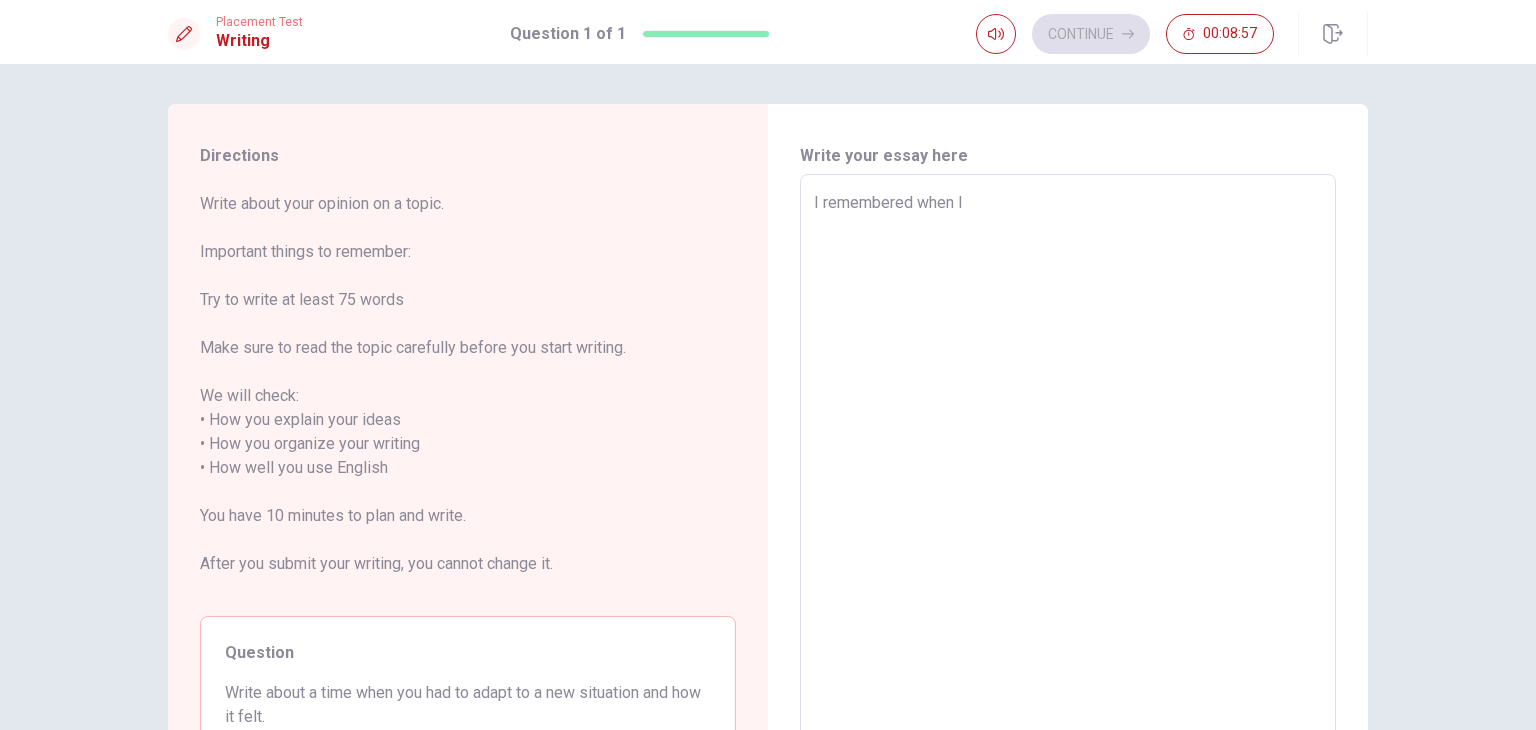 type on "I remembered when I" 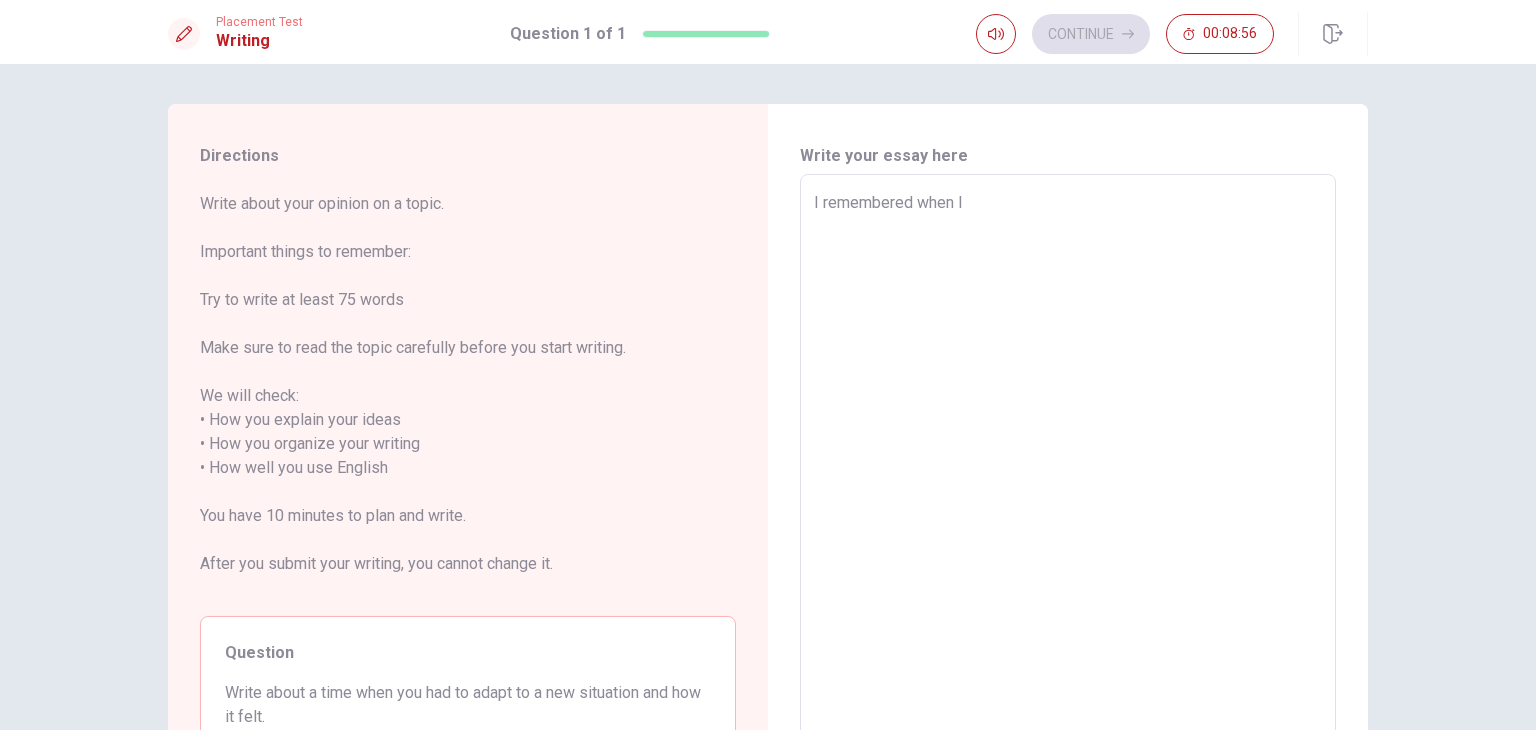 type on "I remembered when I w" 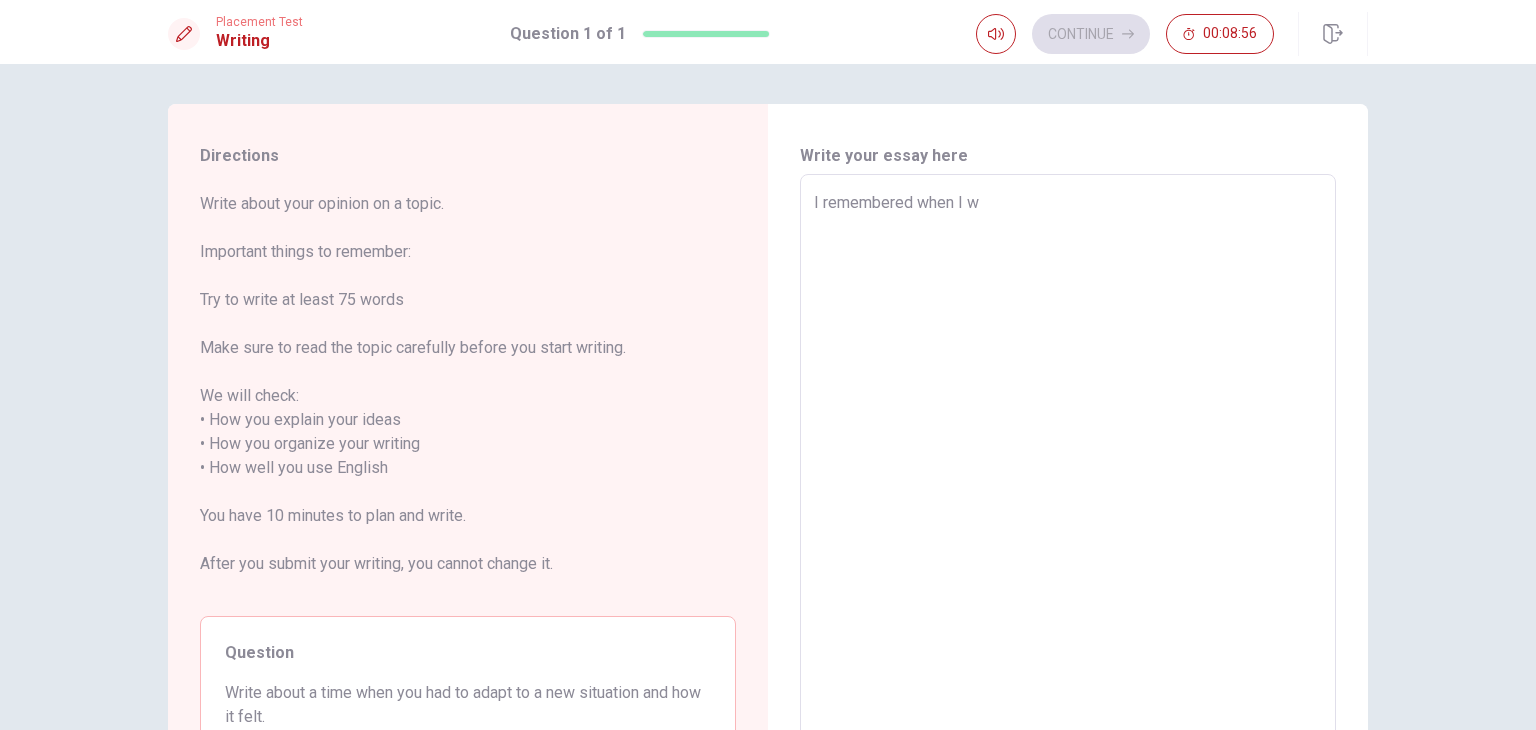 type on "x" 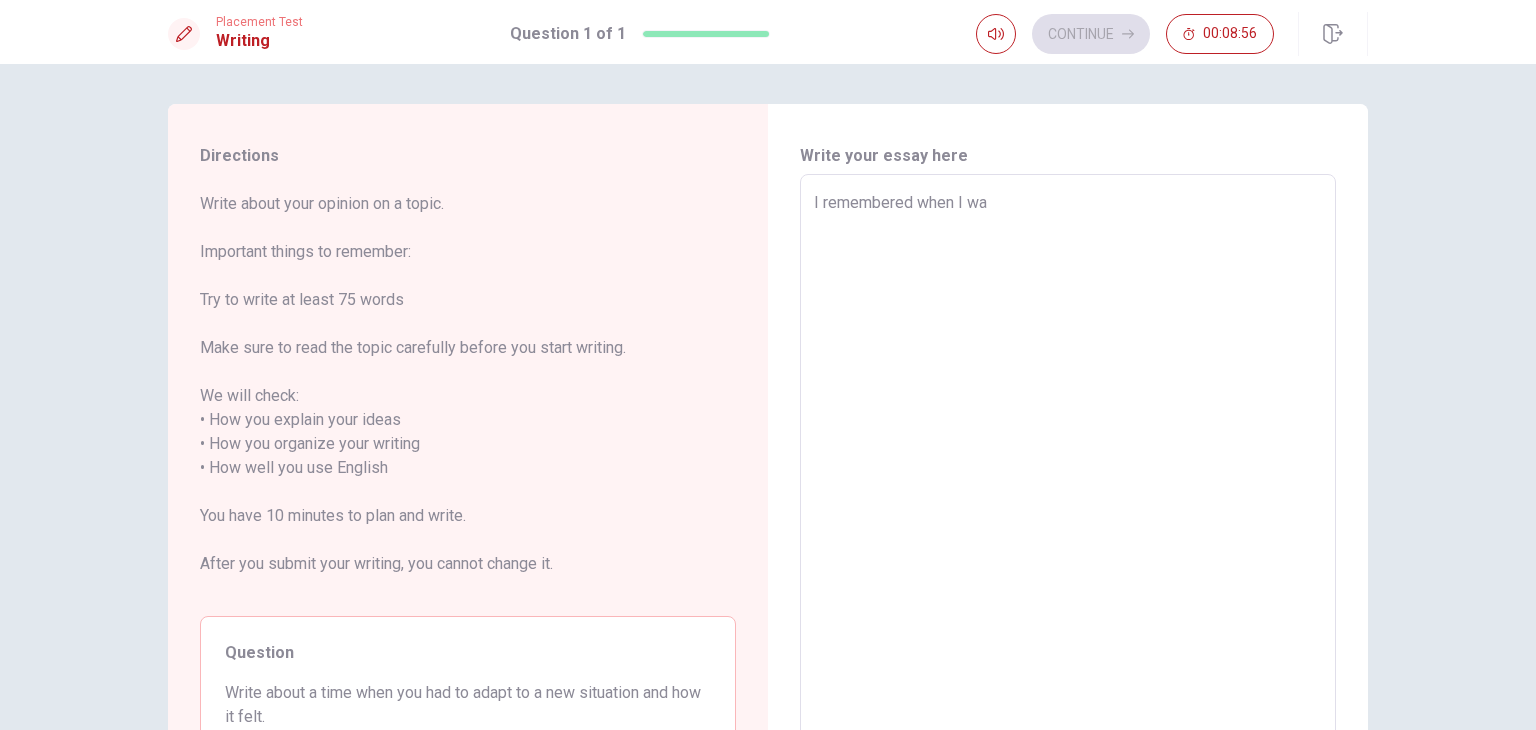 type on "x" 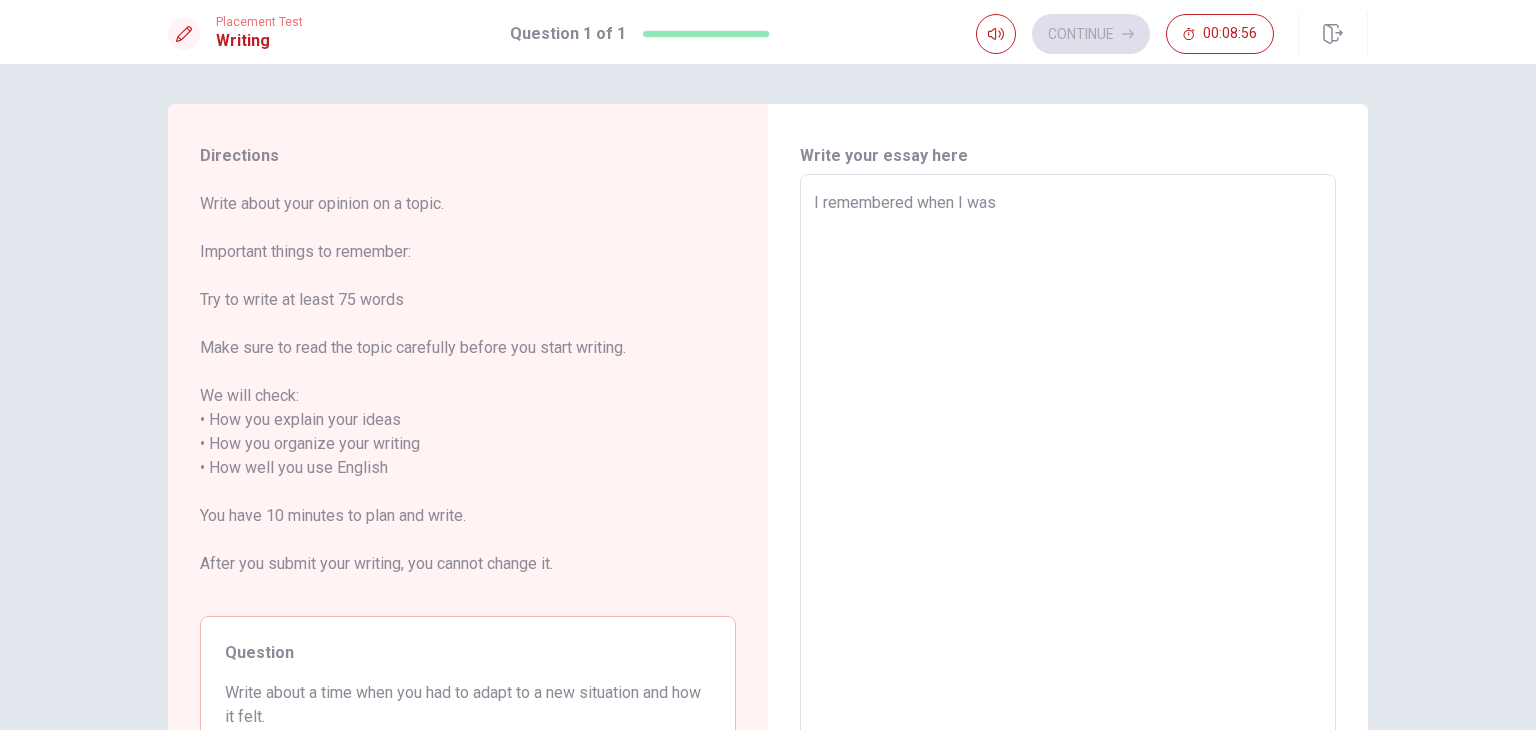 type on "x" 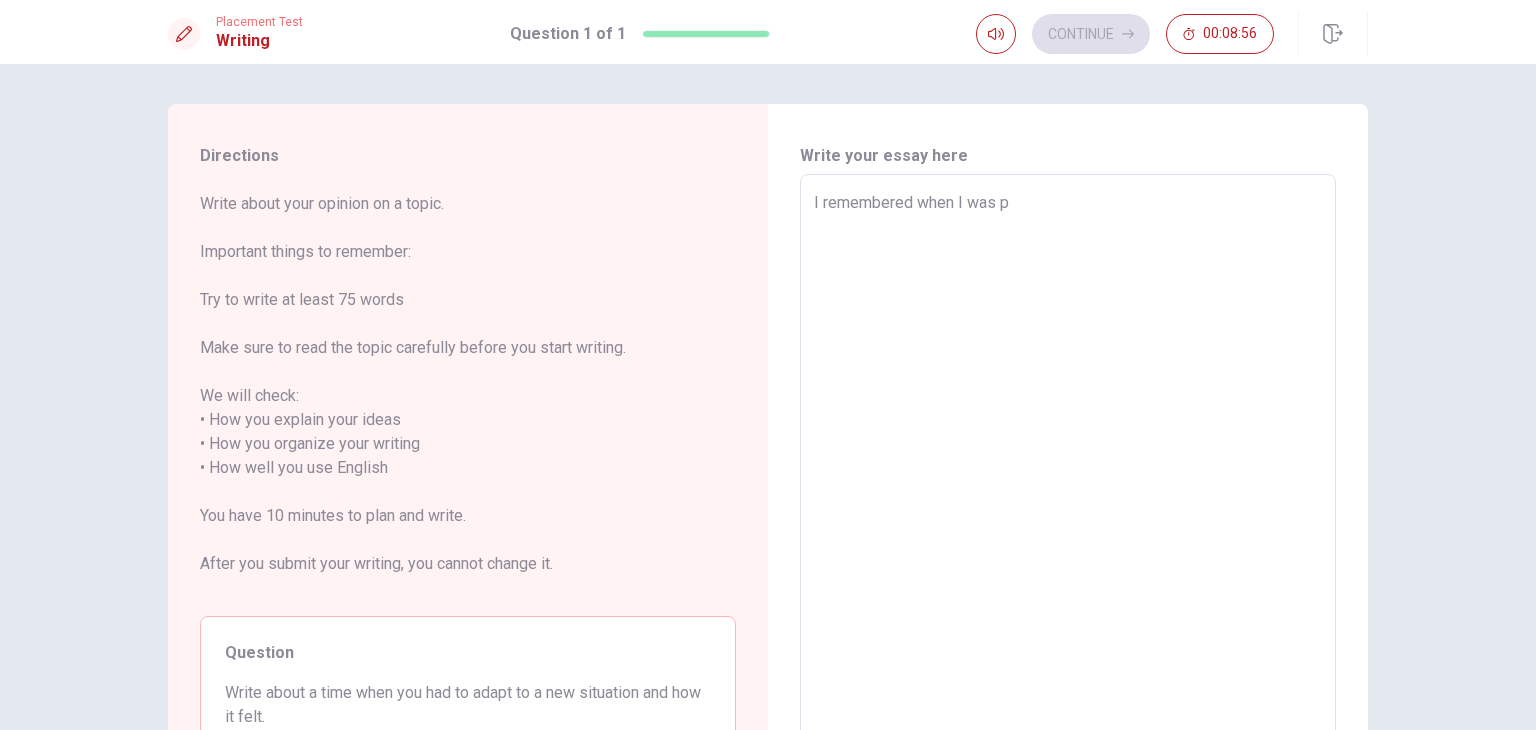 type on "x" 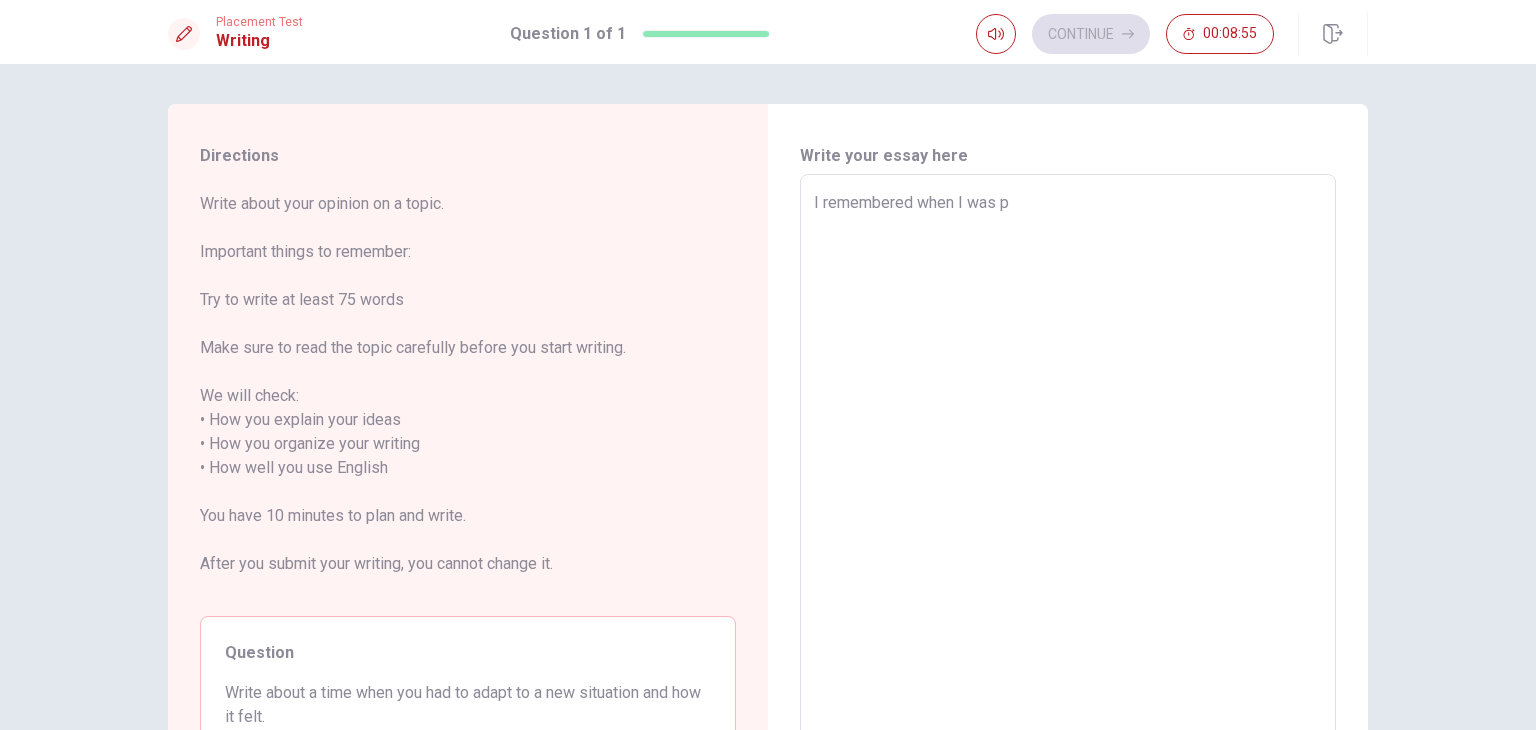 type on "I remembered when I was pl" 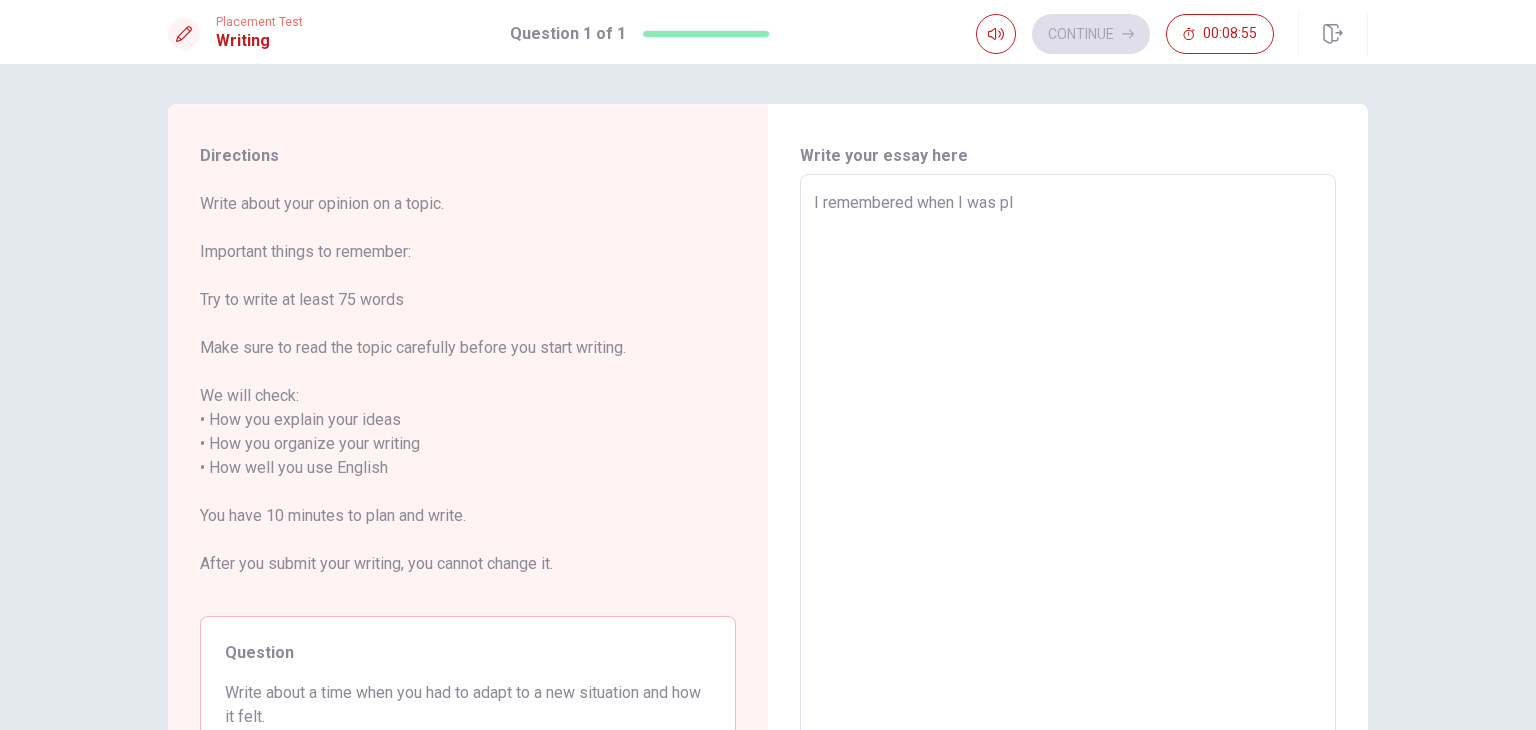 type on "x" 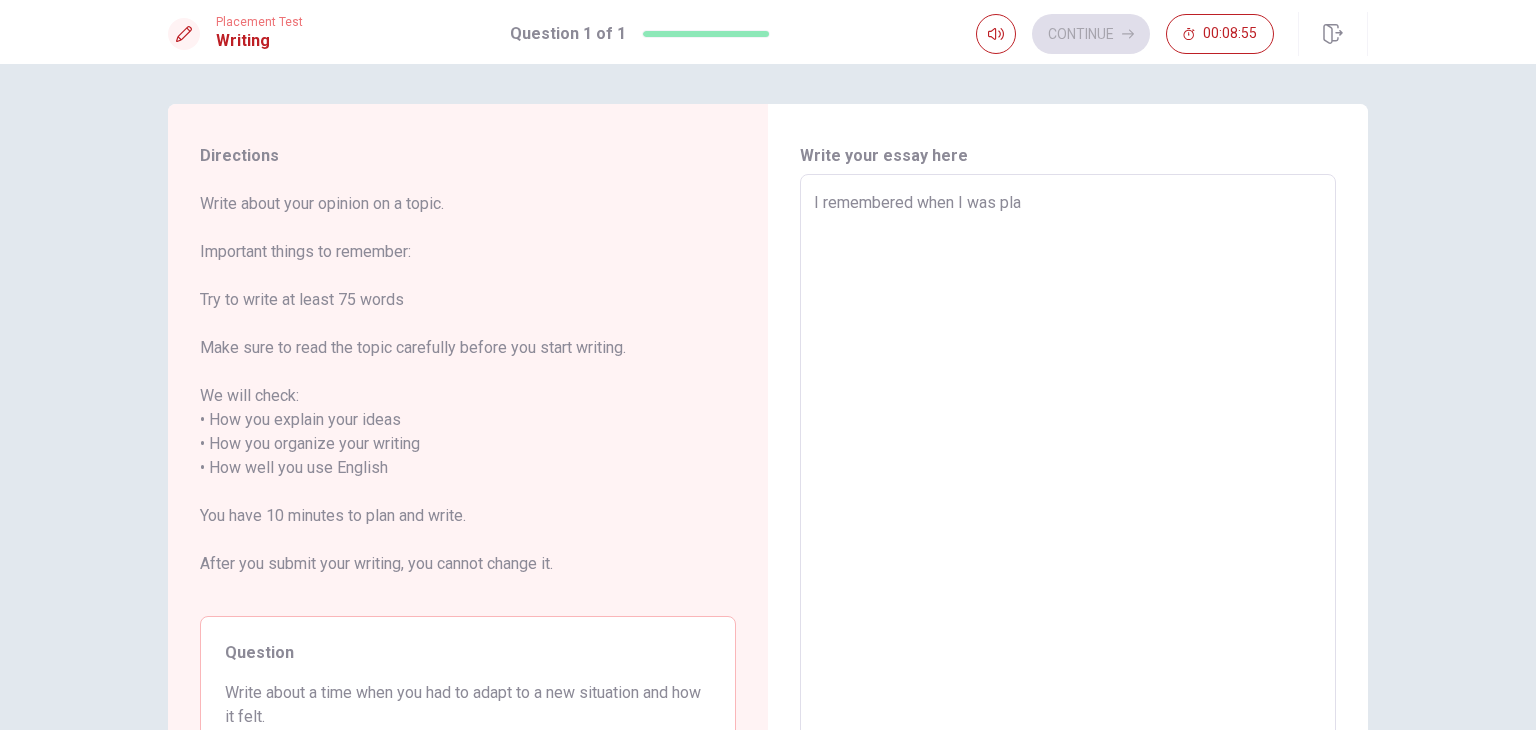 type on "x" 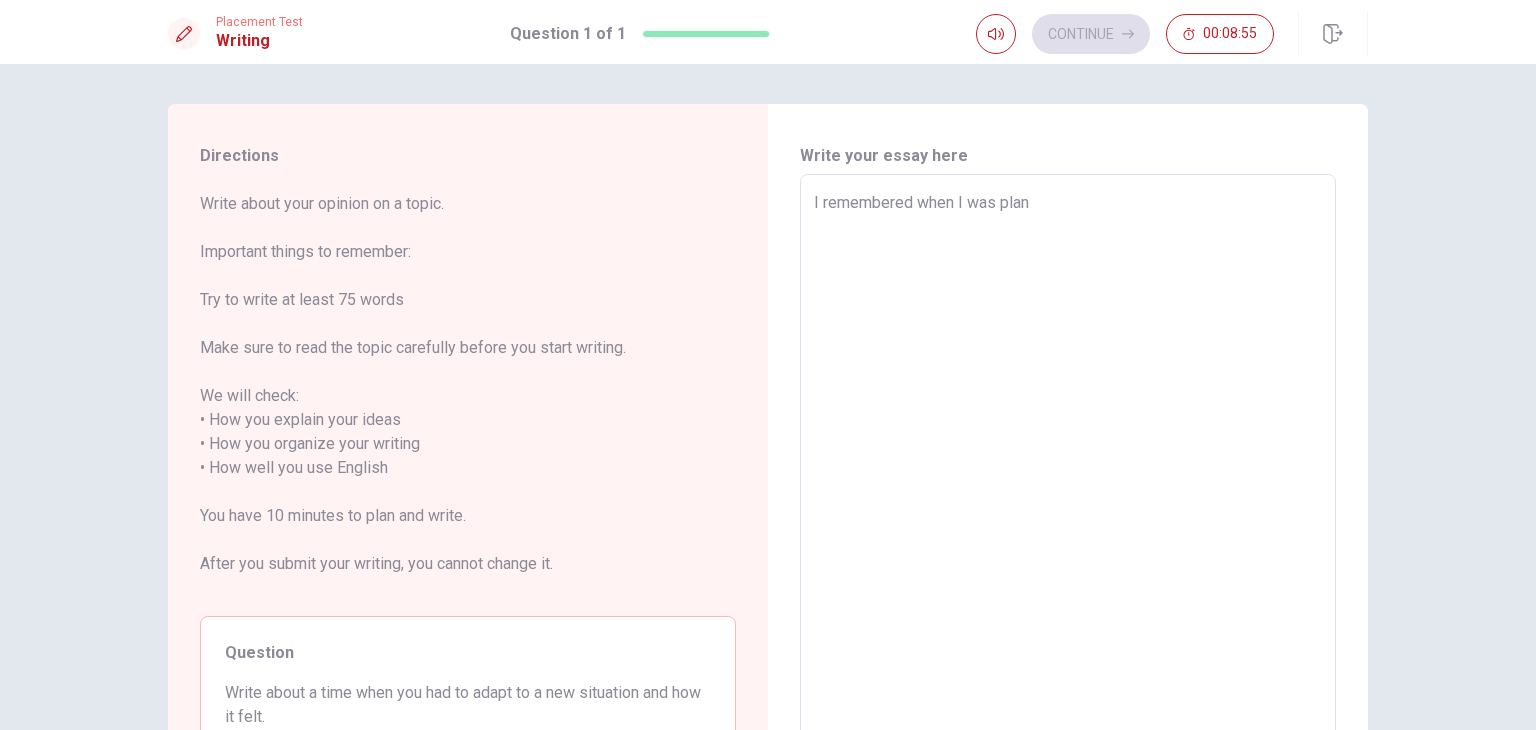 type on "x" 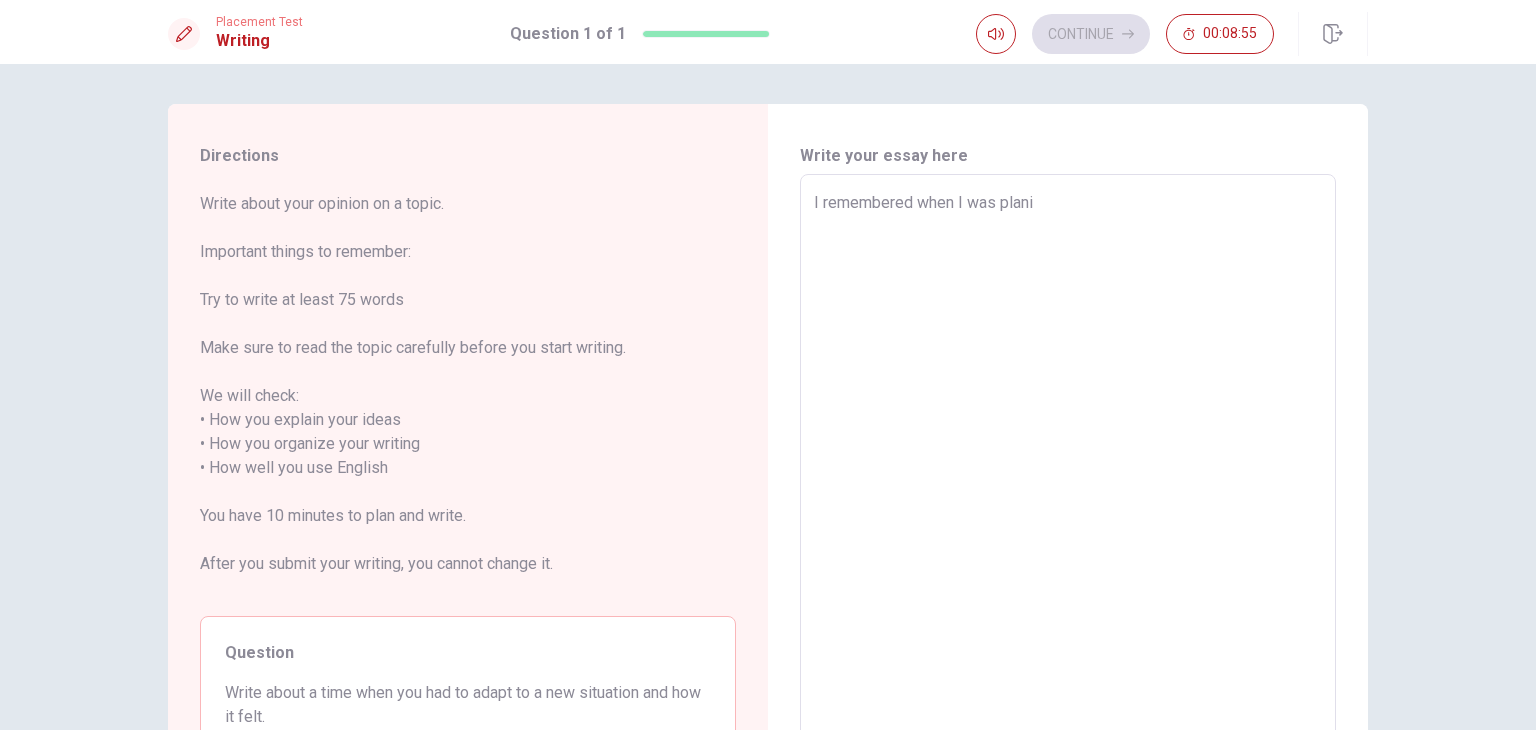 type on "x" 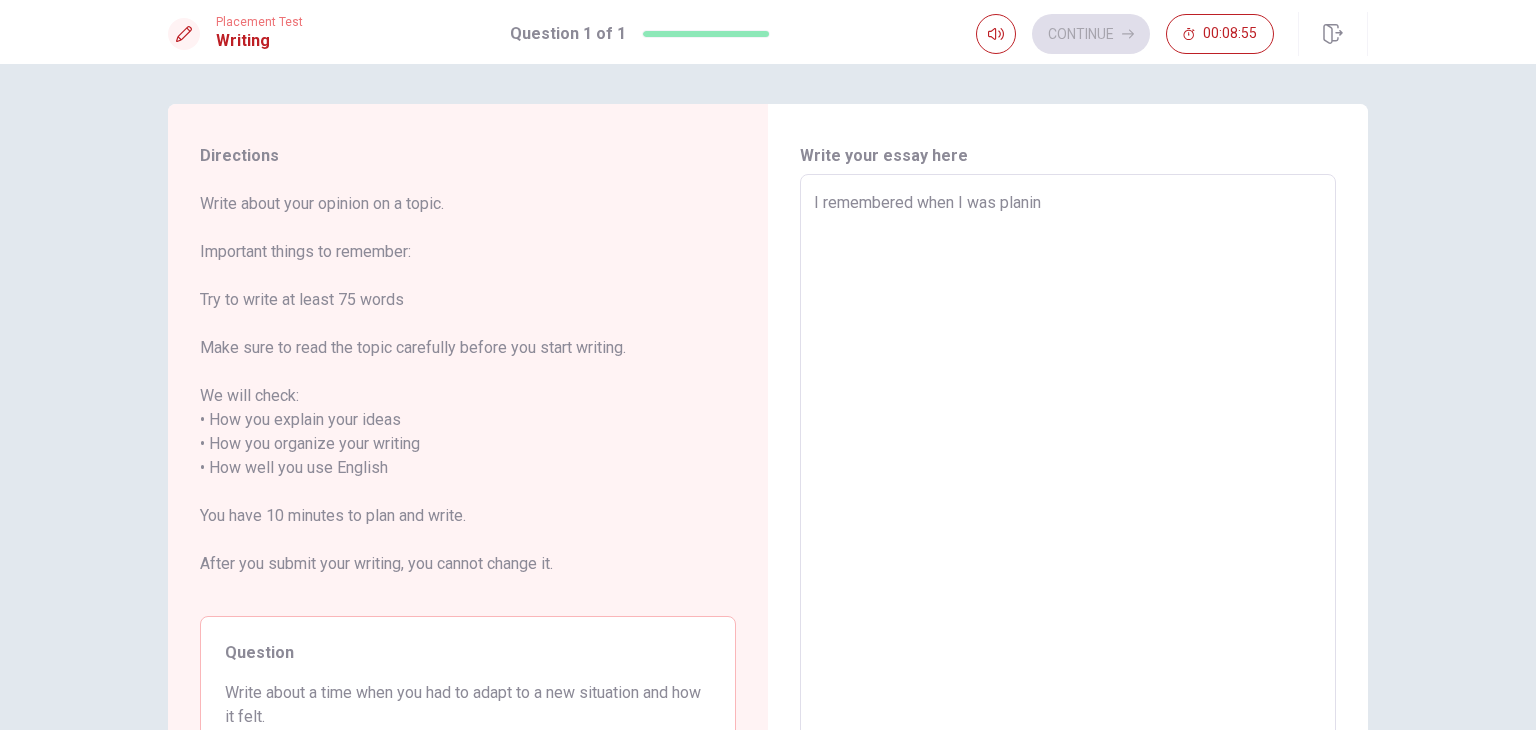 type on "x" 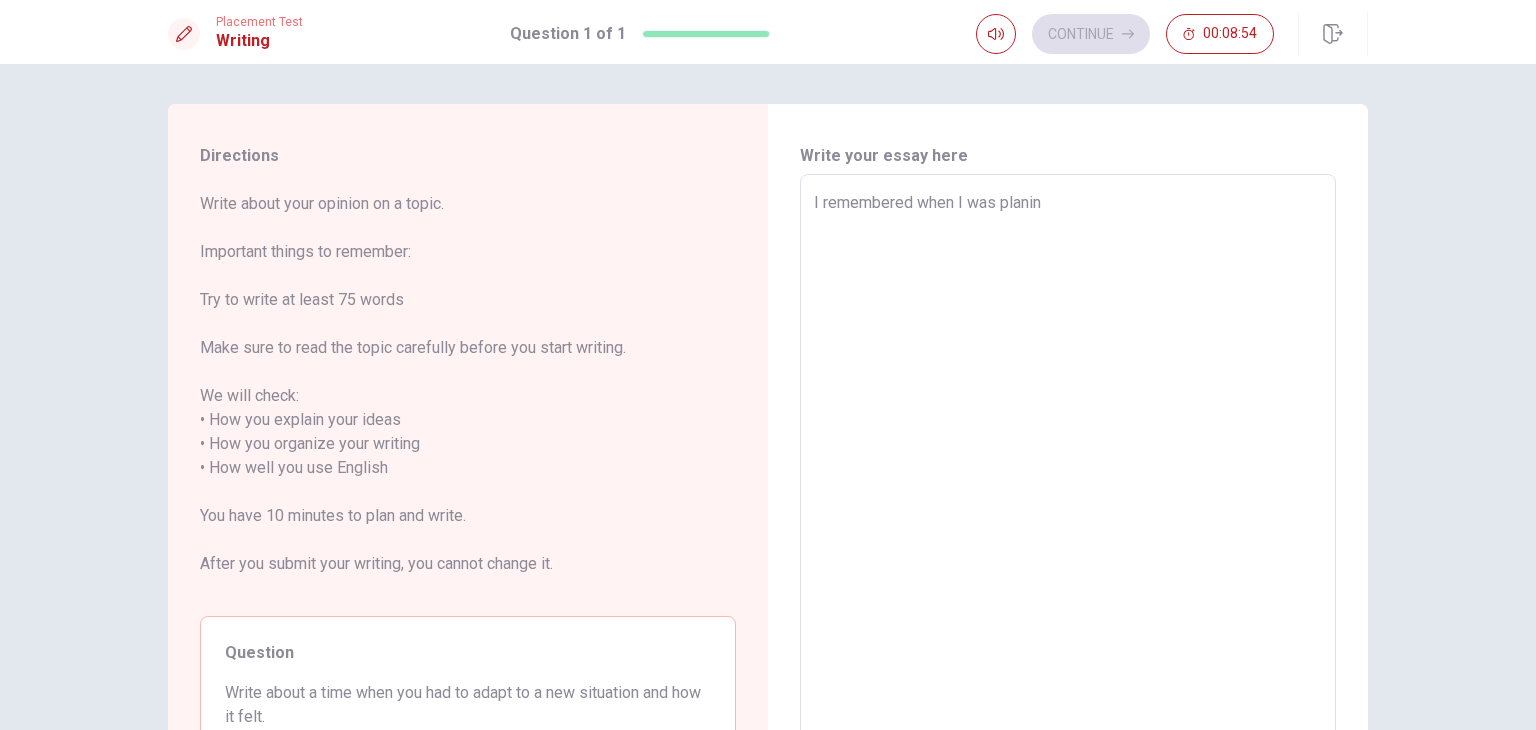 type on "I remembered when I was planing" 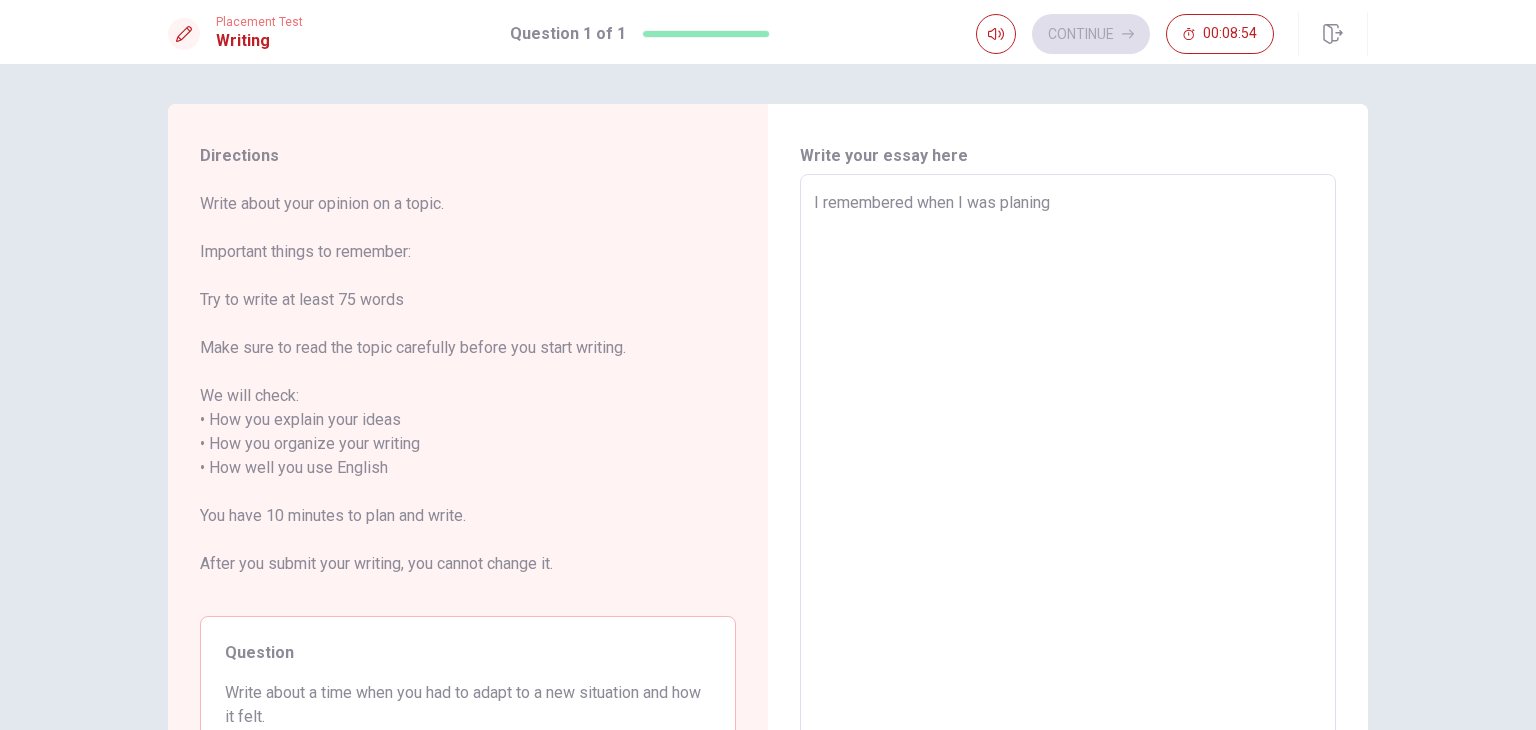 type on "x" 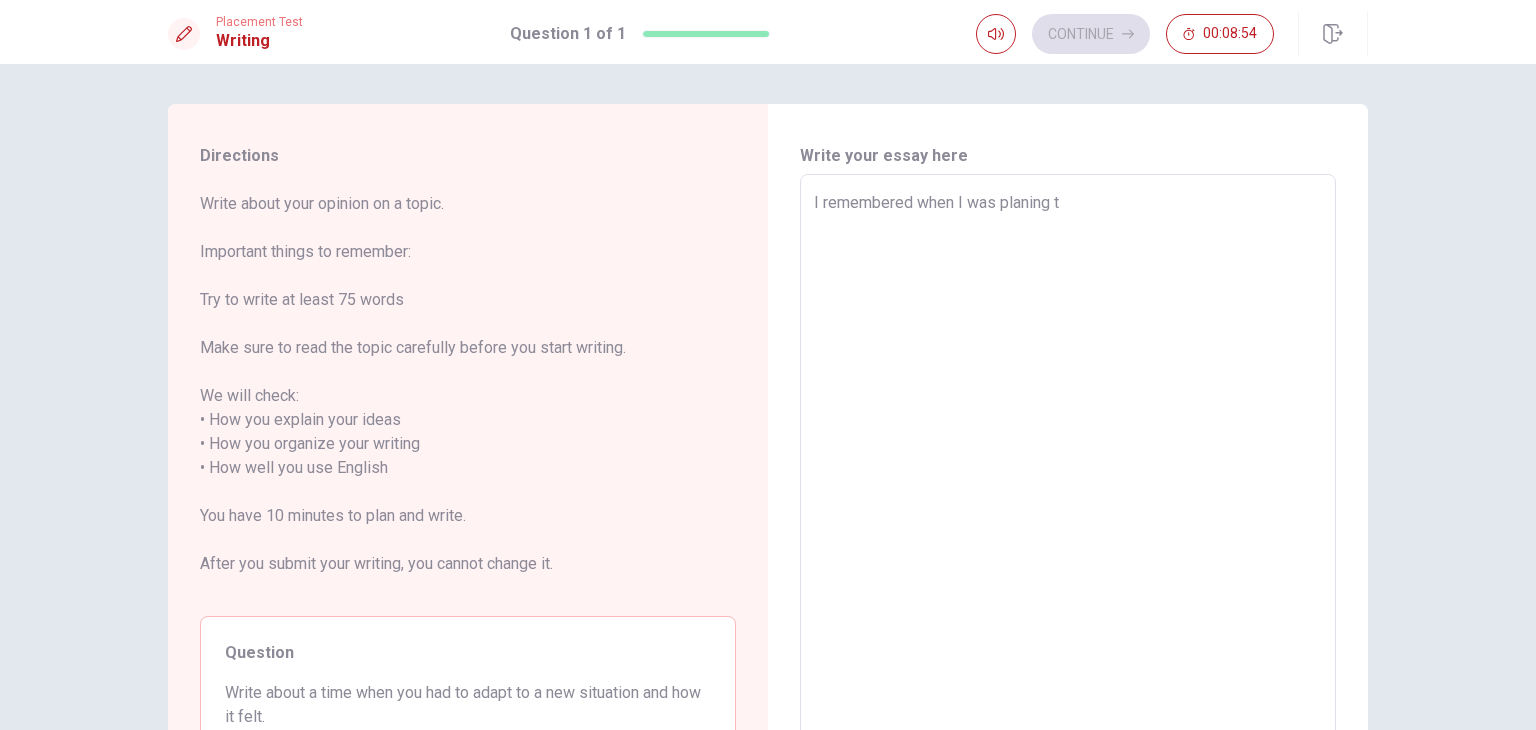 type on "x" 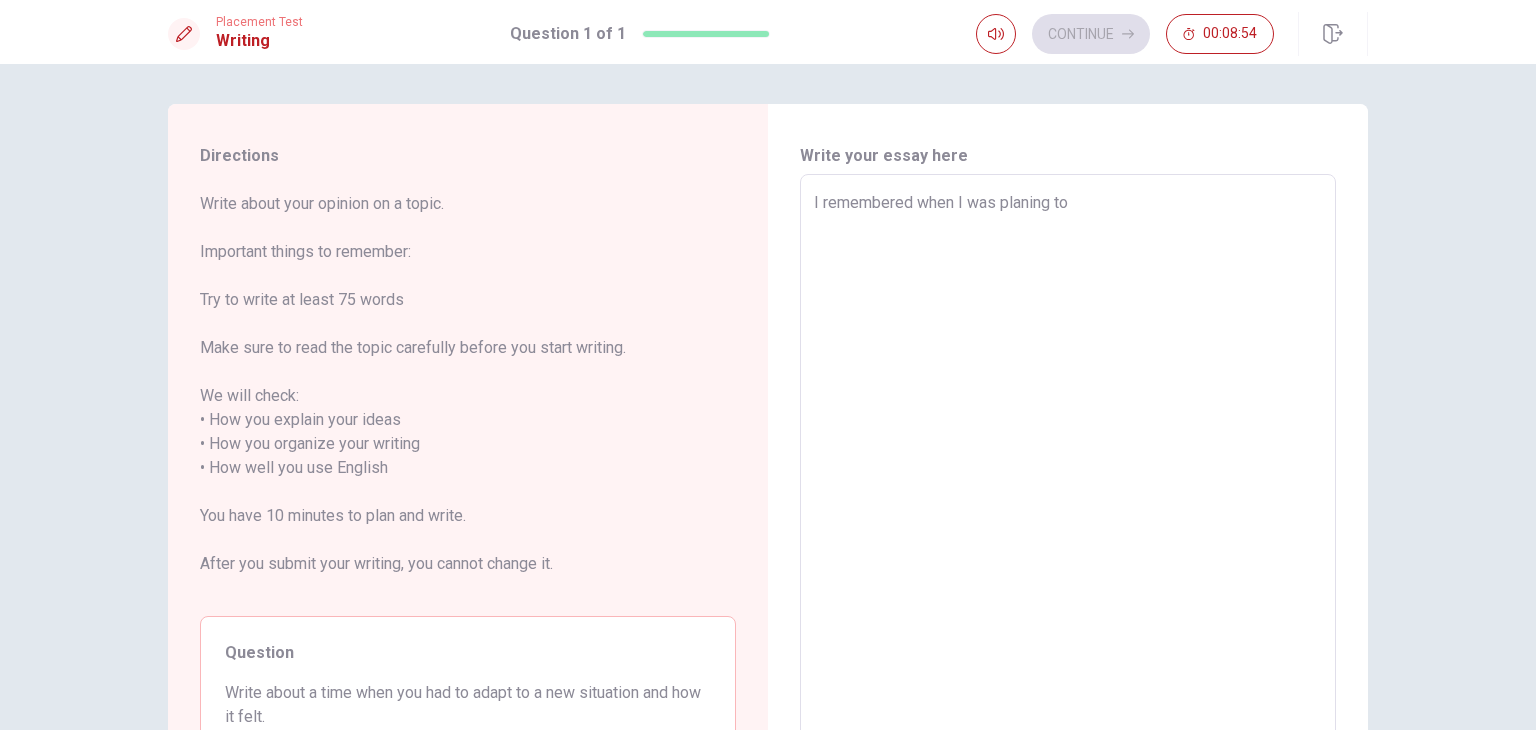 type on "x" 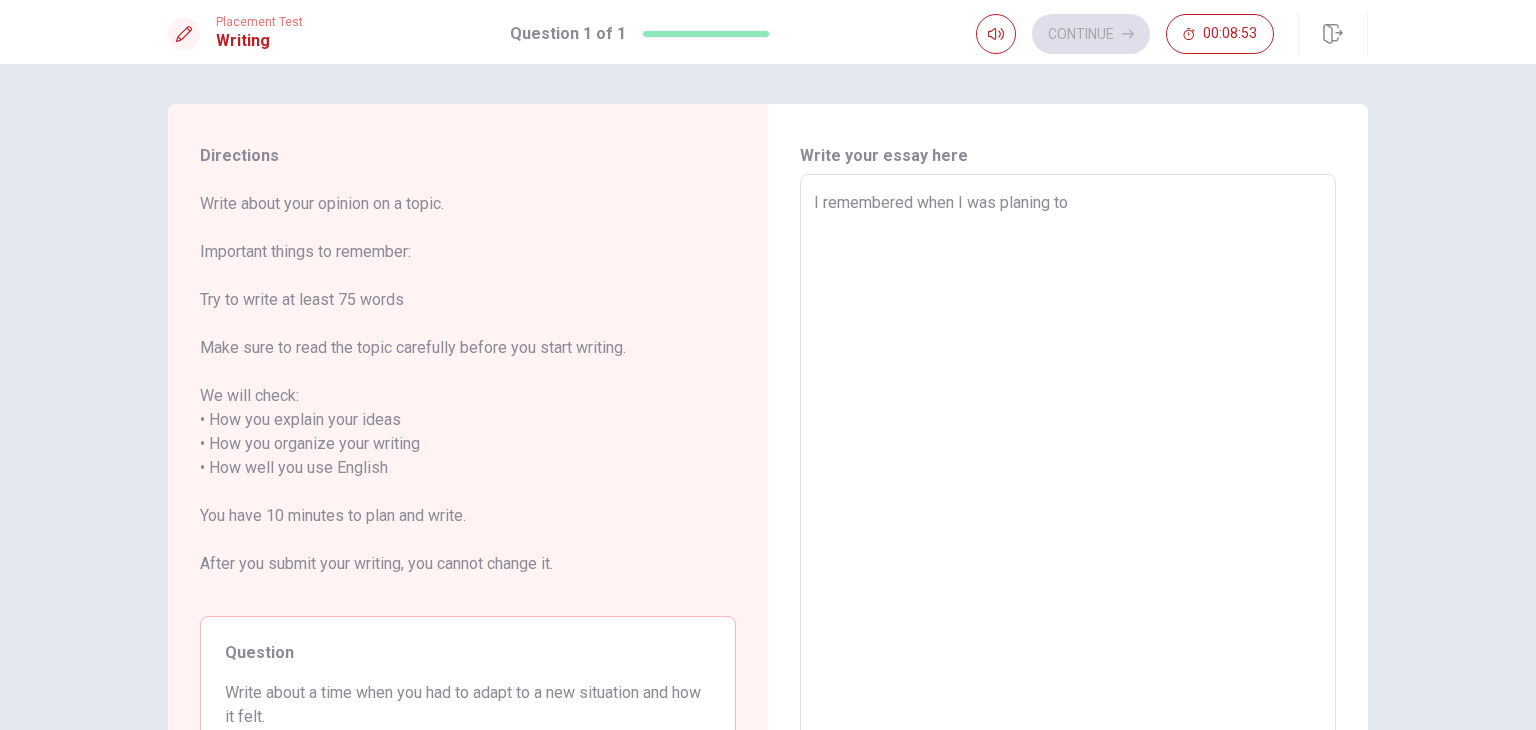 type on "I remembered when I was planing to c" 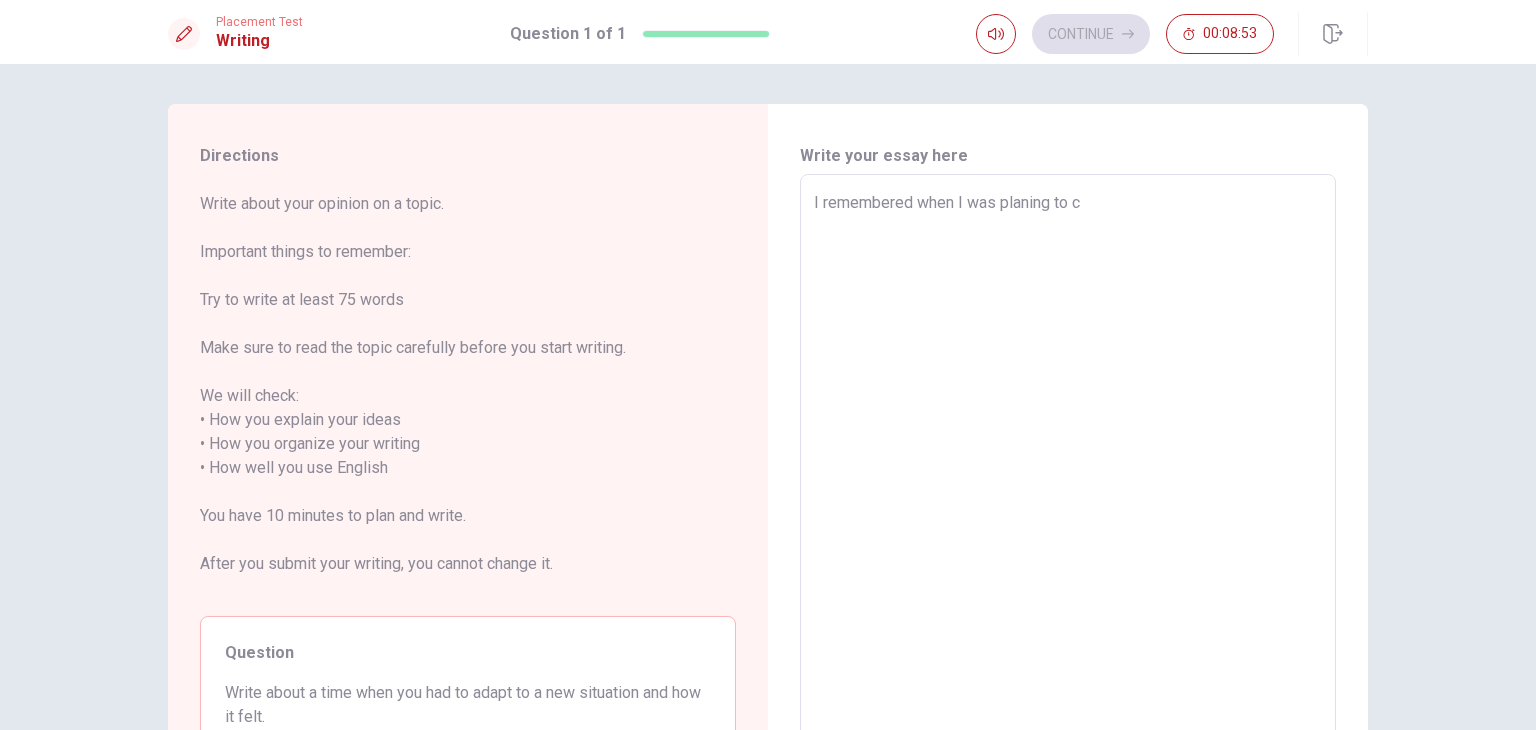 type on "x" 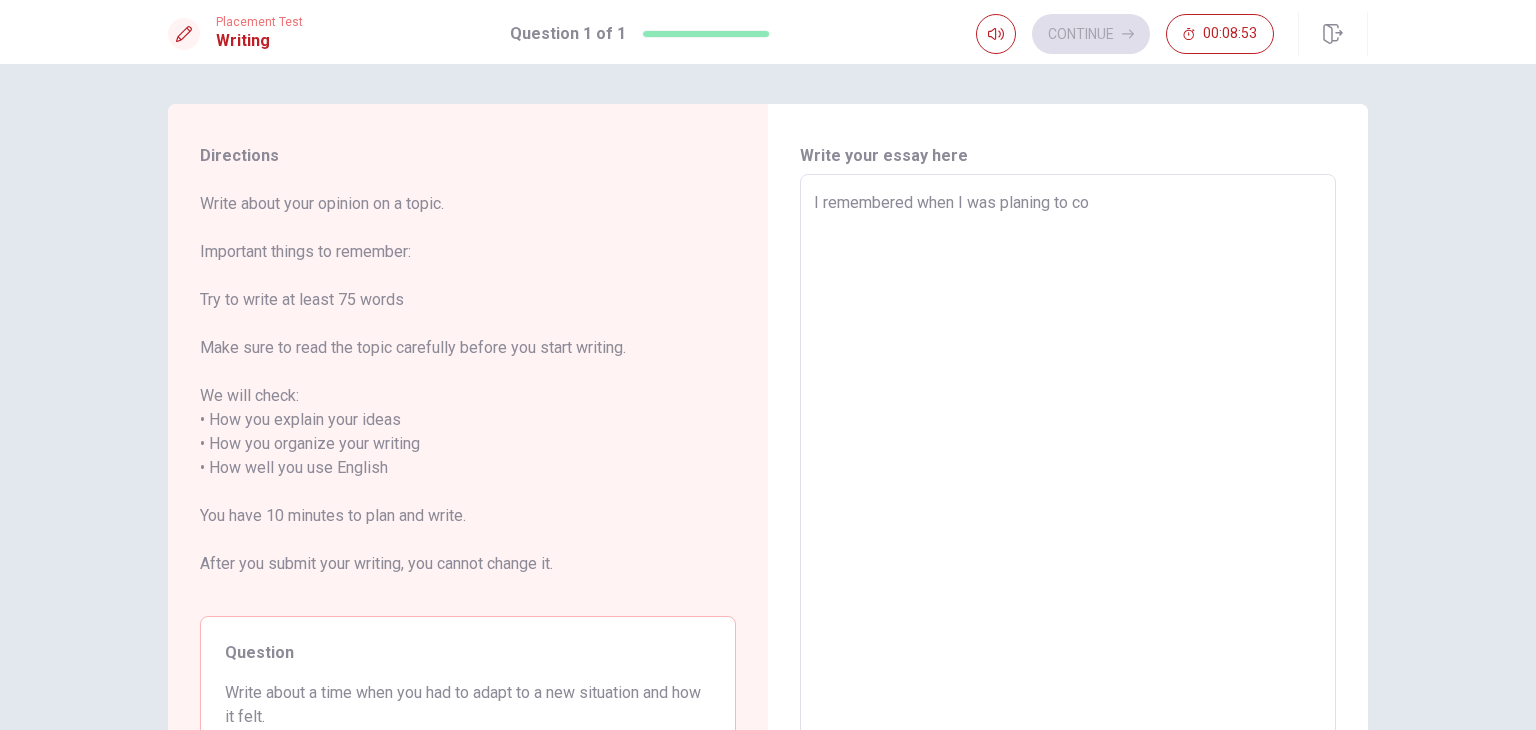 type on "x" 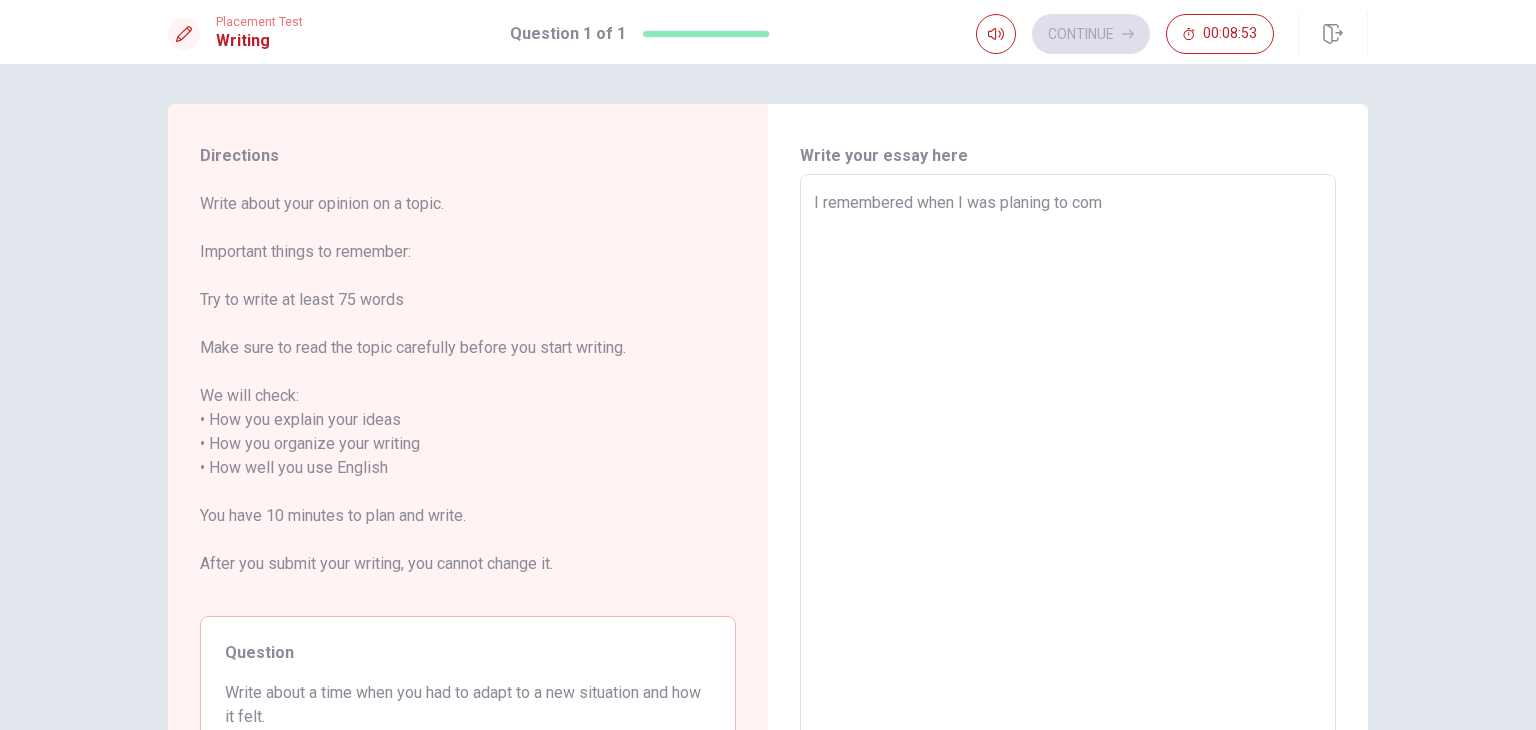 type on "x" 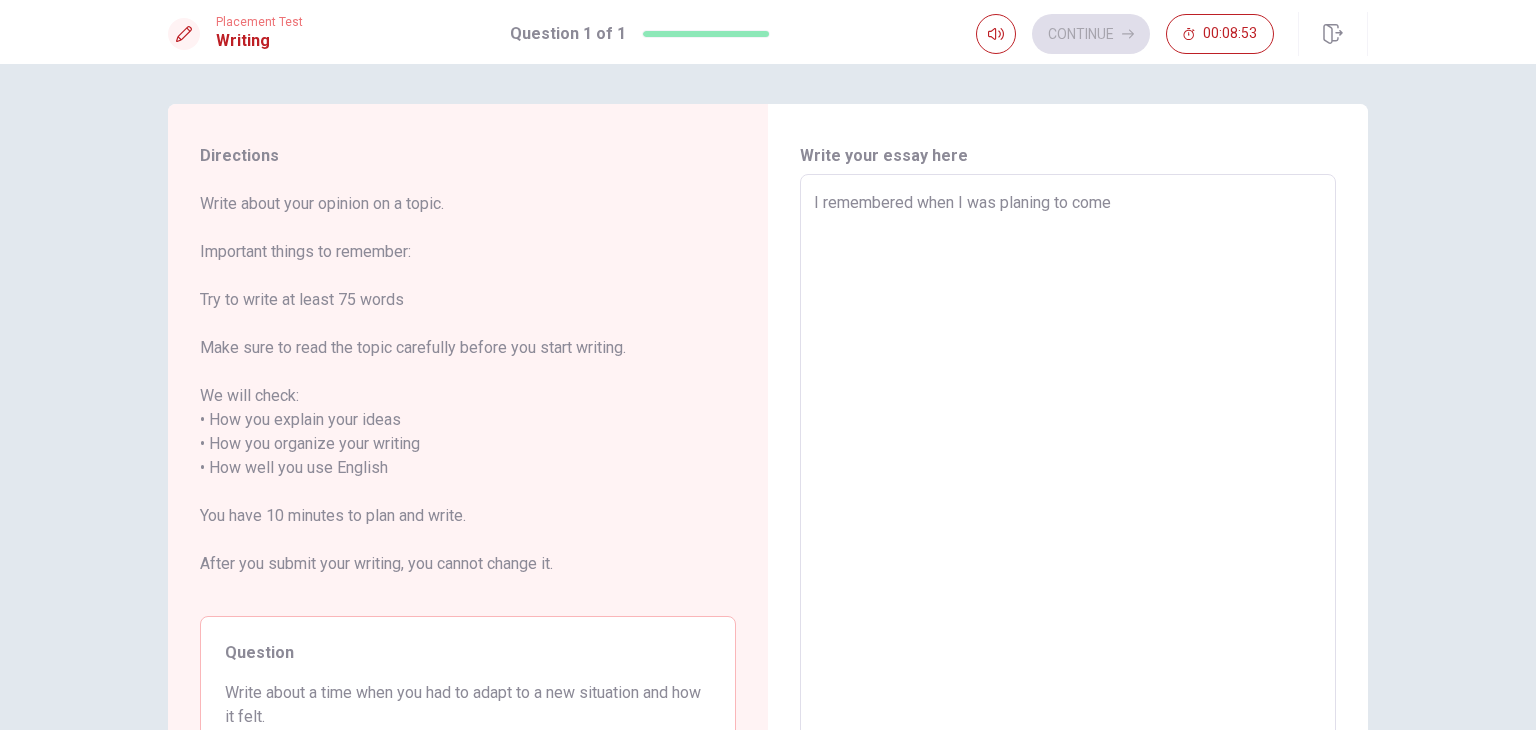 type on "x" 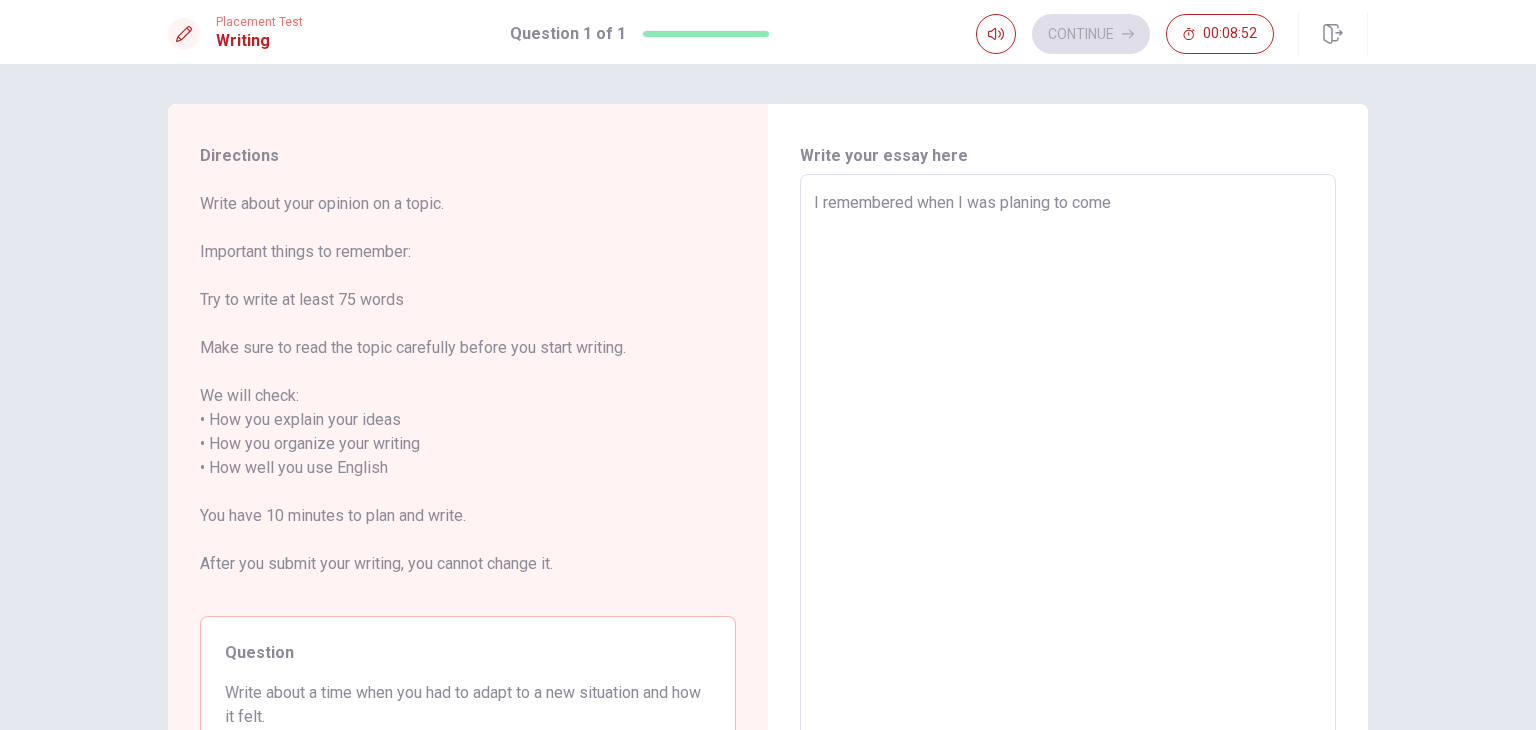 type on "I remembered when I was planing to come" 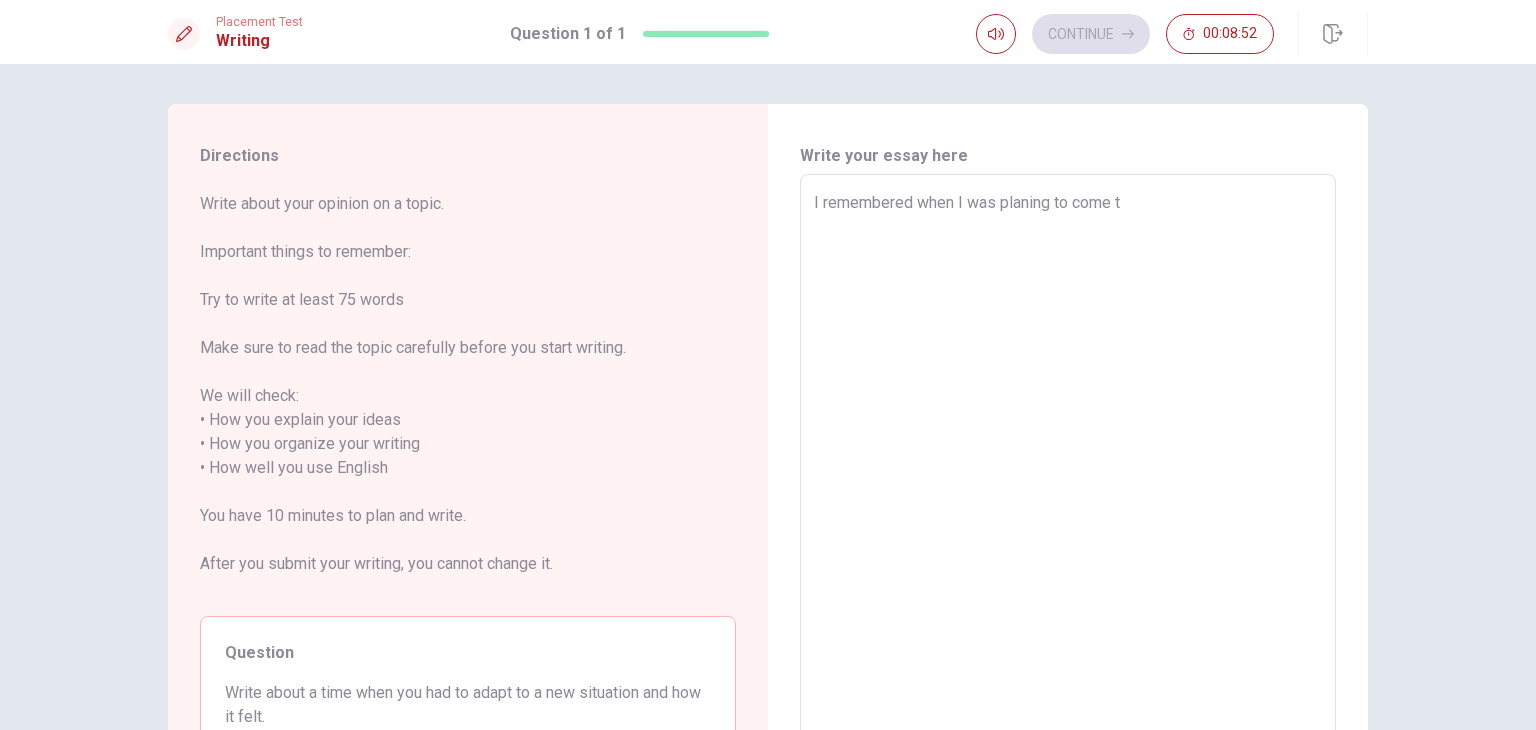 type on "x" 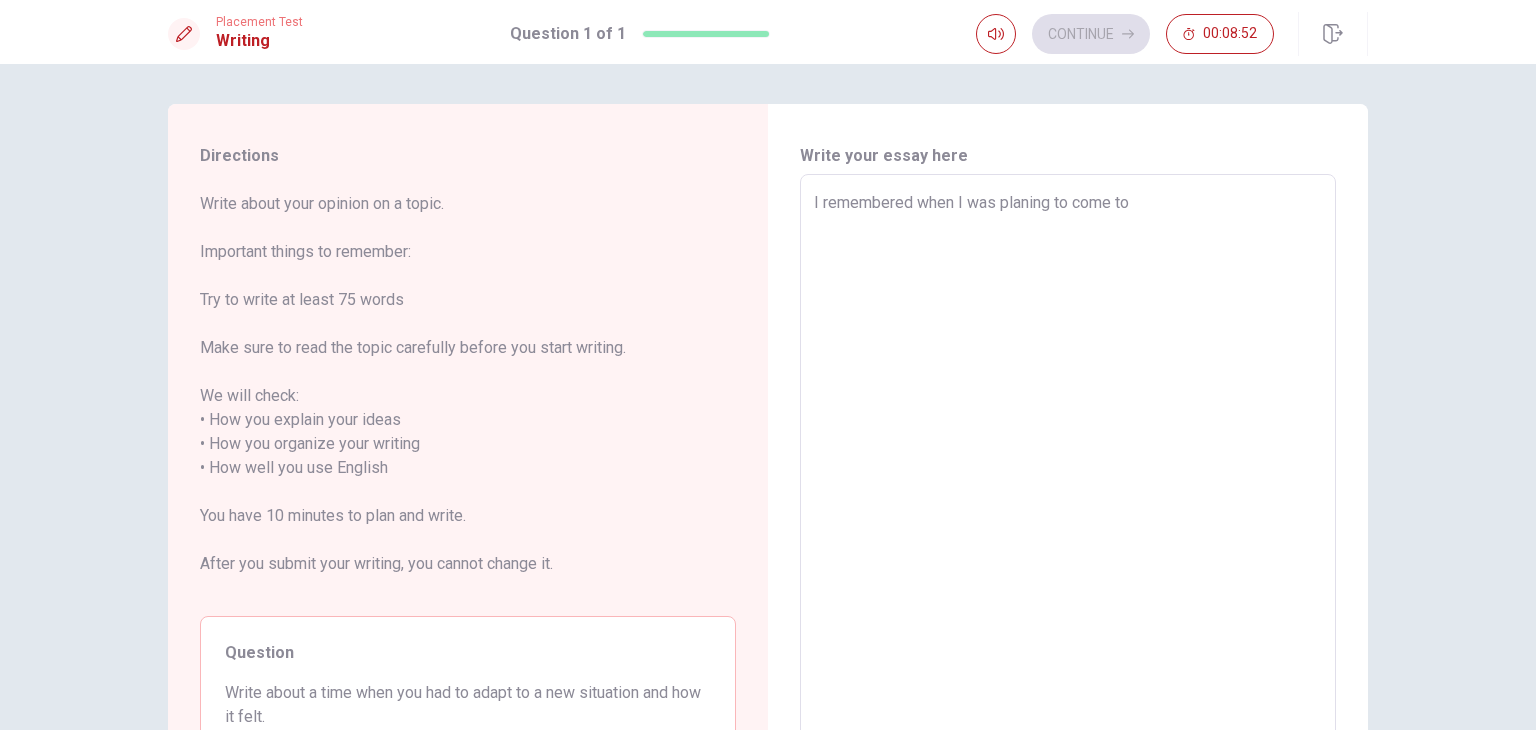 type on "x" 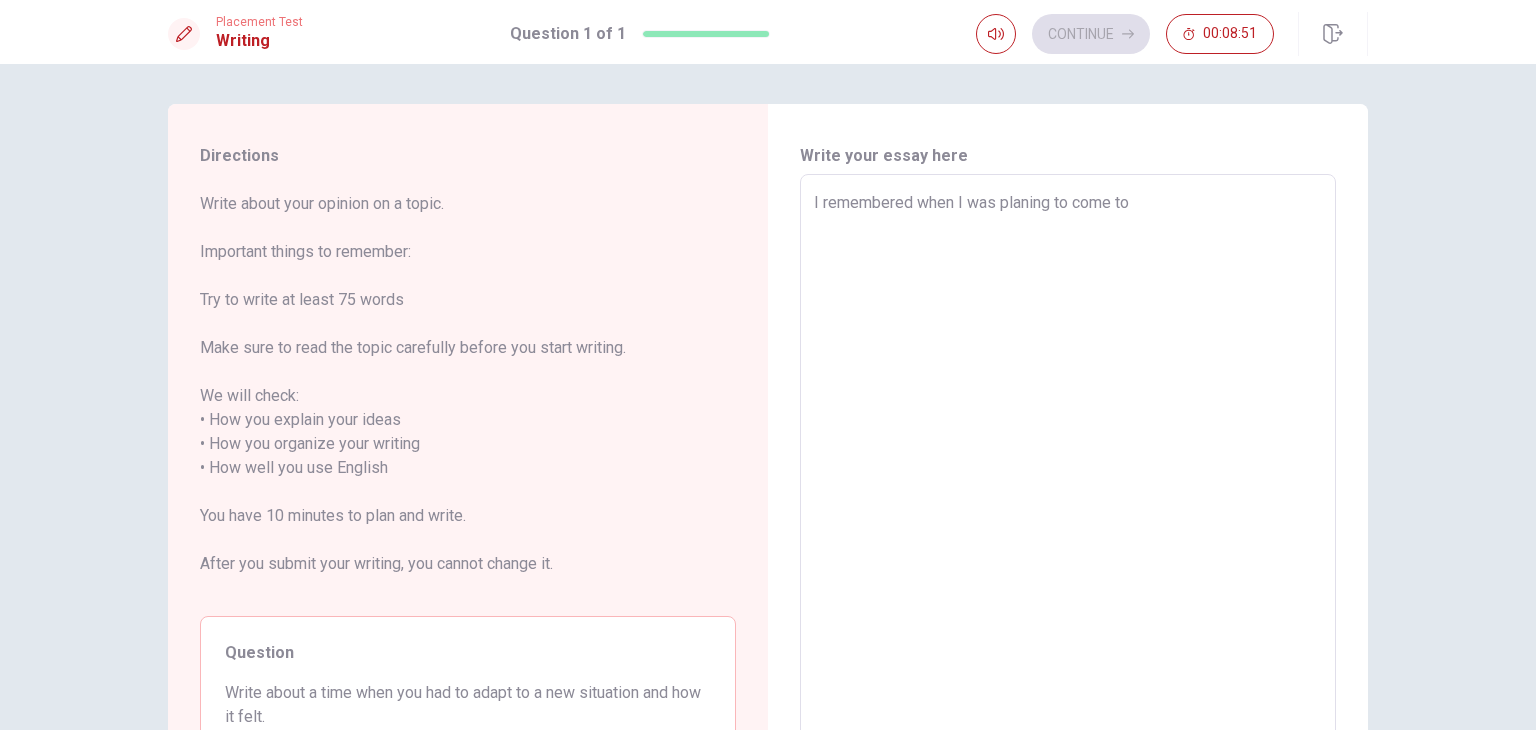 type on "I remembered when I was planing to come to C" 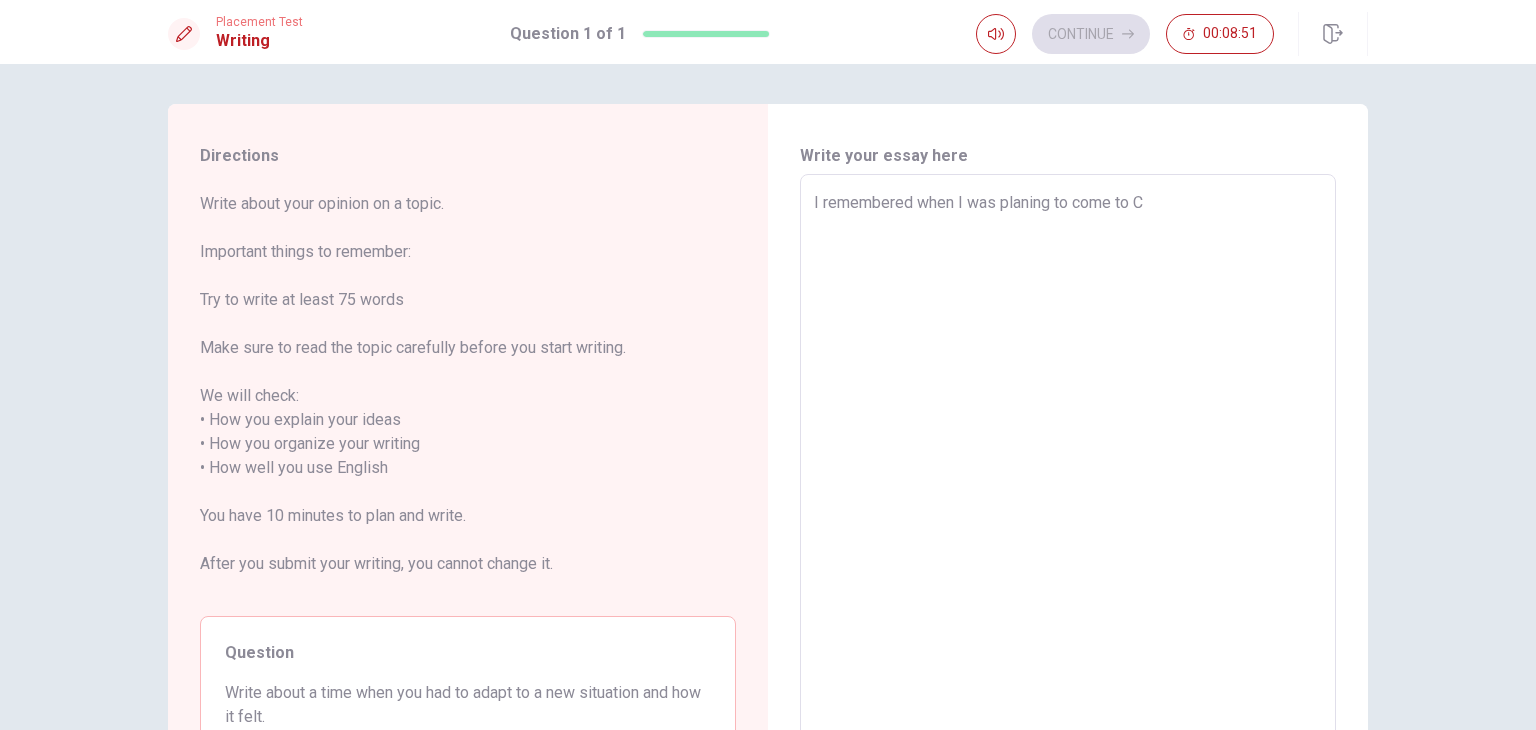 type on "x" 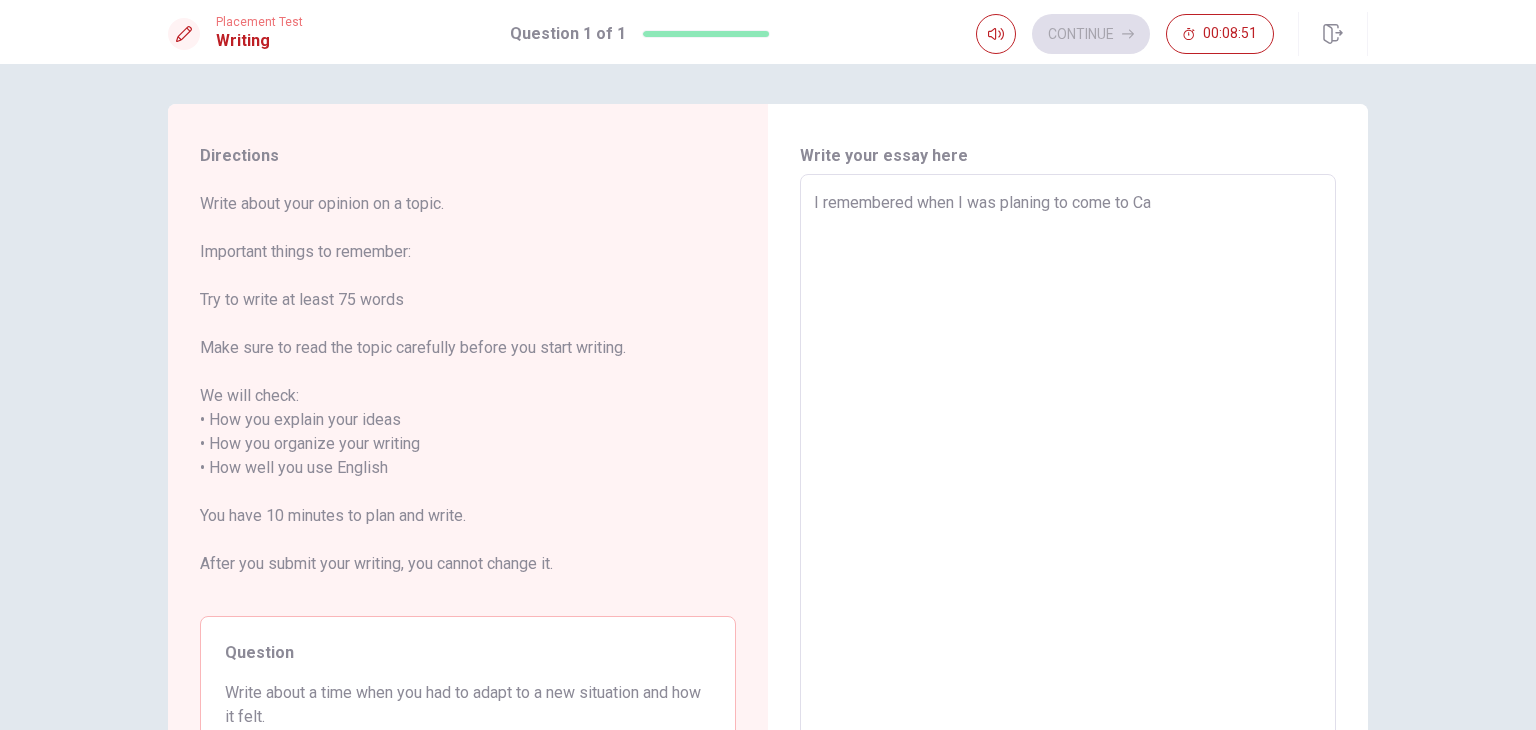 type on "x" 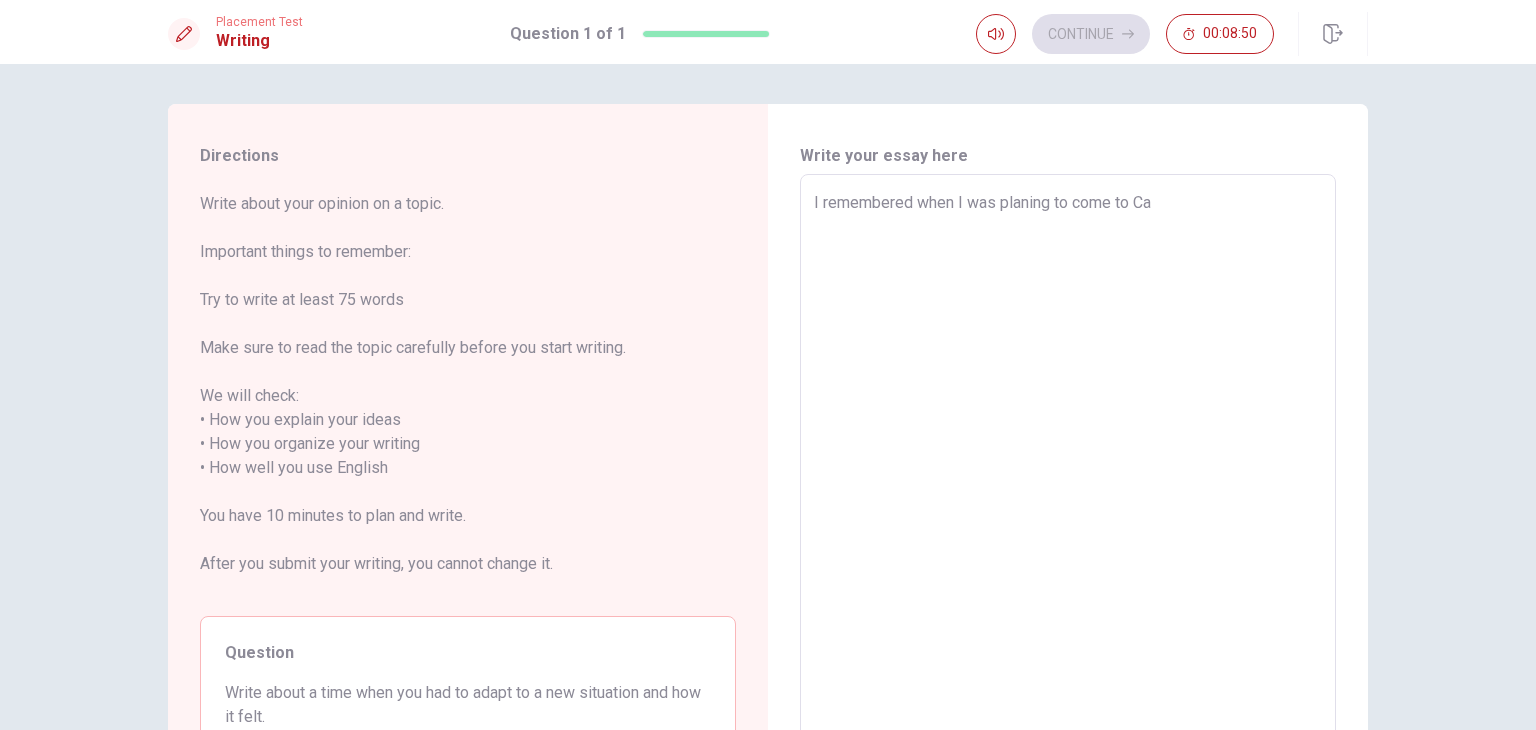 type on "I remembered when I was planing to come to Can" 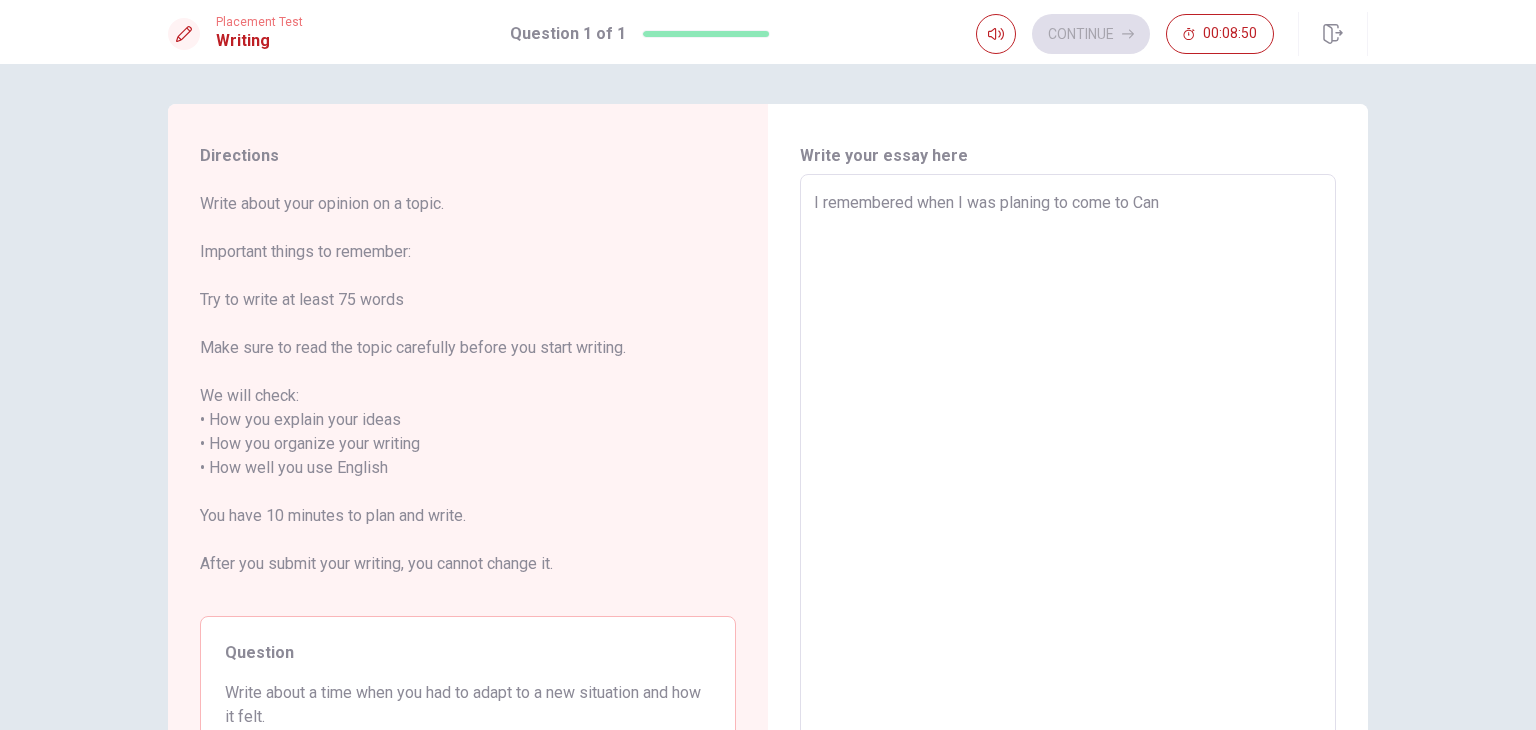 type on "x" 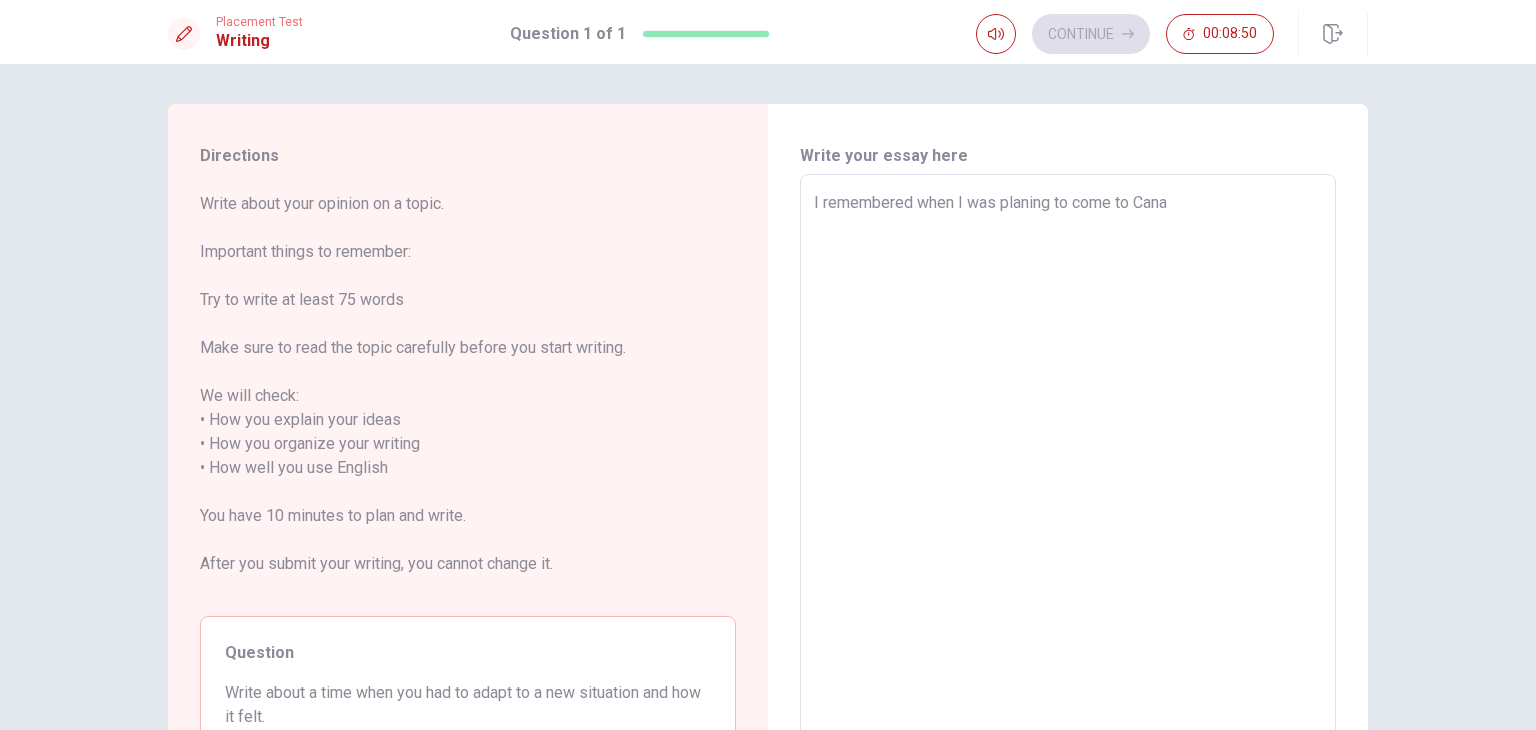 type on "x" 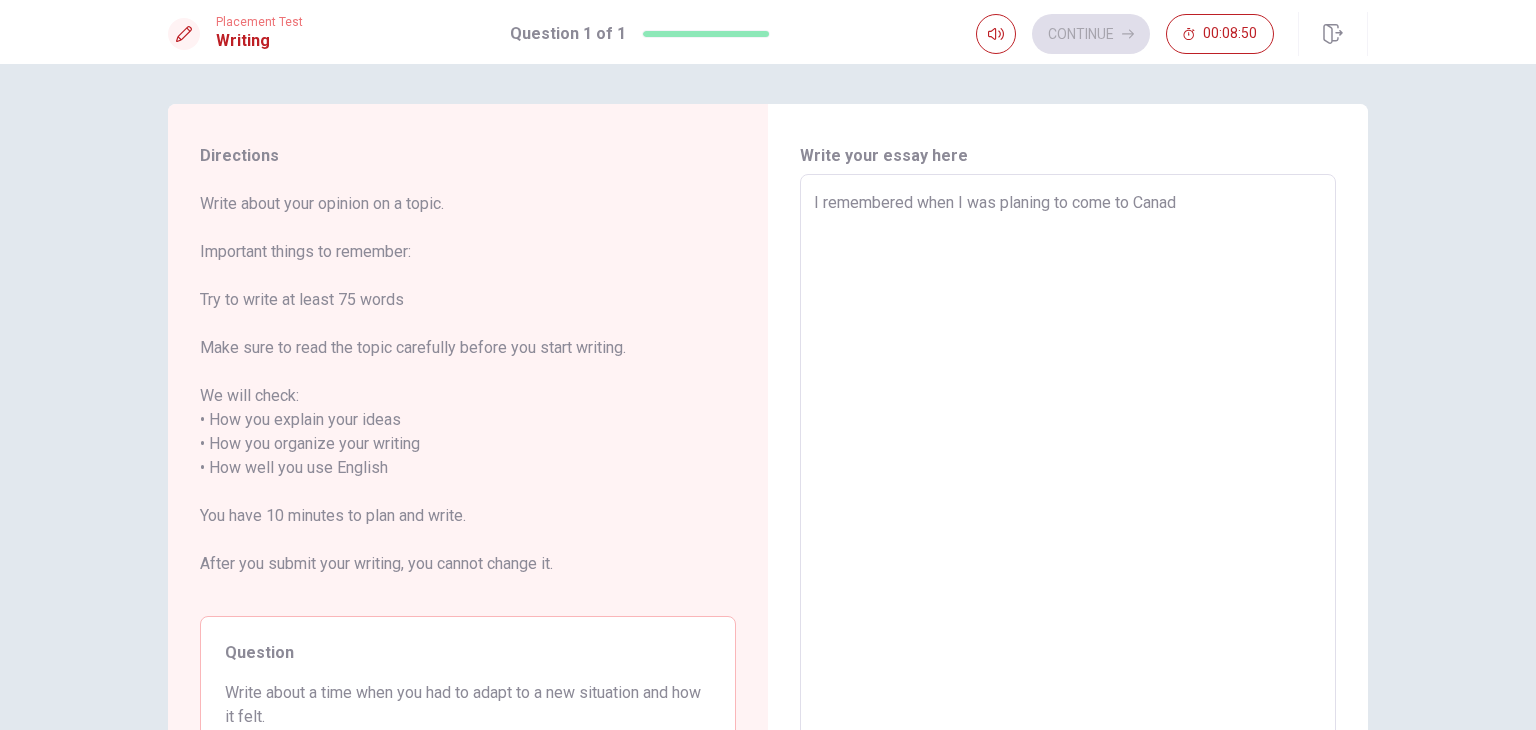 type on "x" 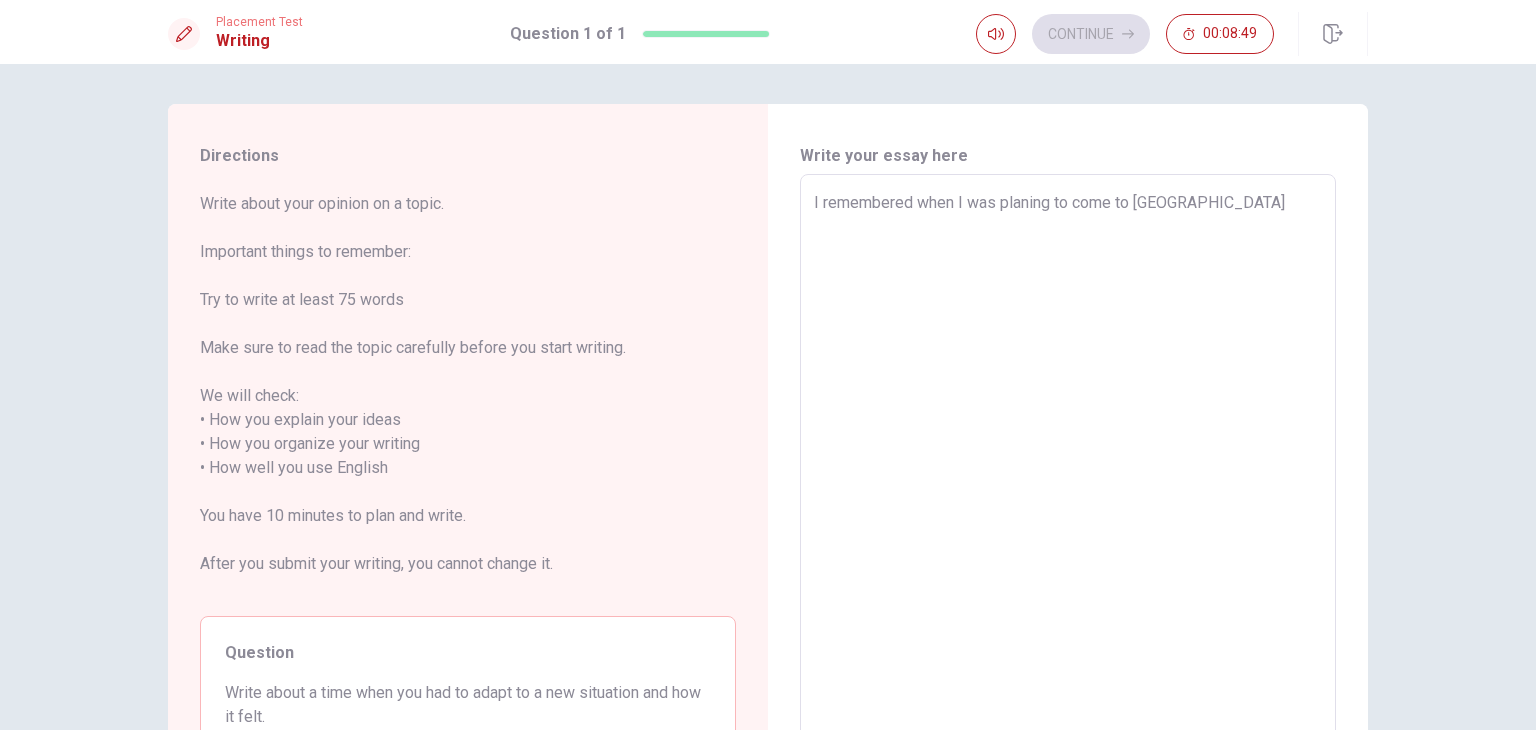 type on "x" 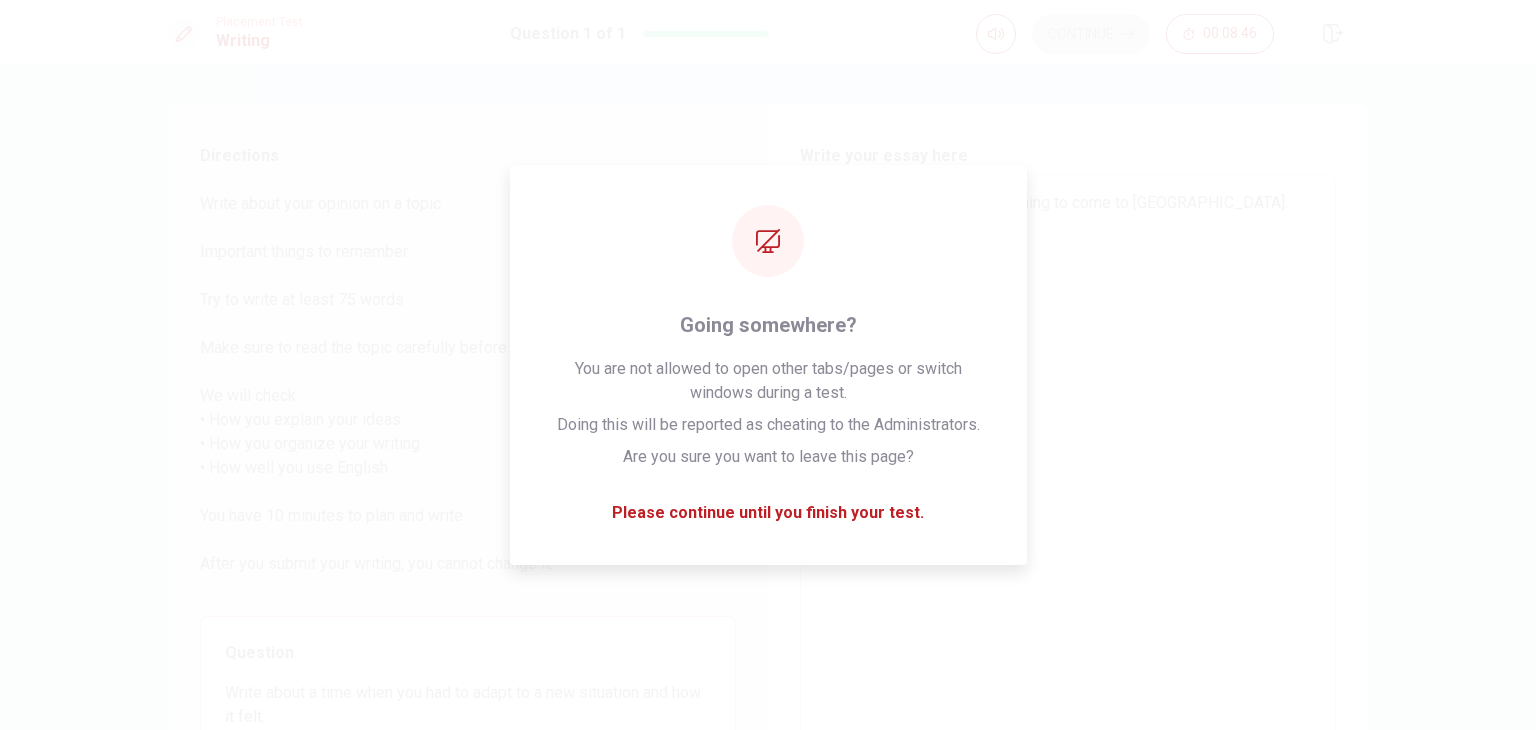 type on "x" 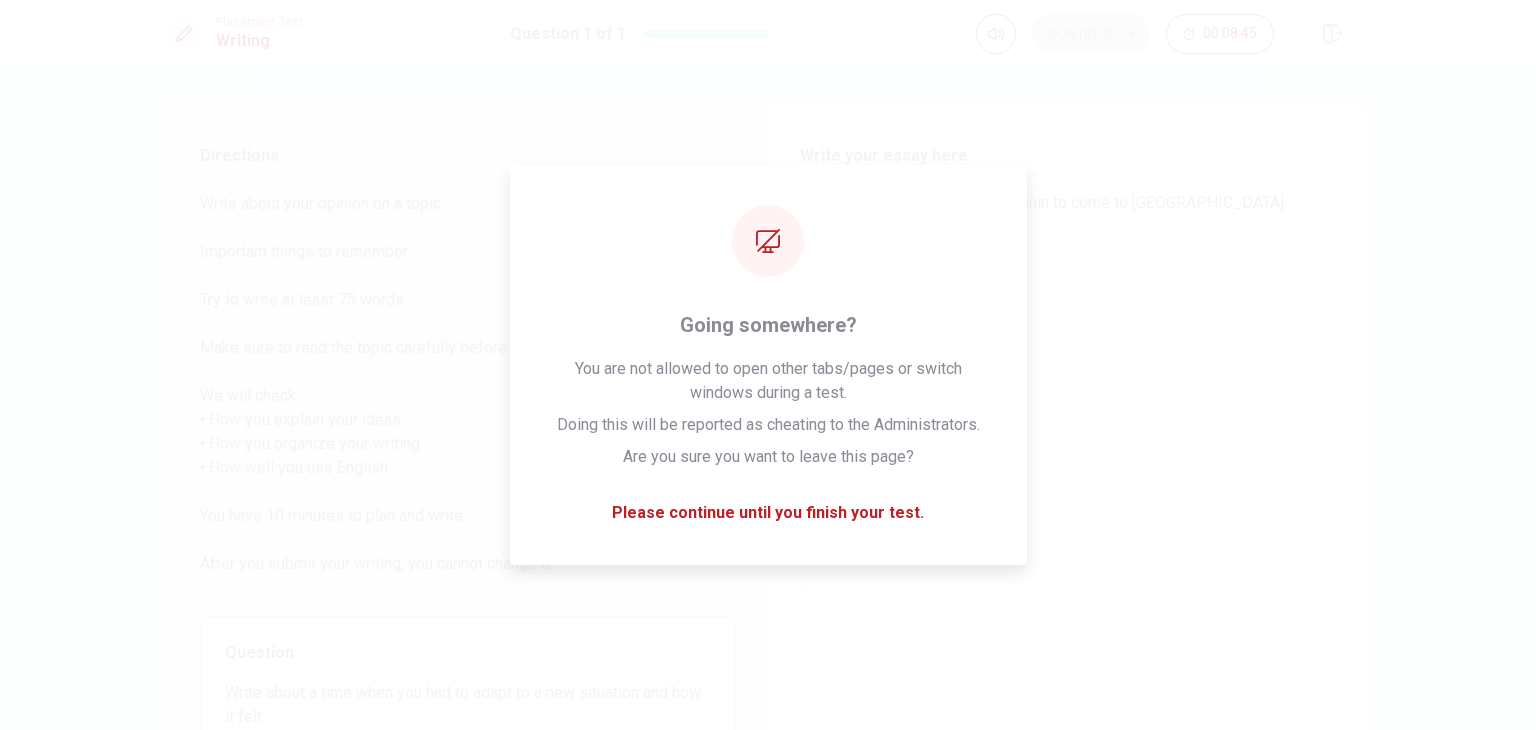 type on "I remembered when I was planning to come to [GEOGRAPHIC_DATA]." 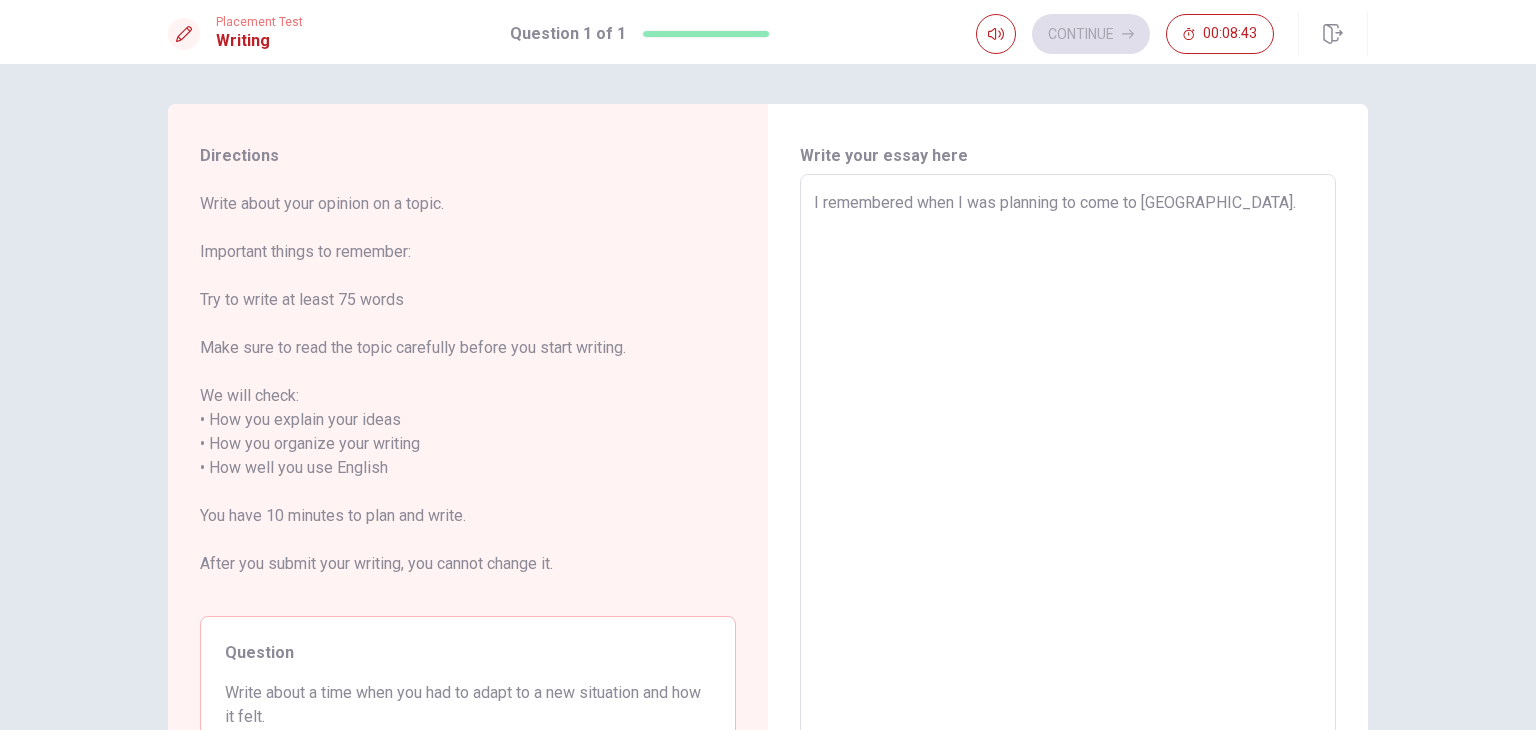 click on "I remembered when I was planning to come to [GEOGRAPHIC_DATA]." at bounding box center [1068, 468] 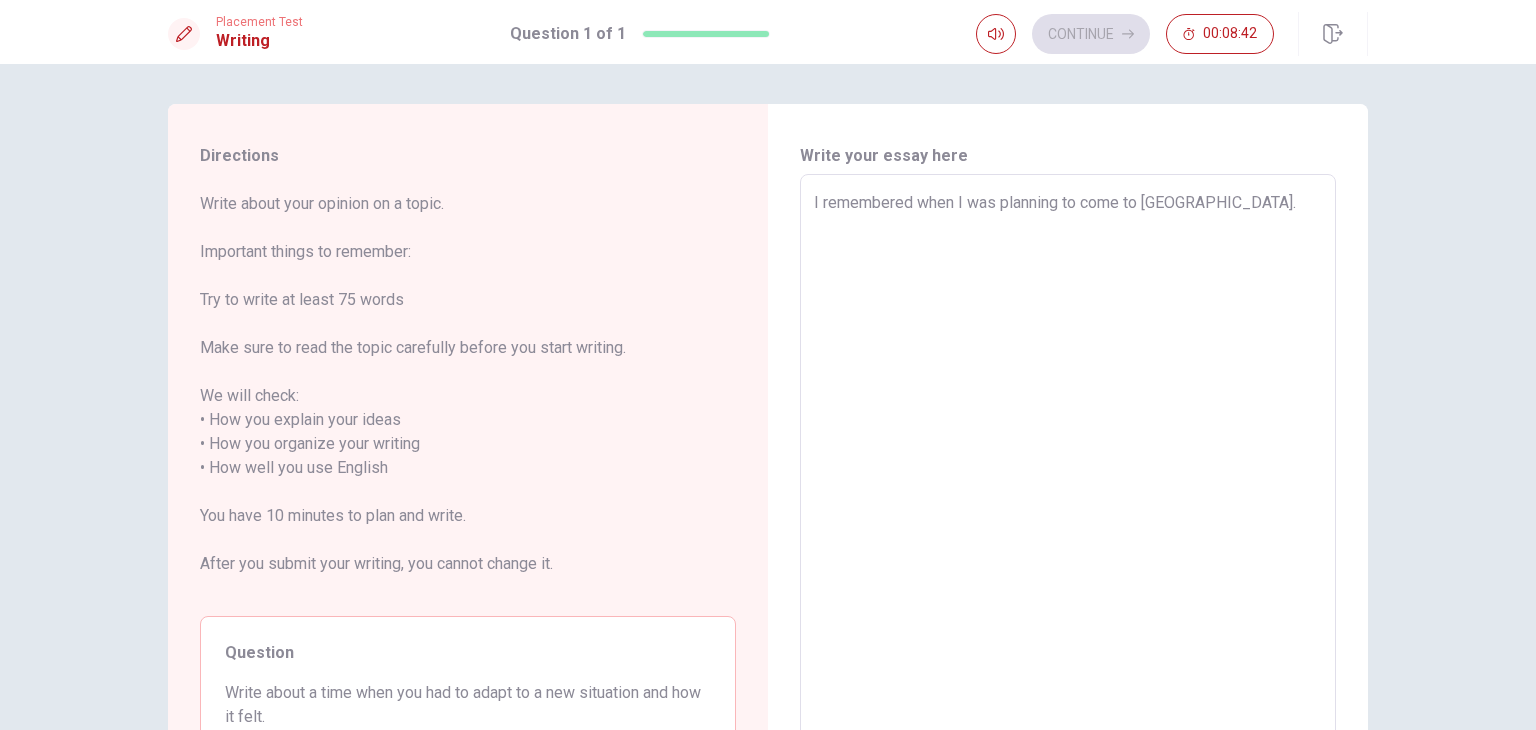 type on "I remembered when I was planning to come to [GEOGRAPHIC_DATA]." 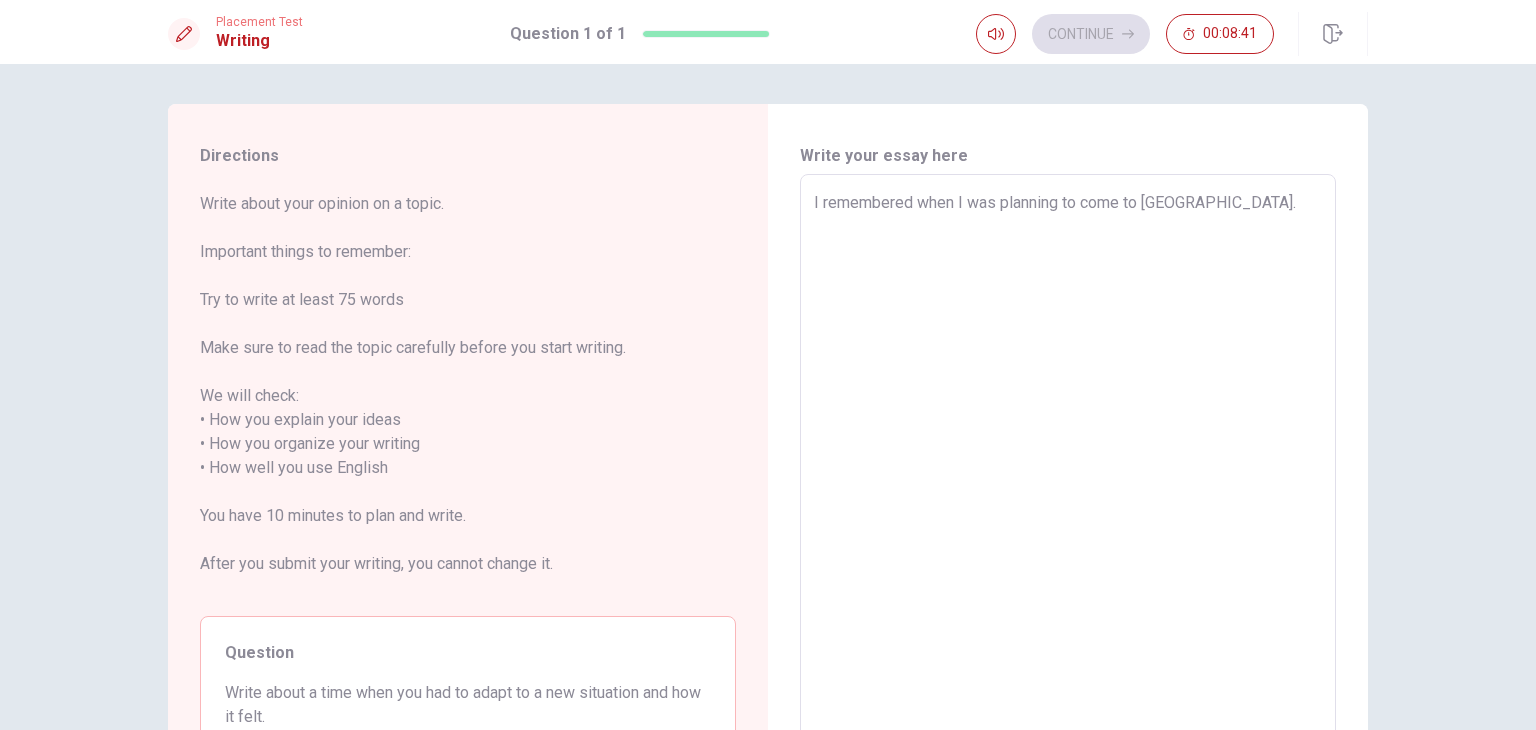 type on "x" 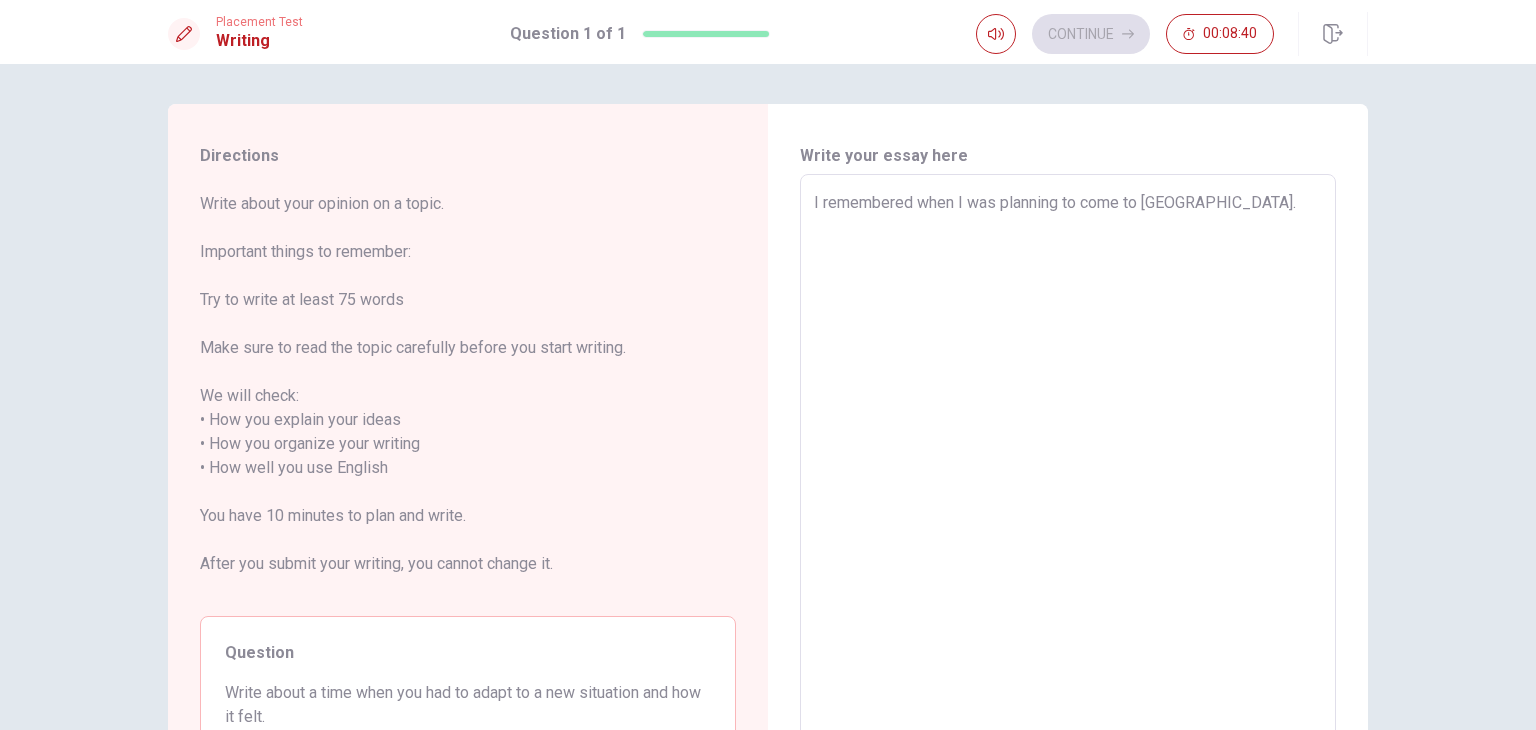 type on "I remembered when I was planning to come to [GEOGRAPHIC_DATA]. I" 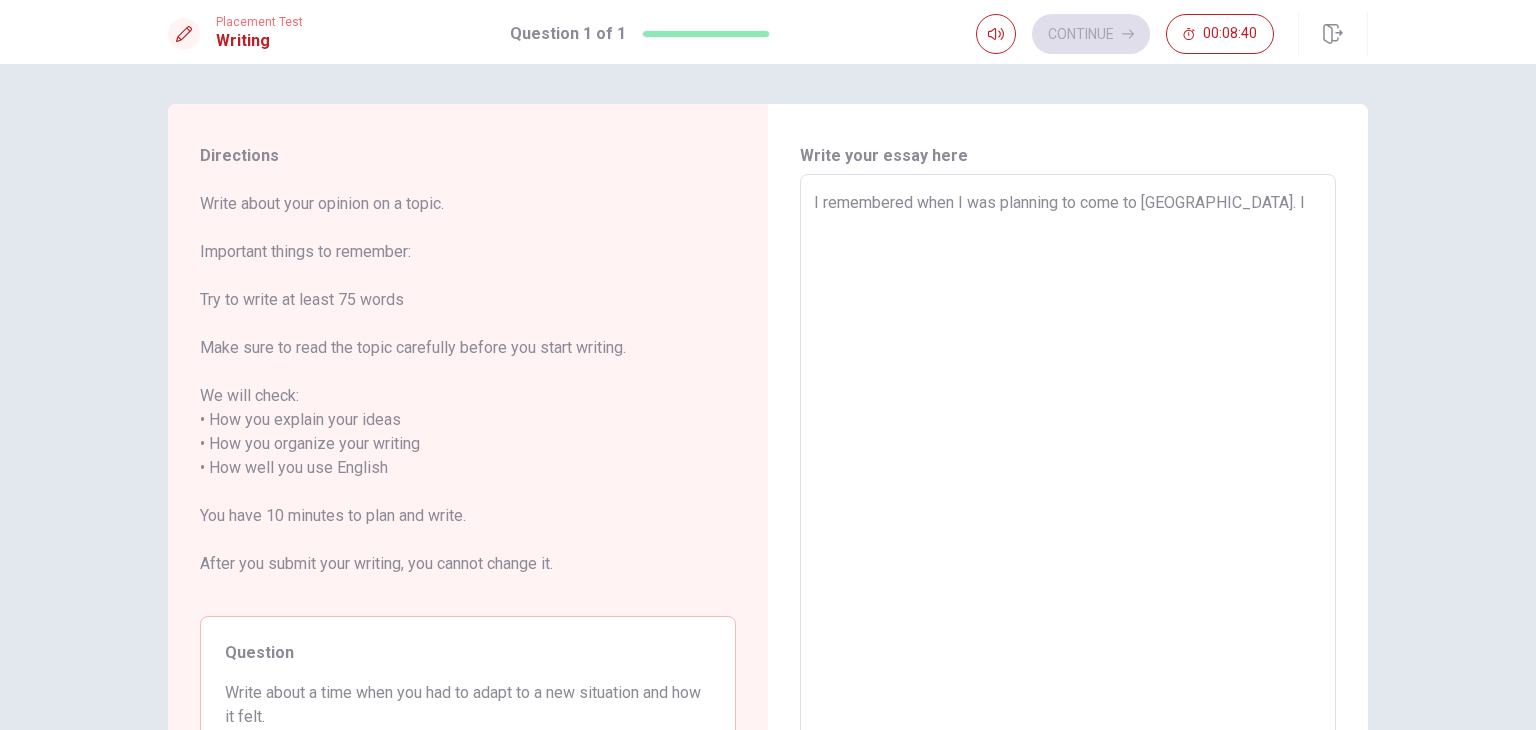 type on "x" 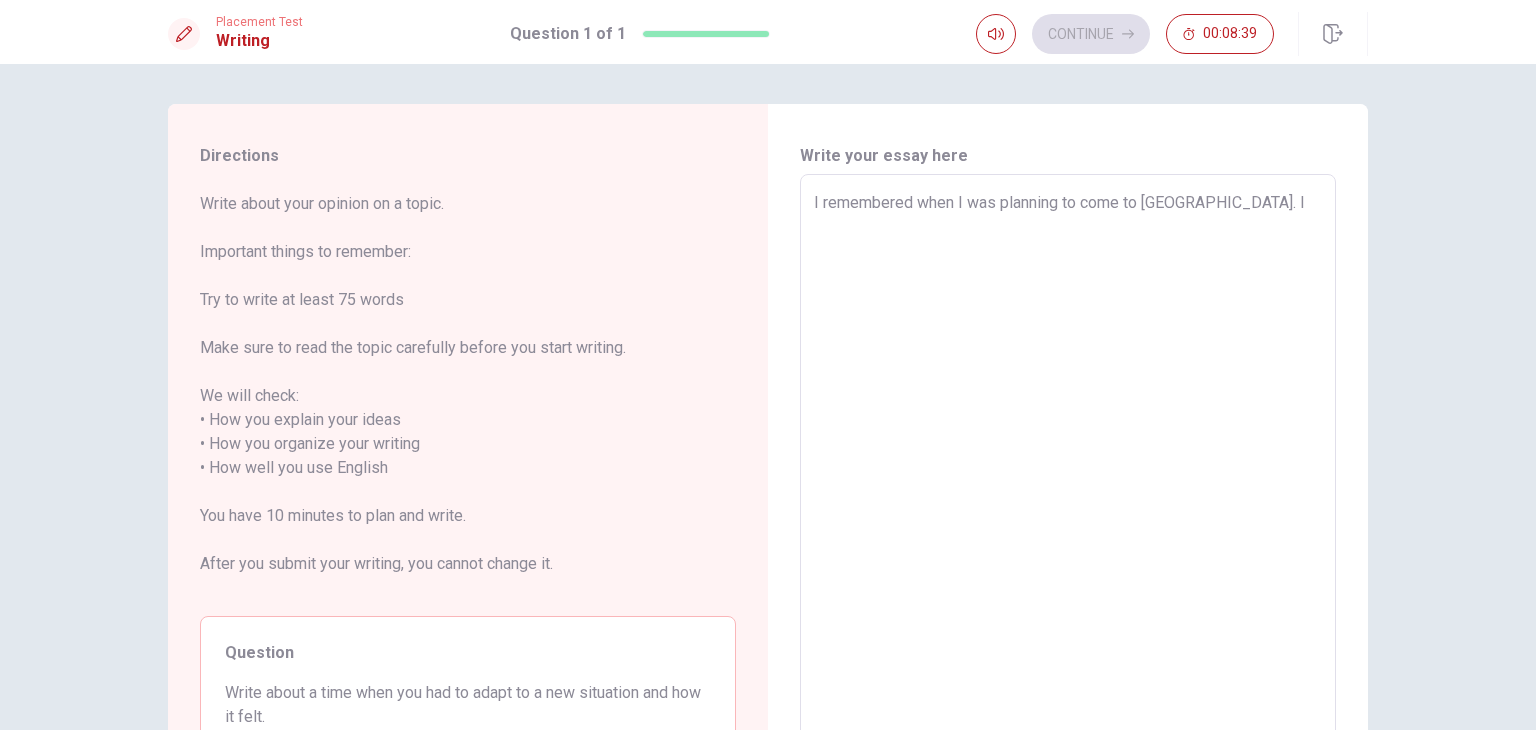 type on "I remembered when I was planning to come to [GEOGRAPHIC_DATA]. I w" 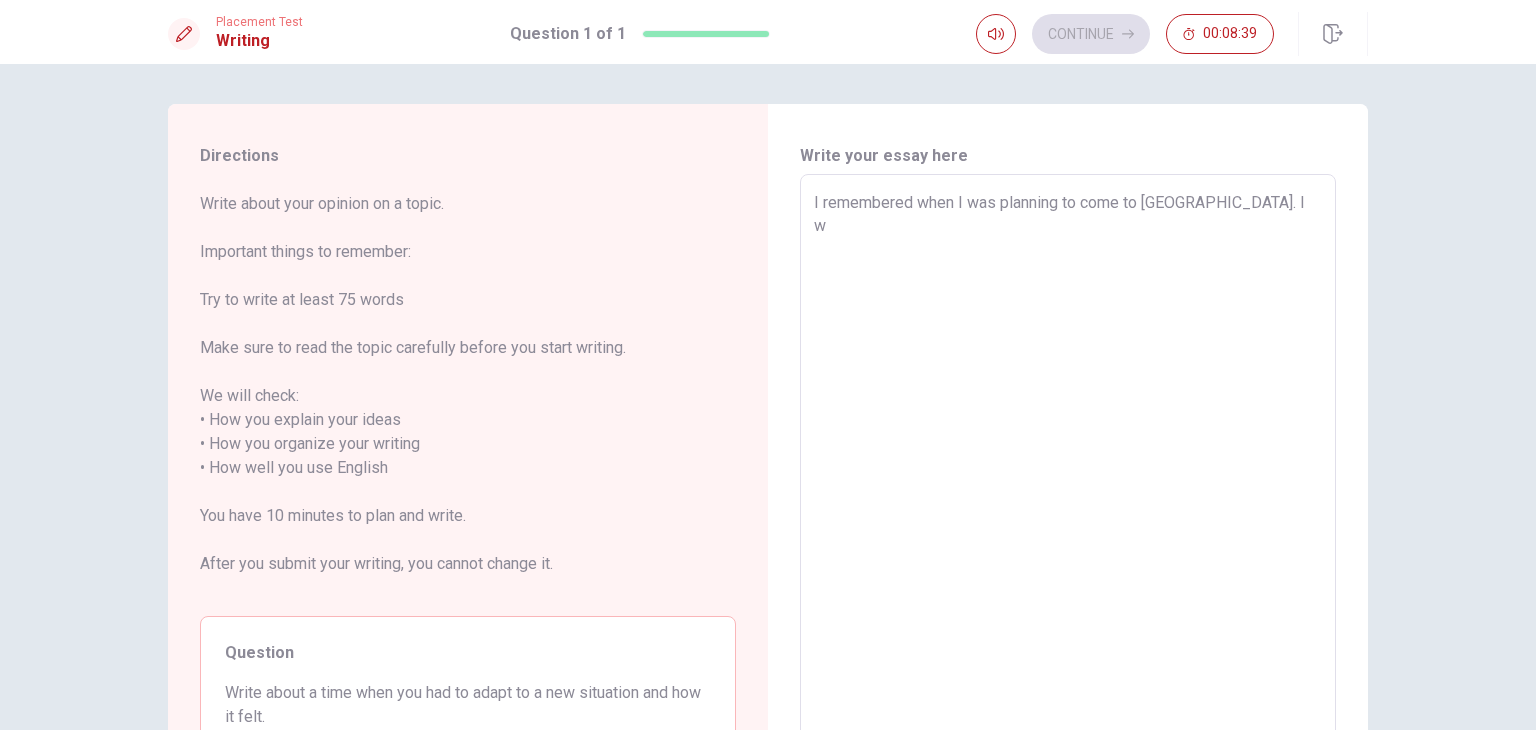 type on "x" 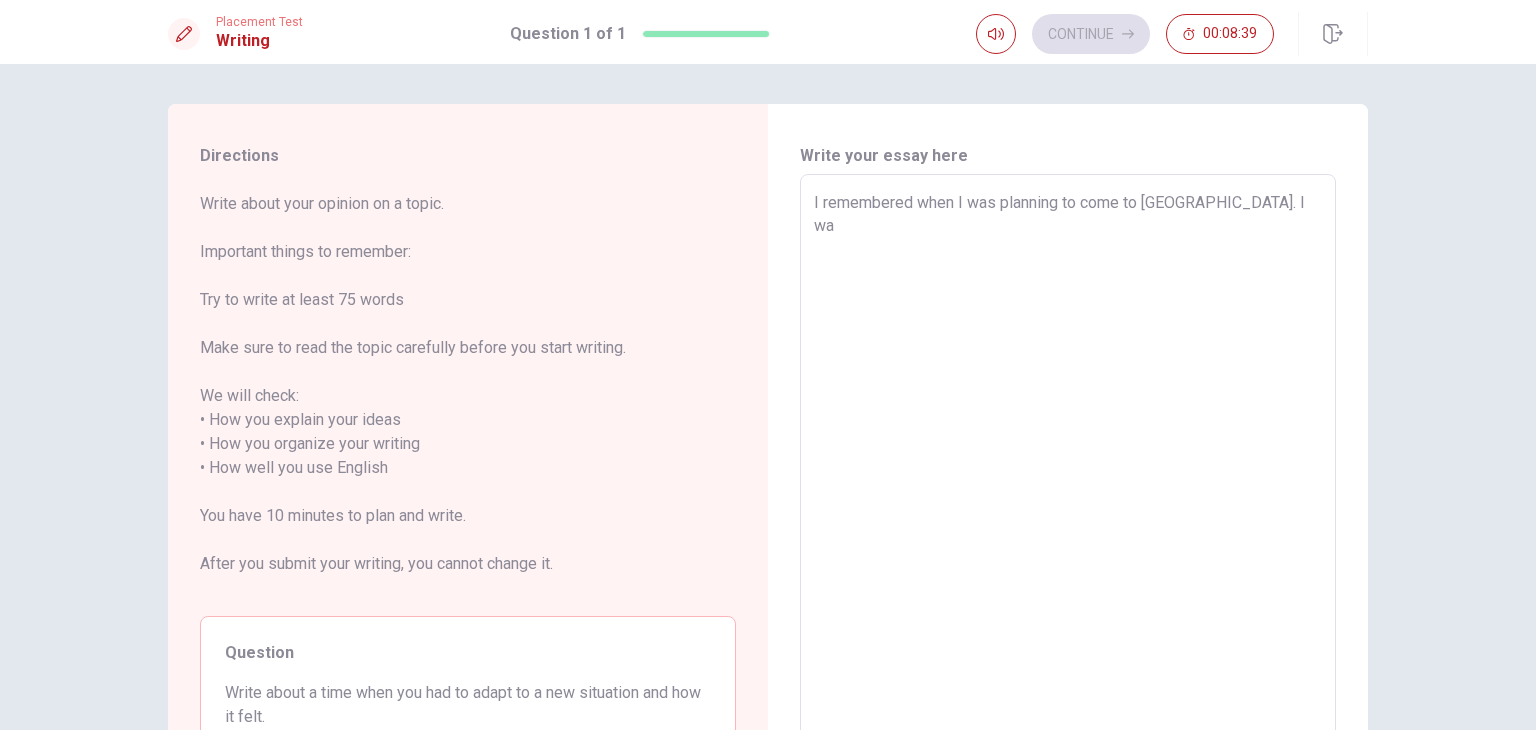 type on "x" 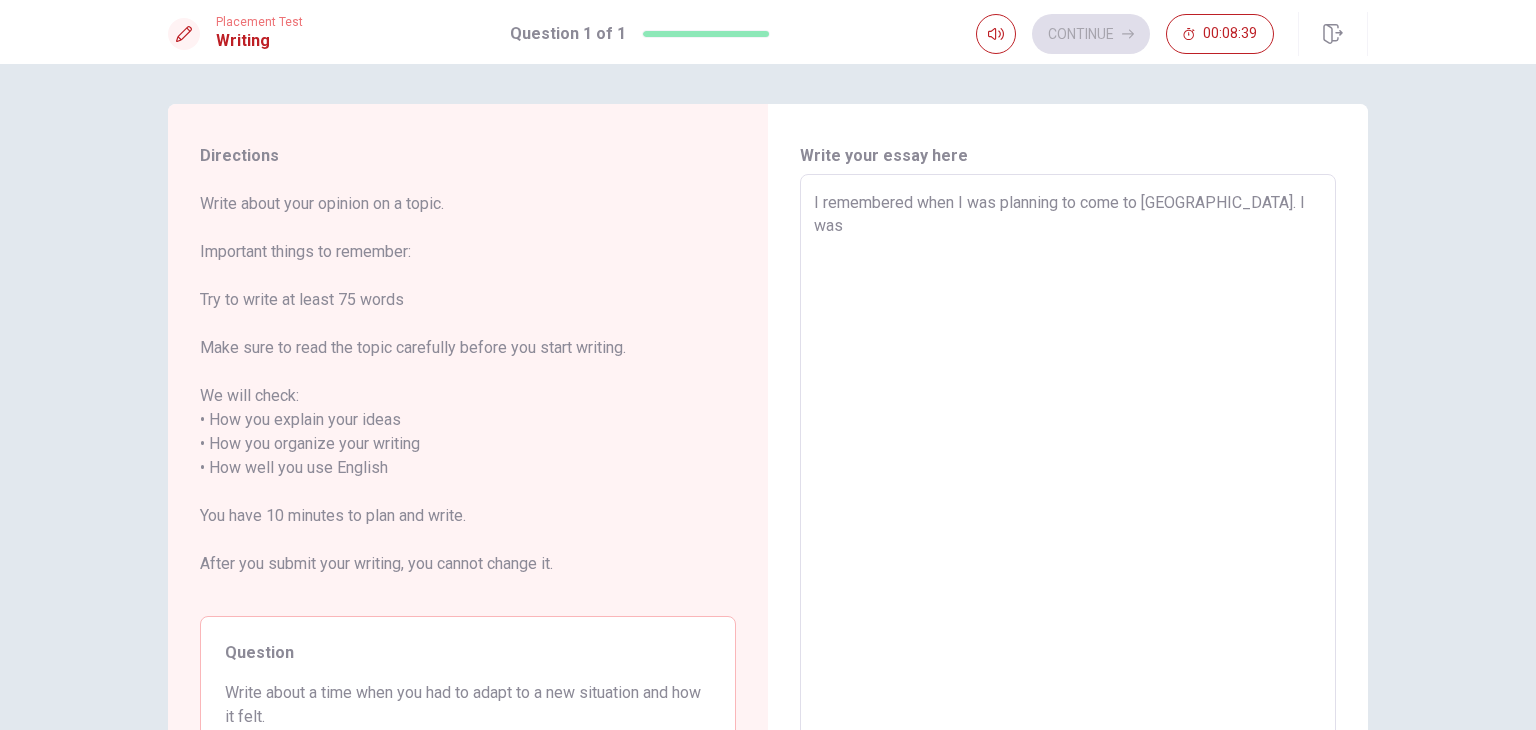 type on "x" 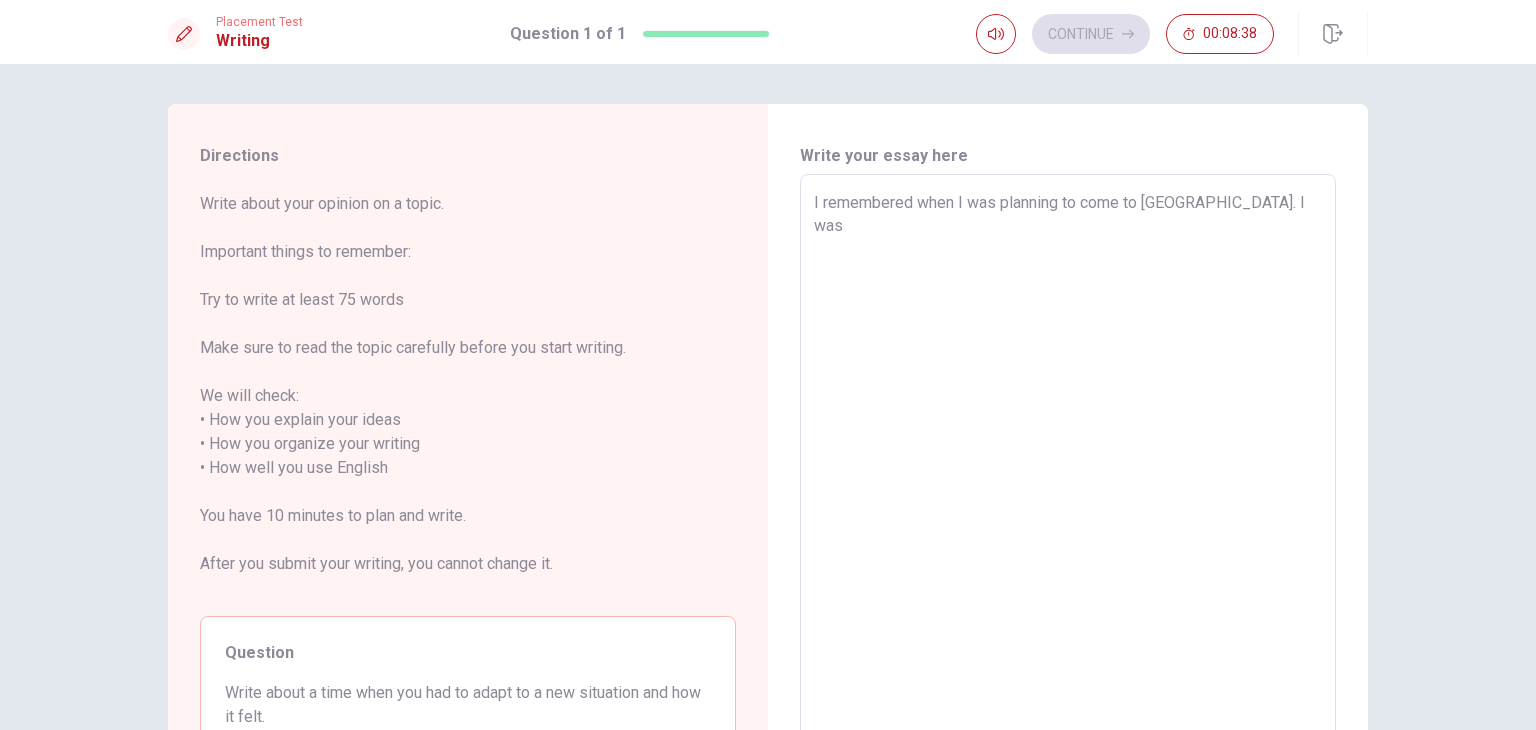type on "I remembered when I was planning to come to [GEOGRAPHIC_DATA]. I was" 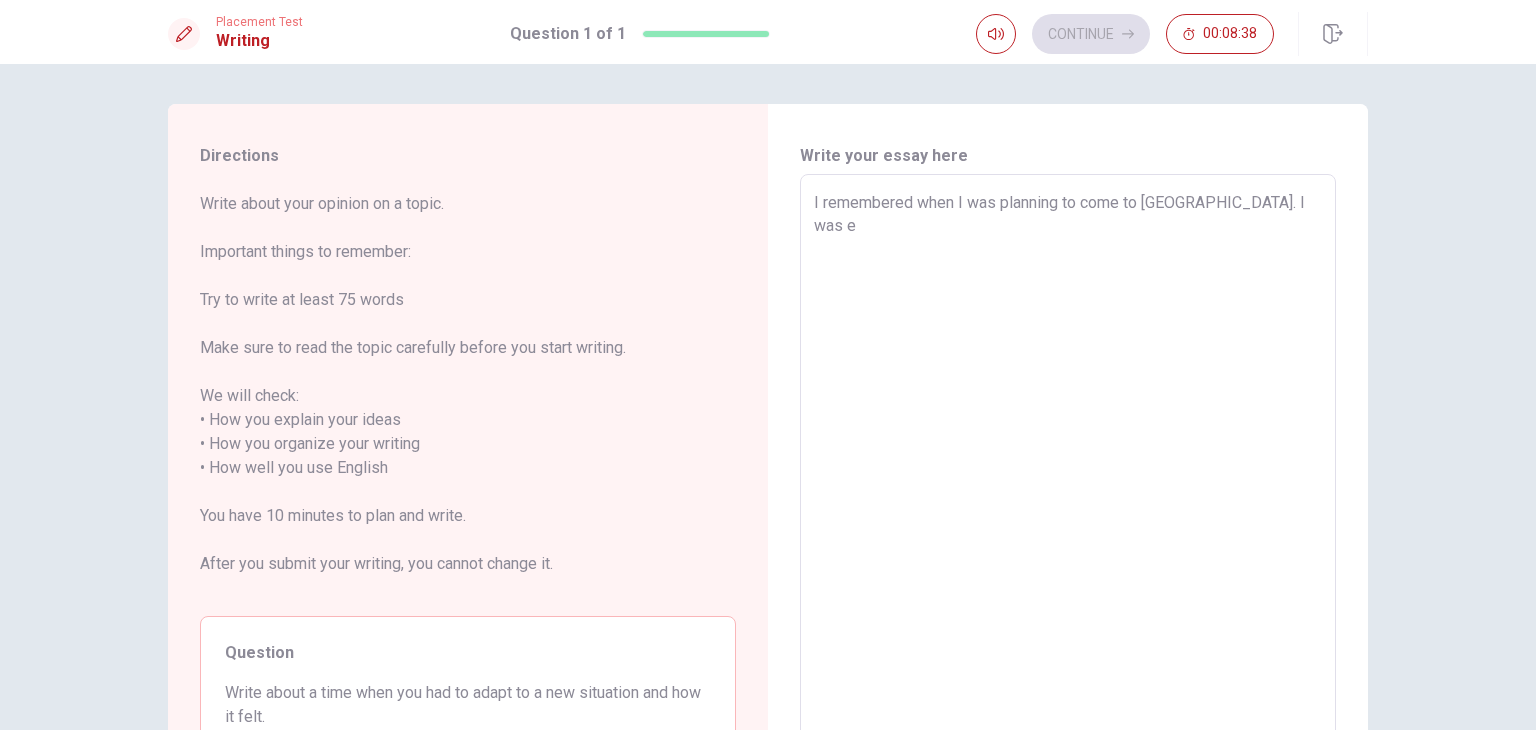 type on "x" 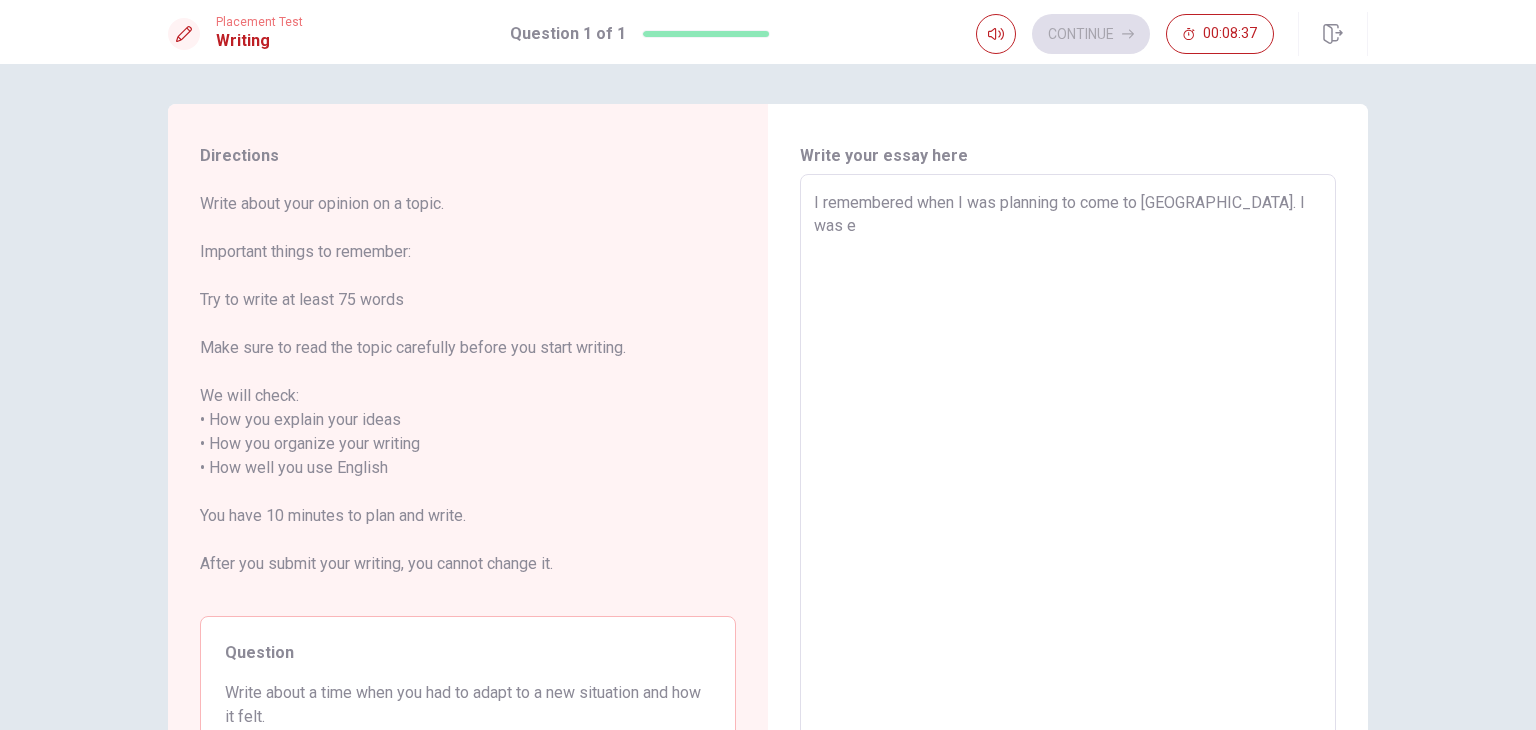type on "I remembered when I was planning to come to [GEOGRAPHIC_DATA]. I was ex" 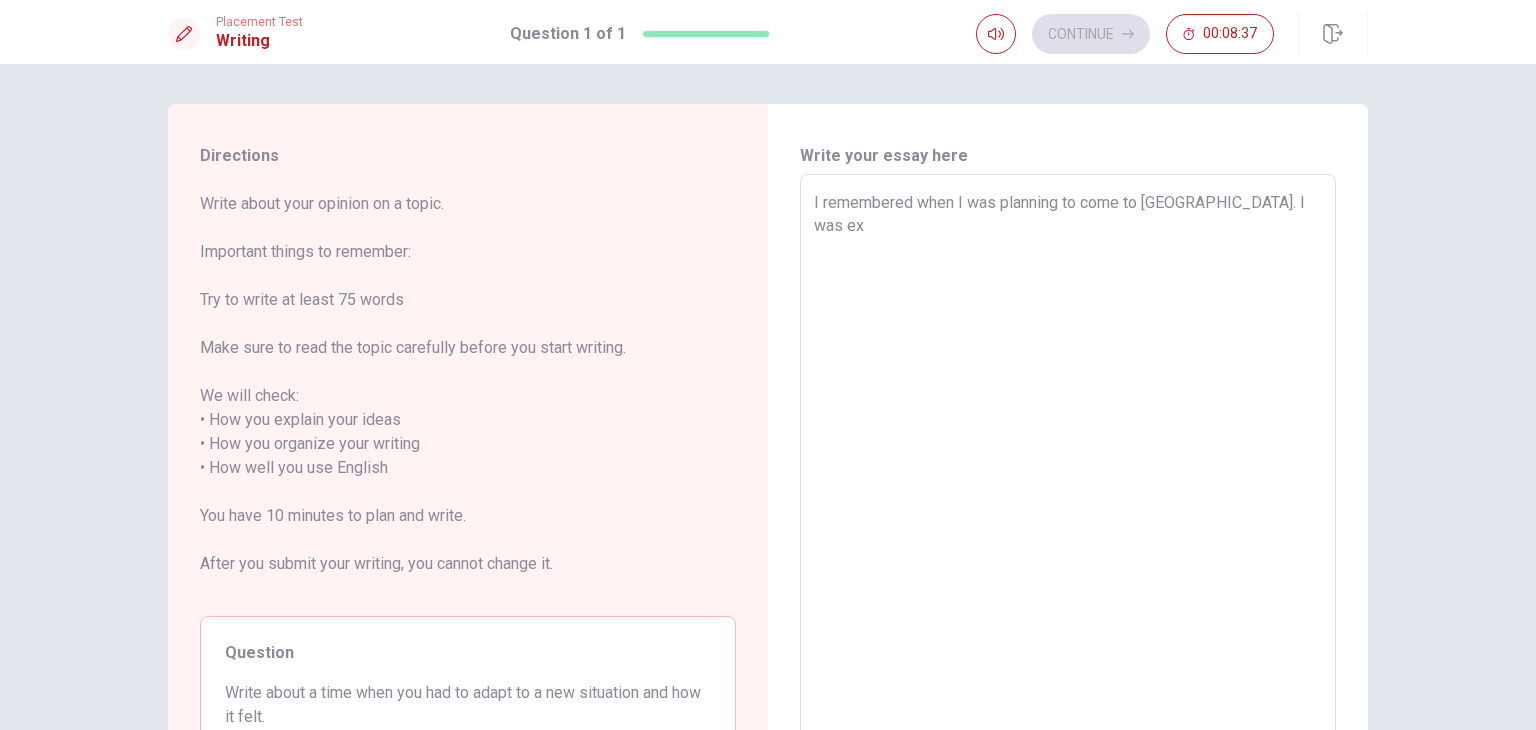 type on "x" 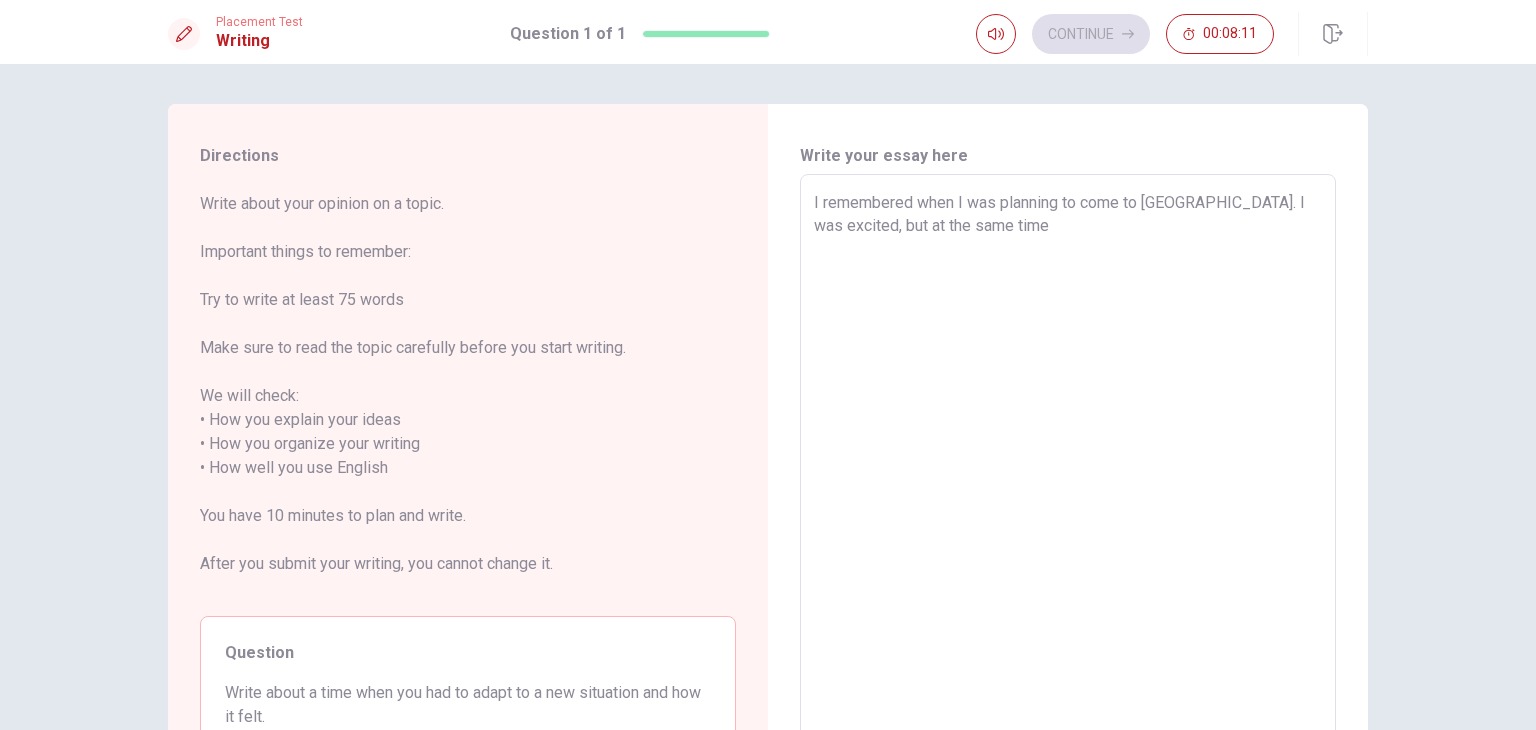 click on "I remembered when I was planning to come to [GEOGRAPHIC_DATA]. I was excited, but at the same time" at bounding box center (1068, 468) 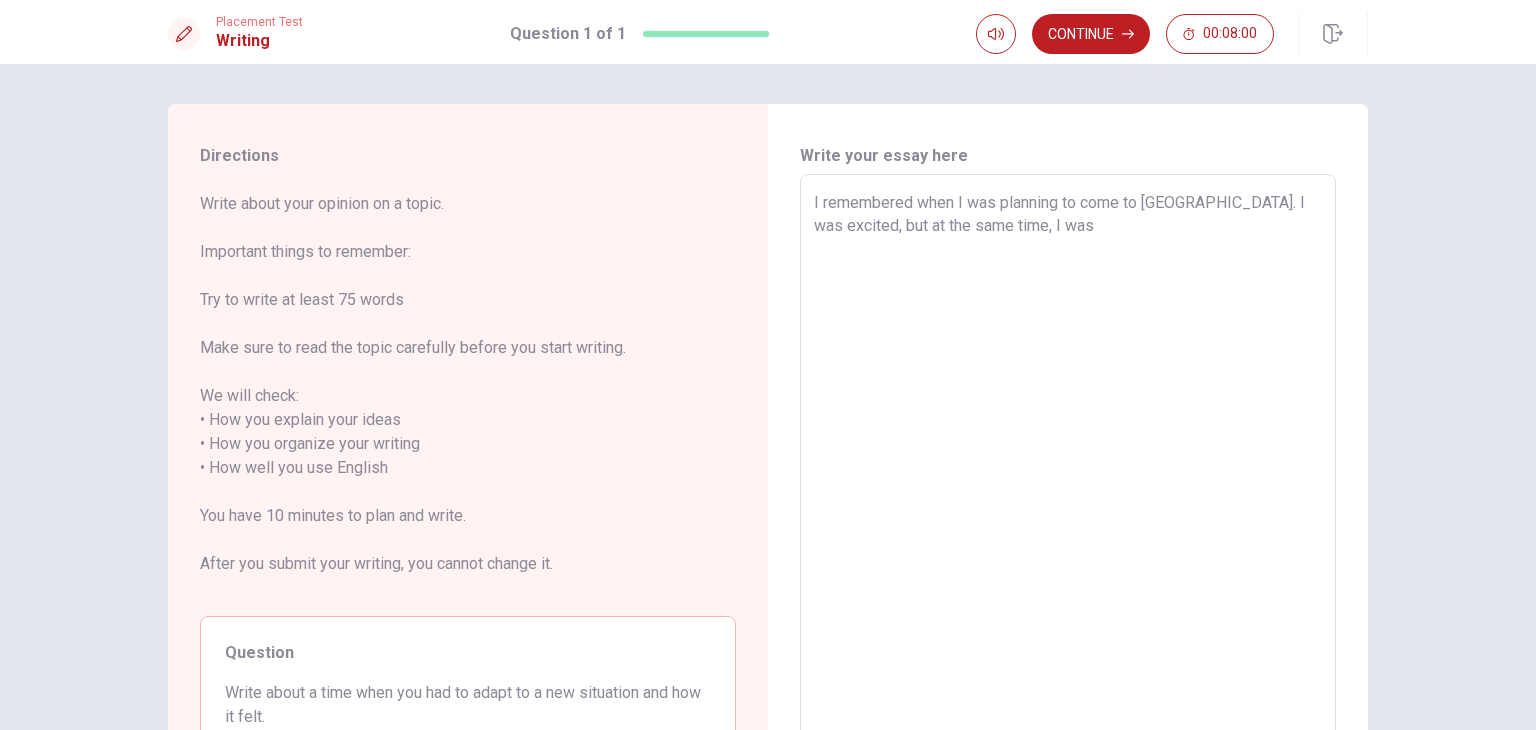 click on "I remembered when I was planning to come to [GEOGRAPHIC_DATA]. I was excited, but at the same time, I was" at bounding box center [1068, 468] 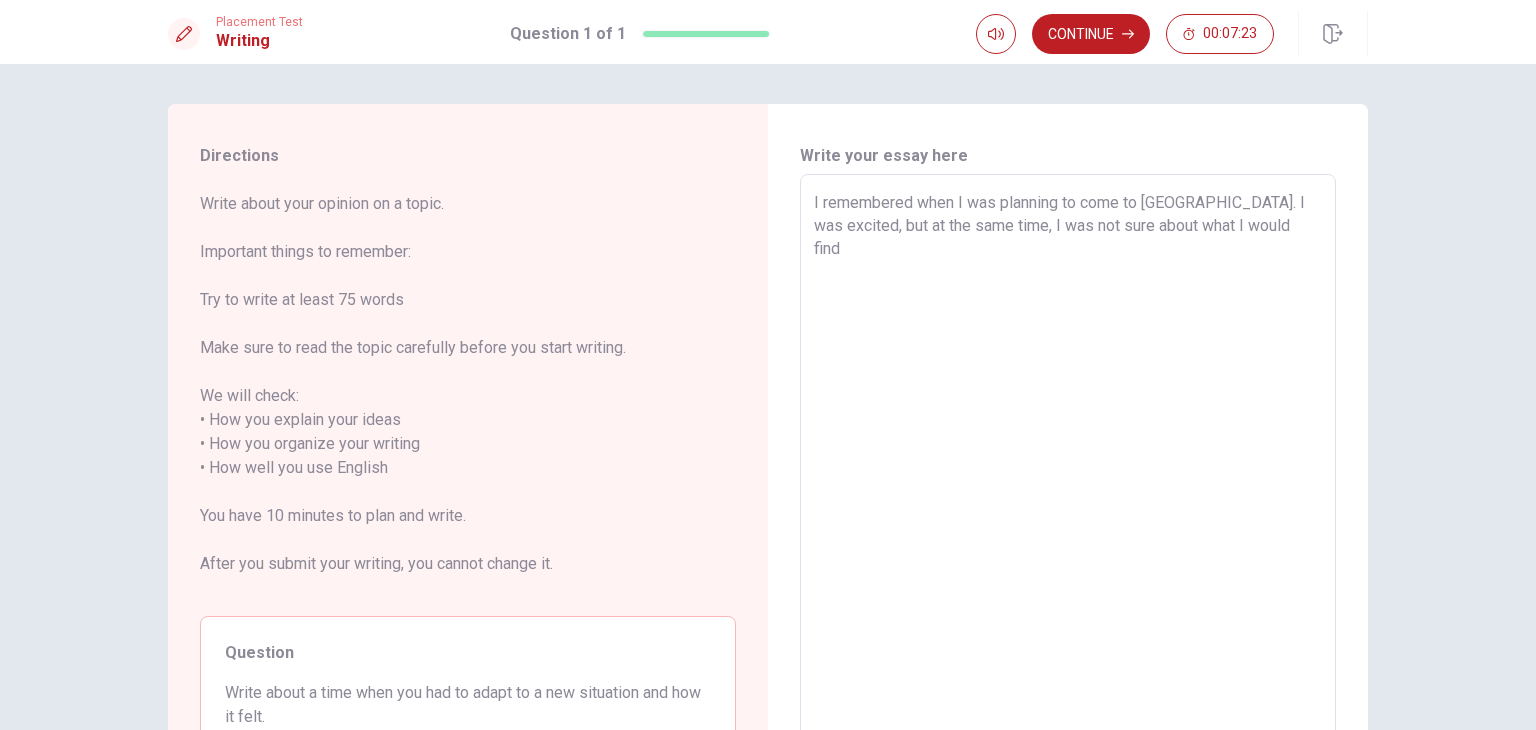 click on "I remembered when I was planning to come to [GEOGRAPHIC_DATA]. I was excited, but at the same time, I was not sure about what I would find" at bounding box center (1068, 468) 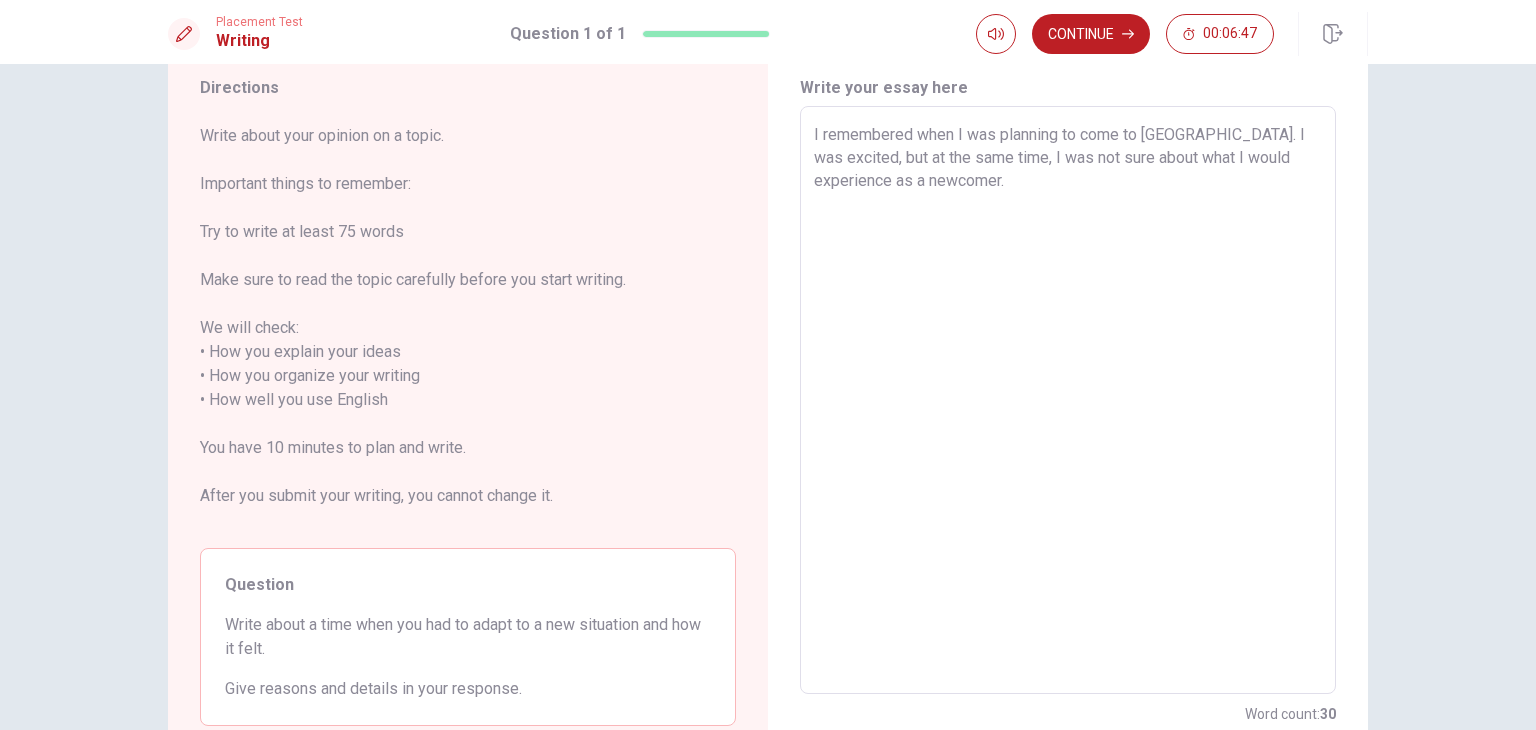 scroll, scrollTop: 0, scrollLeft: 0, axis: both 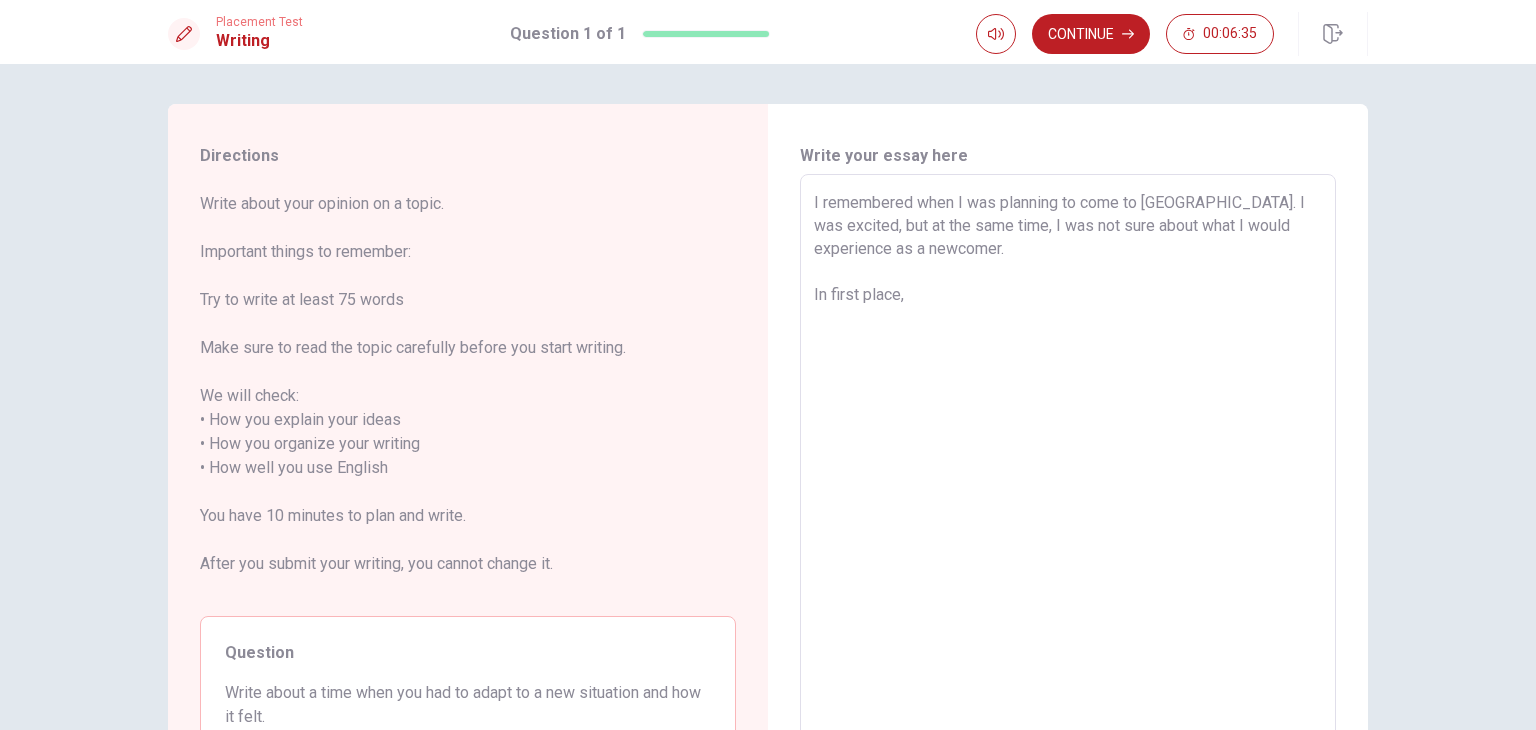 drag, startPoint x: 847, startPoint y: 356, endPoint x: 988, endPoint y: 297, distance: 152.84633 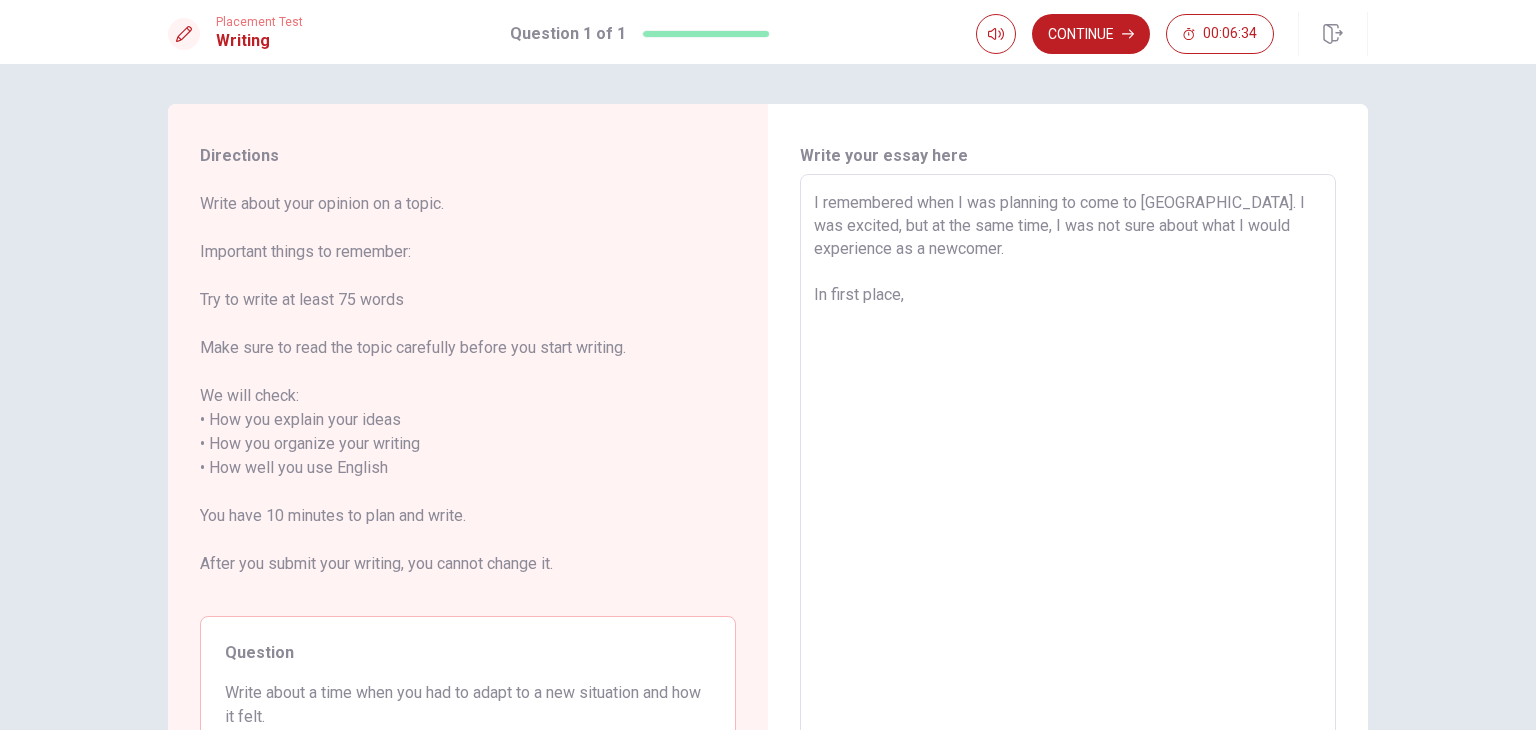 click on "I remembered when I was planning to come to [GEOGRAPHIC_DATA]. I was excited, but at the same time, I was not sure about what I would experience as a newcomer.
In first place," at bounding box center (1068, 468) 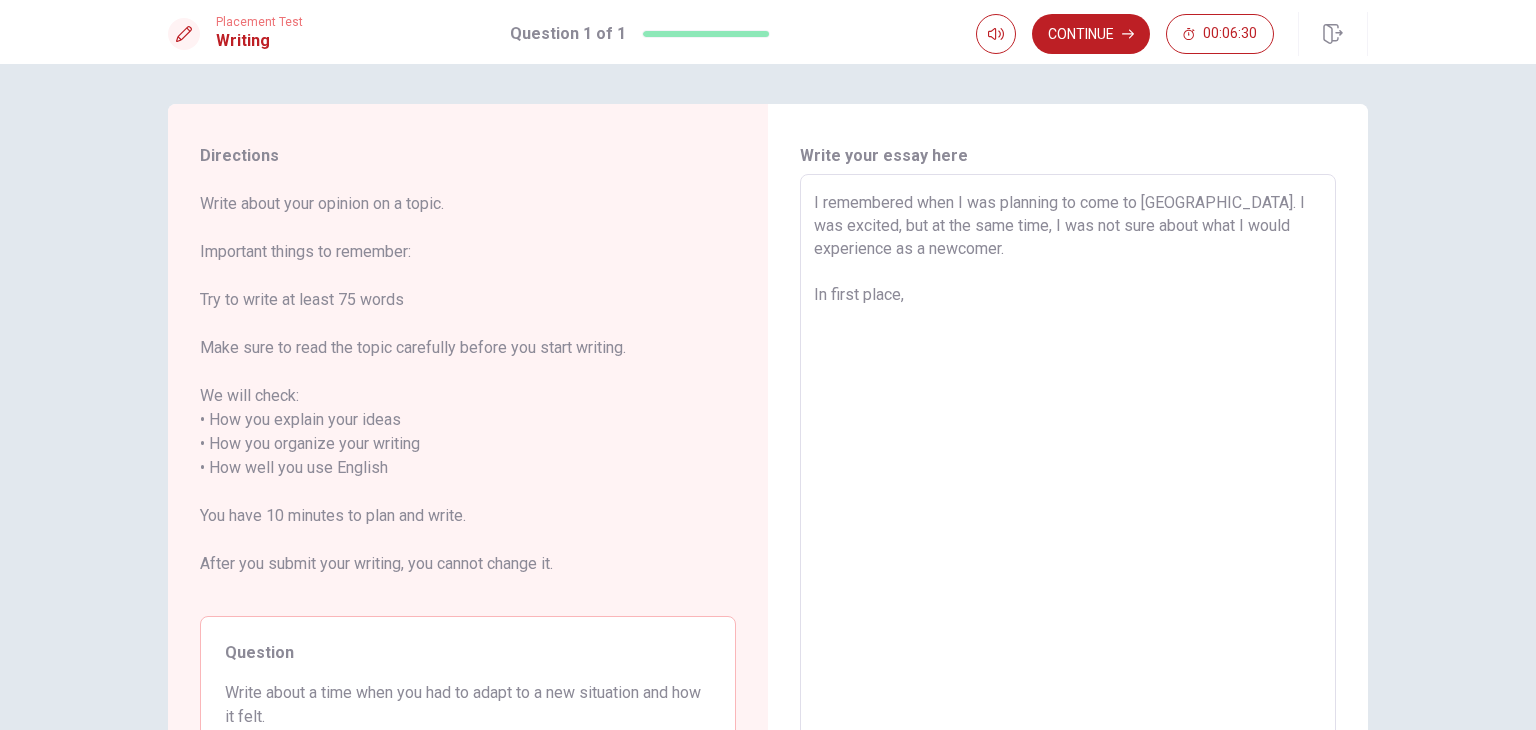 click on "I remembered when I was planning to come to [GEOGRAPHIC_DATA]. I was excited, but at the same time, I was not sure about what I would experience as a newcomer.
In first place," at bounding box center [1068, 468] 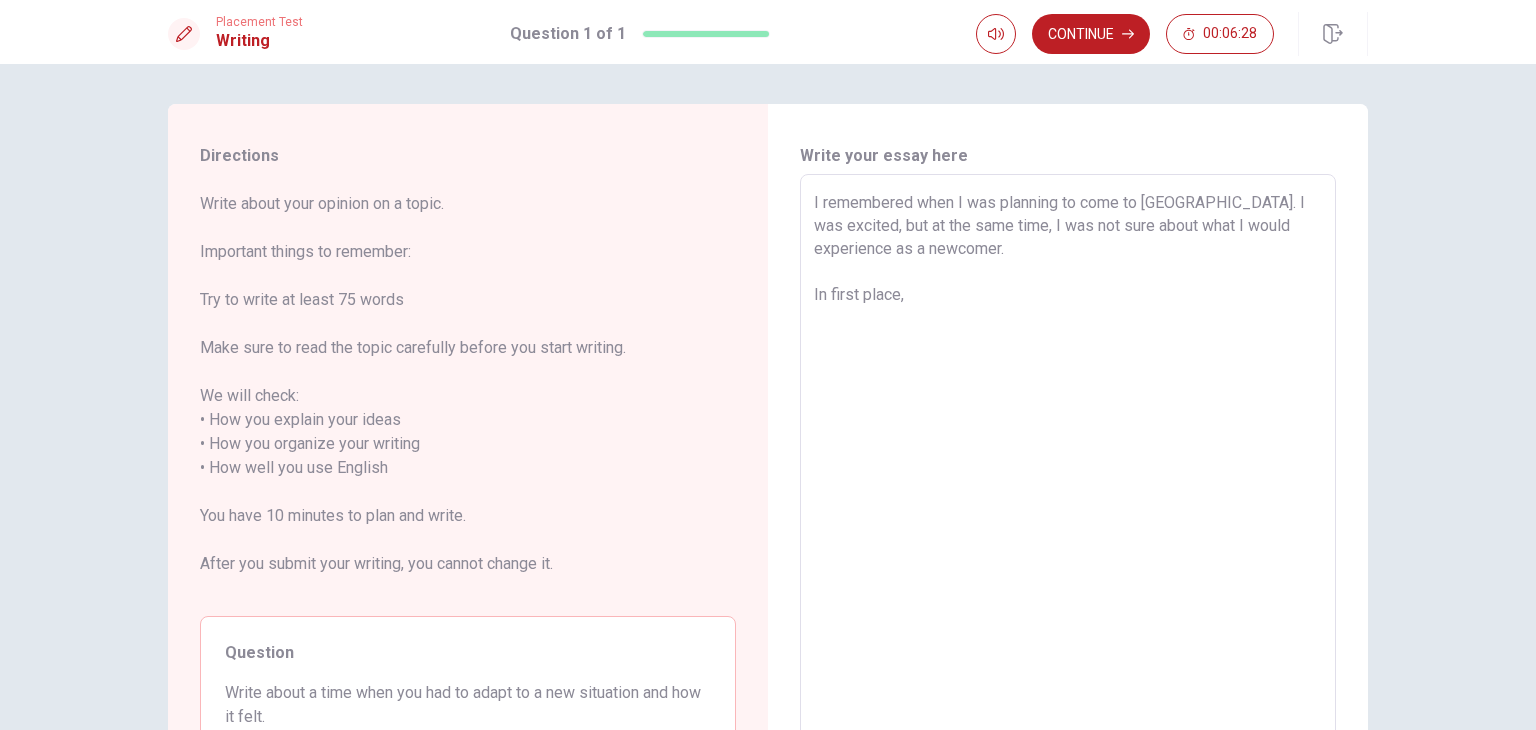 click on "I remembered when I was planning to come to [GEOGRAPHIC_DATA]. I was excited, but at the same time, I was not sure about what I would experience as a newcomer.
In first place," at bounding box center (1068, 468) 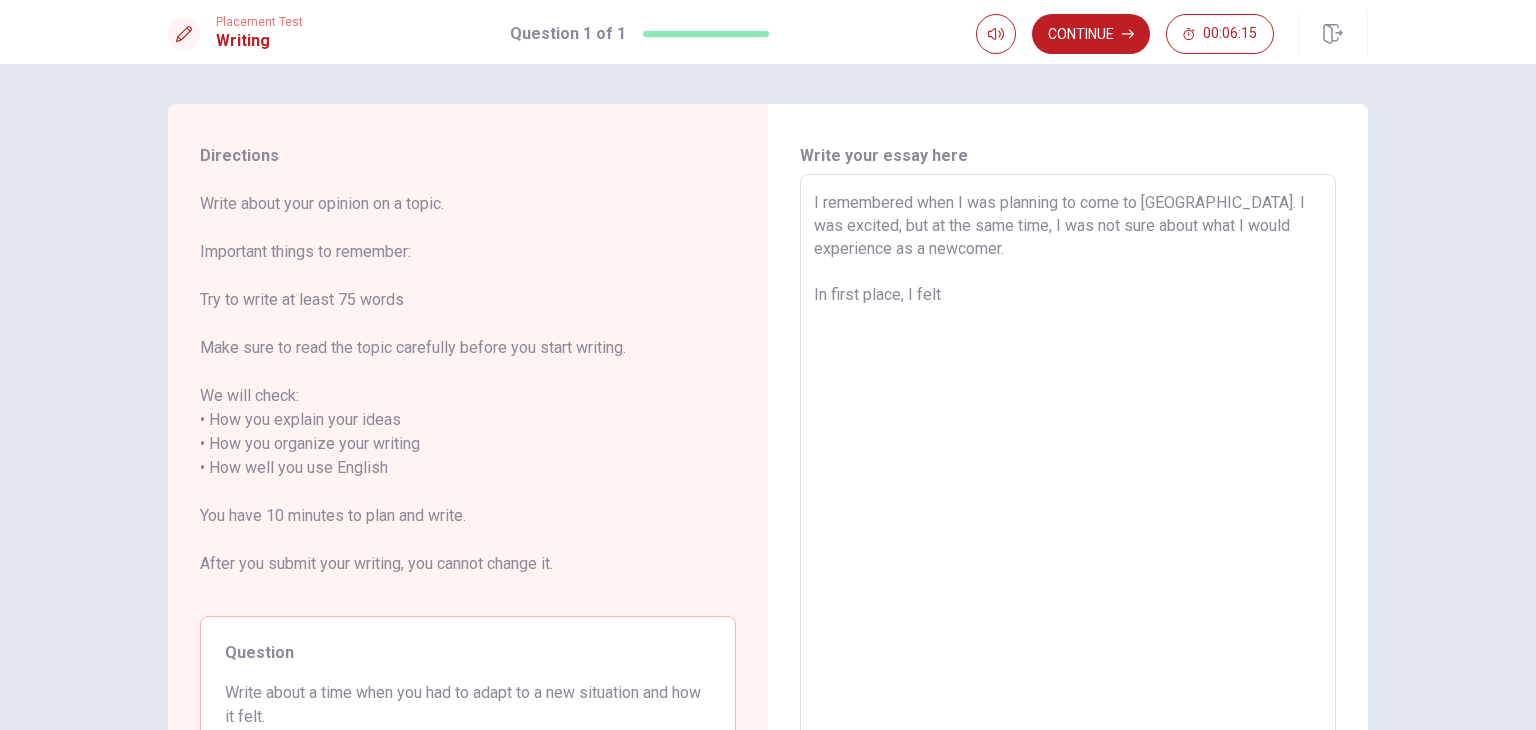 click on "I remembered when I was planning to come to [GEOGRAPHIC_DATA]. I was excited, but at the same time, I was not sure about what I would experience as a newcomer.
In first place, I felt" at bounding box center (1068, 468) 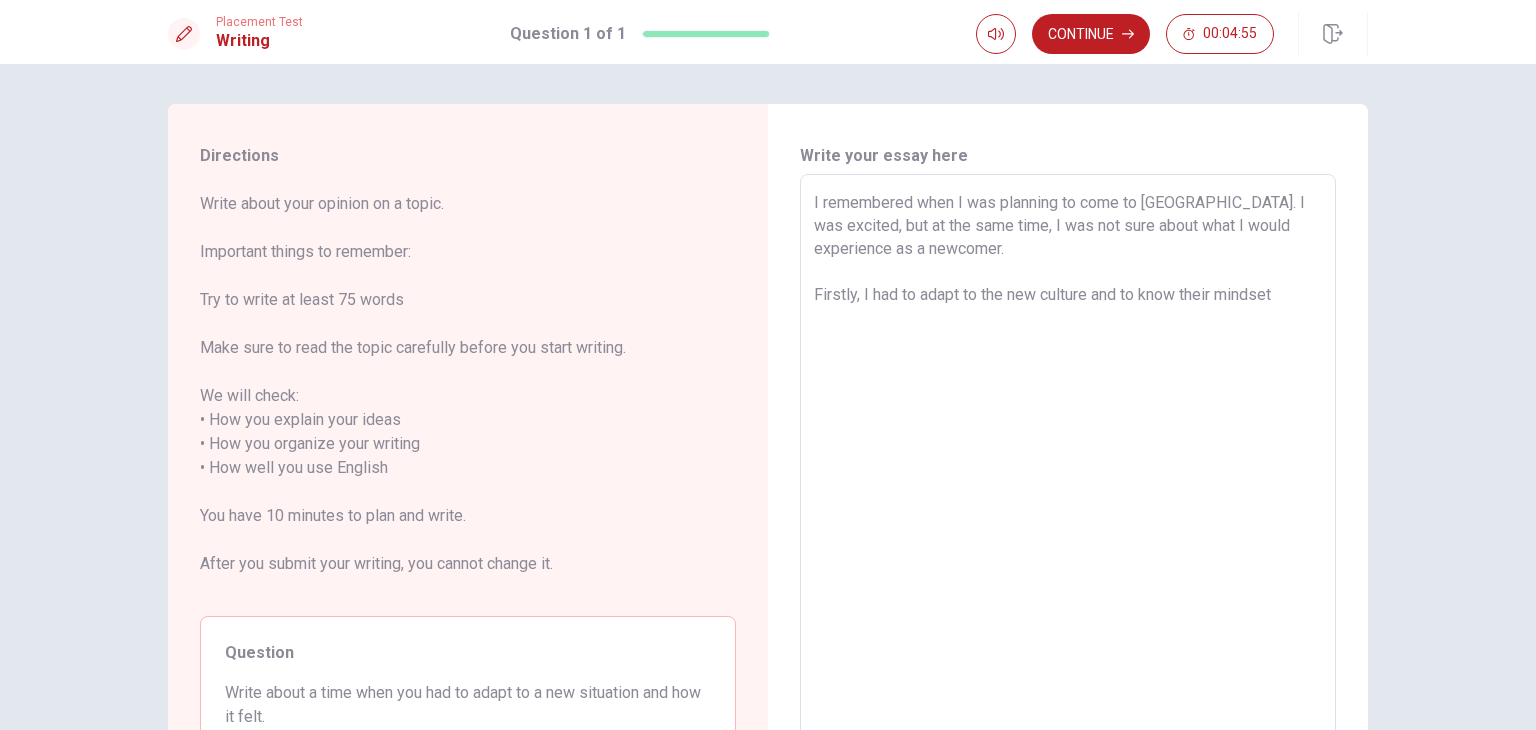 click on "I remembered when I was planning to come to [GEOGRAPHIC_DATA]. I was excited, but at the same time, I was not sure about what I would experience as a newcomer.
Firstly, I had to adapt to the new culture and to know their mindset" at bounding box center [1068, 468] 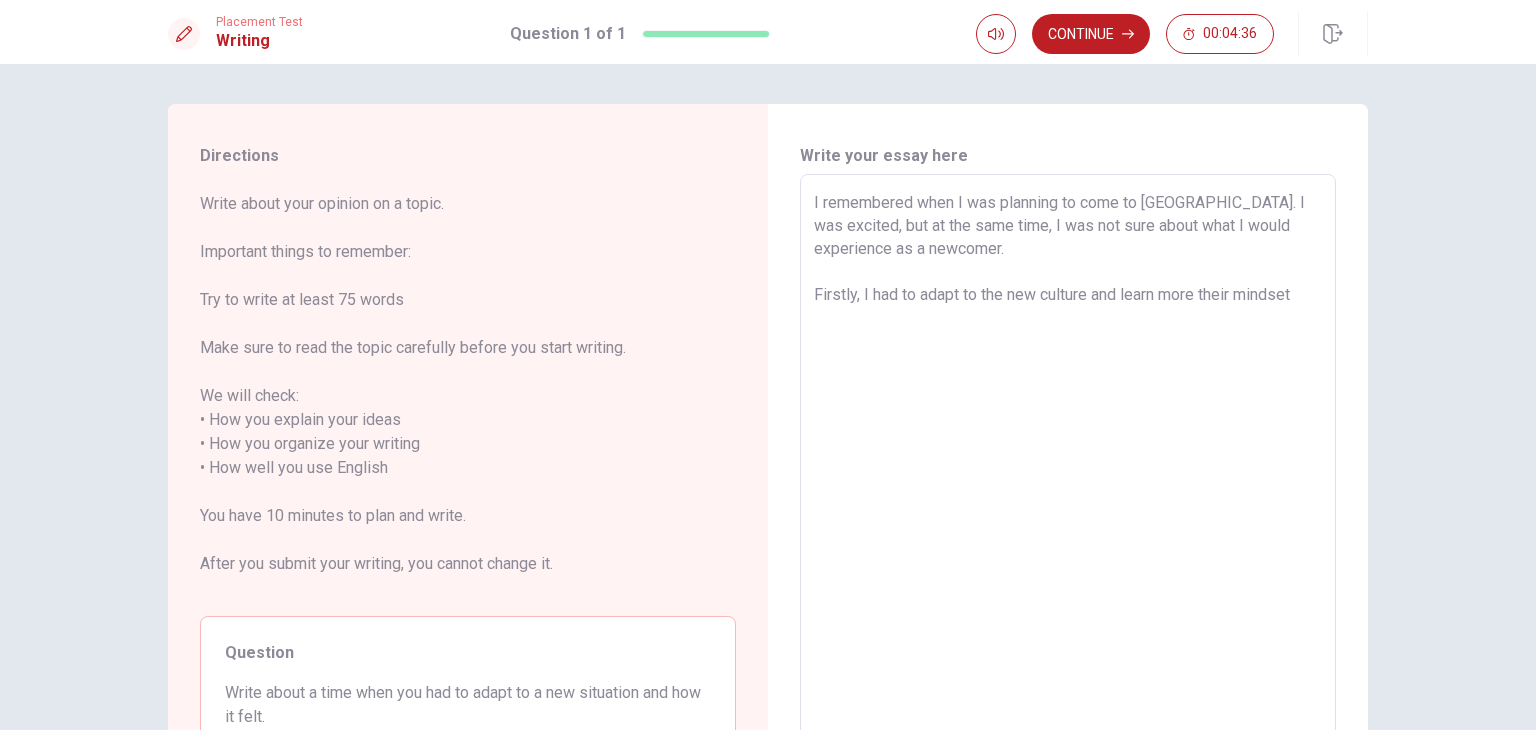 click on "I remembered when I was planning to come to [GEOGRAPHIC_DATA]. I was excited, but at the same time, I was not sure about what I would experience as a newcomer.
Firstly, I had to adapt to the new culture and learn more their mindset" at bounding box center (1068, 468) 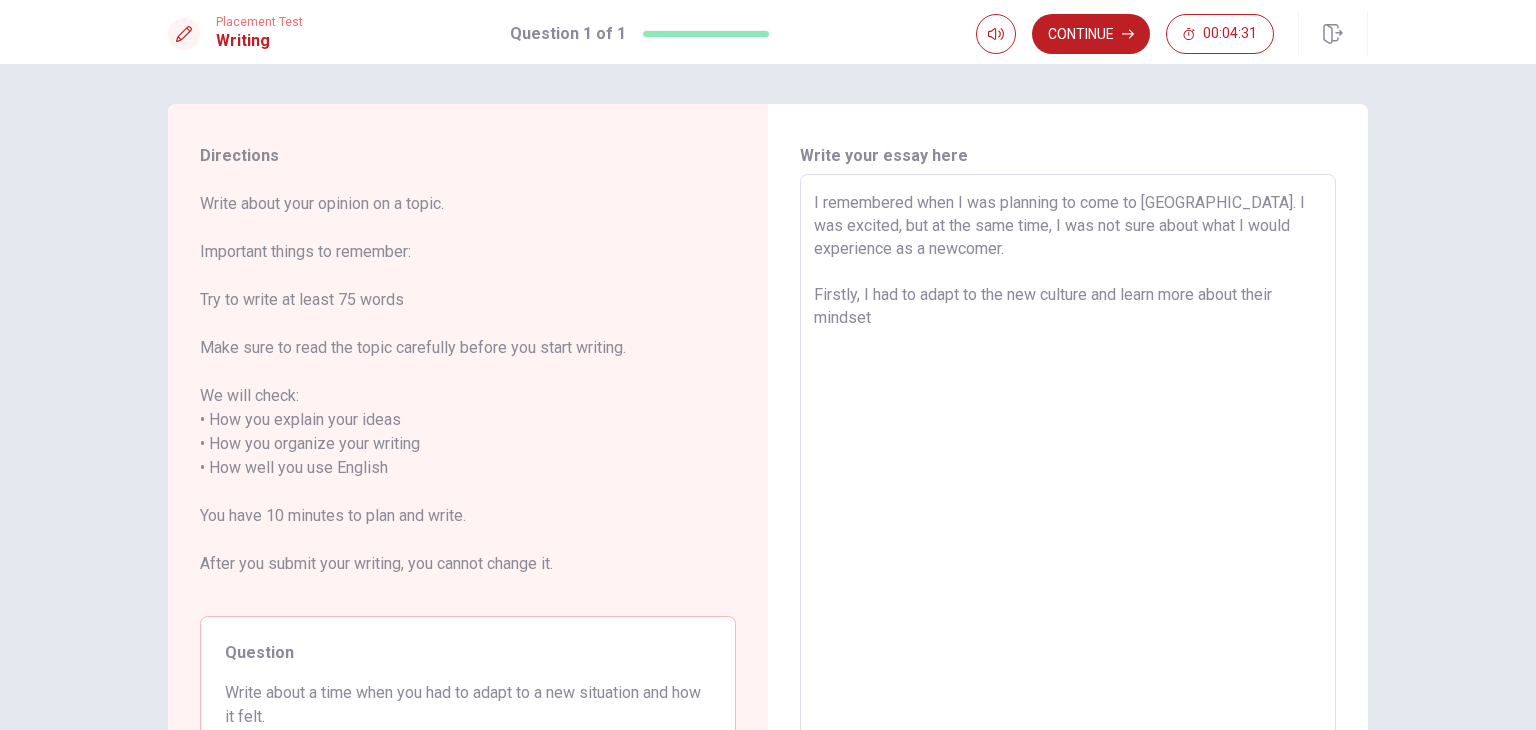 click on "I remembered when I was planning to come to [GEOGRAPHIC_DATA]. I was excited, but at the same time, I was not sure about what I would experience as a newcomer.
Firstly, I had to adapt to the new culture and learn more about their mindset" at bounding box center [1068, 468] 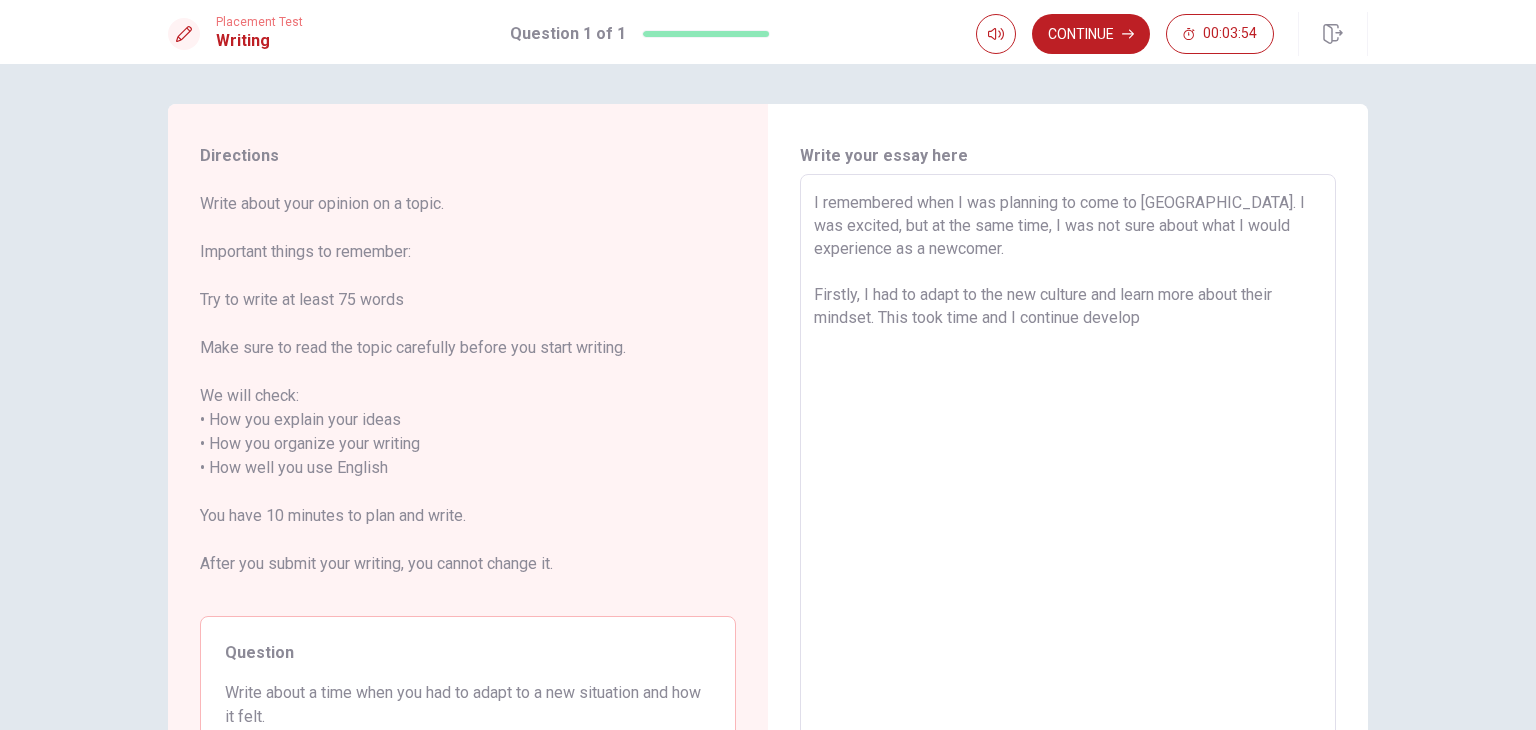 click on "I remembered when I was planning to come to [GEOGRAPHIC_DATA]. I was excited, but at the same time, I was not sure about what I would experience as a newcomer.
Firstly, I had to adapt to the new culture and learn more about their mindset. This took time and I continue develop" at bounding box center [1068, 468] 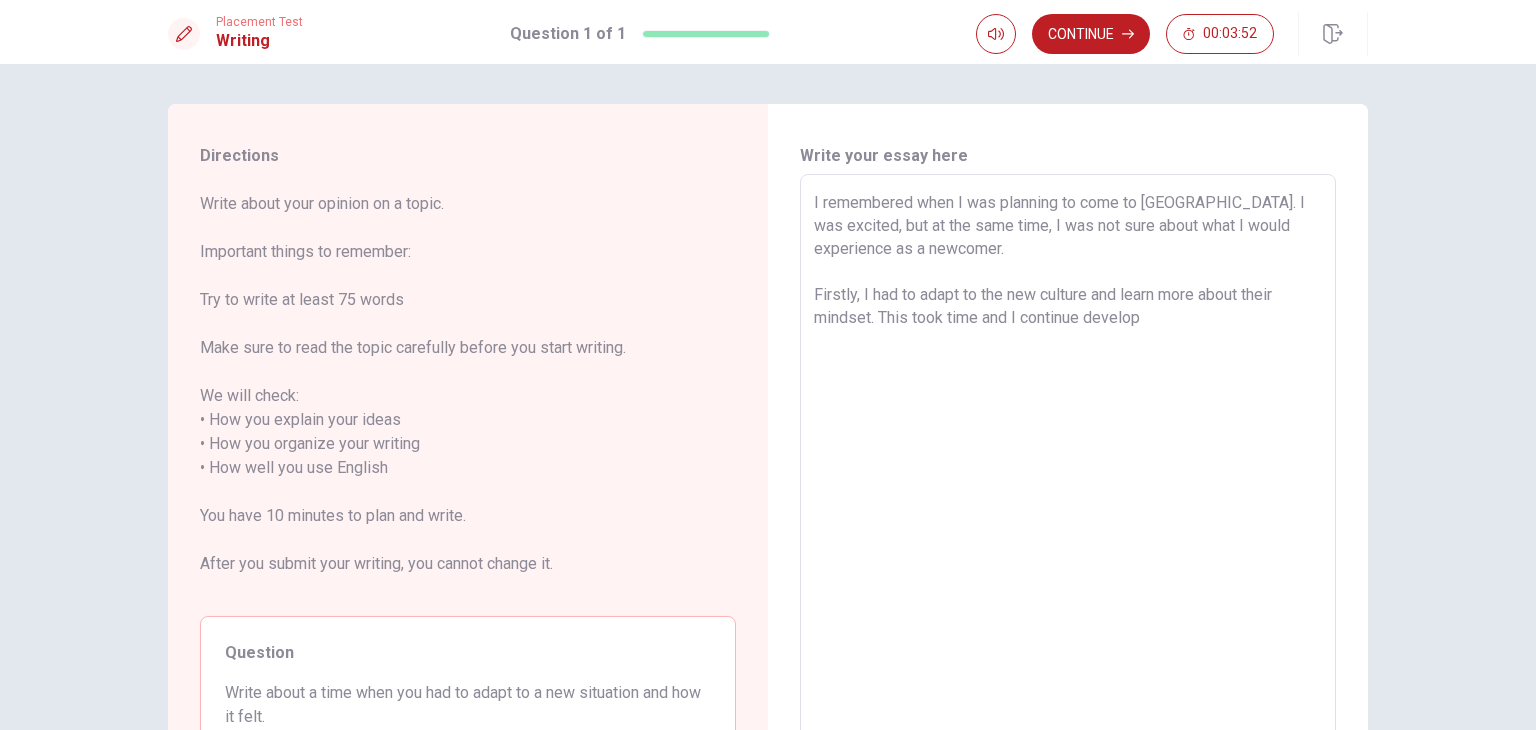 click on "I remembered when I was planning to come to [GEOGRAPHIC_DATA]. I was excited, but at the same time, I was not sure about what I would experience as a newcomer.
Firstly, I had to adapt to the new culture and learn more about their mindset. This took time and I continue develop" at bounding box center (1068, 468) 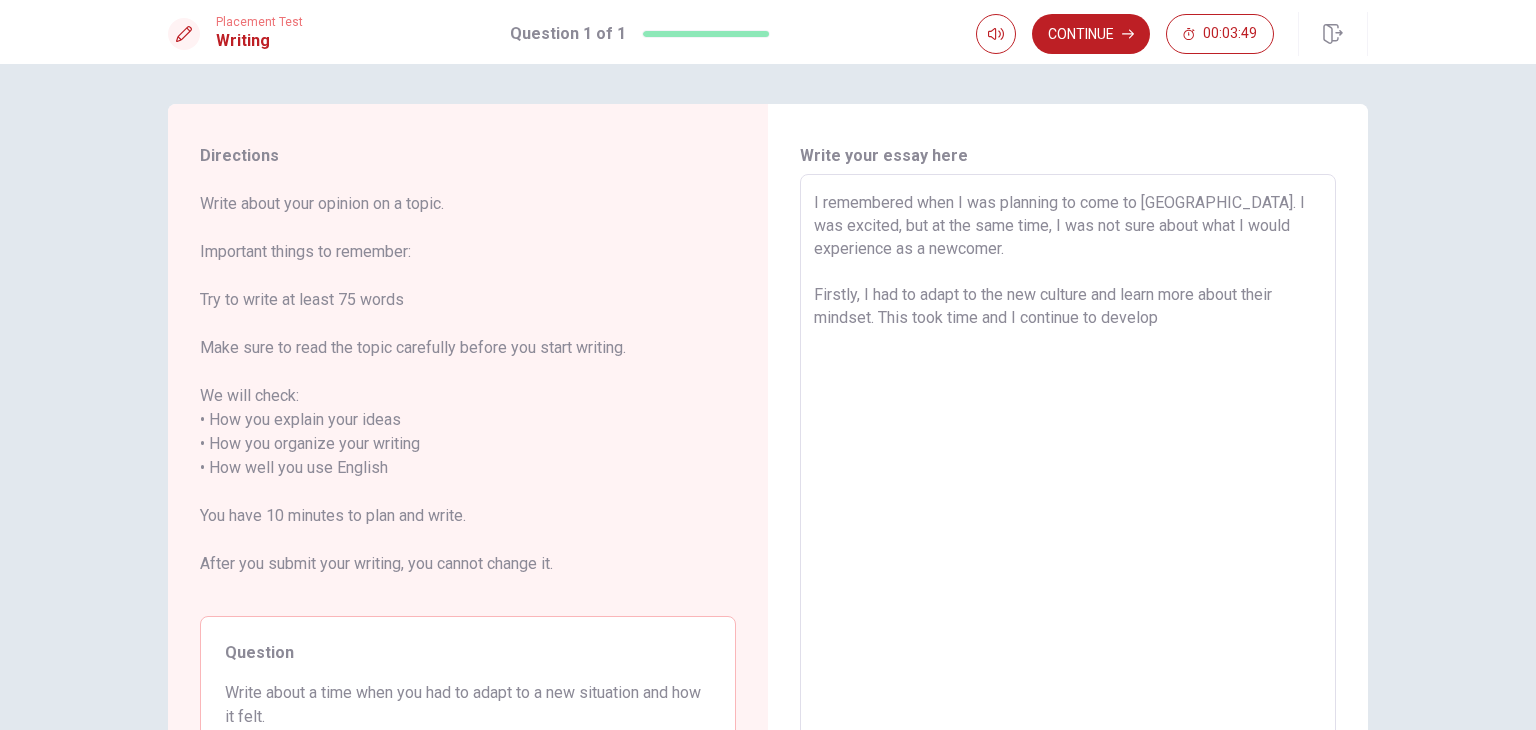 click on "I remembered when I was planning to come to [GEOGRAPHIC_DATA]. I was excited, but at the same time, I was not sure about what I would experience as a newcomer.
Firstly, I had to adapt to the new culture and learn more about their mindset. This took time and I continue to develop" at bounding box center [1068, 468] 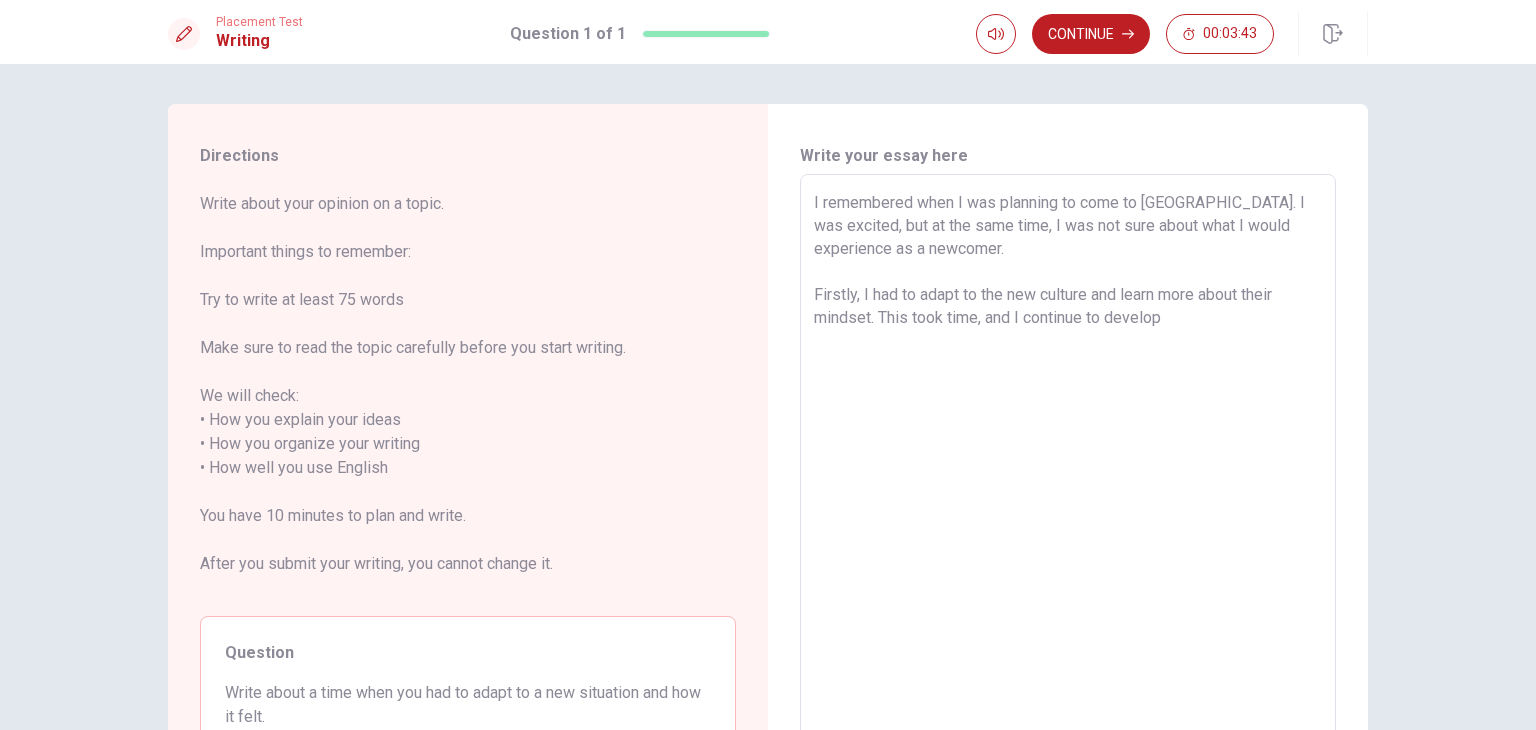 click on "I remembered when I was planning to come to [GEOGRAPHIC_DATA]. I was excited, but at the same time, I was not sure about what I would experience as a newcomer.
Firstly, I had to adapt to the new culture and learn more about their mindset. This took time, and I continue to develop" at bounding box center [1068, 468] 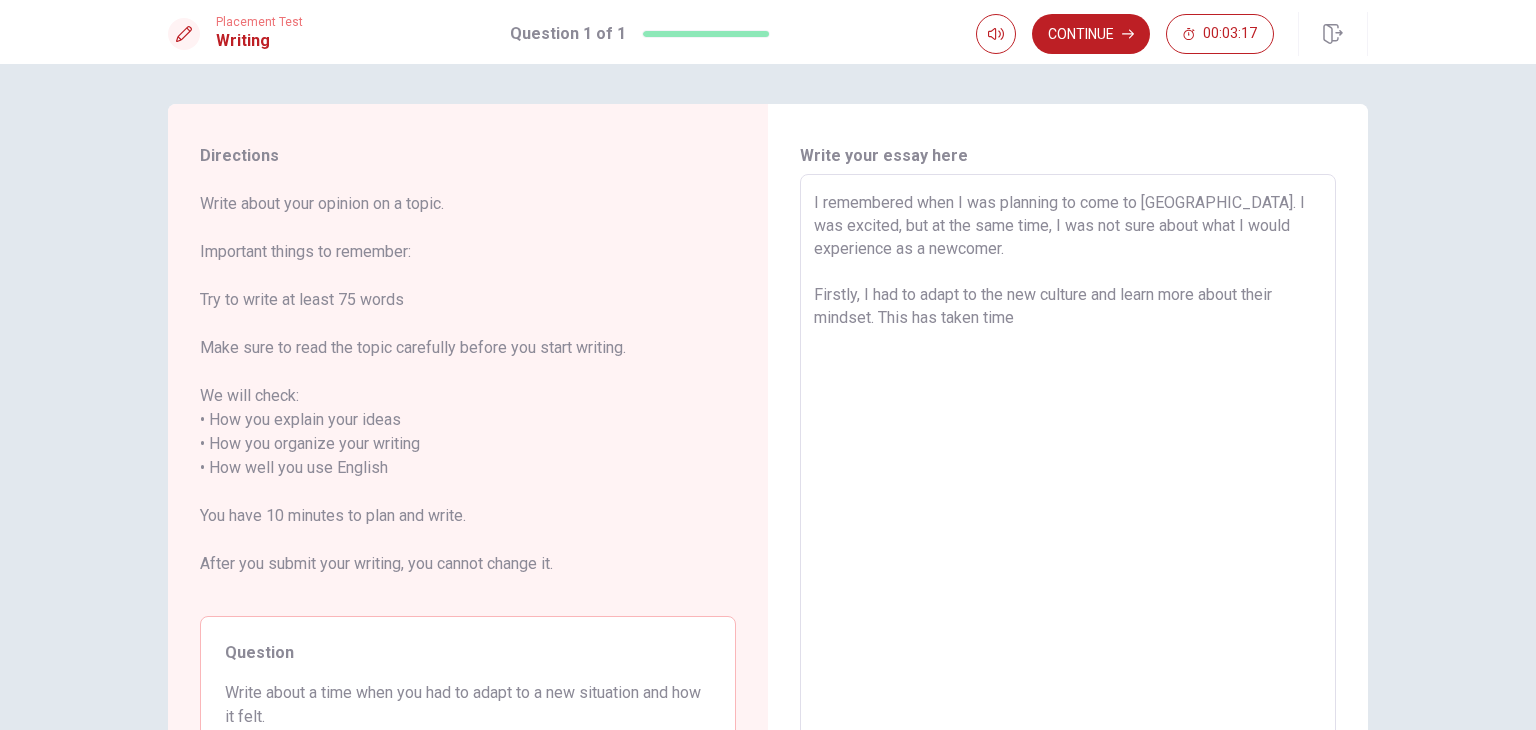 click on "I remembered when I was planning to come to [GEOGRAPHIC_DATA]. I was excited, but at the same time, I was not sure about what I would experience as a newcomer.
Firstly, I had to adapt to the new culture and learn more about their mindset. This has taken time" at bounding box center [1068, 468] 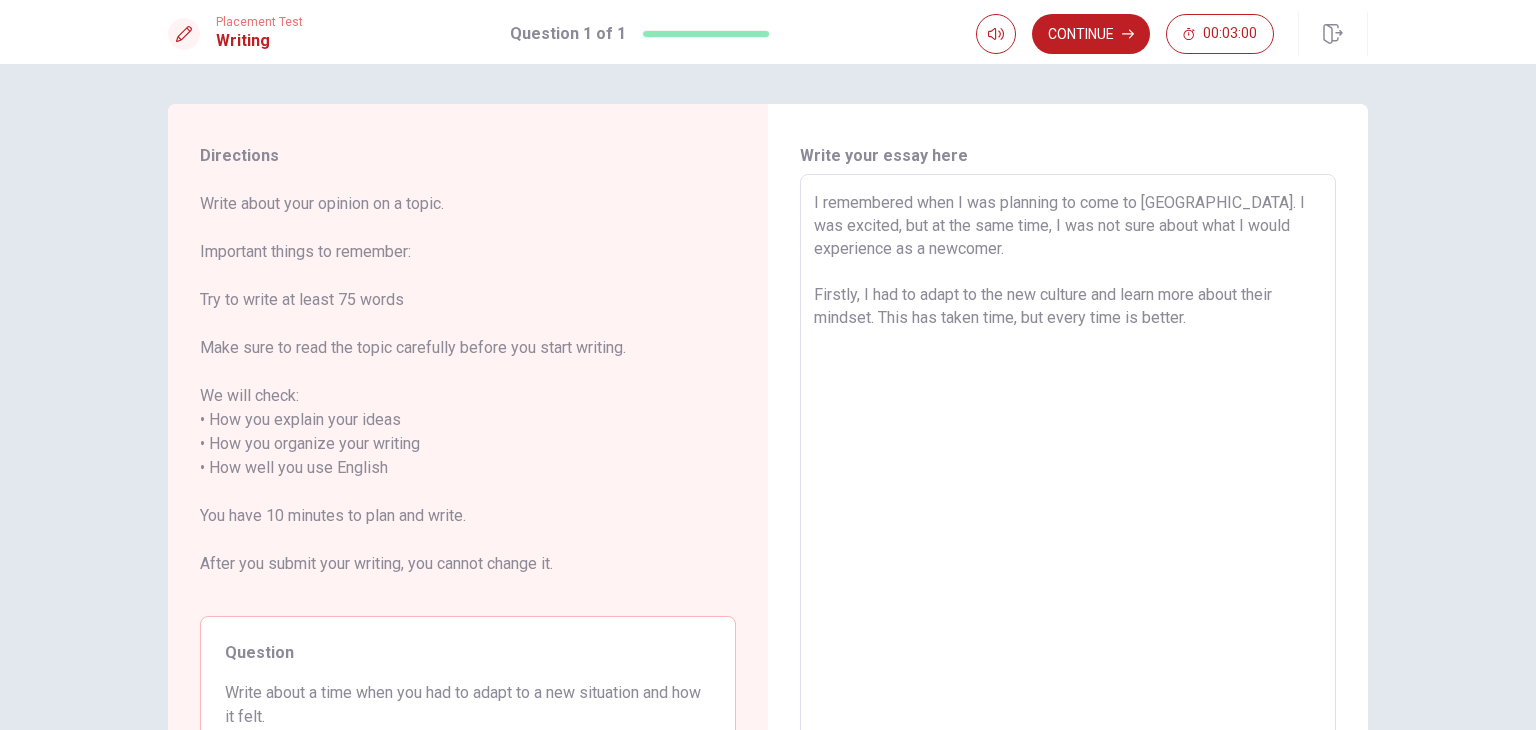 click on "I remembered when I was planning to come to [GEOGRAPHIC_DATA]. I was excited, but at the same time, I was not sure about what I would experience as a newcomer.
Firstly, I had to adapt to the new culture and learn more about their mindset. This has taken time, but every time is better." at bounding box center [1068, 468] 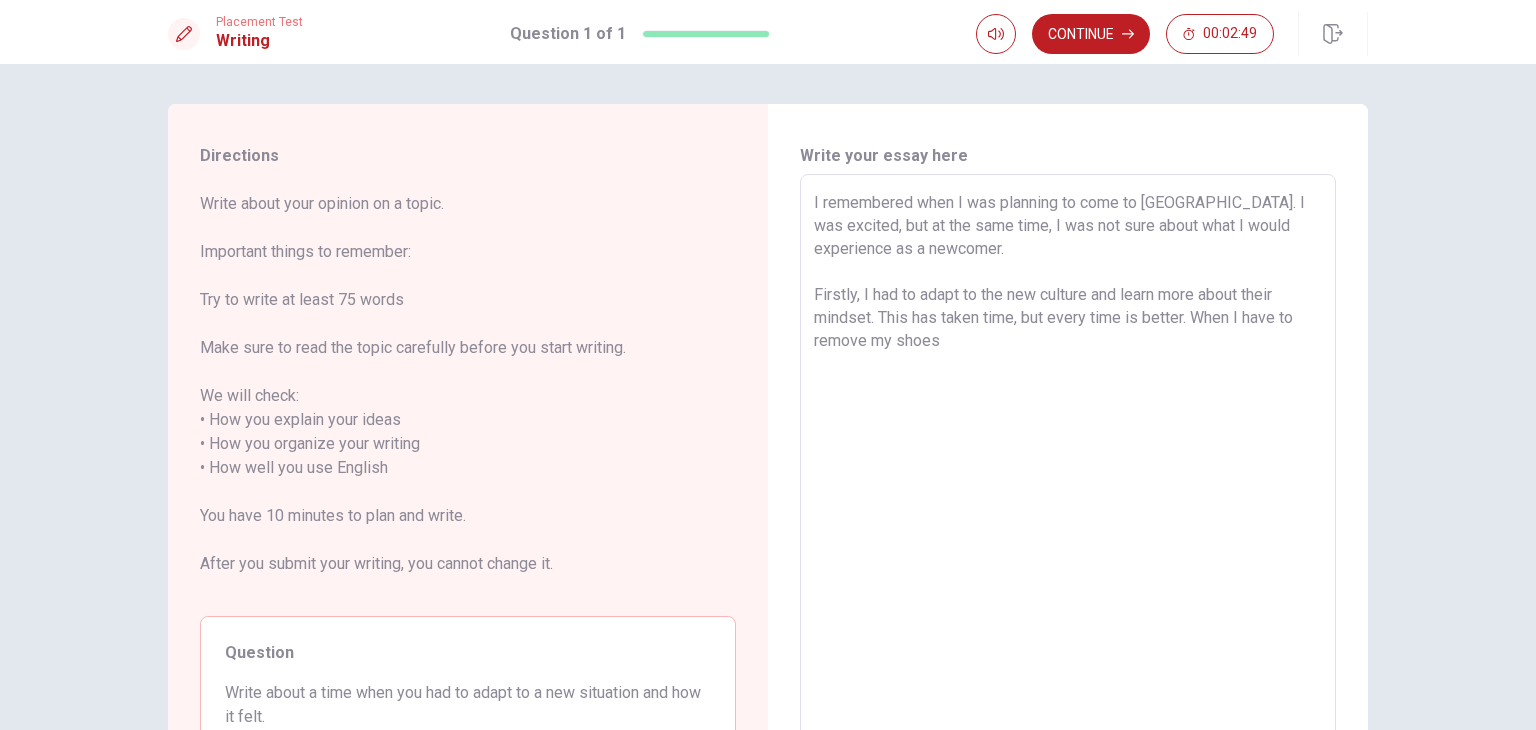 click on "I remembered when I was planning to come to [GEOGRAPHIC_DATA]. I was excited, but at the same time, I was not sure about what I would experience as a newcomer.
Firstly, I had to adapt to the new culture and learn more about their mindset. This has taken time, but every time is better. When I have to remove my shoes" at bounding box center (1068, 468) 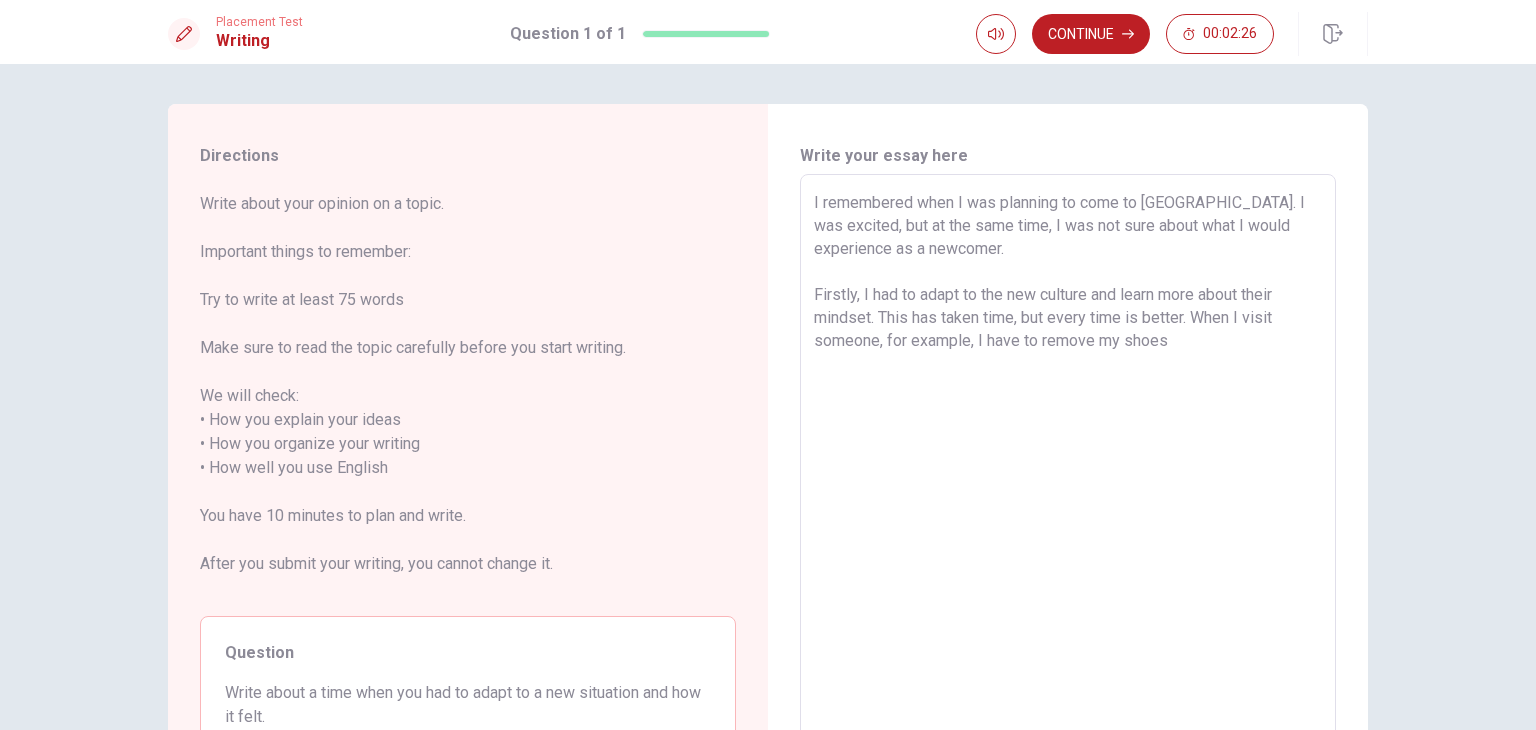 click on "I remembered when I was planning to come to [GEOGRAPHIC_DATA]. I was excited, but at the same time, I was not sure about what I would experience as a newcomer.
Firstly, I had to adapt to the new culture and learn more about their mindset. This has taken time, but every time is better. When I visit someone, for example, I have to remove my shoes" at bounding box center [1068, 468] 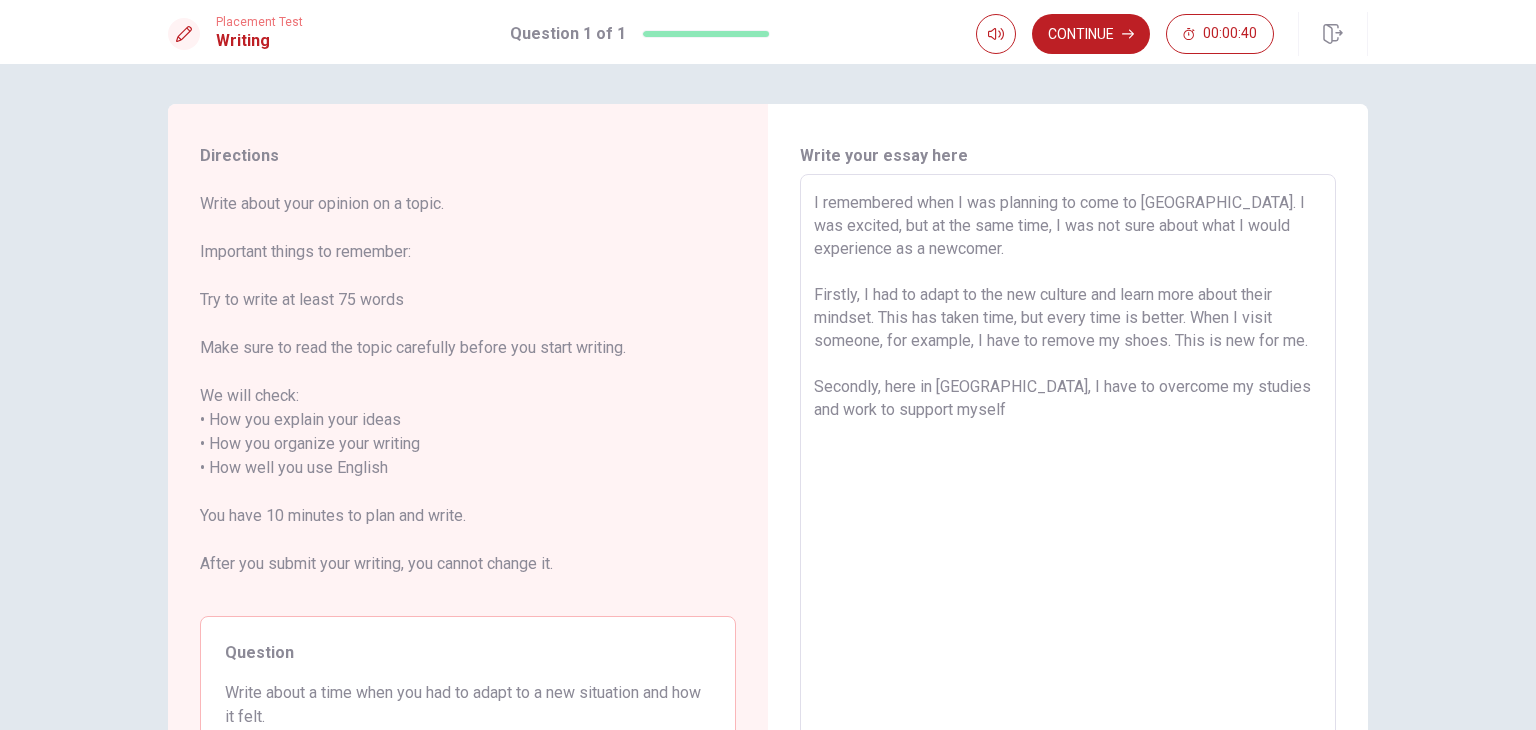 click on "I remembered when I was planning to come to [GEOGRAPHIC_DATA]. I was excited, but at the same time, I was not sure about what I would experience as a newcomer.
Firstly, I had to adapt to the new culture and learn more about their mindset. This has taken time, but every time is better. When I visit someone, for example, I have to remove my shoes. This is new for me.
Secondly, here in [GEOGRAPHIC_DATA], I have to overcome my studies and work to support myself" at bounding box center (1068, 468) 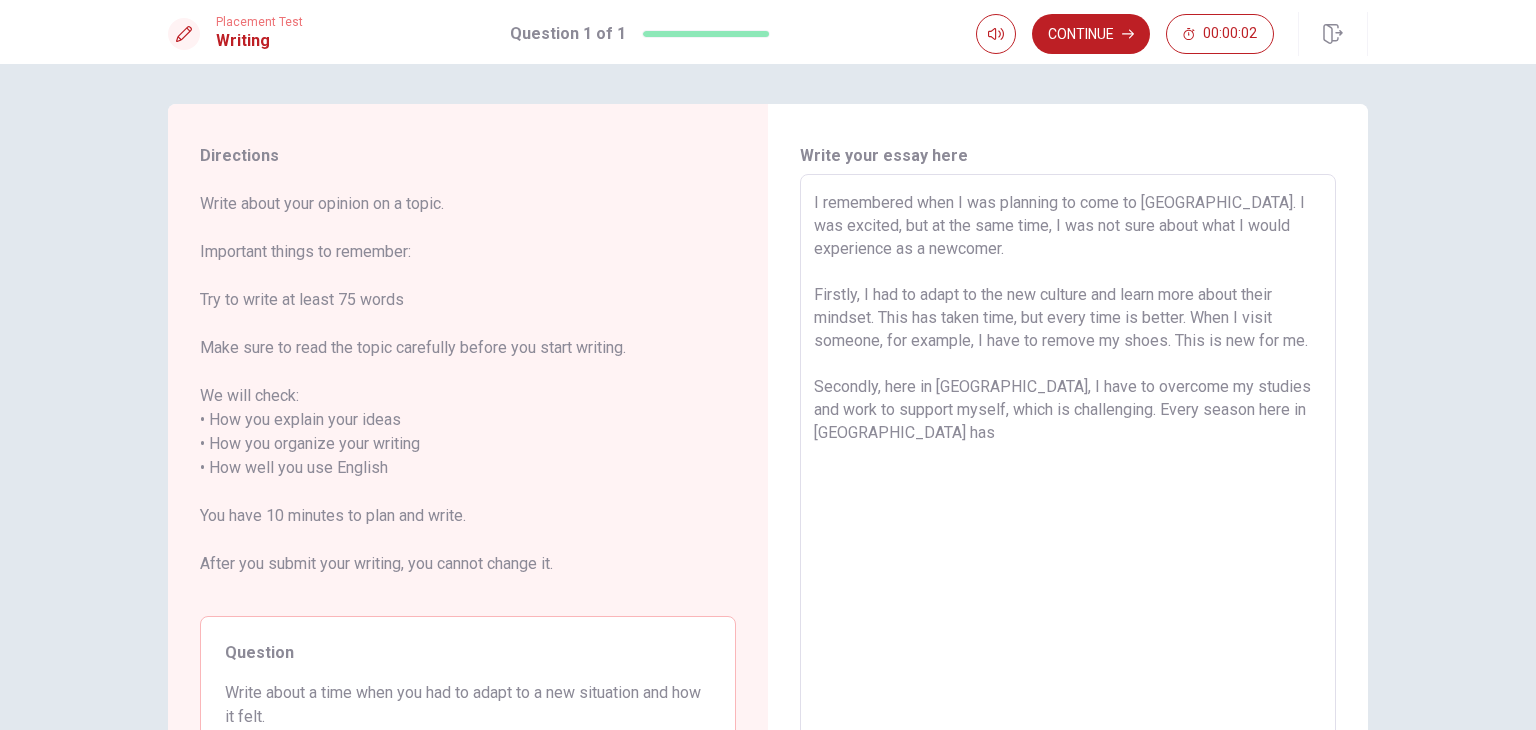 click on "I remembered when I was planning to come to [GEOGRAPHIC_DATA]. I was excited, but at the same time, I was not sure about what I would experience as a newcomer.
Firstly, I had to adapt to the new culture and learn more about their mindset. This has taken time, but every time is better. When I visit someone, for example, I have to remove my shoes. This is new for me.
Secondly, here in [GEOGRAPHIC_DATA], I have to overcome my studies and work to support myself, which is challenging. Every season here in [GEOGRAPHIC_DATA] has" at bounding box center (1068, 468) 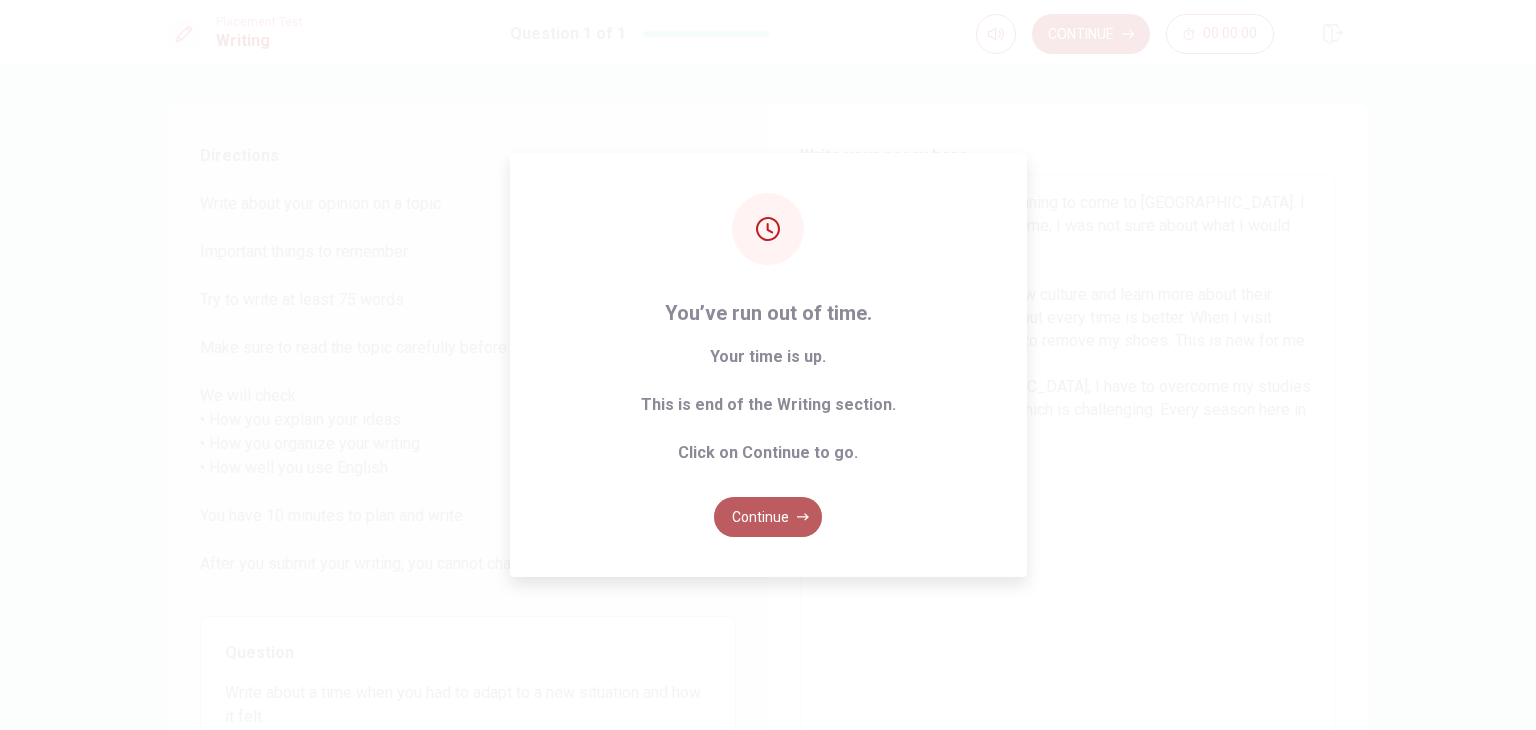 click on "Continue" at bounding box center (768, 517) 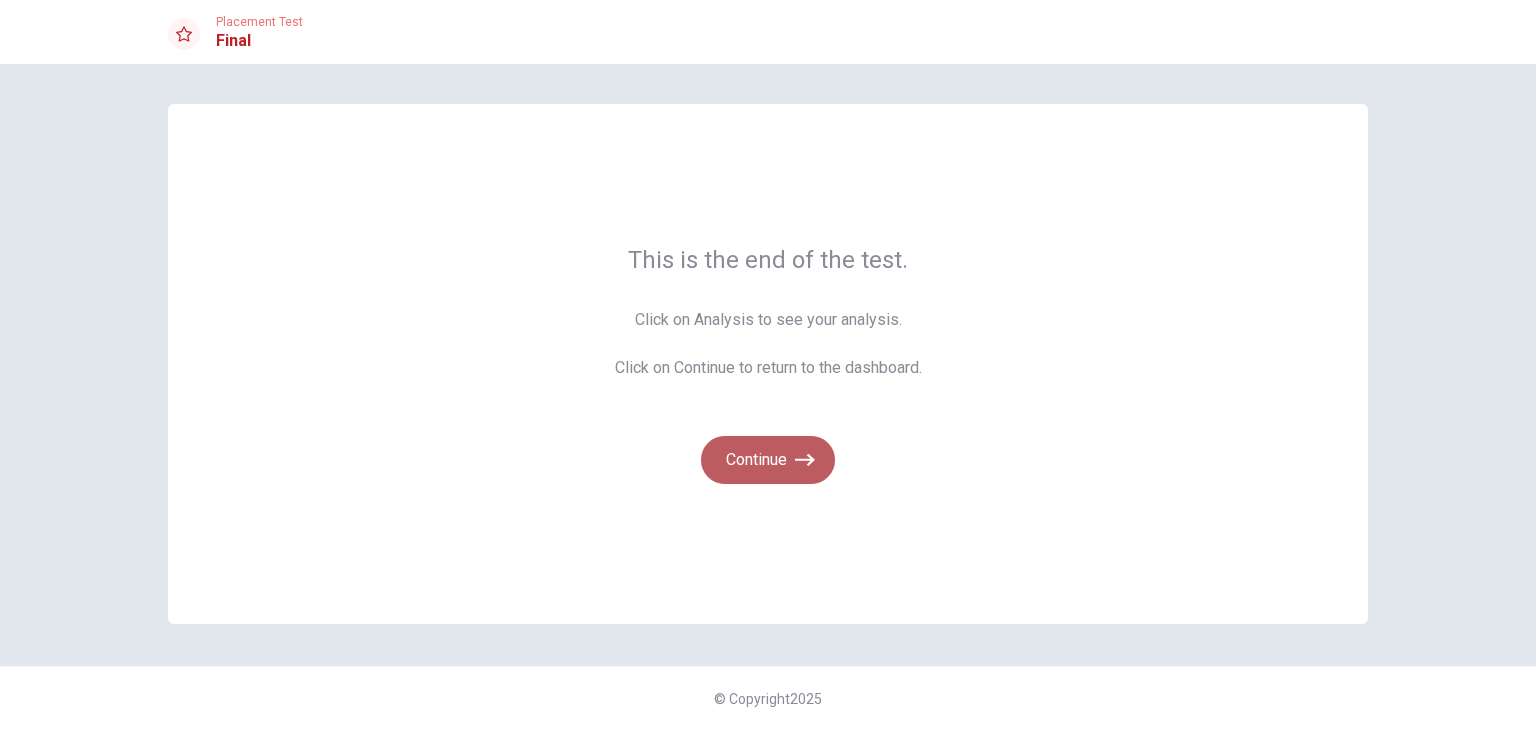 click on "Continue" at bounding box center (768, 460) 